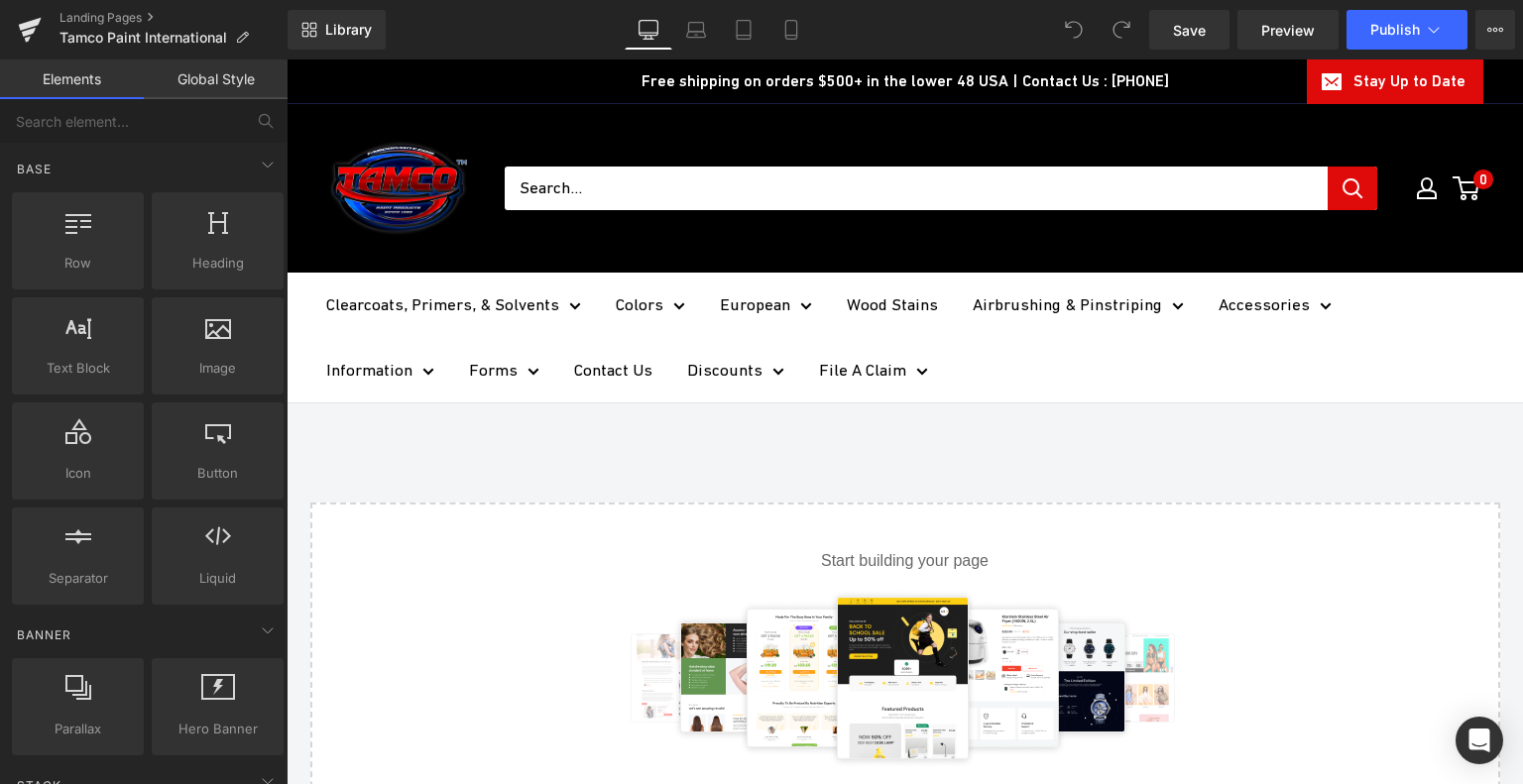 scroll, scrollTop: 0, scrollLeft: 0, axis: both 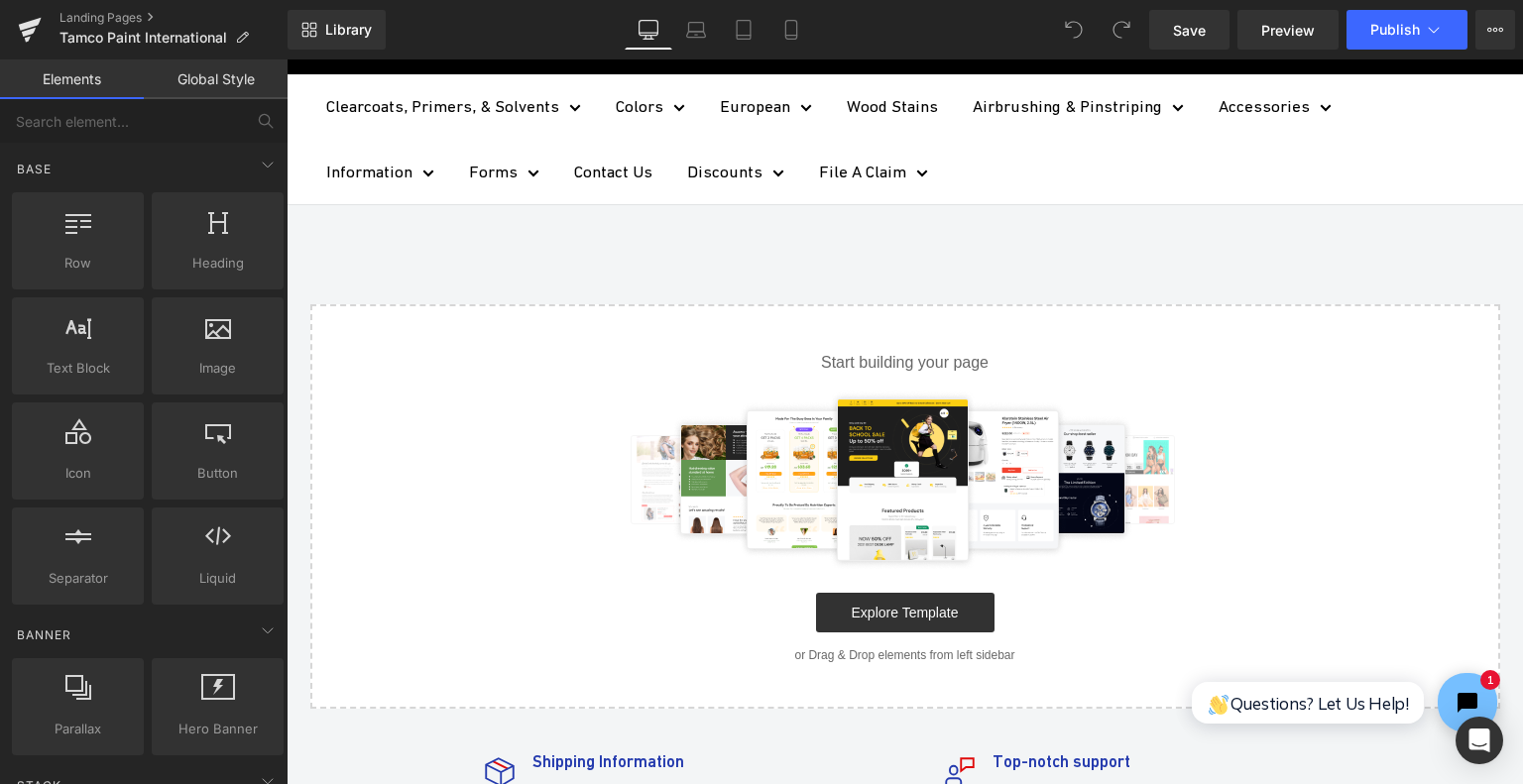 click on "Select your layout" at bounding box center (904, 457) 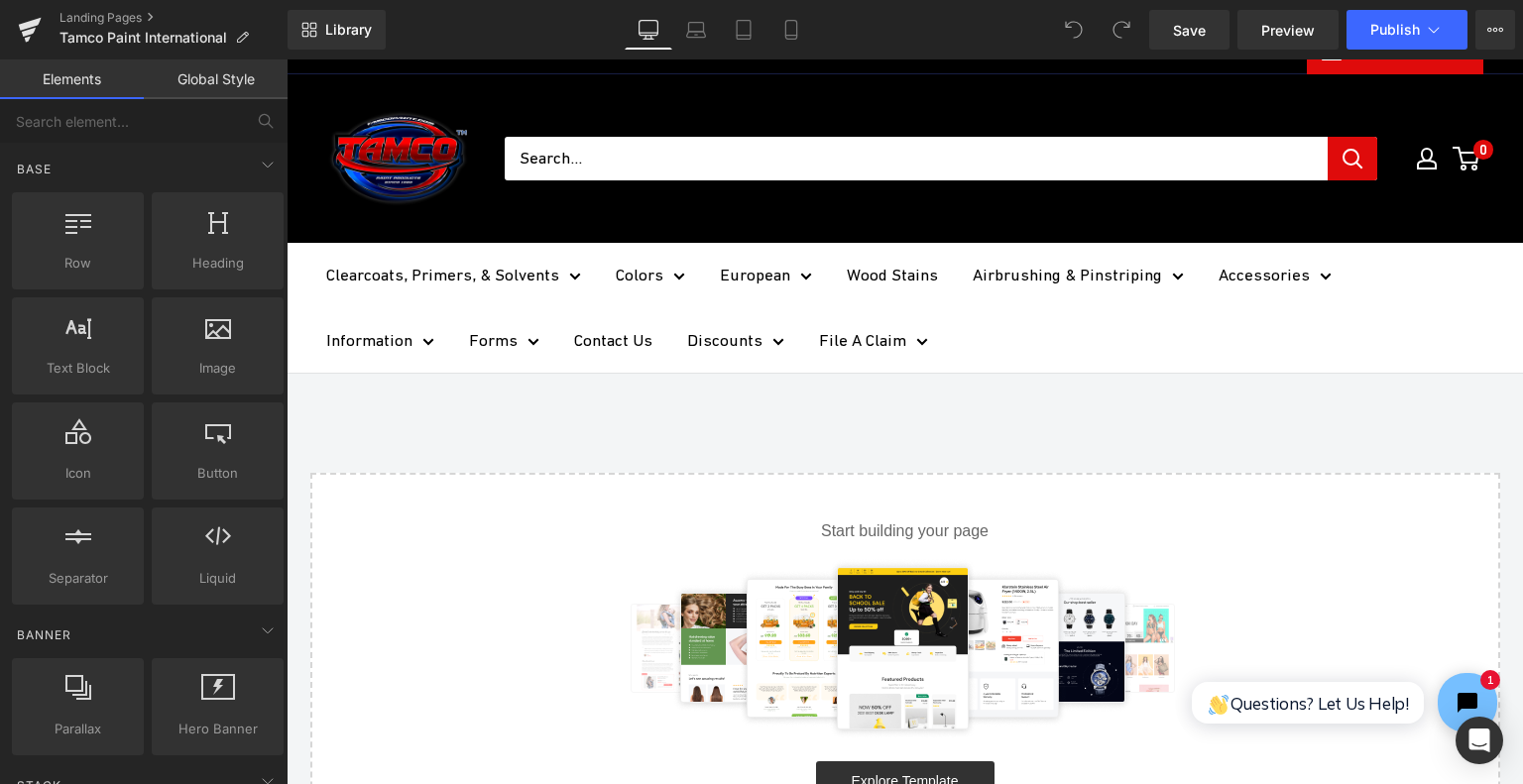 scroll, scrollTop: 0, scrollLeft: 0, axis: both 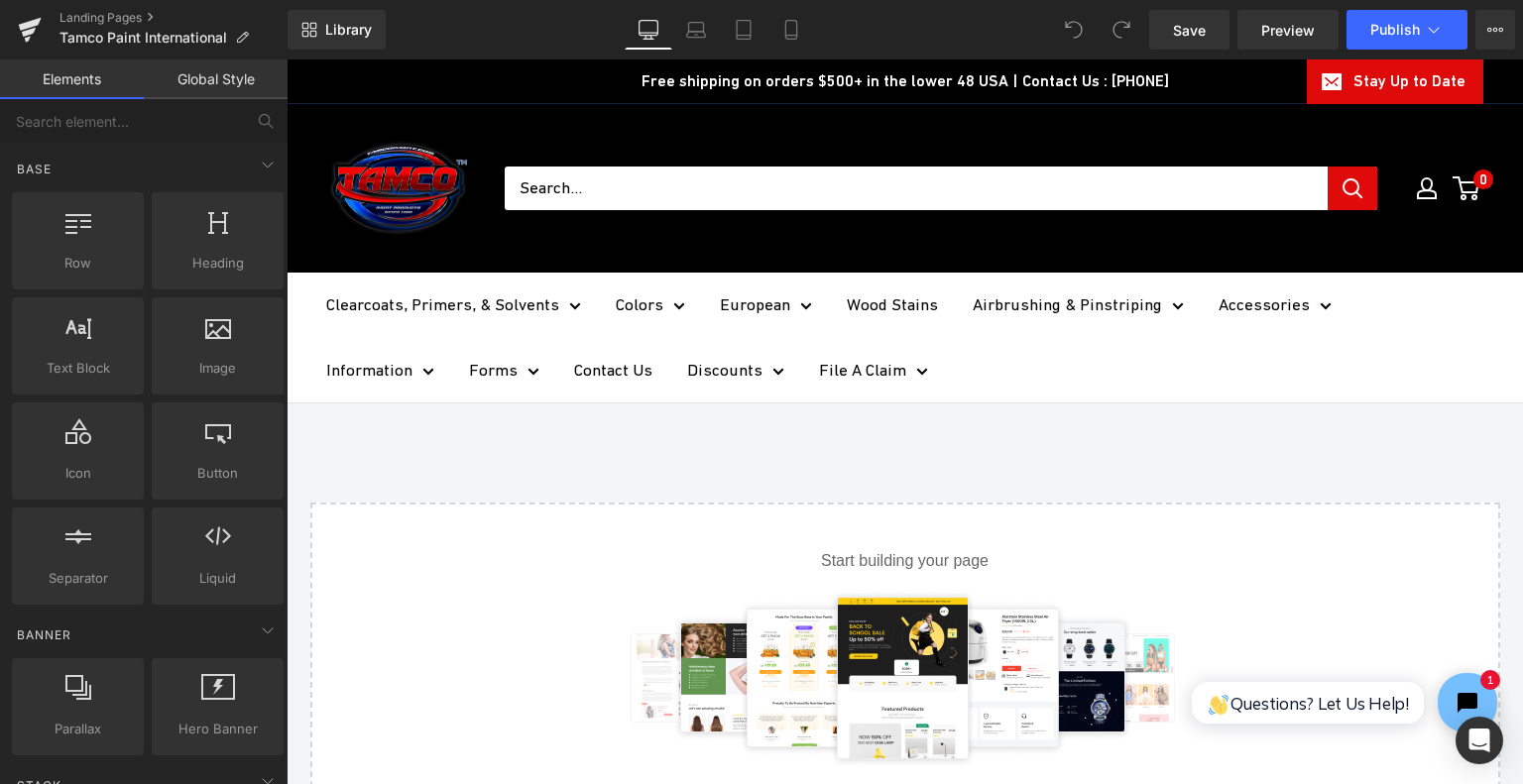 click on "Select your layout" at bounding box center [904, 655] 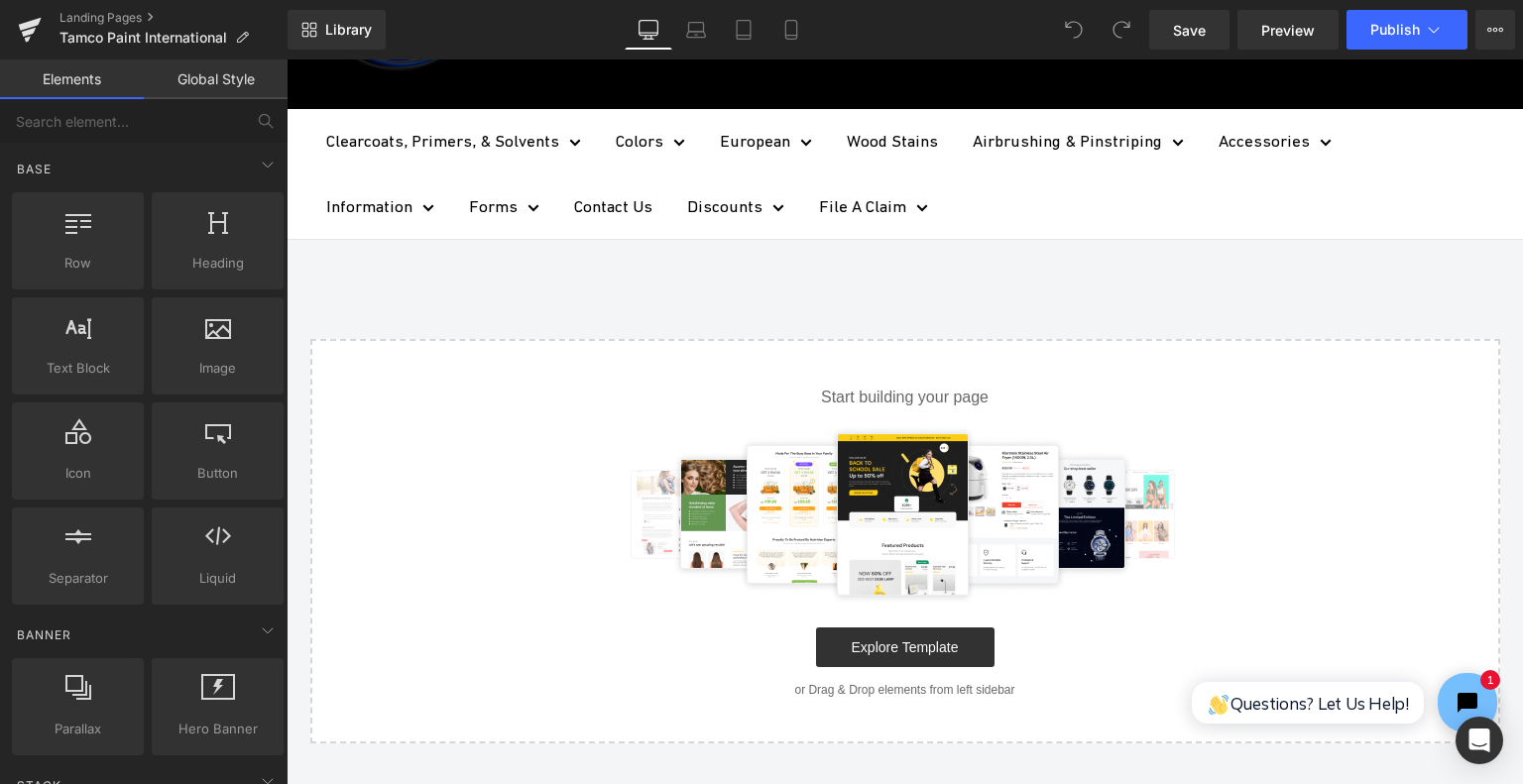 scroll, scrollTop: 198, scrollLeft: 0, axis: vertical 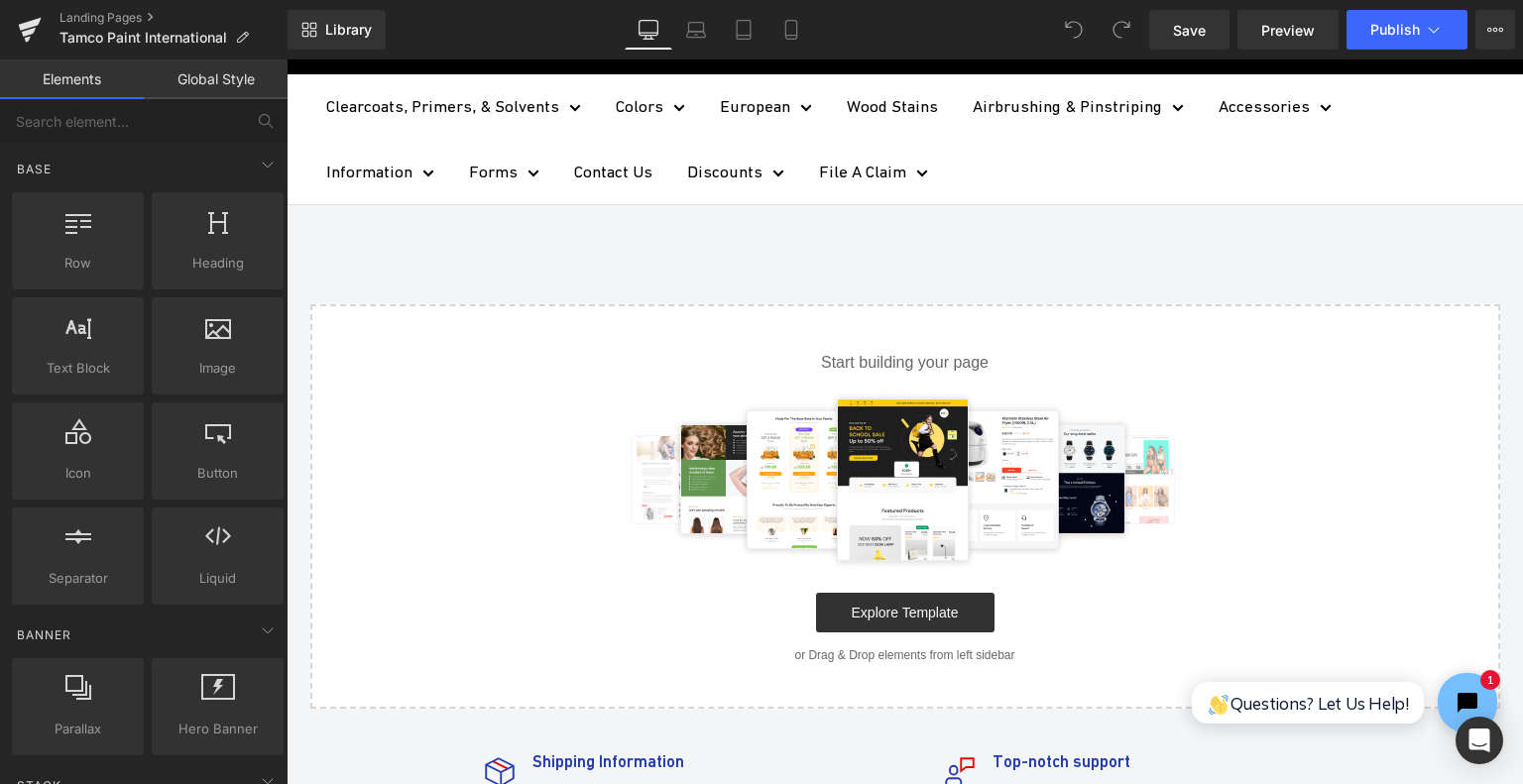 click on "Select your layout" at bounding box center [904, 457] 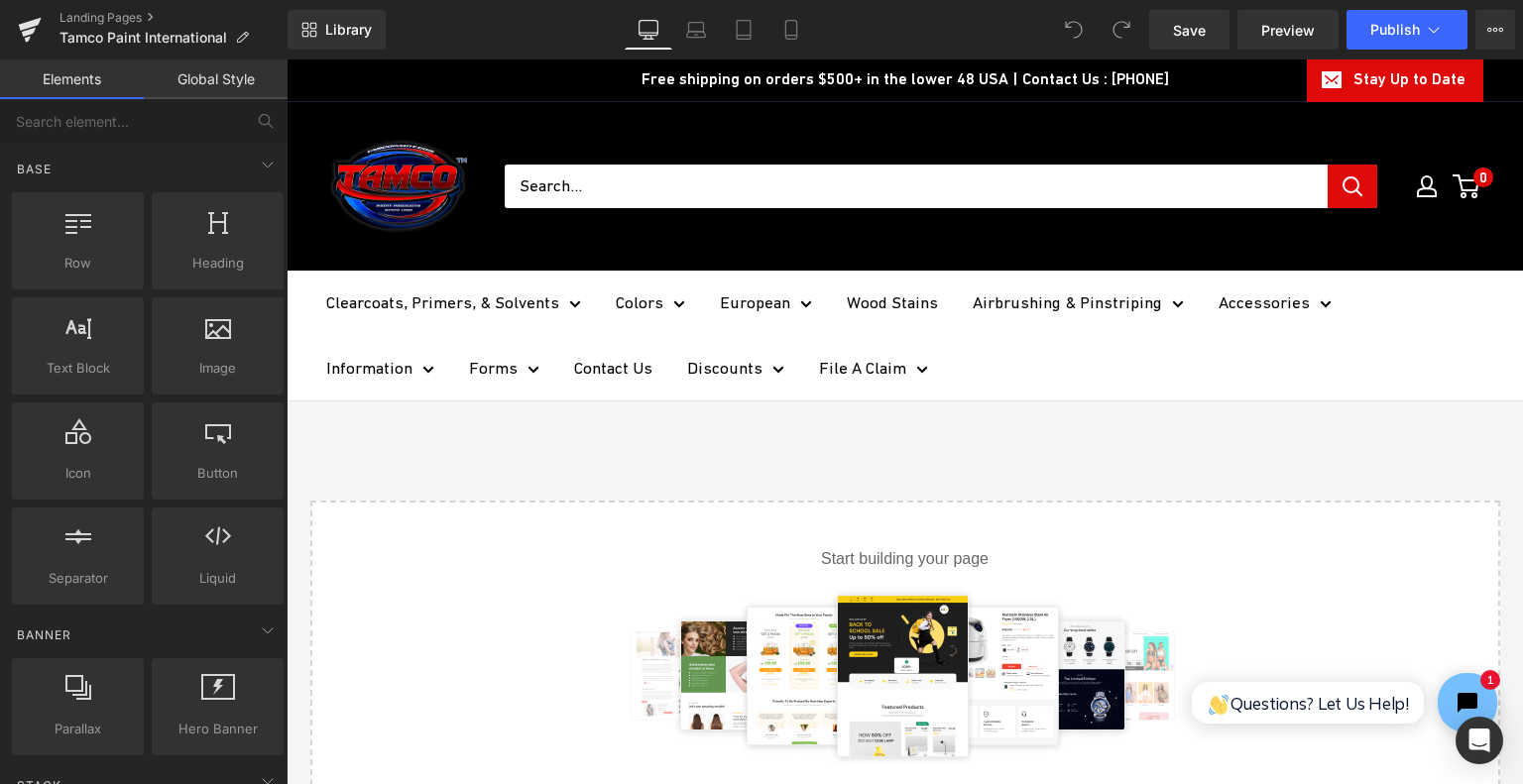 scroll, scrollTop: 0, scrollLeft: 0, axis: both 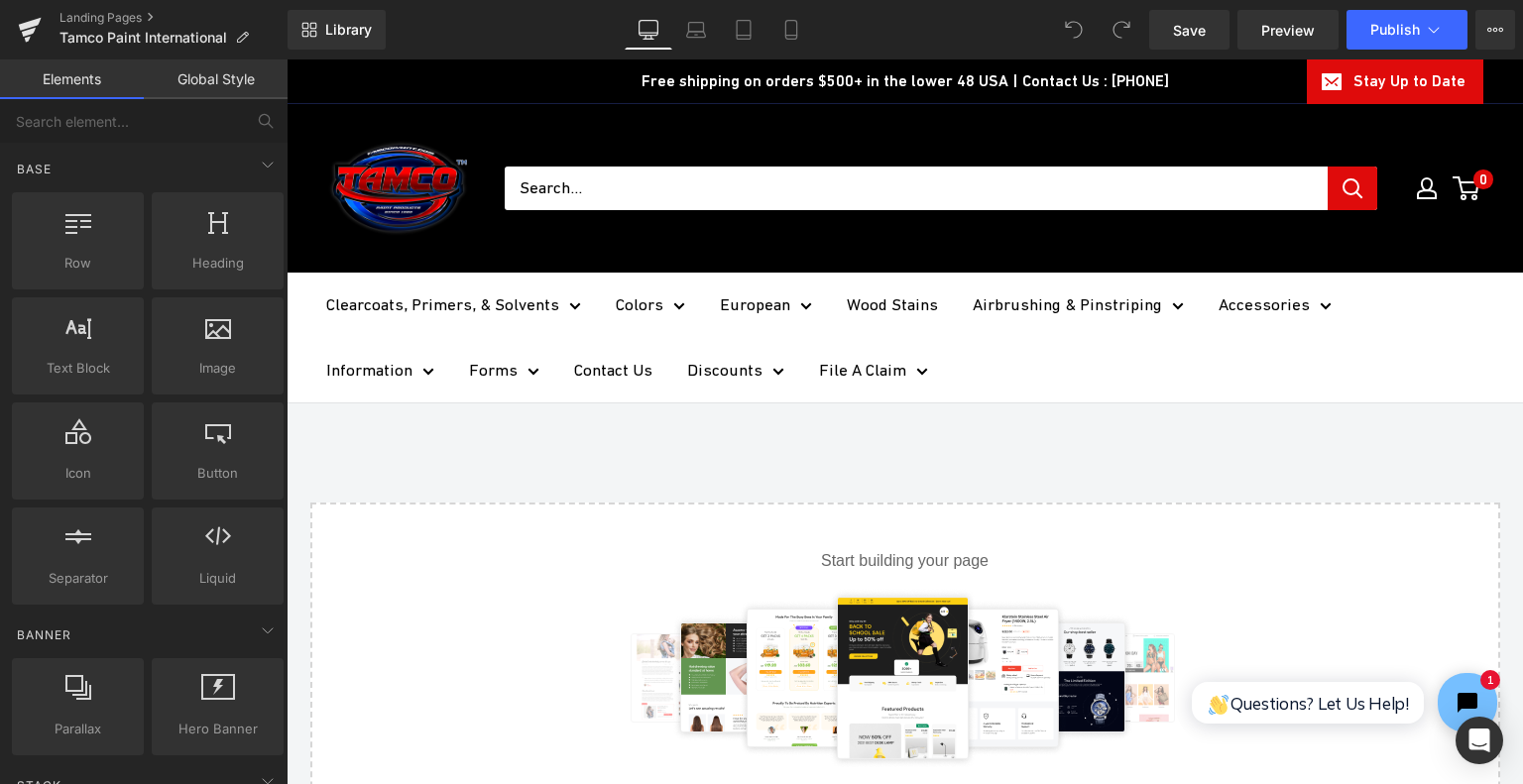 click on "Select your layout" at bounding box center (904, 655) 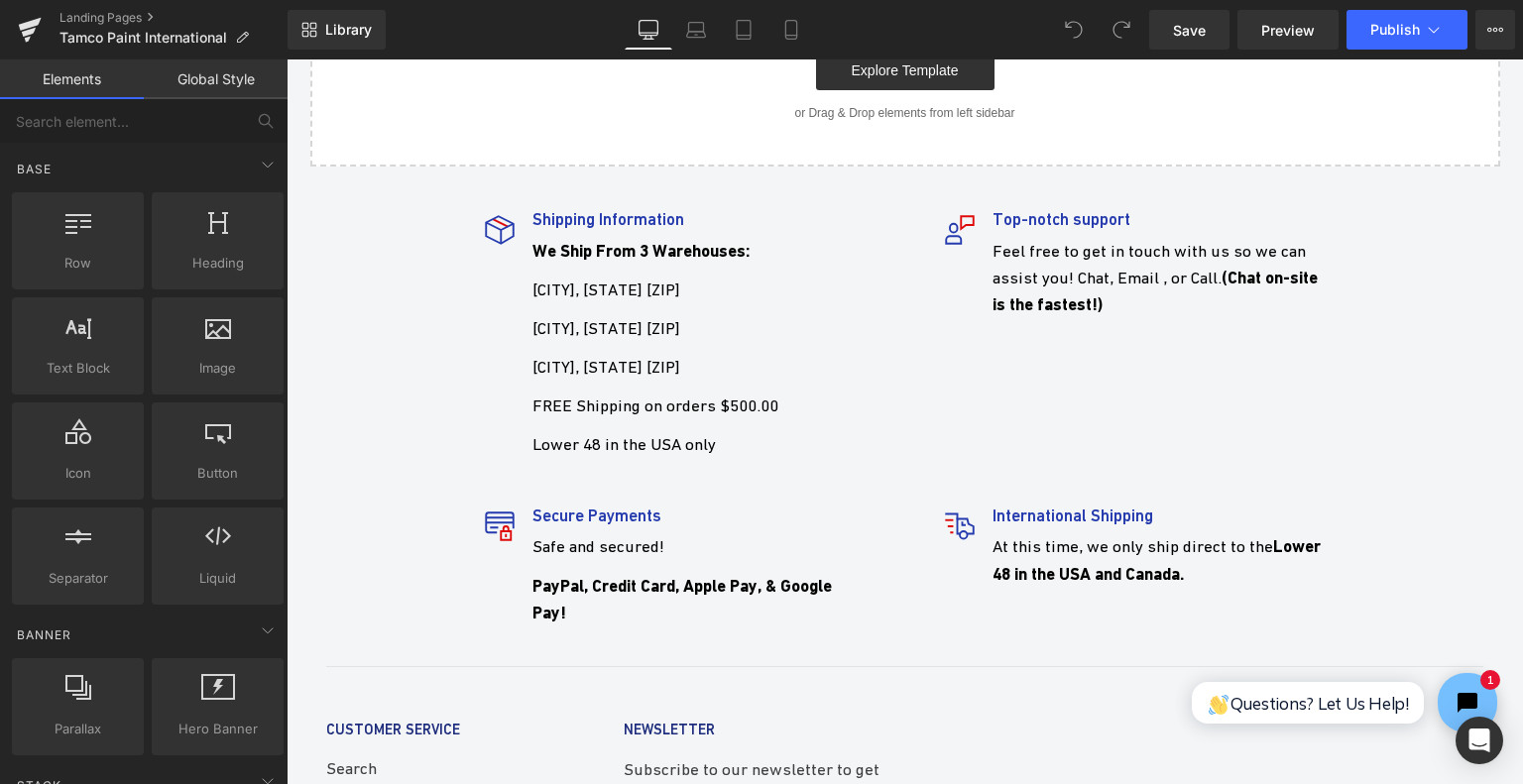 scroll, scrollTop: 694, scrollLeft: 0, axis: vertical 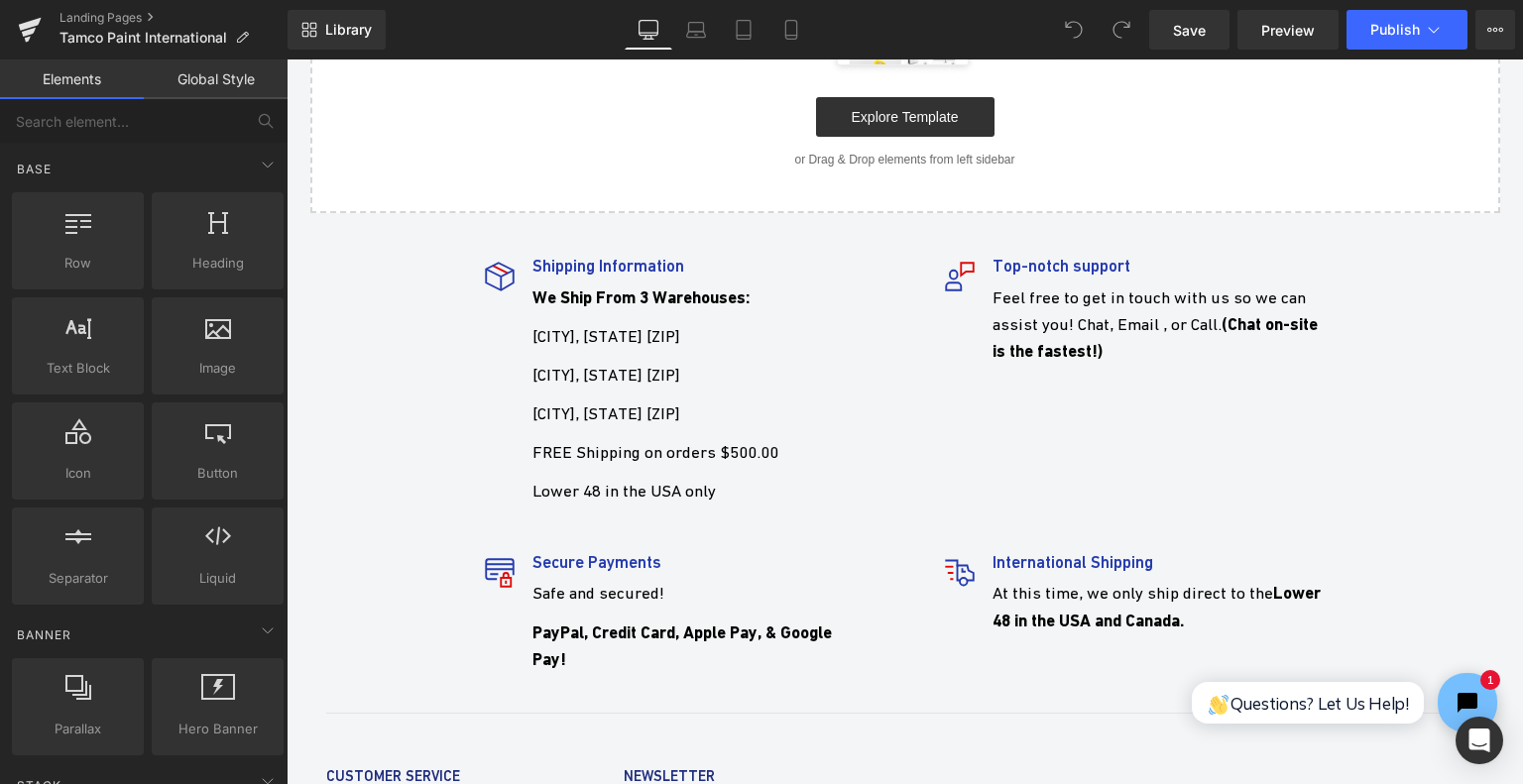click on "Top-notch support" at bounding box center [1159, 266] 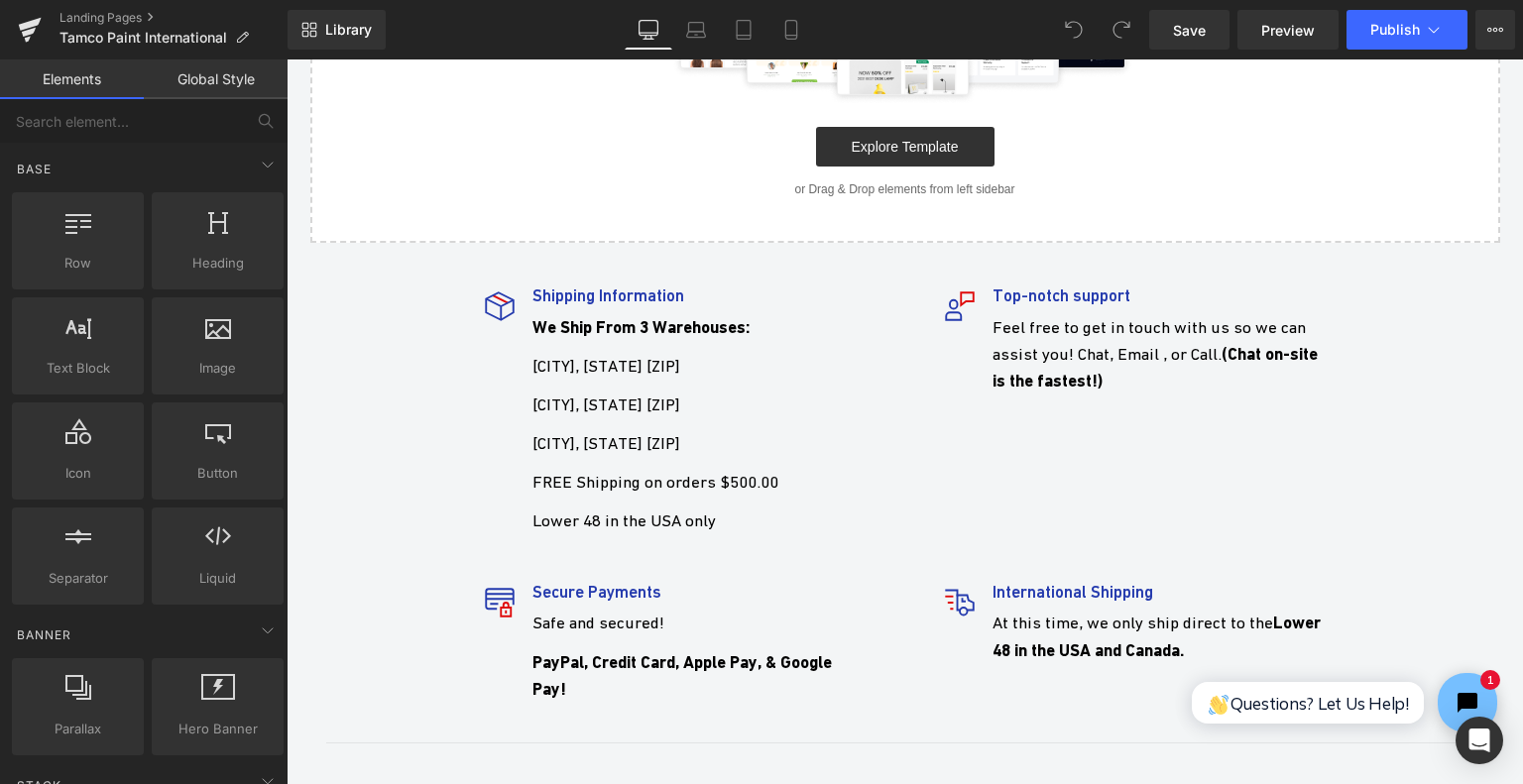scroll, scrollTop: 647, scrollLeft: 0, axis: vertical 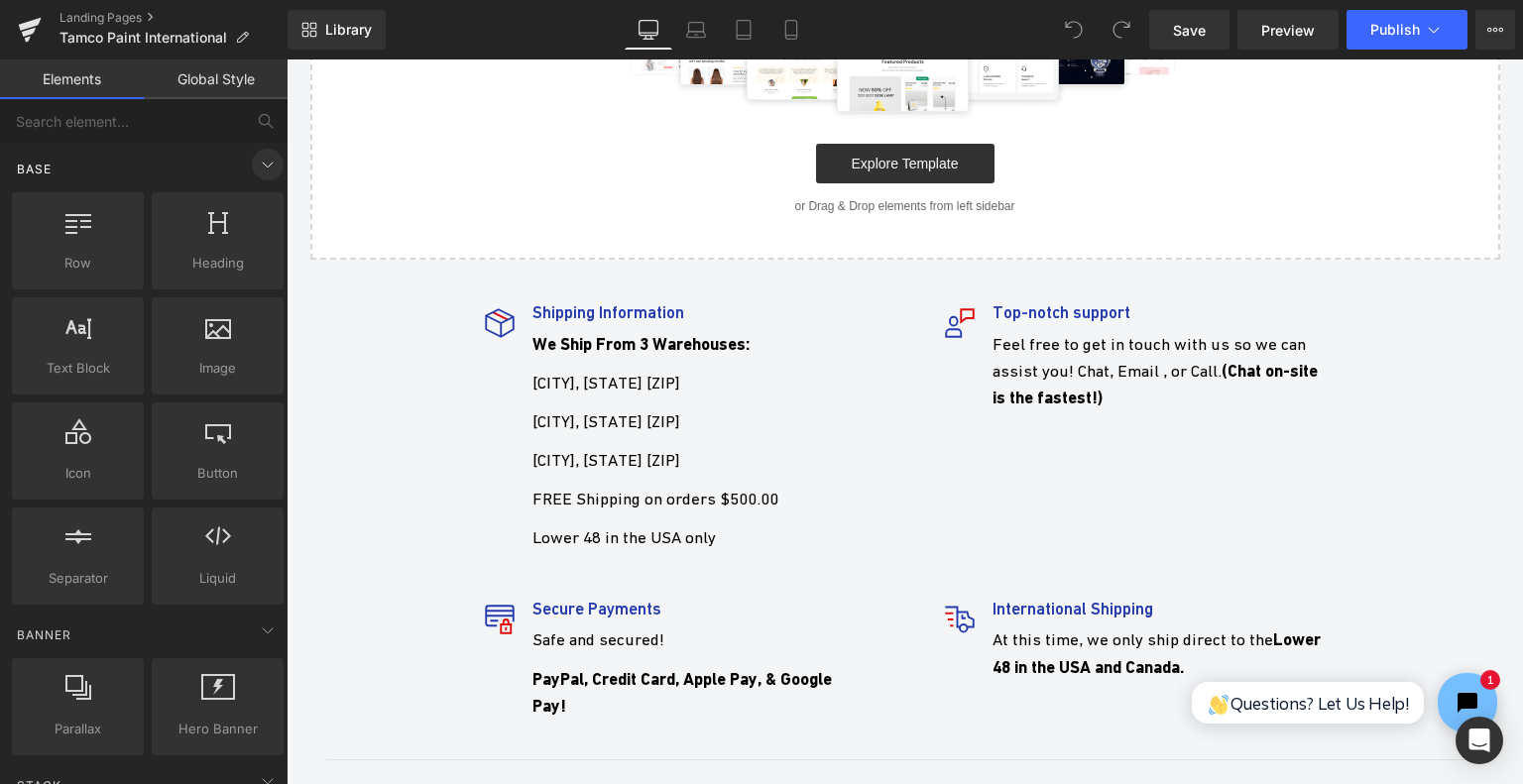 click at bounding box center [268, 165] 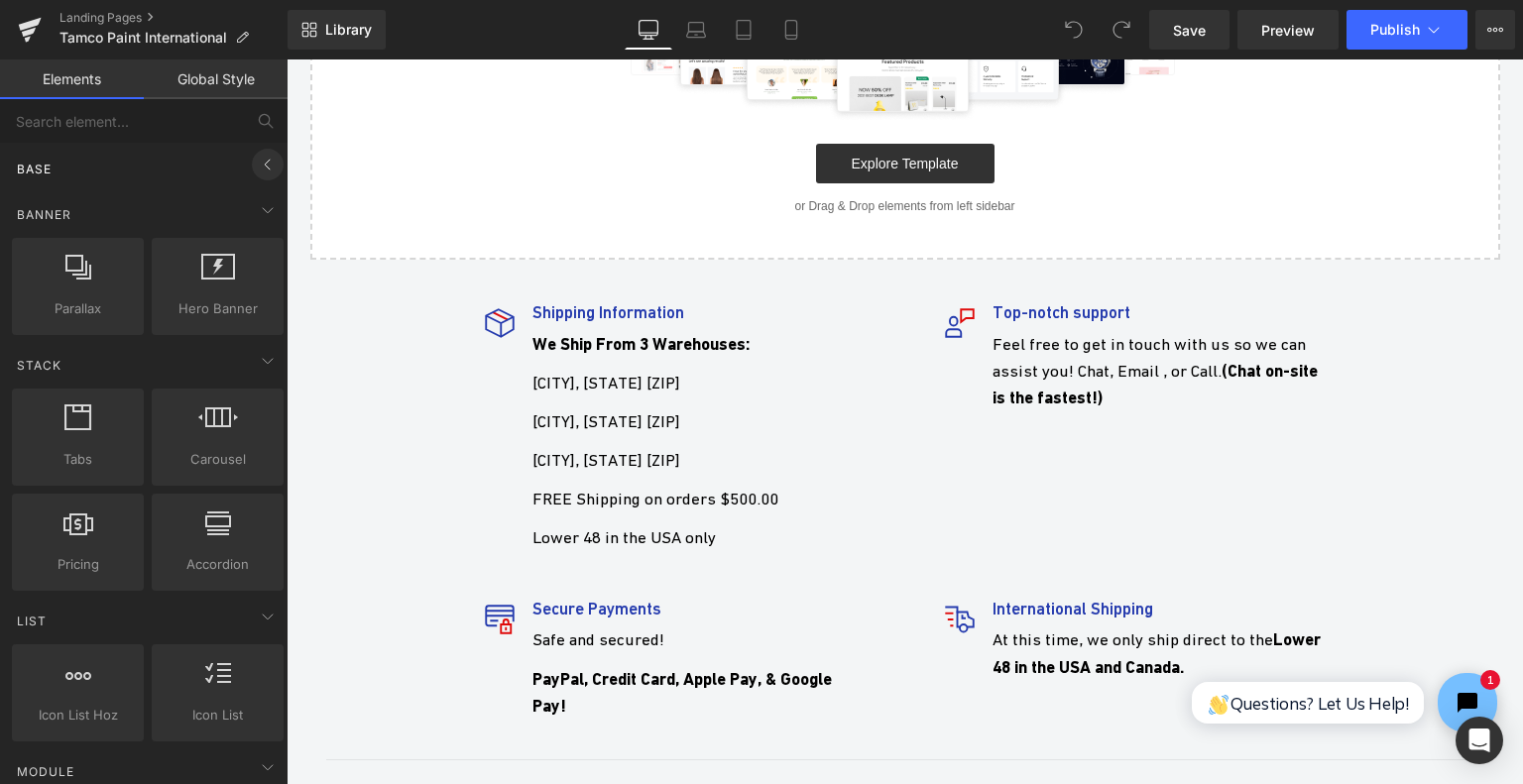 click at bounding box center (268, 165) 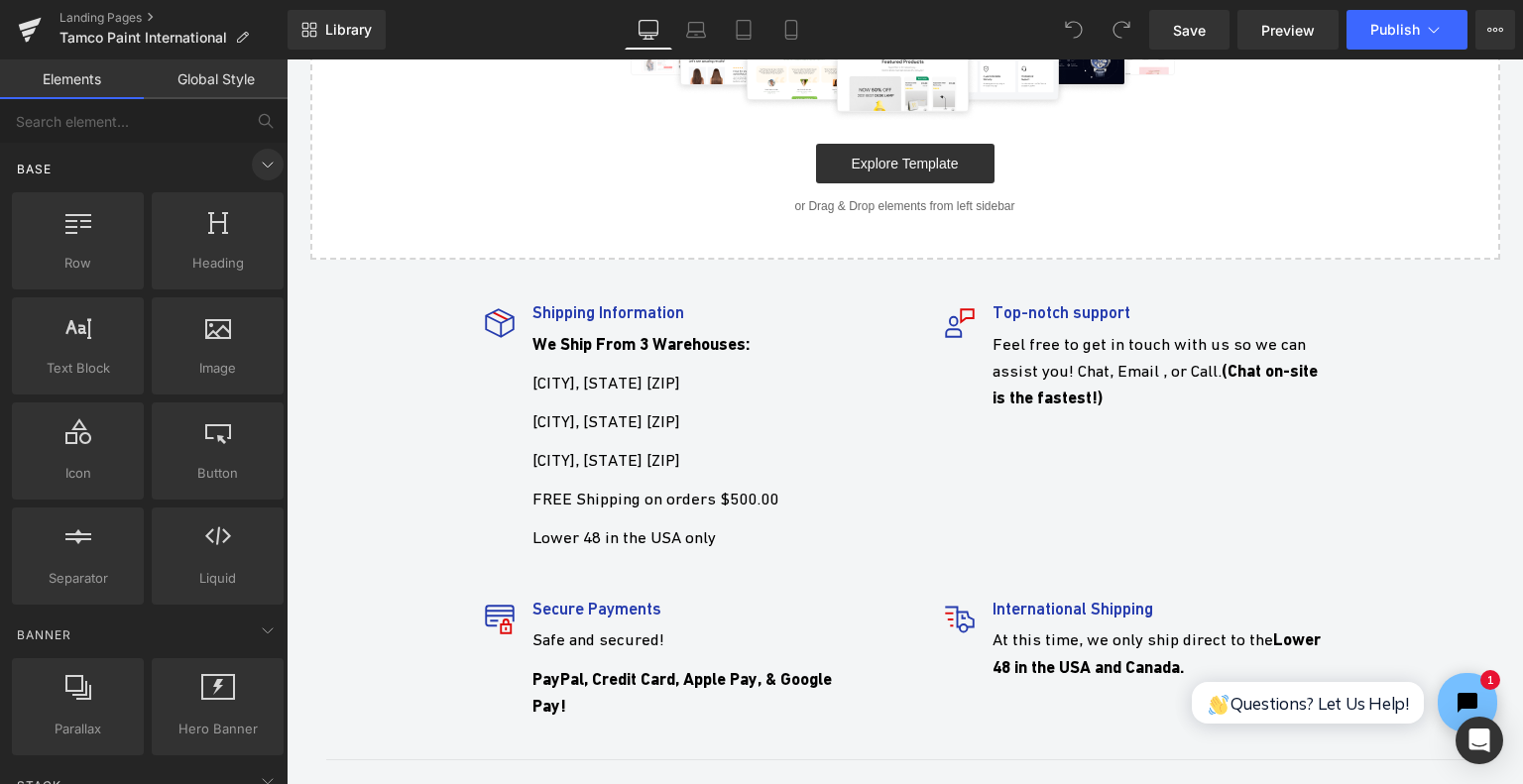 click at bounding box center [268, 165] 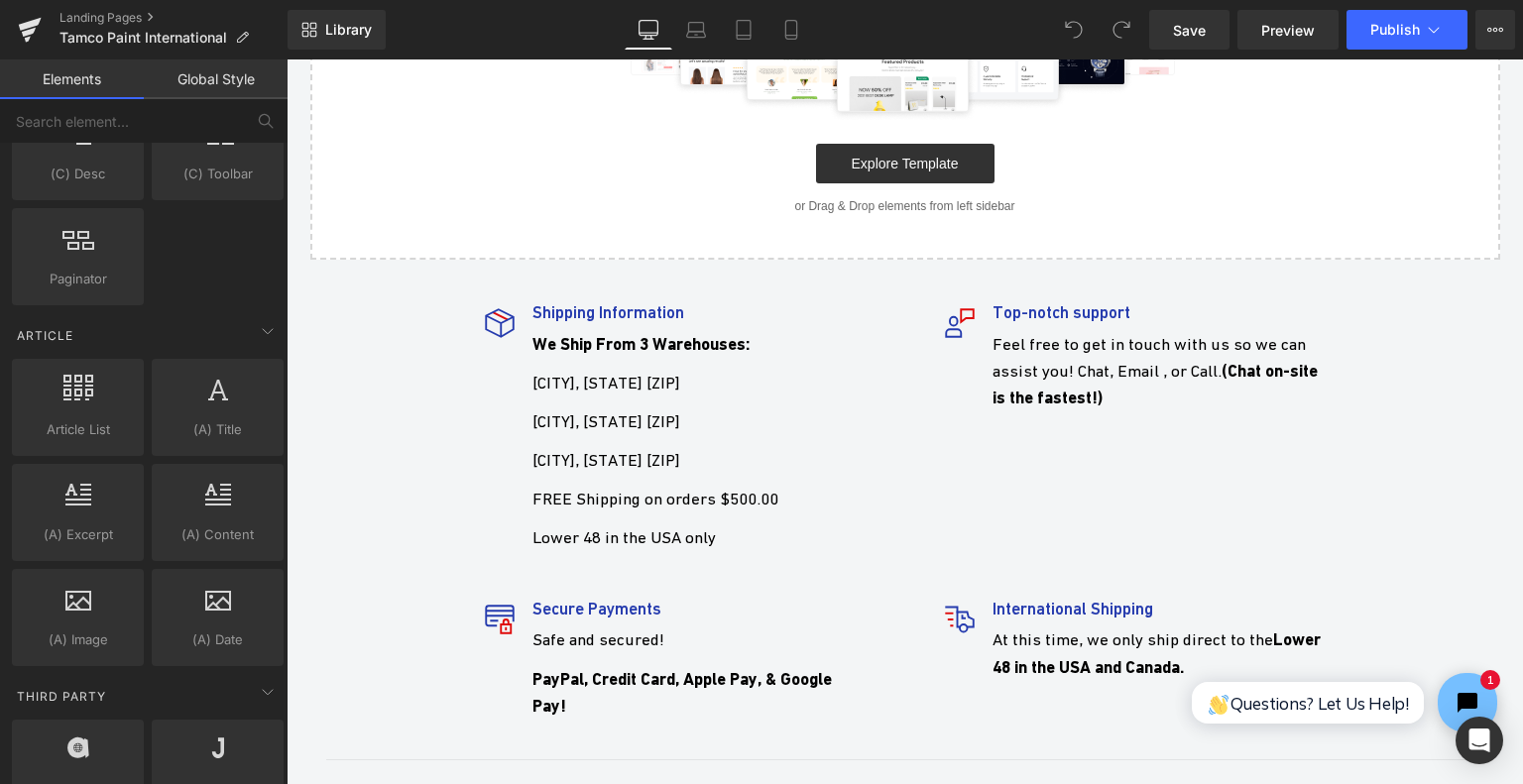 scroll, scrollTop: 3400, scrollLeft: 0, axis: vertical 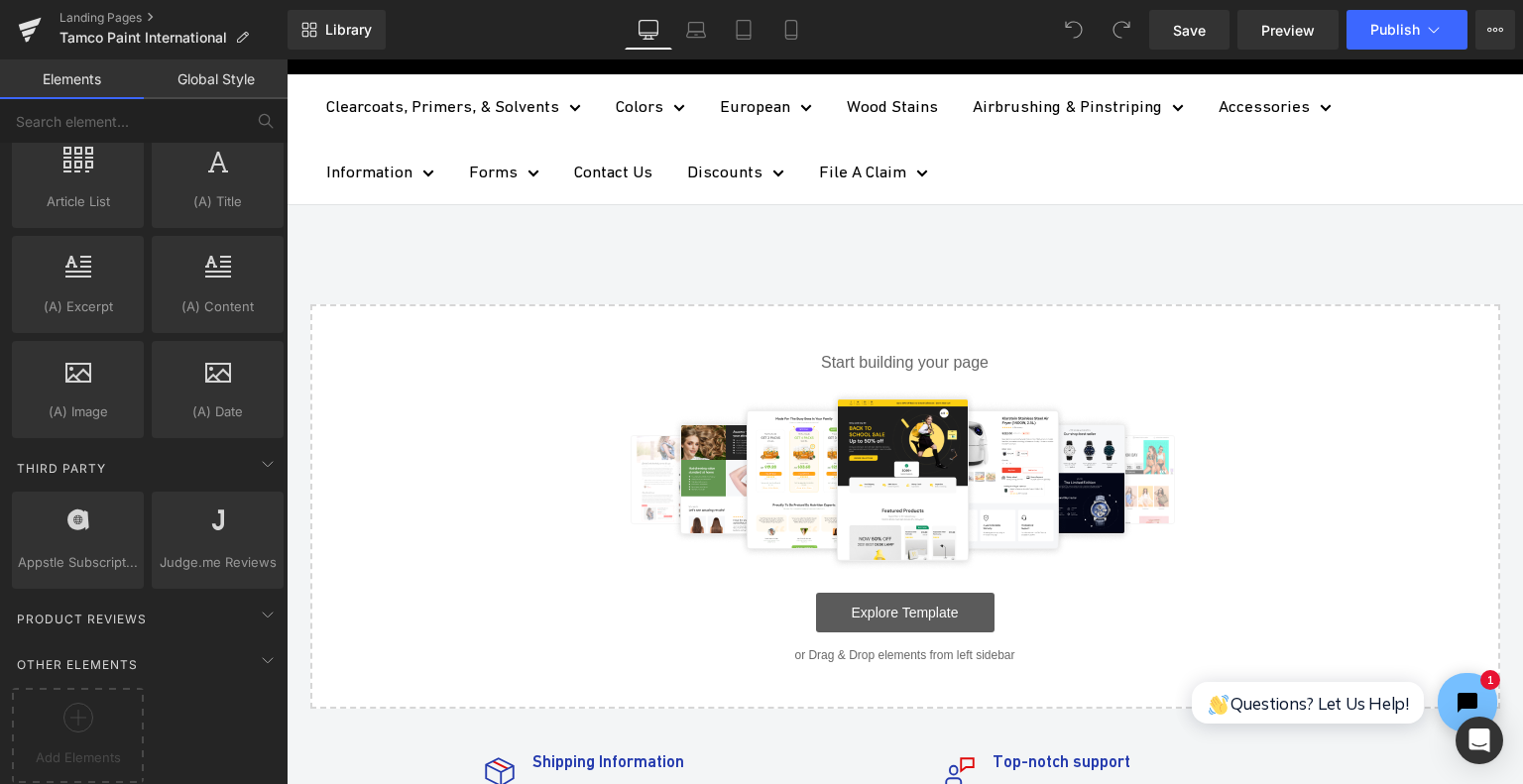 click on "Explore Template" at bounding box center [905, 613] 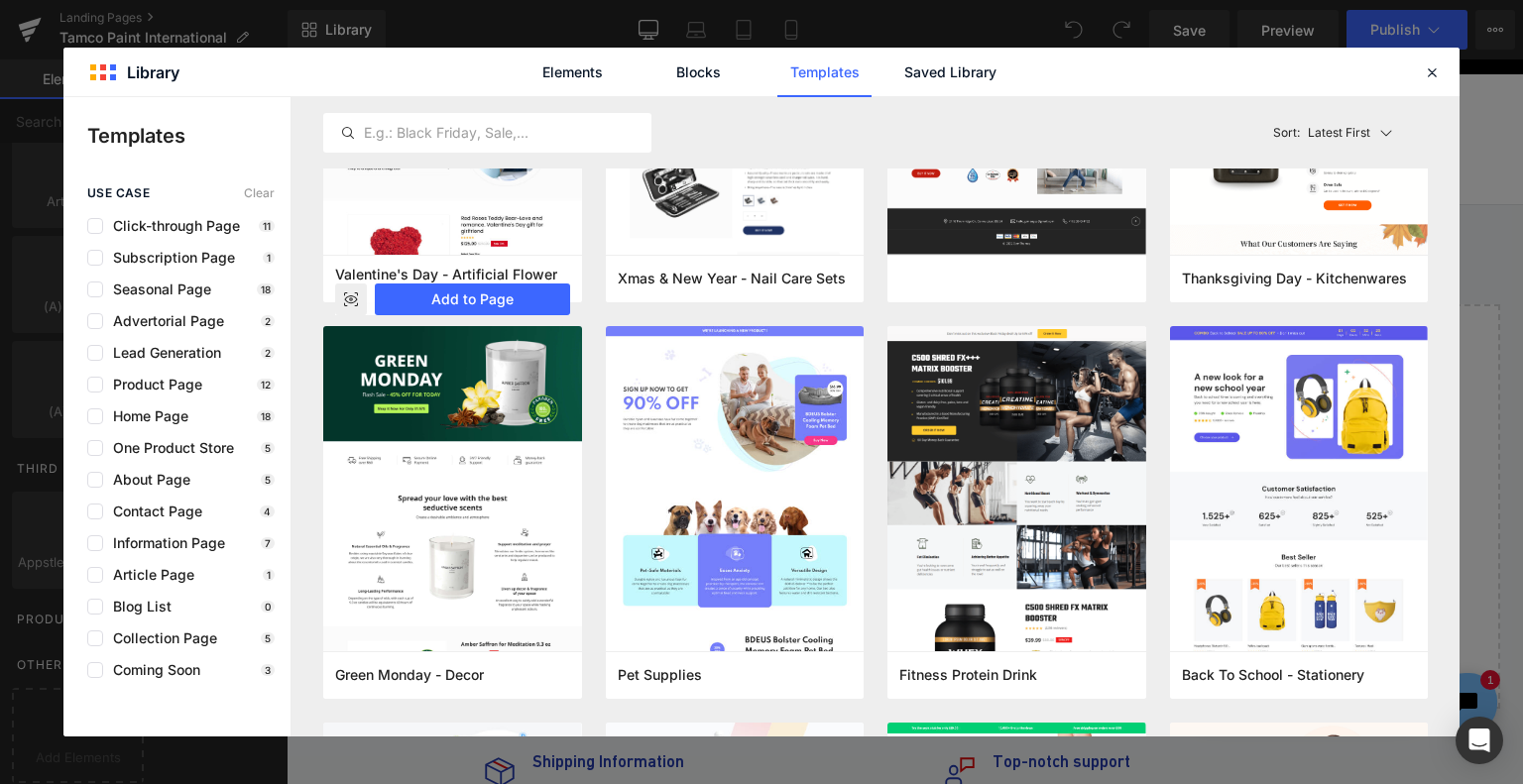 scroll, scrollTop: 2920, scrollLeft: 0, axis: vertical 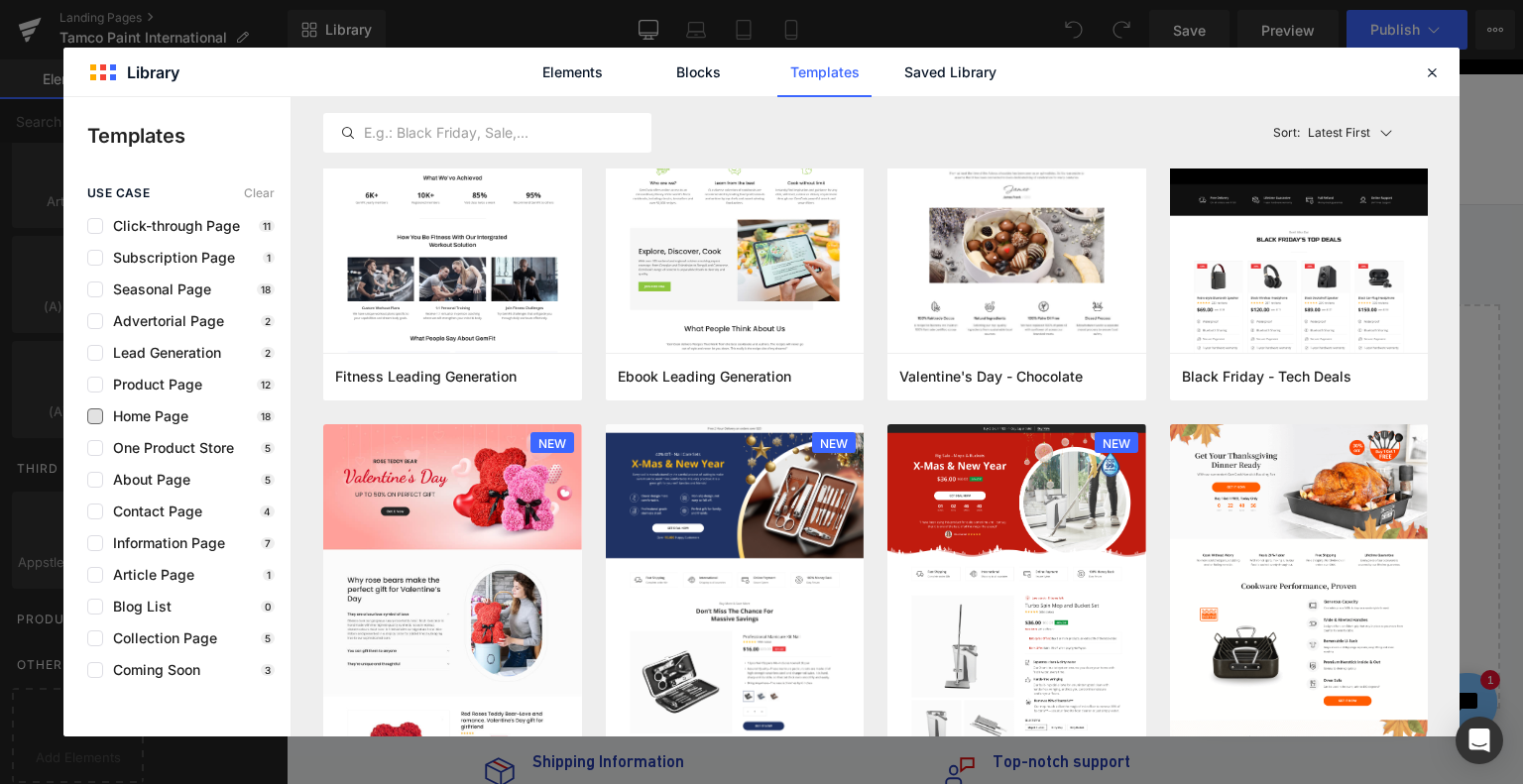 click on "Home Page" at bounding box center (146, 416) 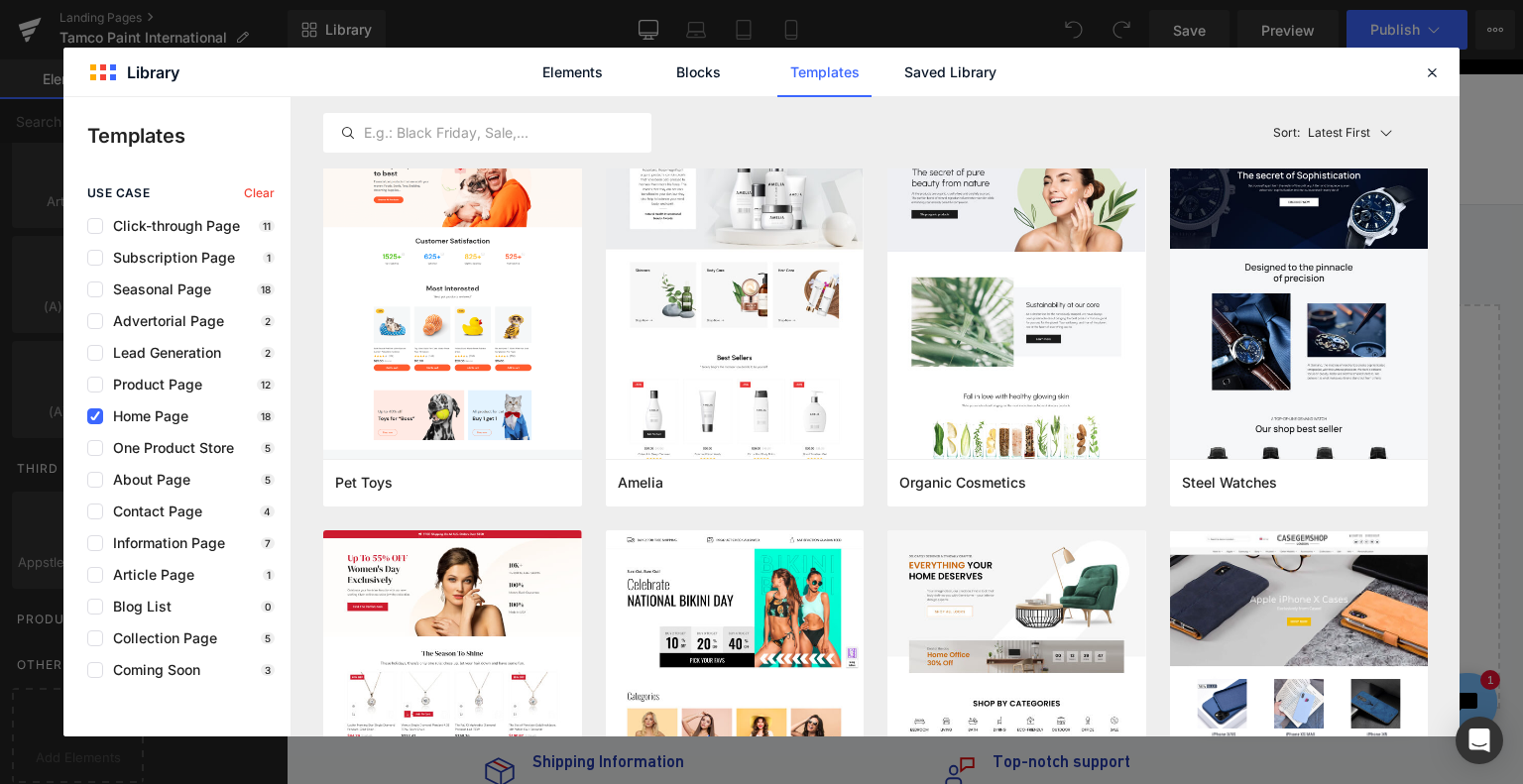 scroll, scrollTop: 0, scrollLeft: 0, axis: both 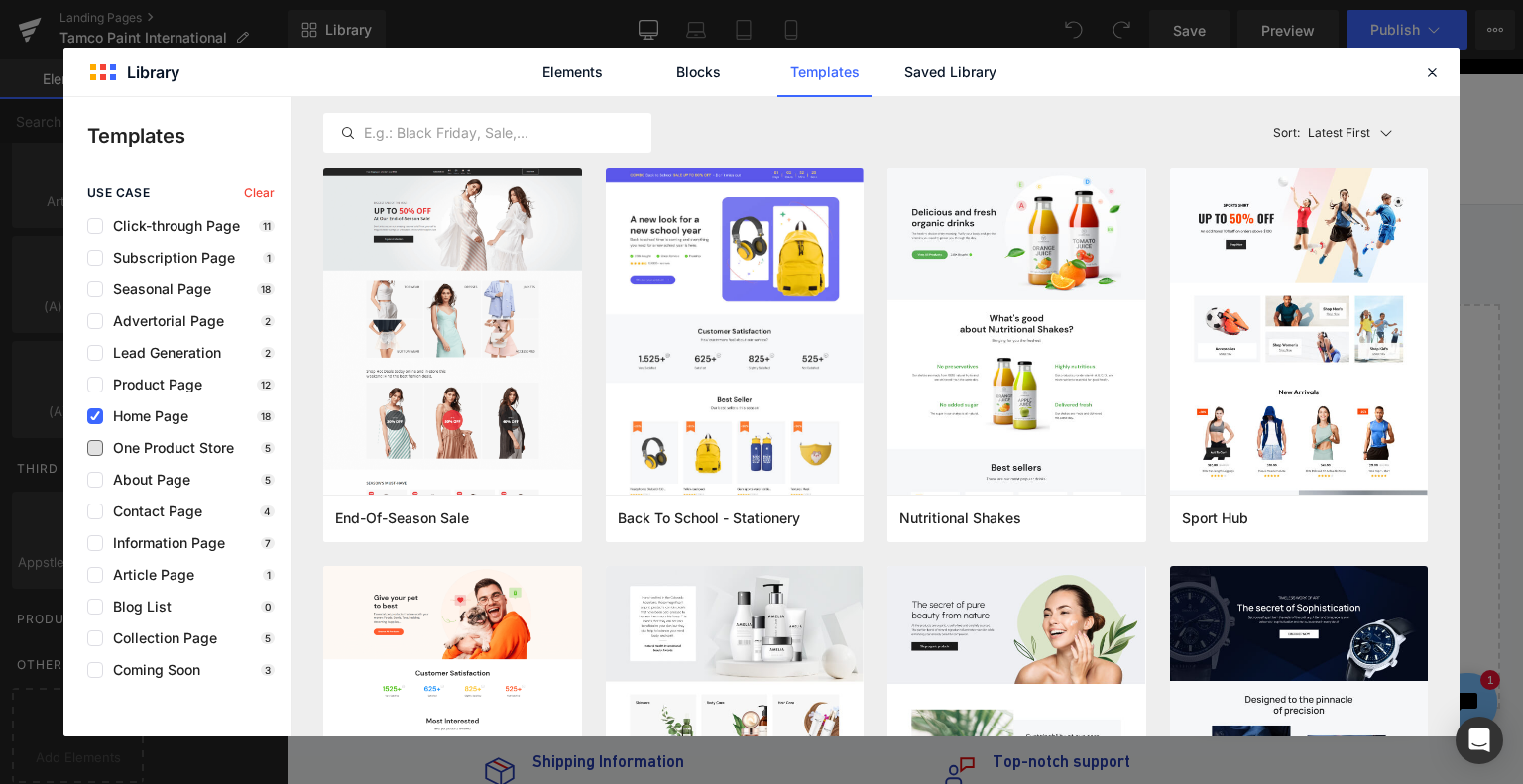click on "One Product Store" at bounding box center (169, 448) 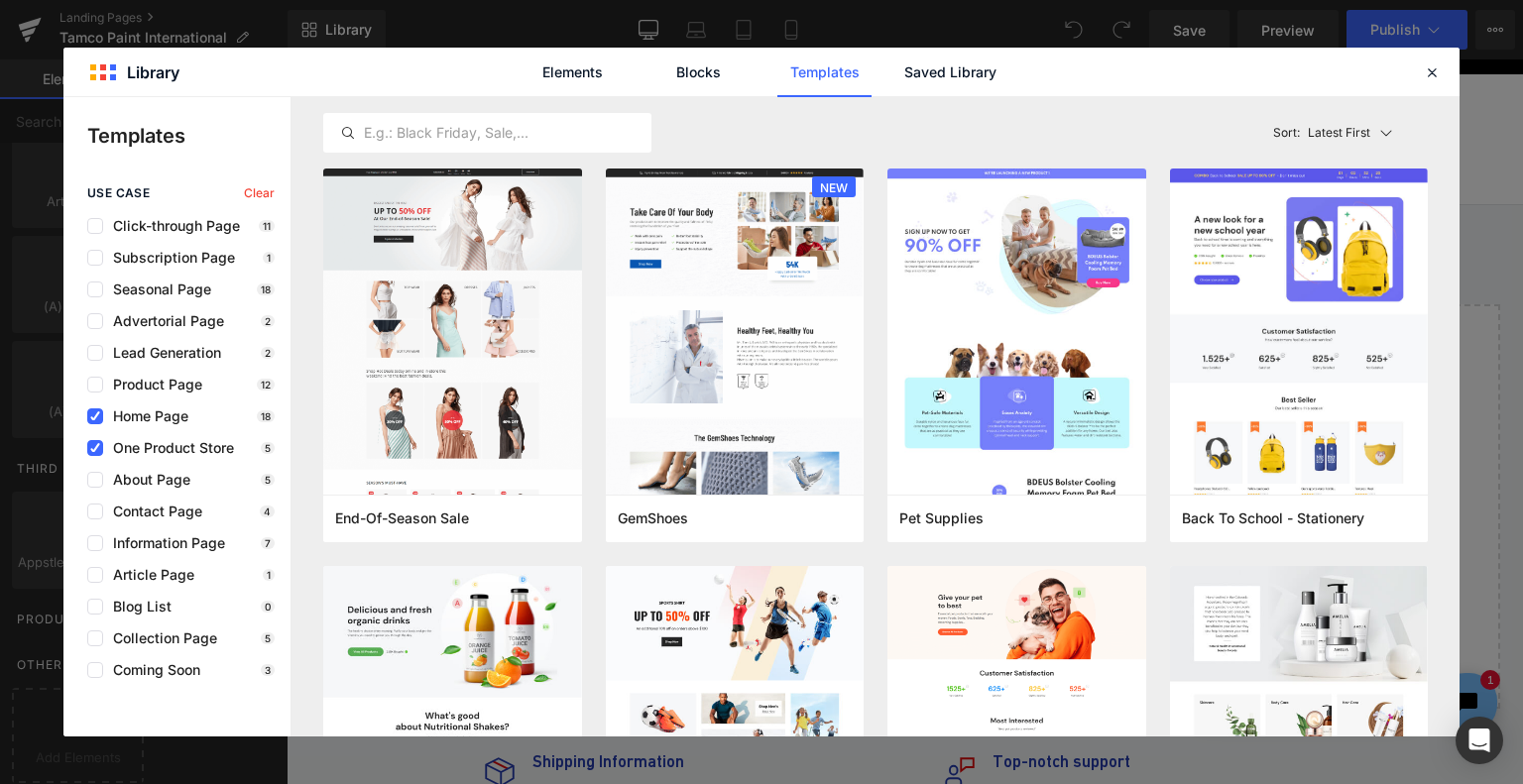 click on "Home Page" at bounding box center [146, 416] 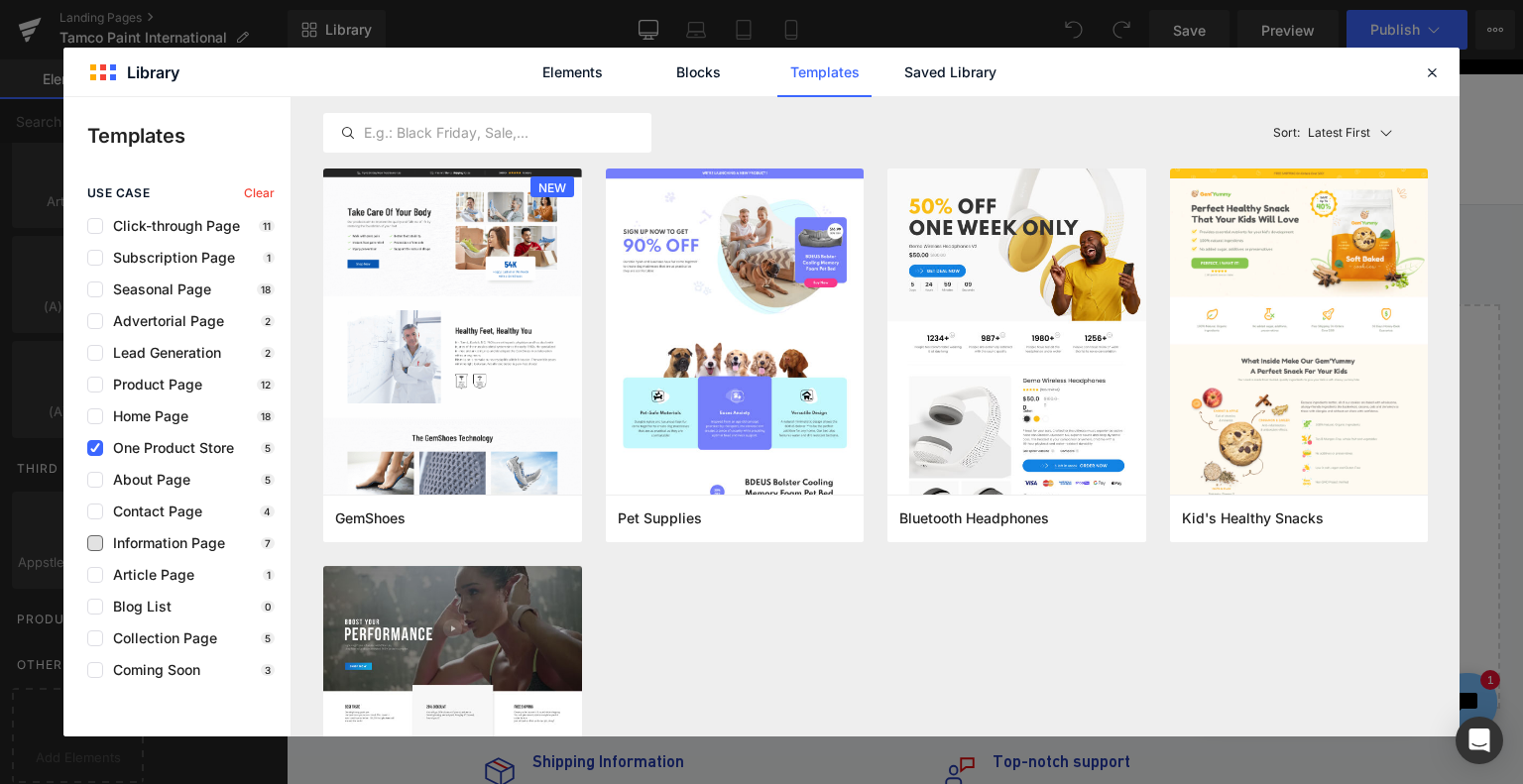 click on "Information Page" at bounding box center [164, 543] 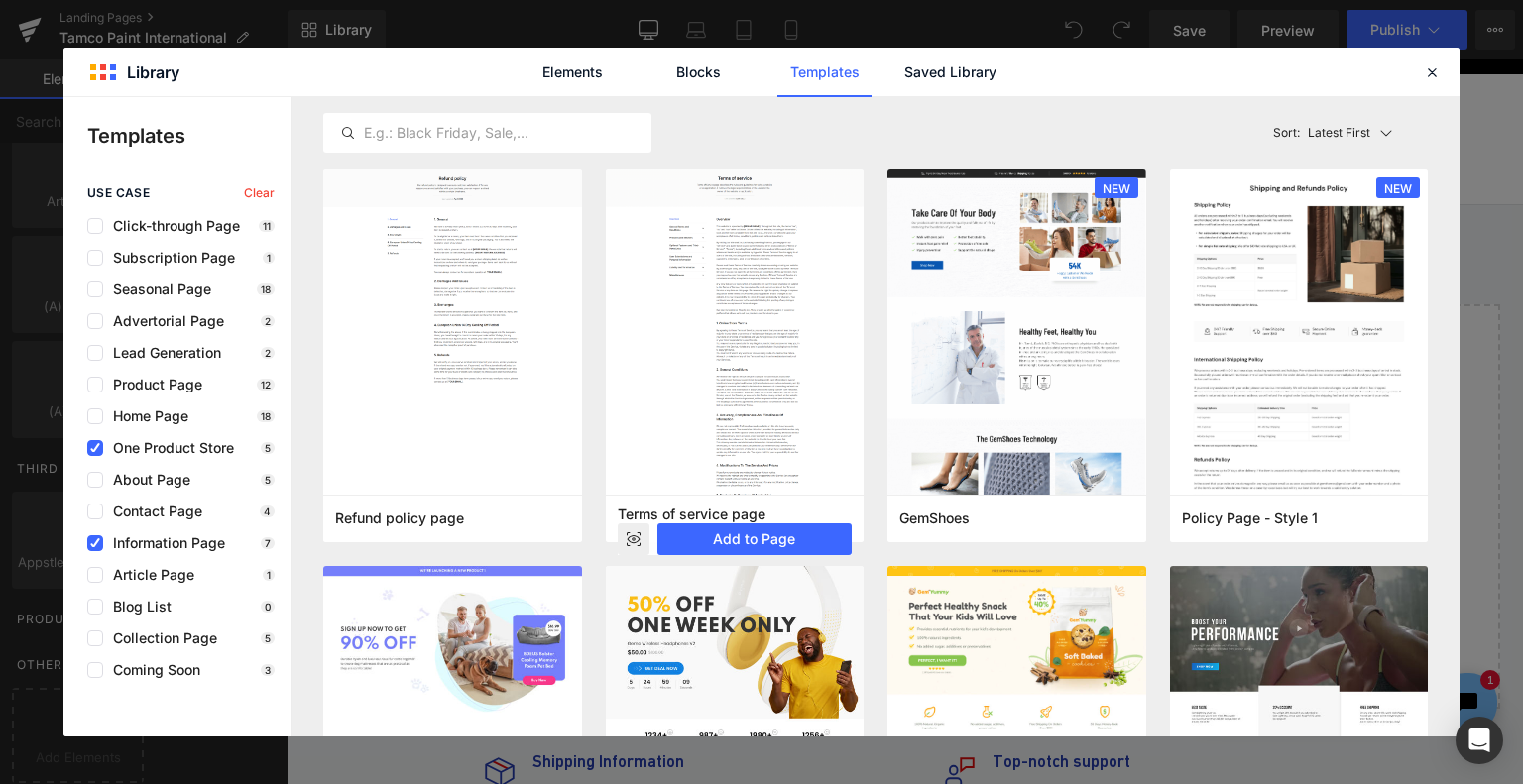 scroll, scrollTop: 0, scrollLeft: 0, axis: both 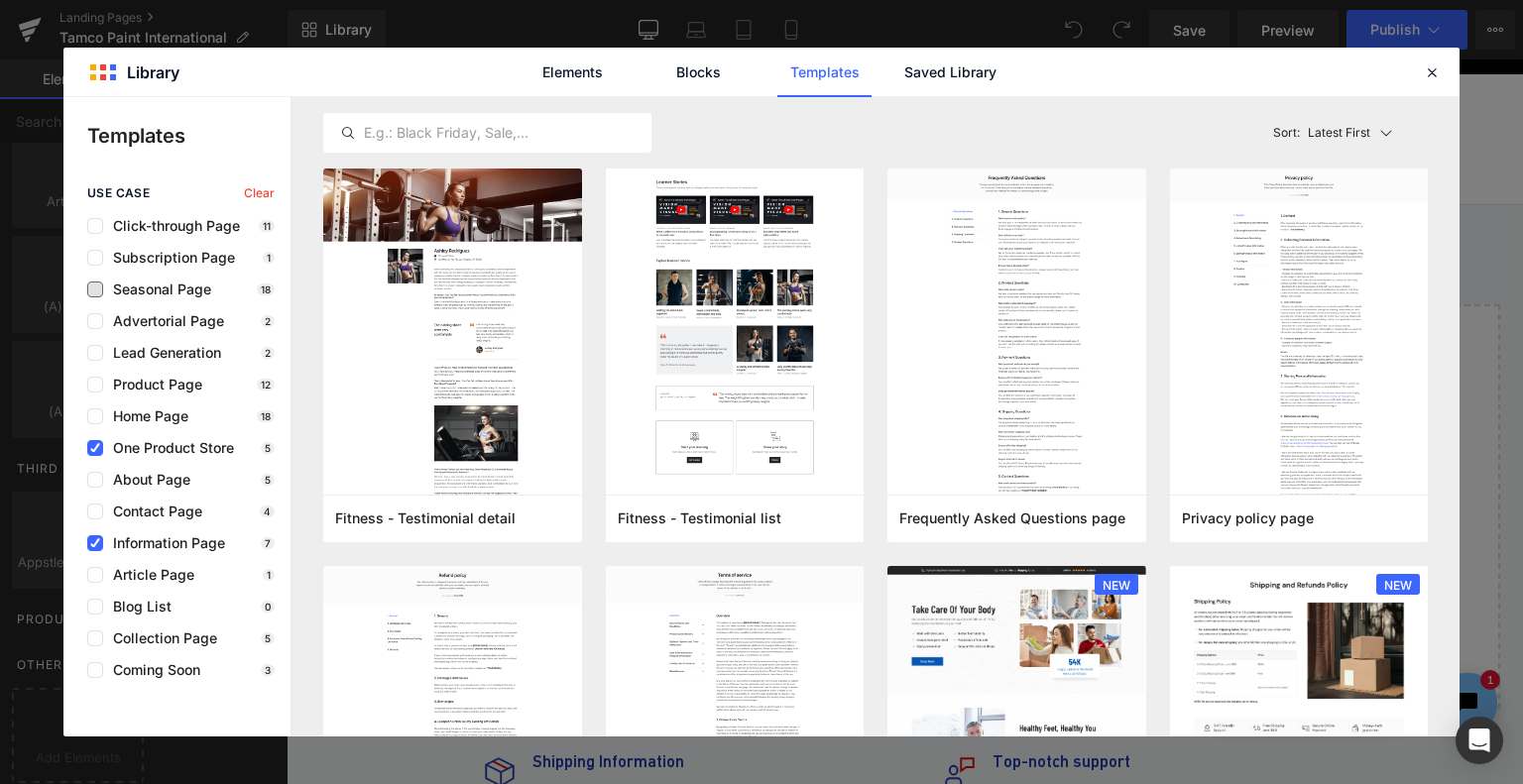 click on "Seasonal Page" at bounding box center (157, 289) 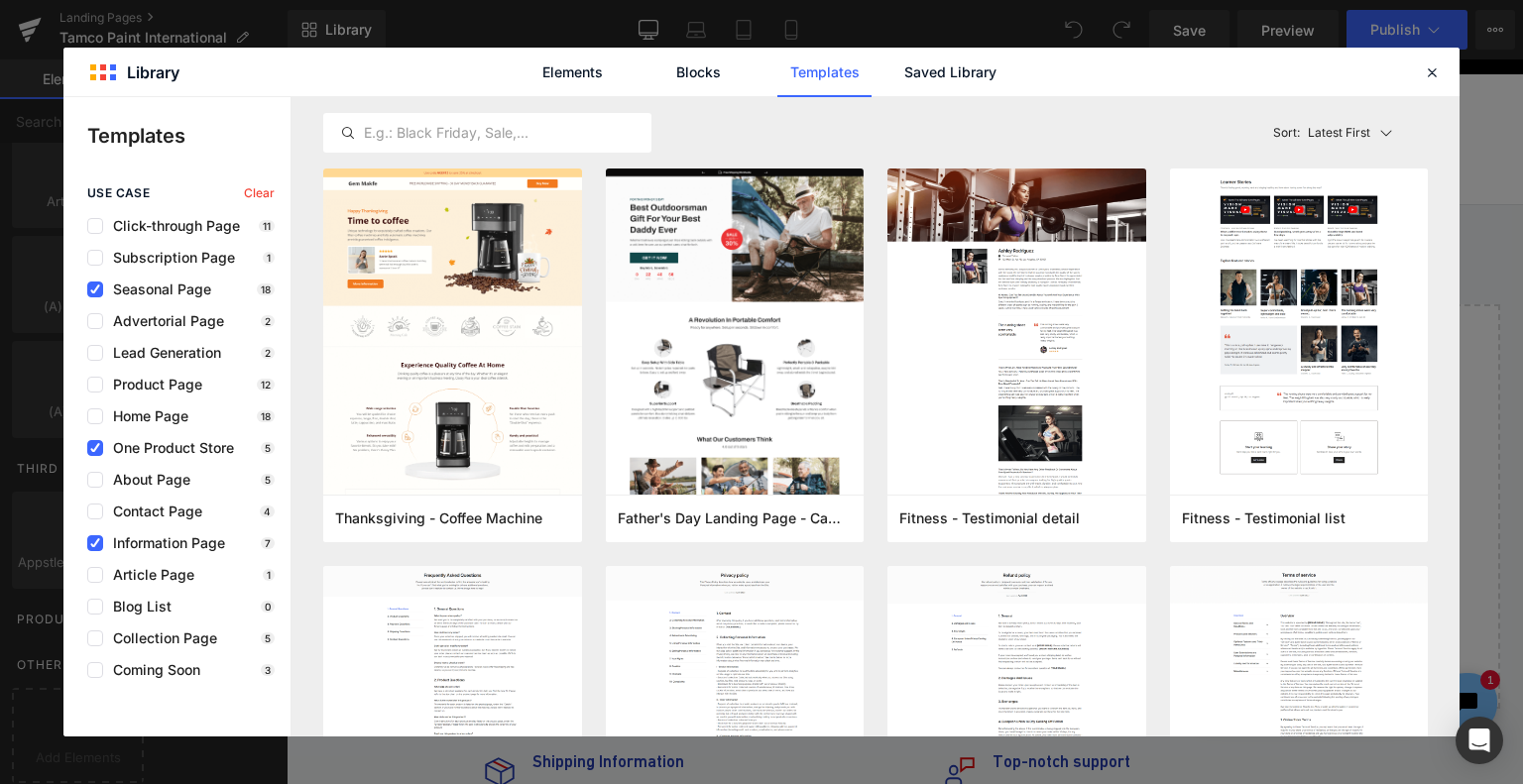 click on "One Product Store" at bounding box center (169, 448) 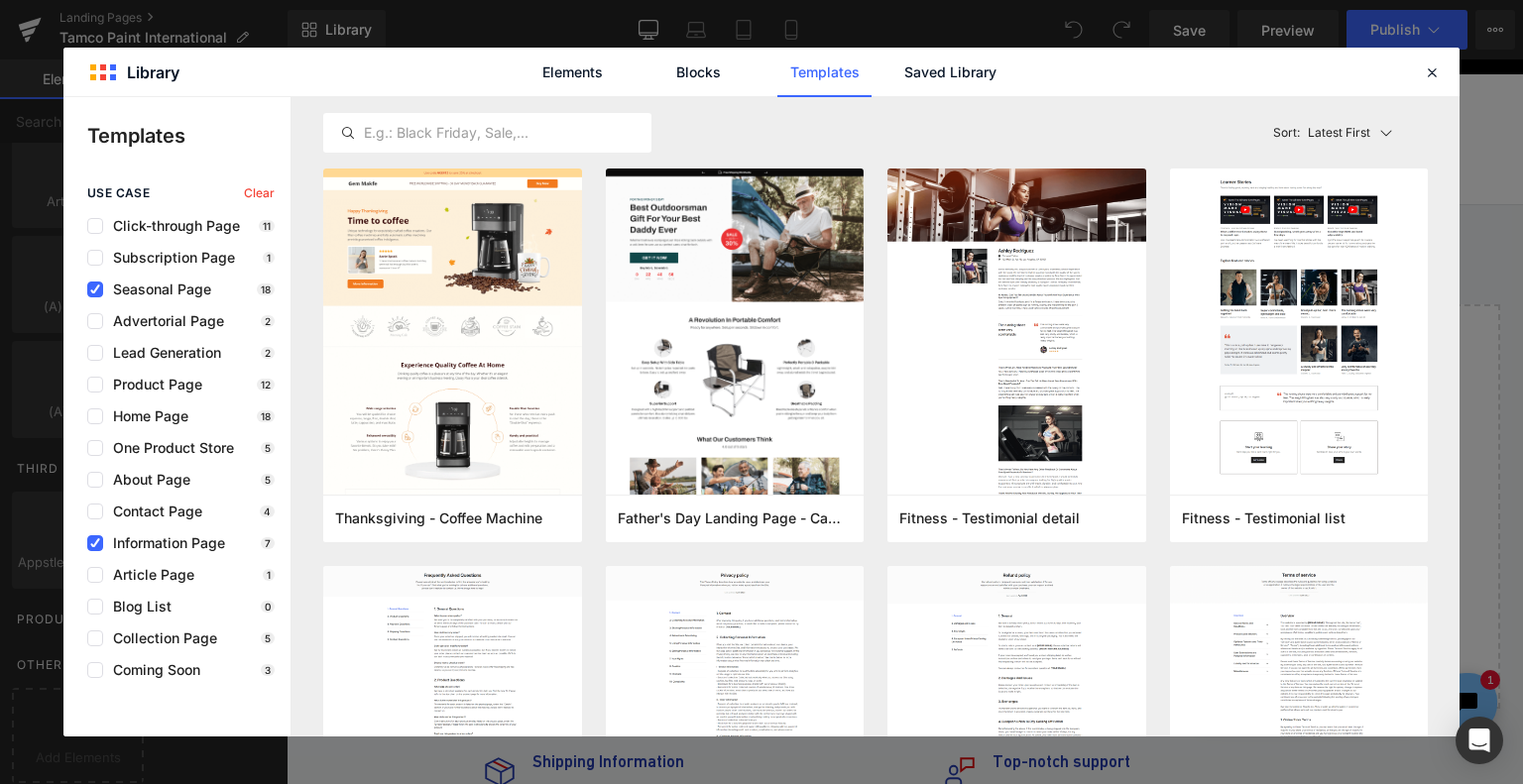 click on "Information Page" at bounding box center [164, 543] 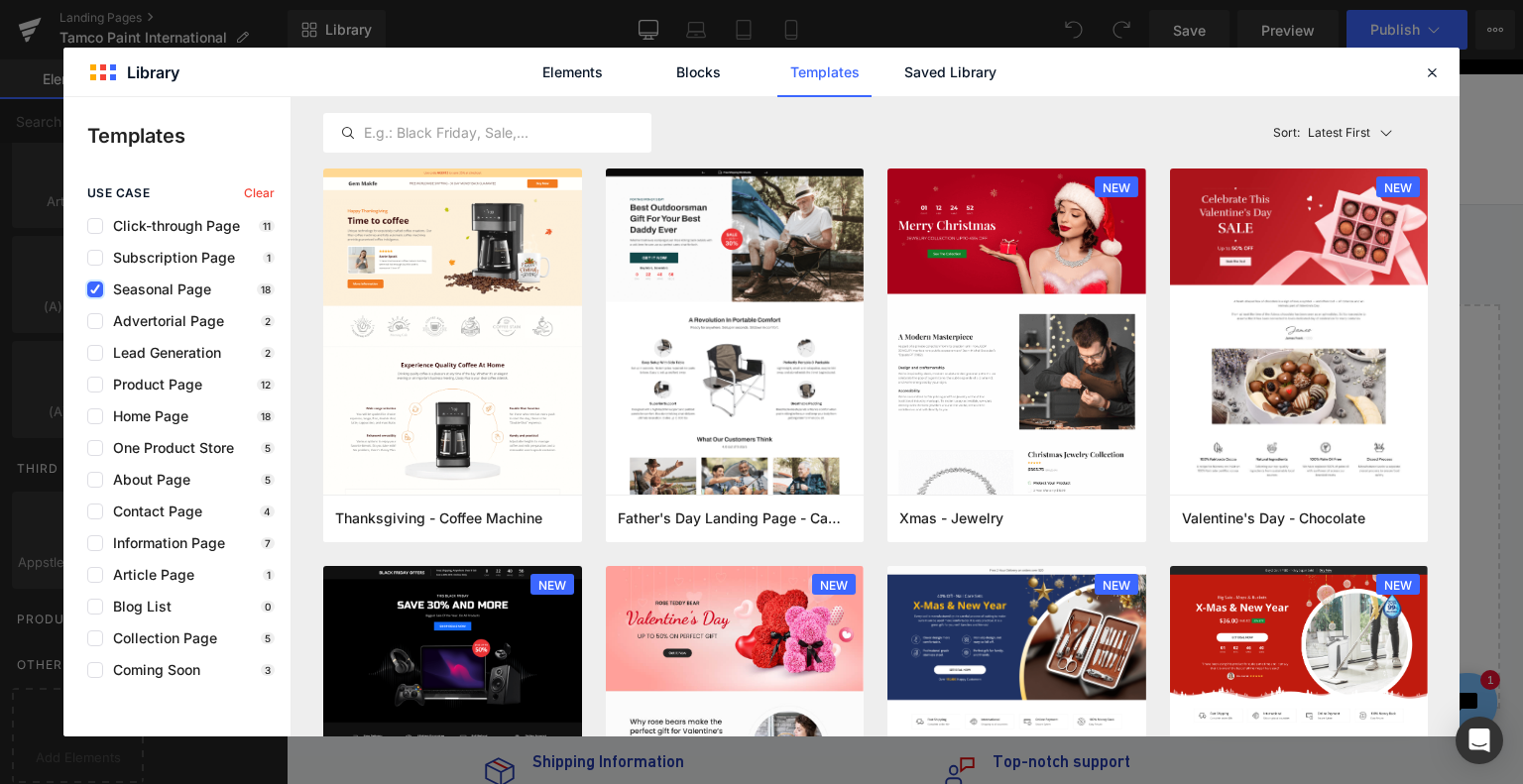 click at bounding box center [95, 289] 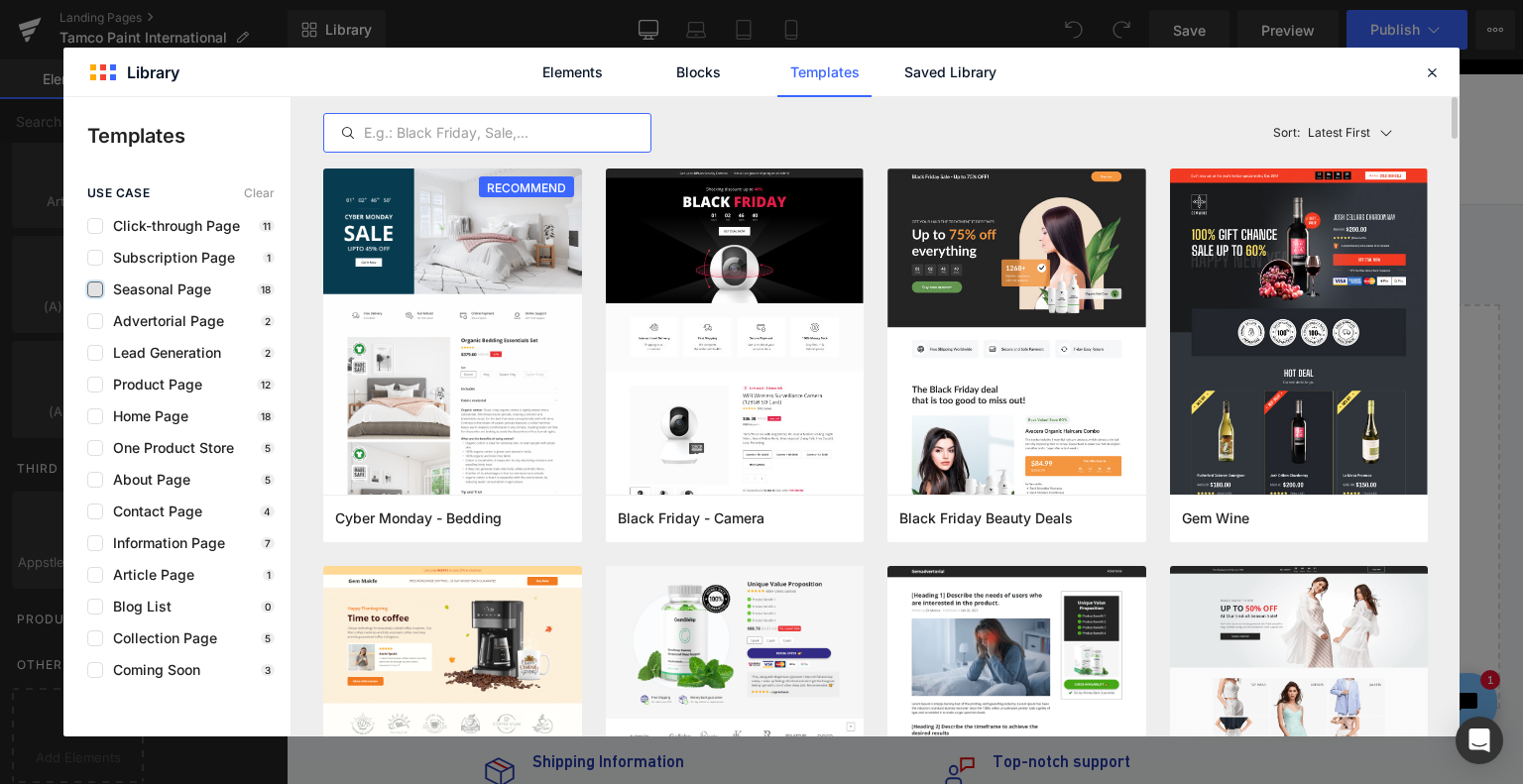 click at bounding box center (487, 133) 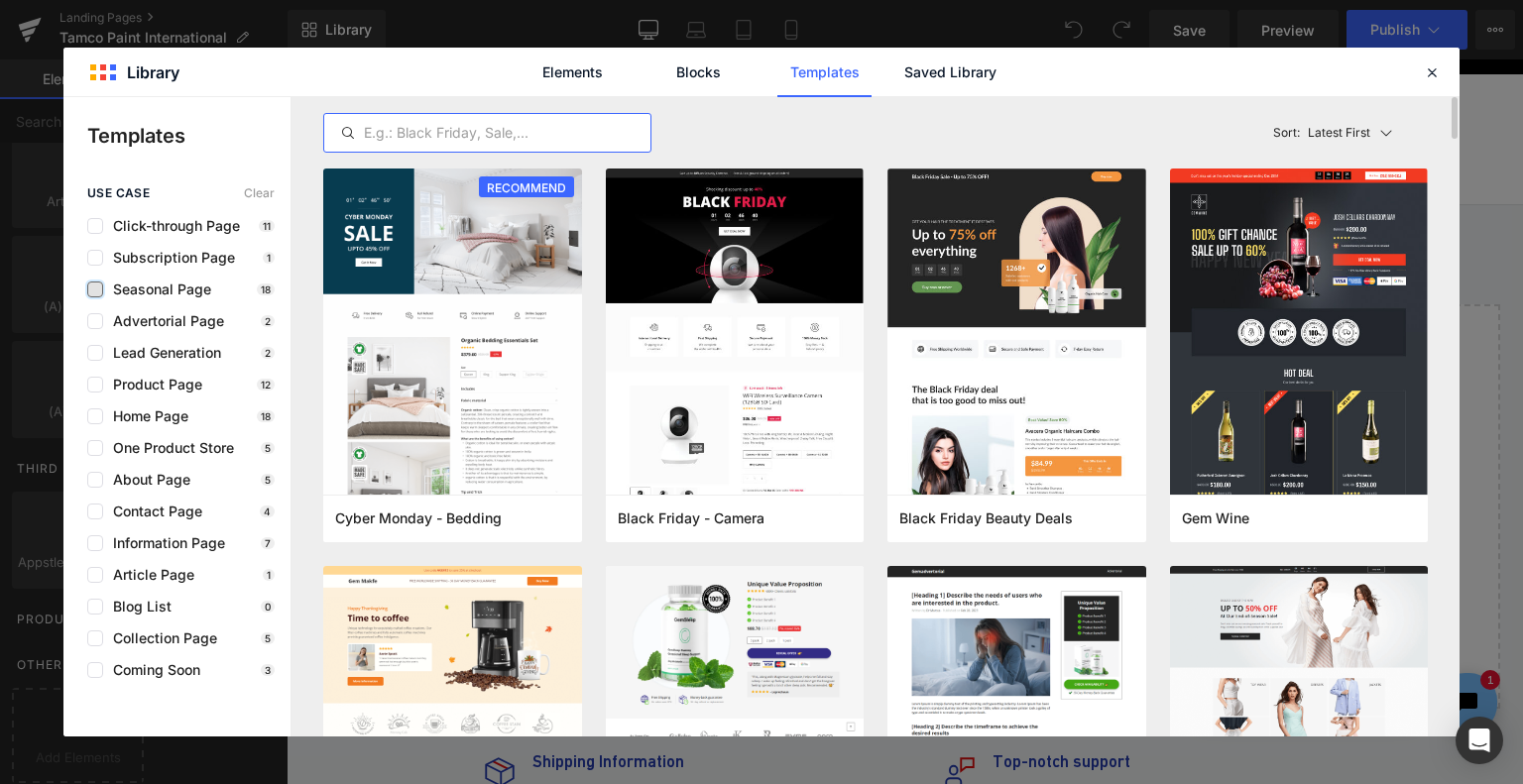 type on "a" 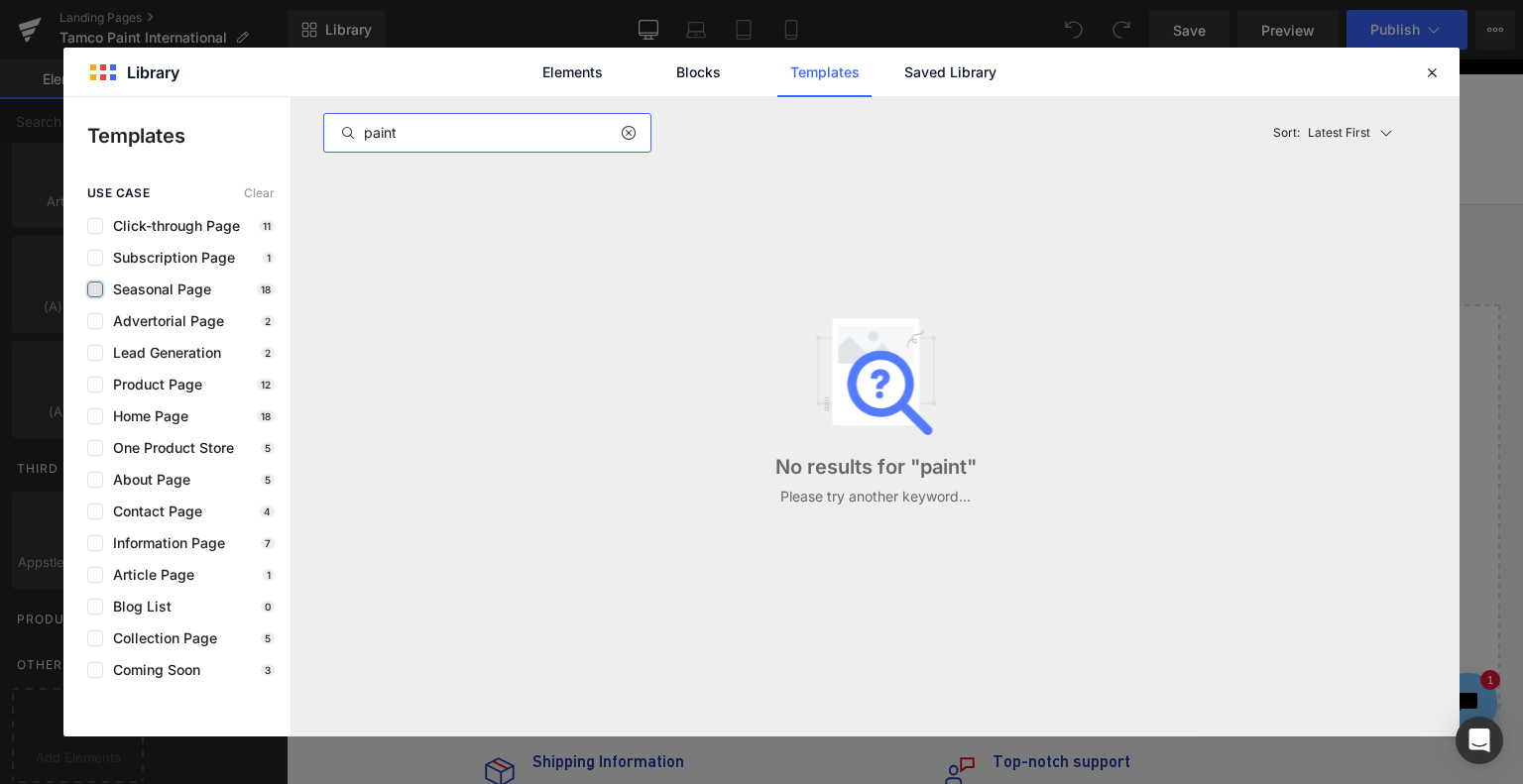 type on "paint" 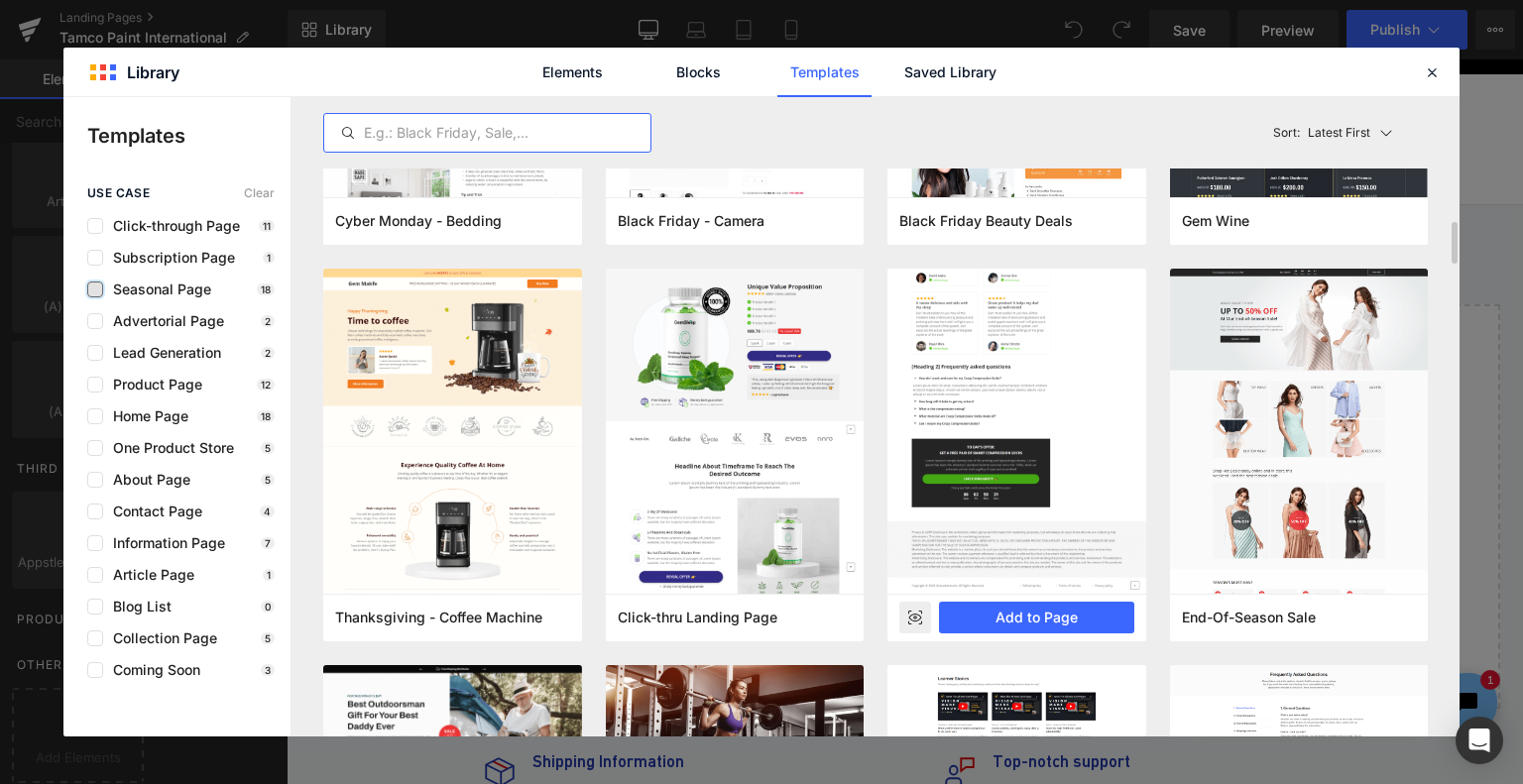 scroll, scrollTop: 396, scrollLeft: 0, axis: vertical 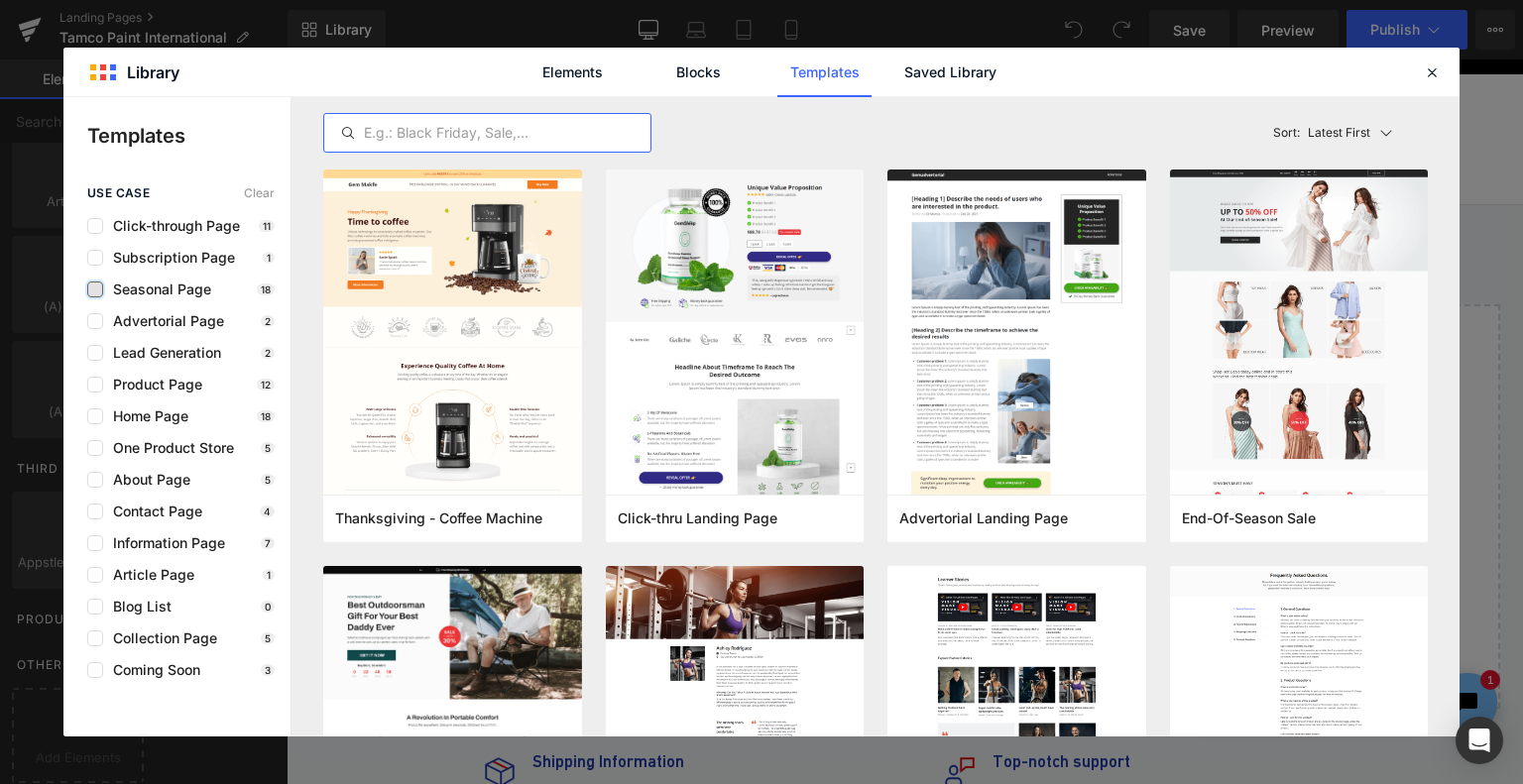 type 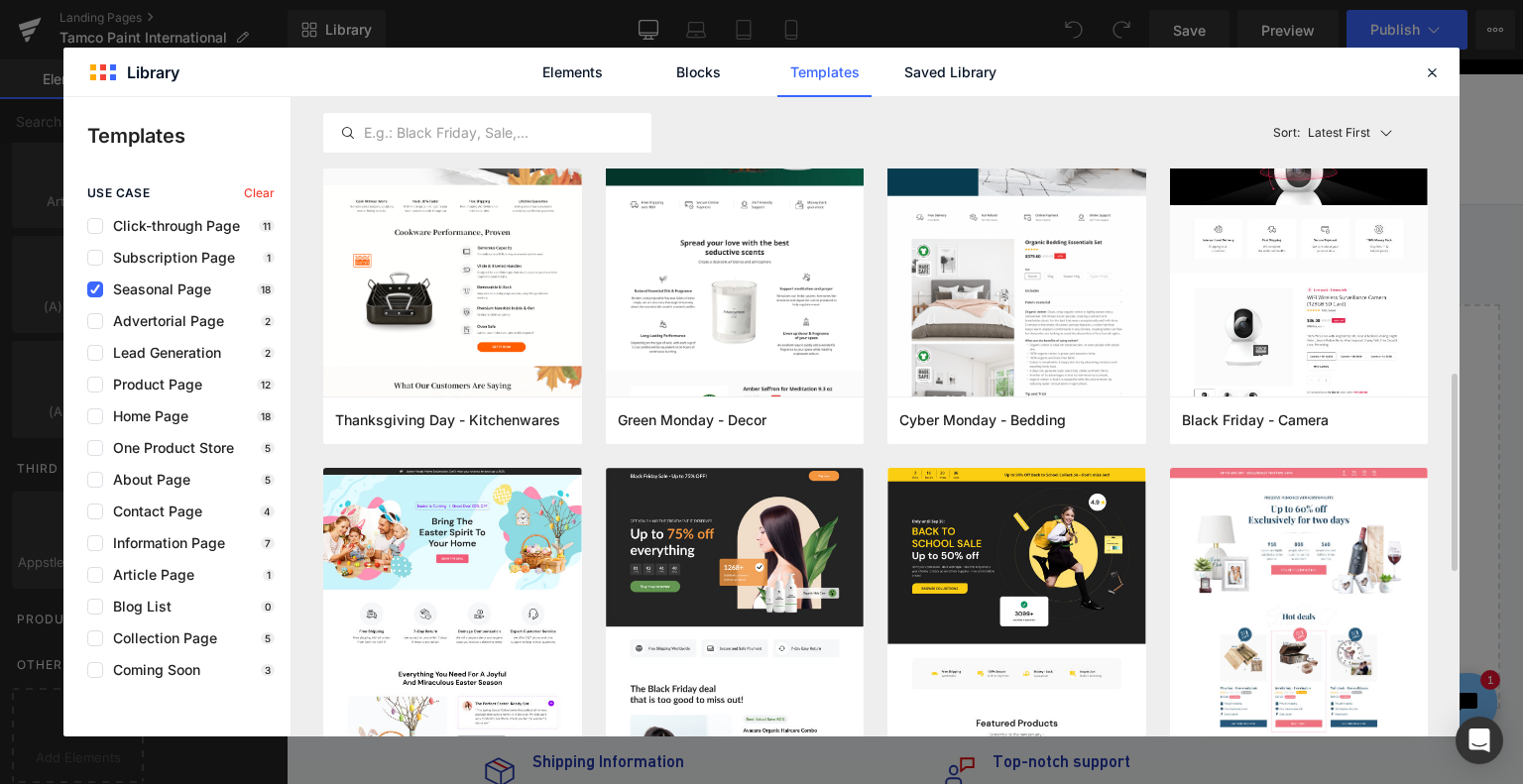 scroll, scrollTop: 793, scrollLeft: 0, axis: vertical 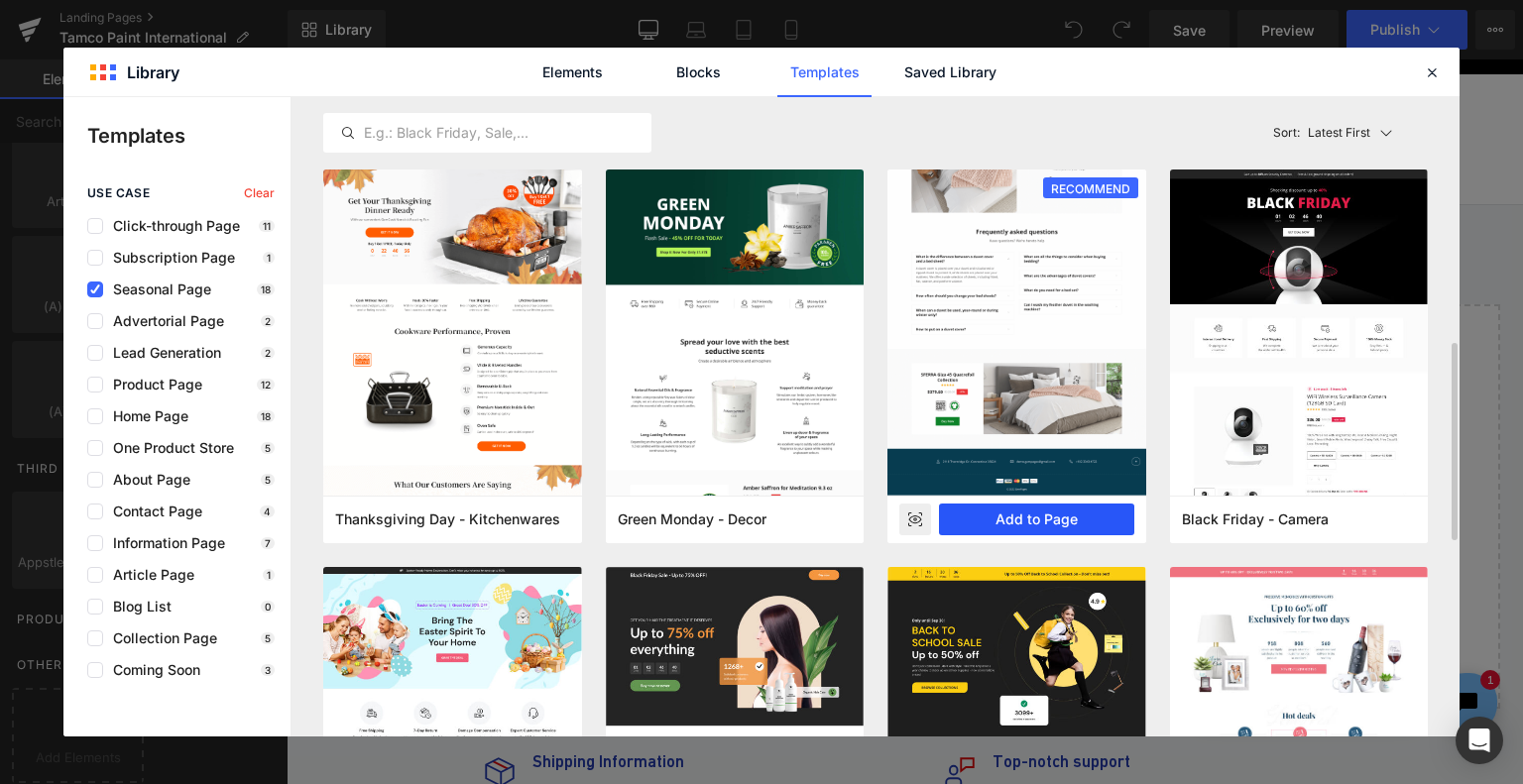 click on "Add to Page" at bounding box center (1036, 519) 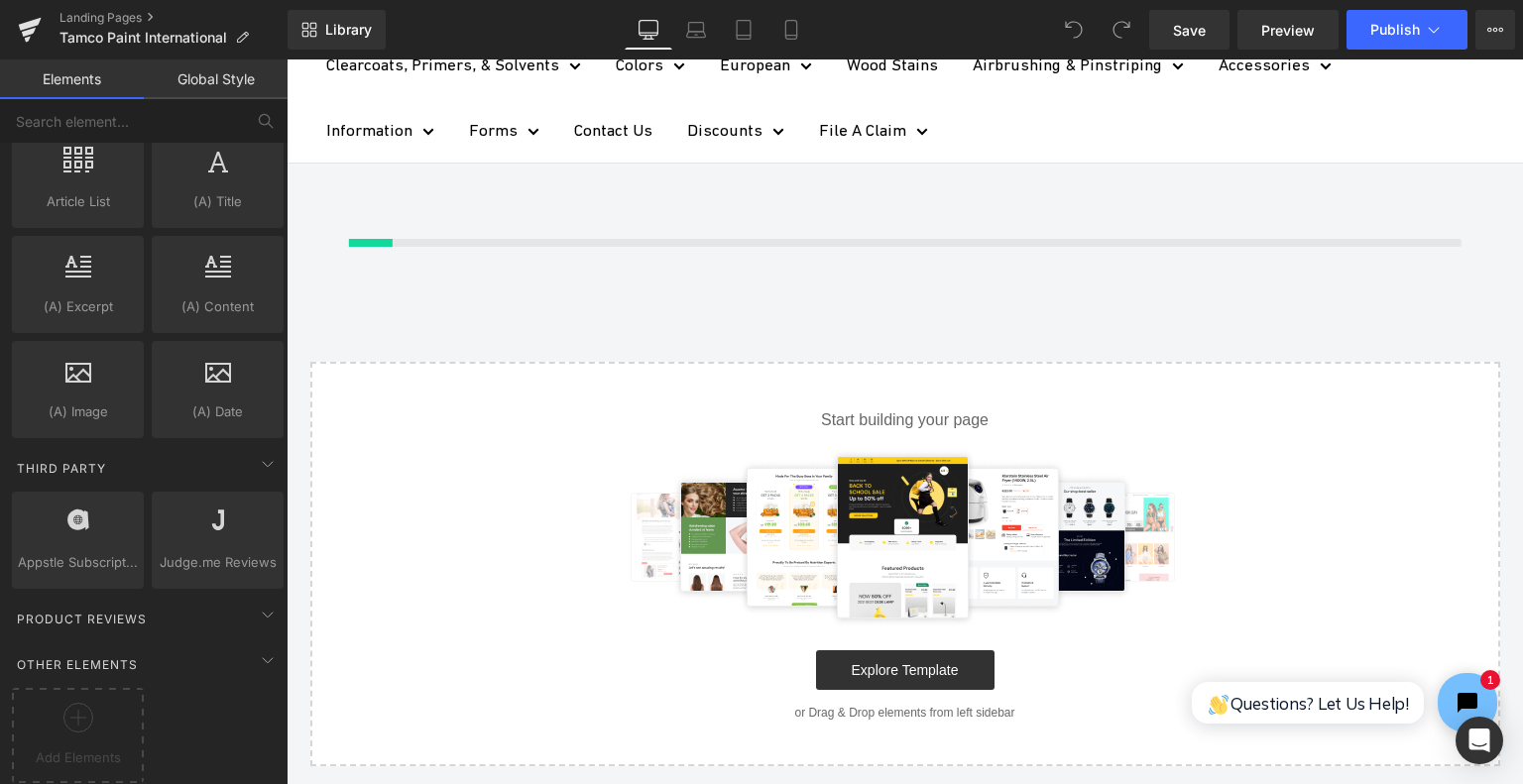 scroll, scrollTop: 245, scrollLeft: 0, axis: vertical 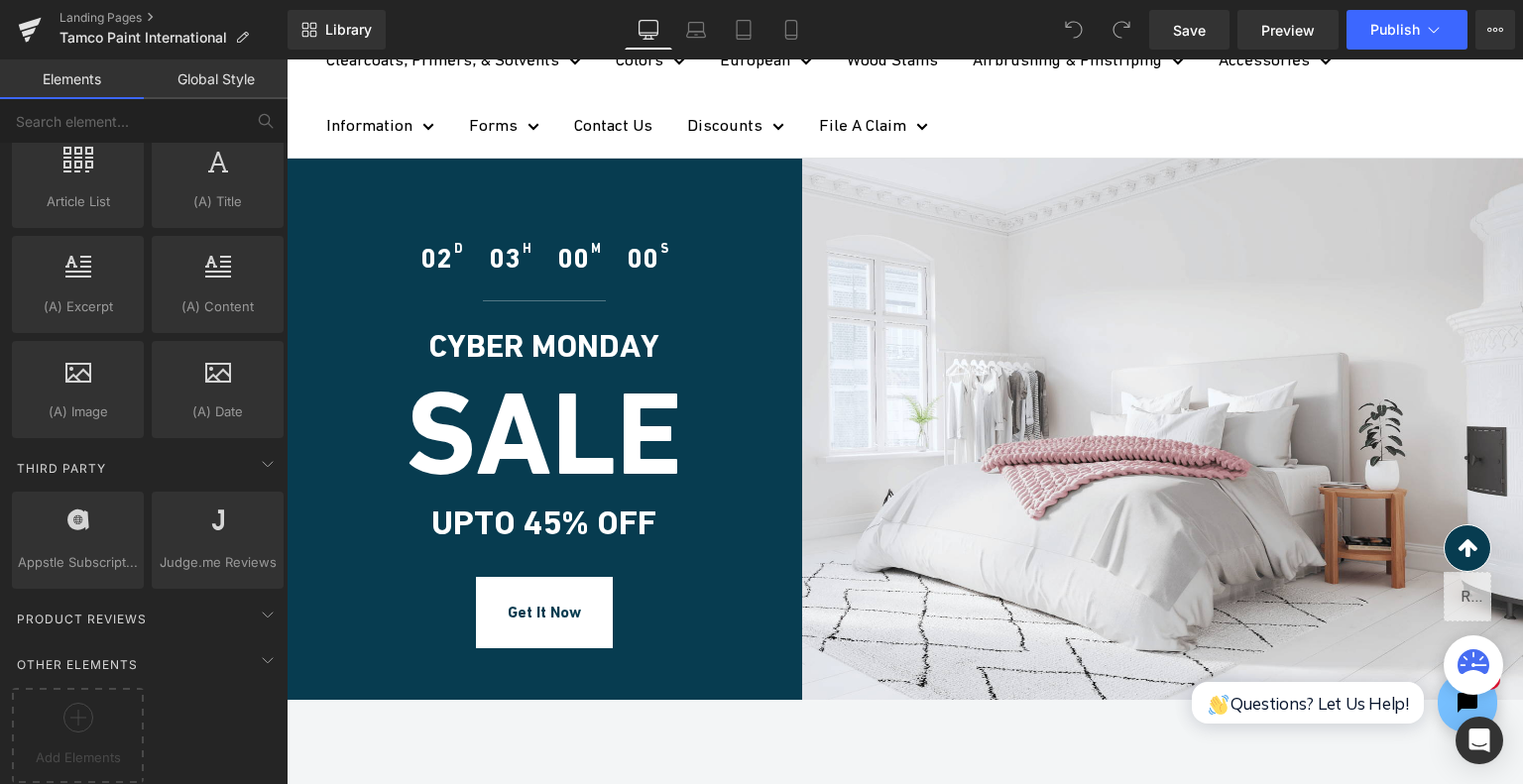 click on "SALE" at bounding box center [544, 434] 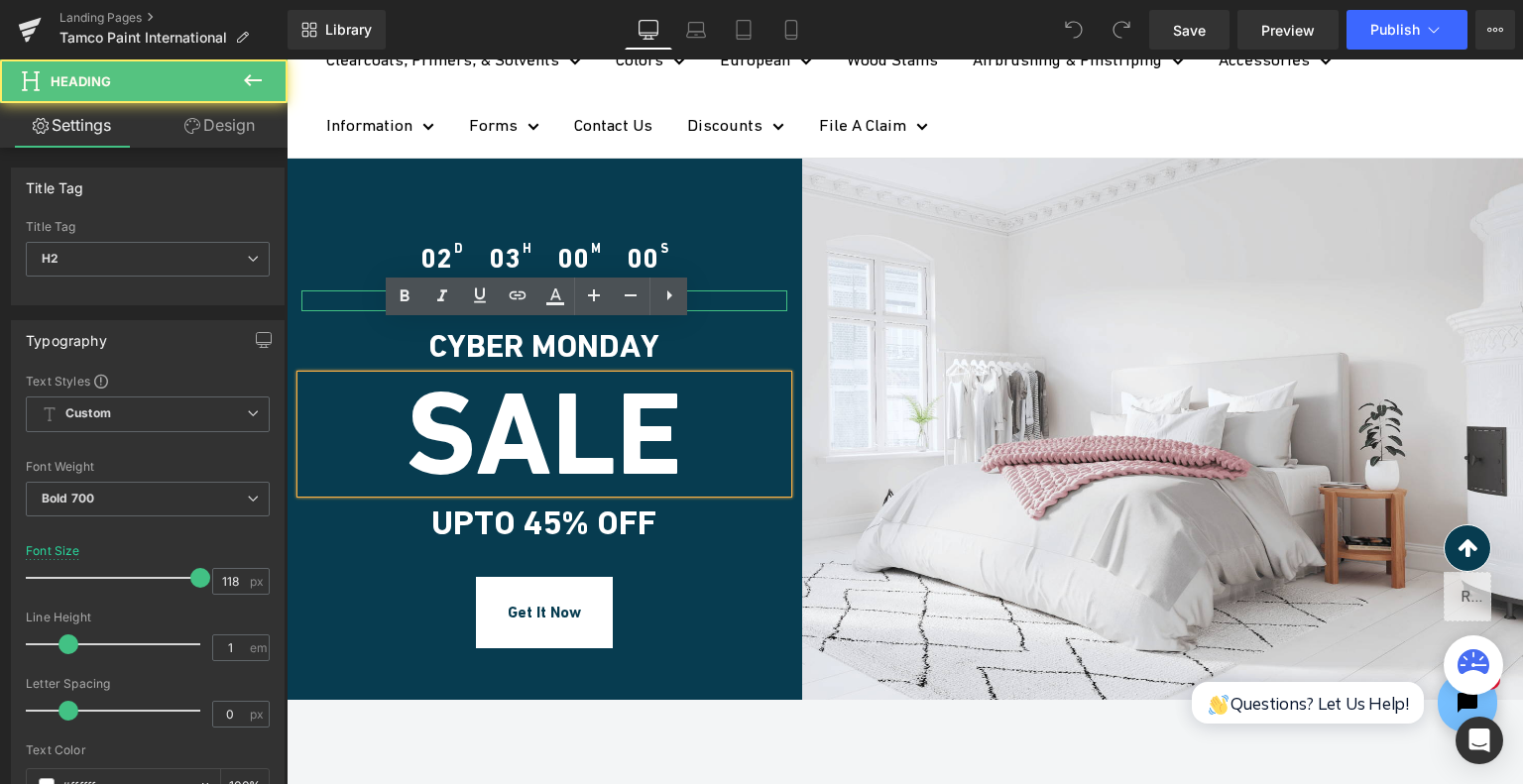 click on "Separator" at bounding box center (544, 300) 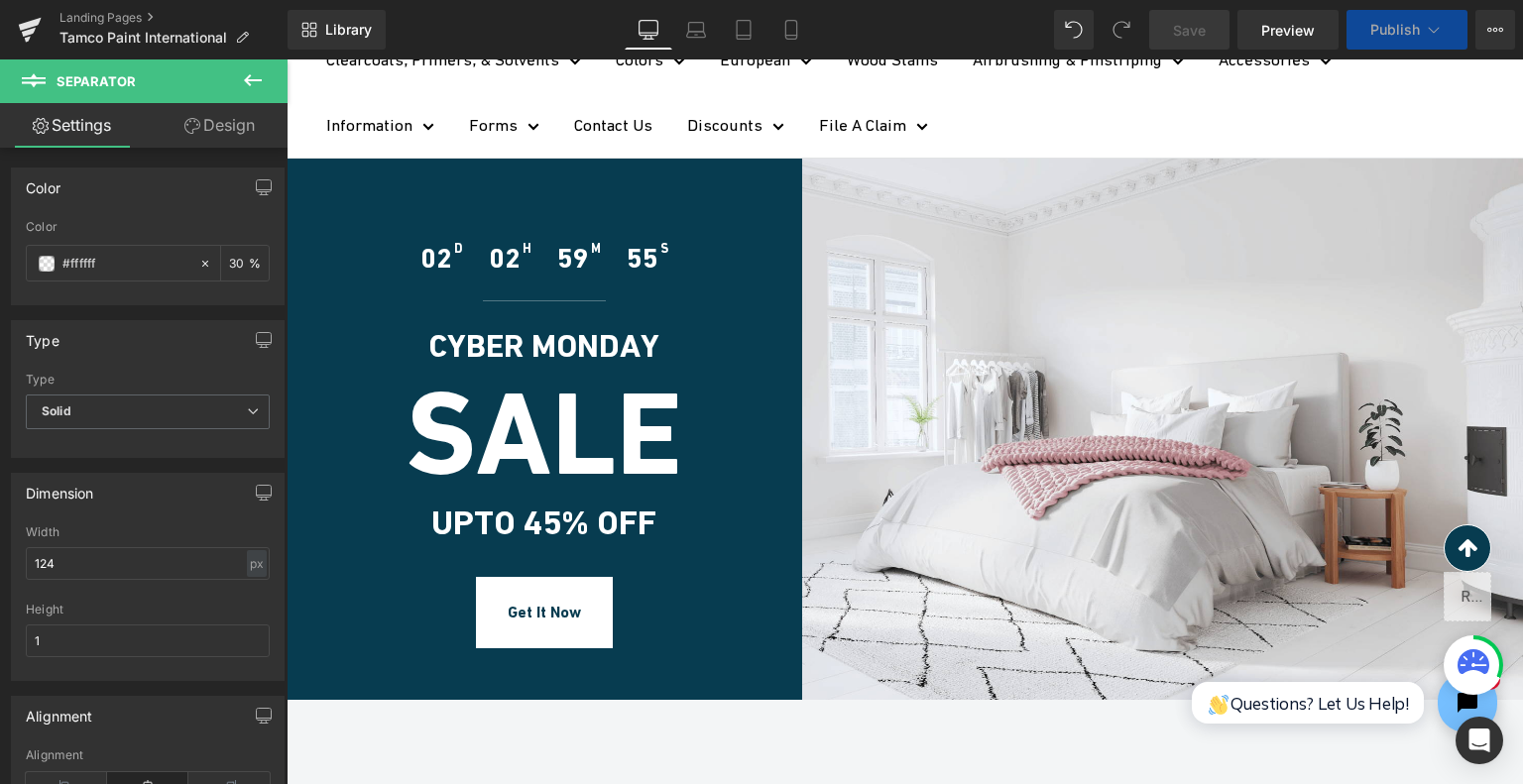 click on "02 D
02 H
59 M
55 S
Countdown Timer         Separator         CYBER MONDAY Heading         SALE Heading         UPTO 45% OFF Heading         Get It Now Button         Row" at bounding box center [544, 429] 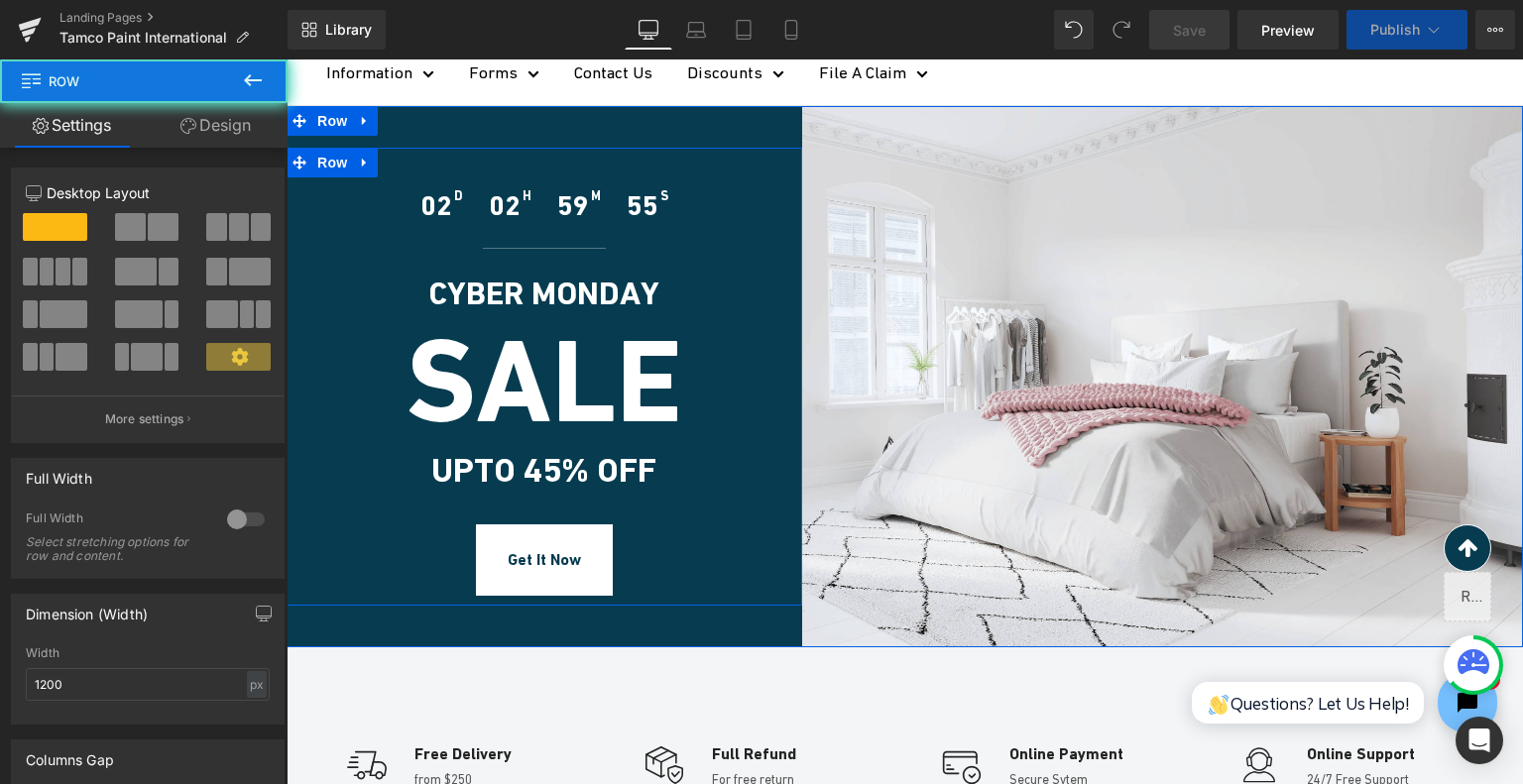 click on "02 D
02 H
59 M
55 S
Countdown Timer         Separator         CYBER MONDAY Heading         SALE Heading         UPTO 45% OFF Heading         Get It Now Button         Row" at bounding box center [544, 377] 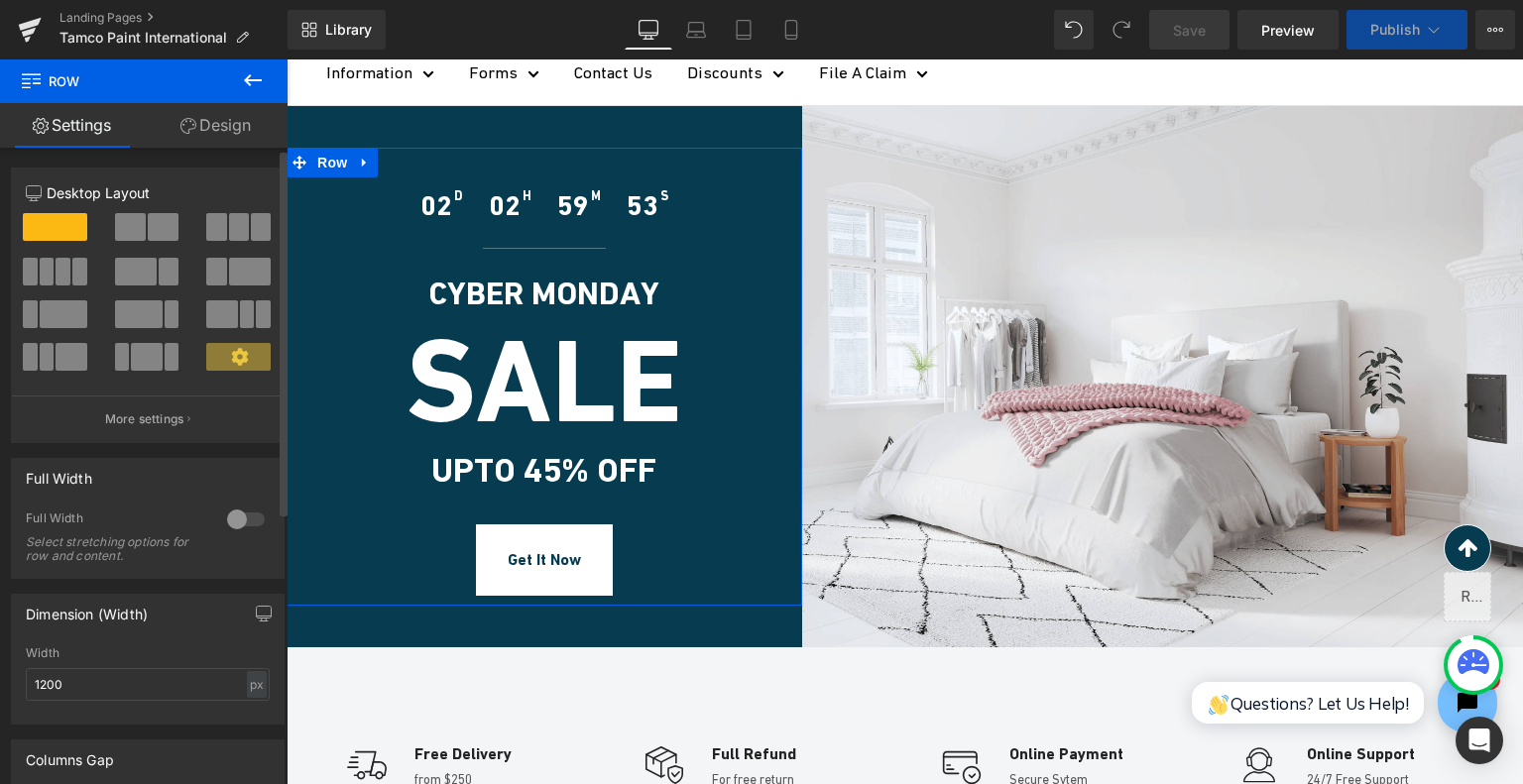 scroll, scrollTop: 315, scrollLeft: 0, axis: vertical 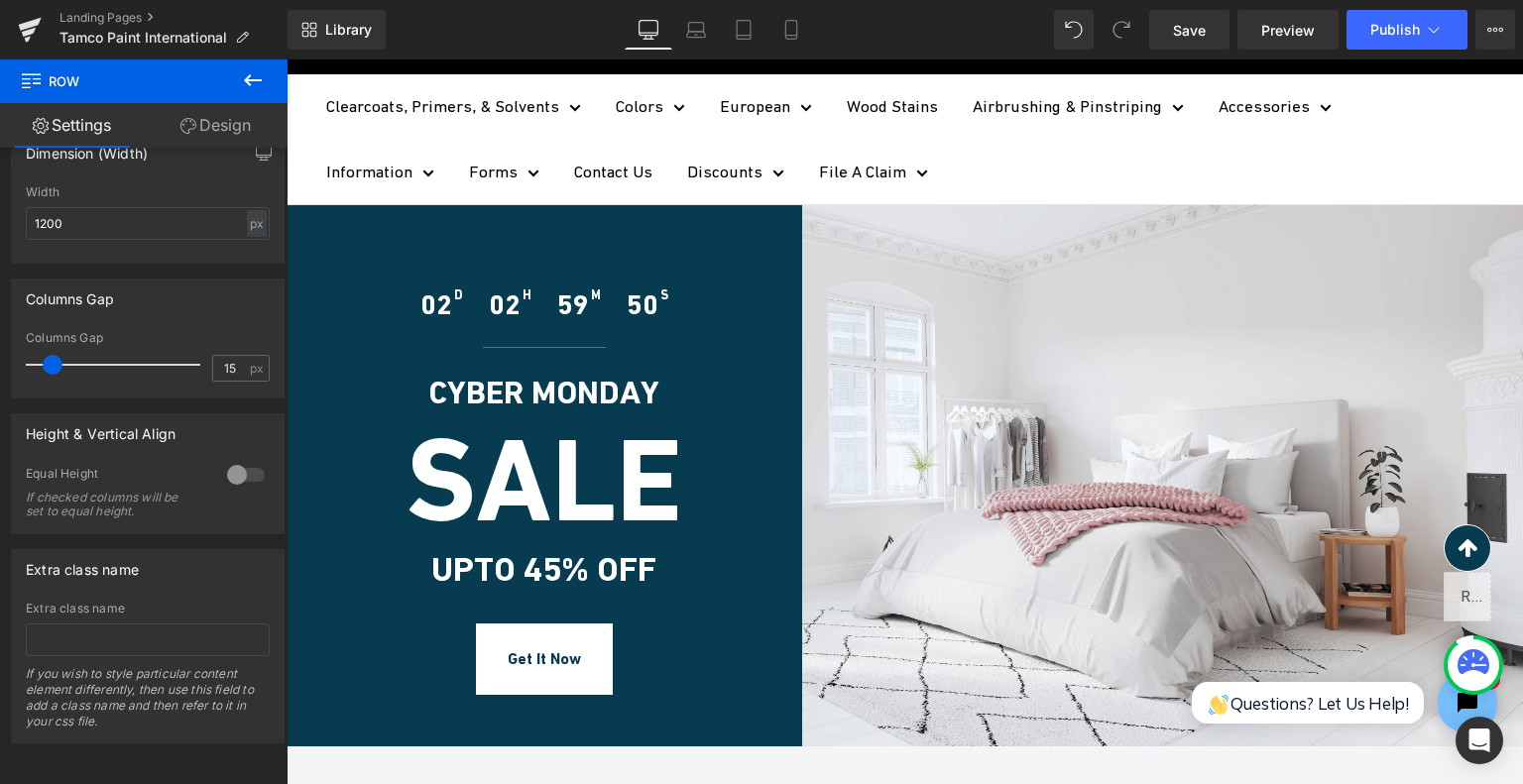 click on "02 D
02 H
59 M
50 S
Countdown Timer         Separator         CYBER MONDAY Heading         SALE Heading         UPTO 45% OFF Heading         Get It Now Button         Row" at bounding box center (544, 475) 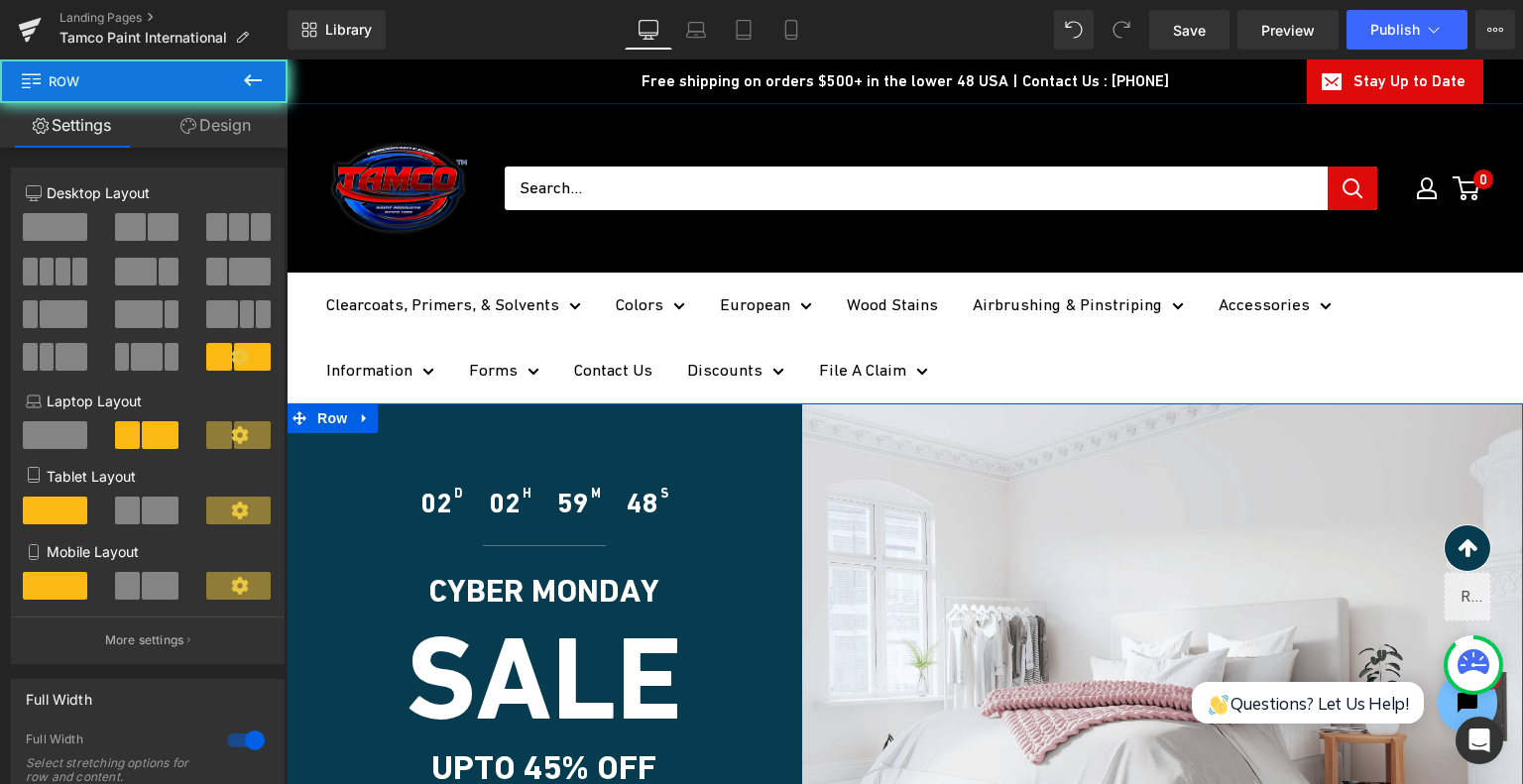 click on "02 D
02 H
59 M
48 S
Countdown Timer         Separator         CYBER MONDAY Heading         SALE Heading         UPTO 45% OFF Heading         Get It Now Button         Row" at bounding box center [544, 673] 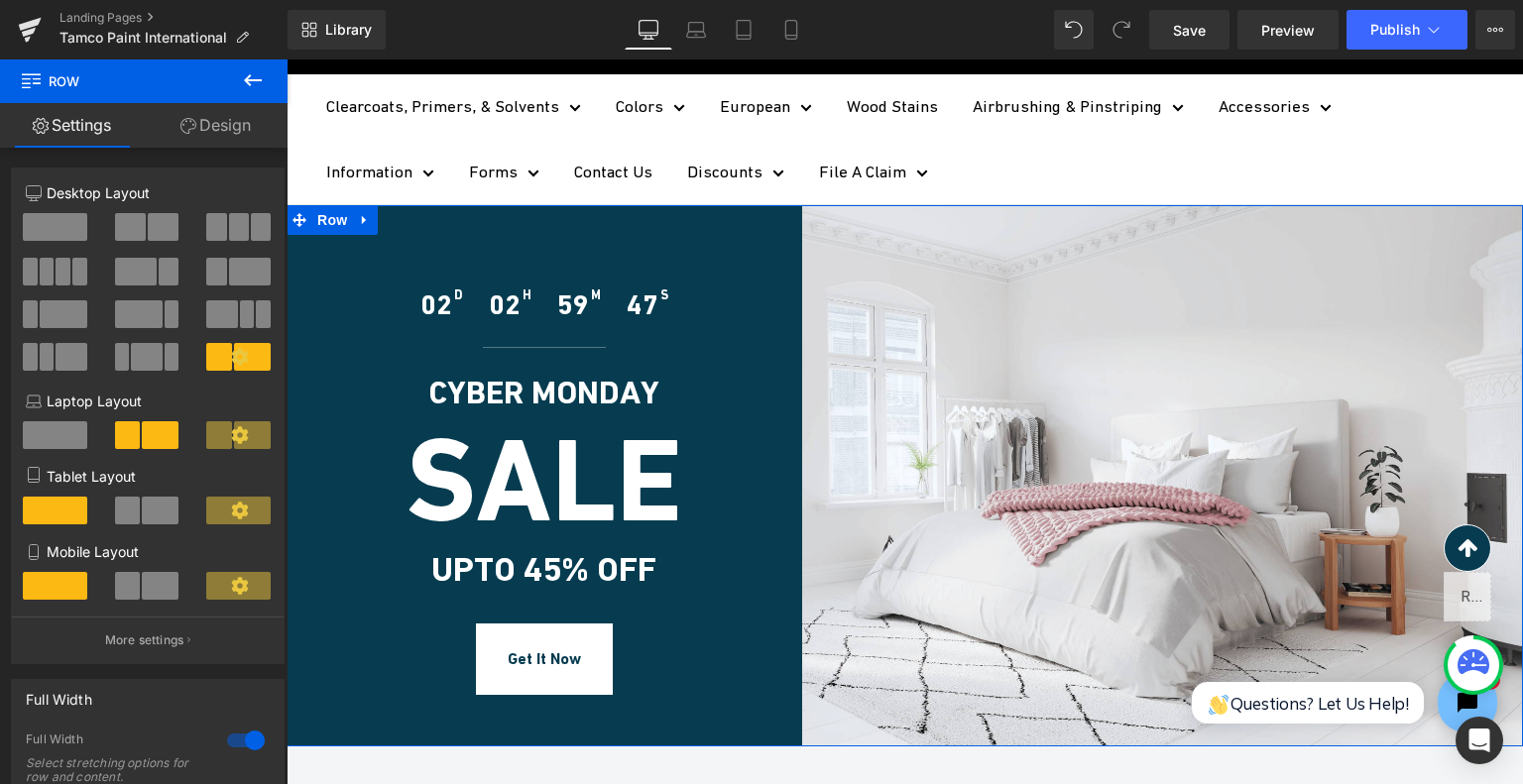 scroll, scrollTop: 297, scrollLeft: 0, axis: vertical 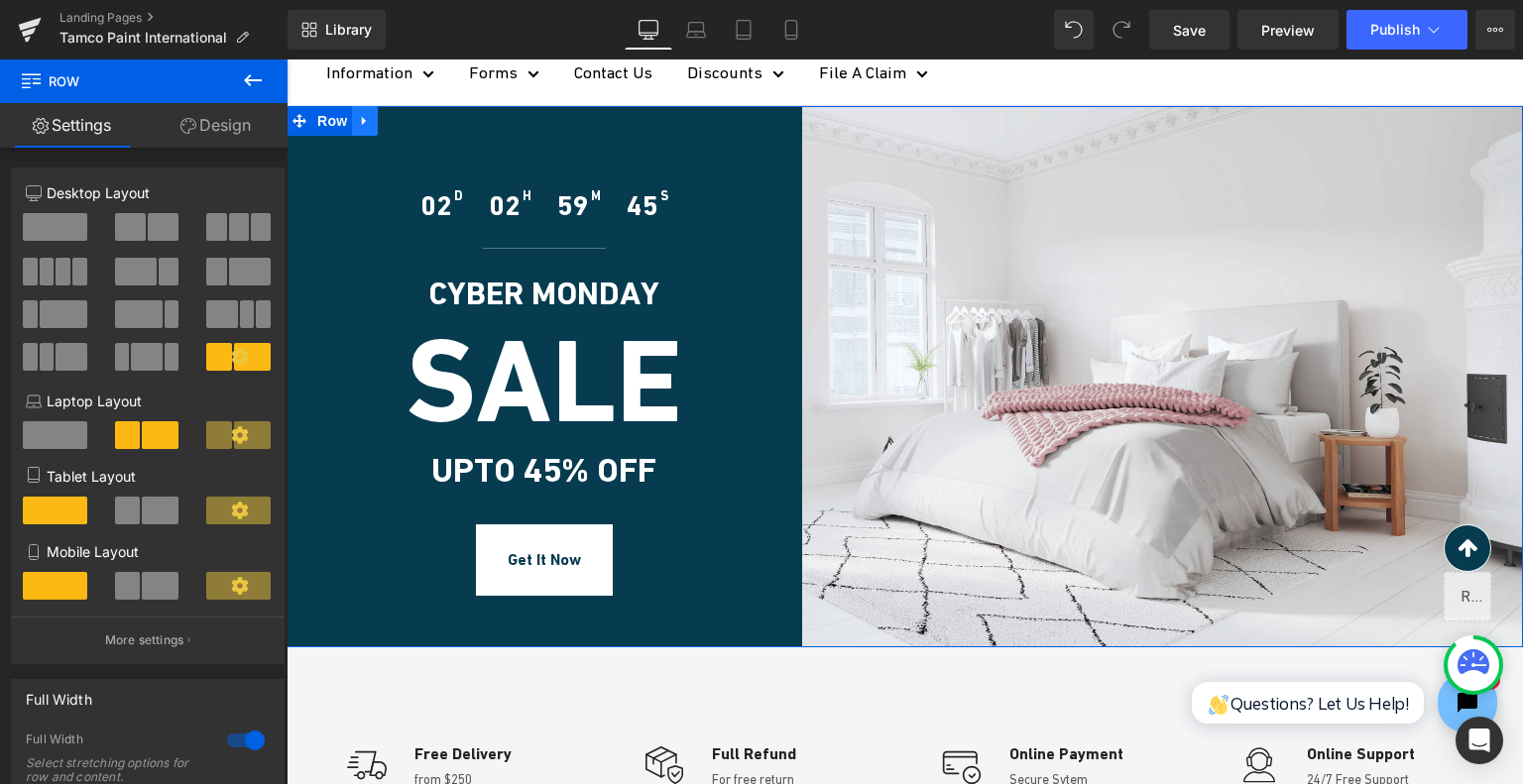 click 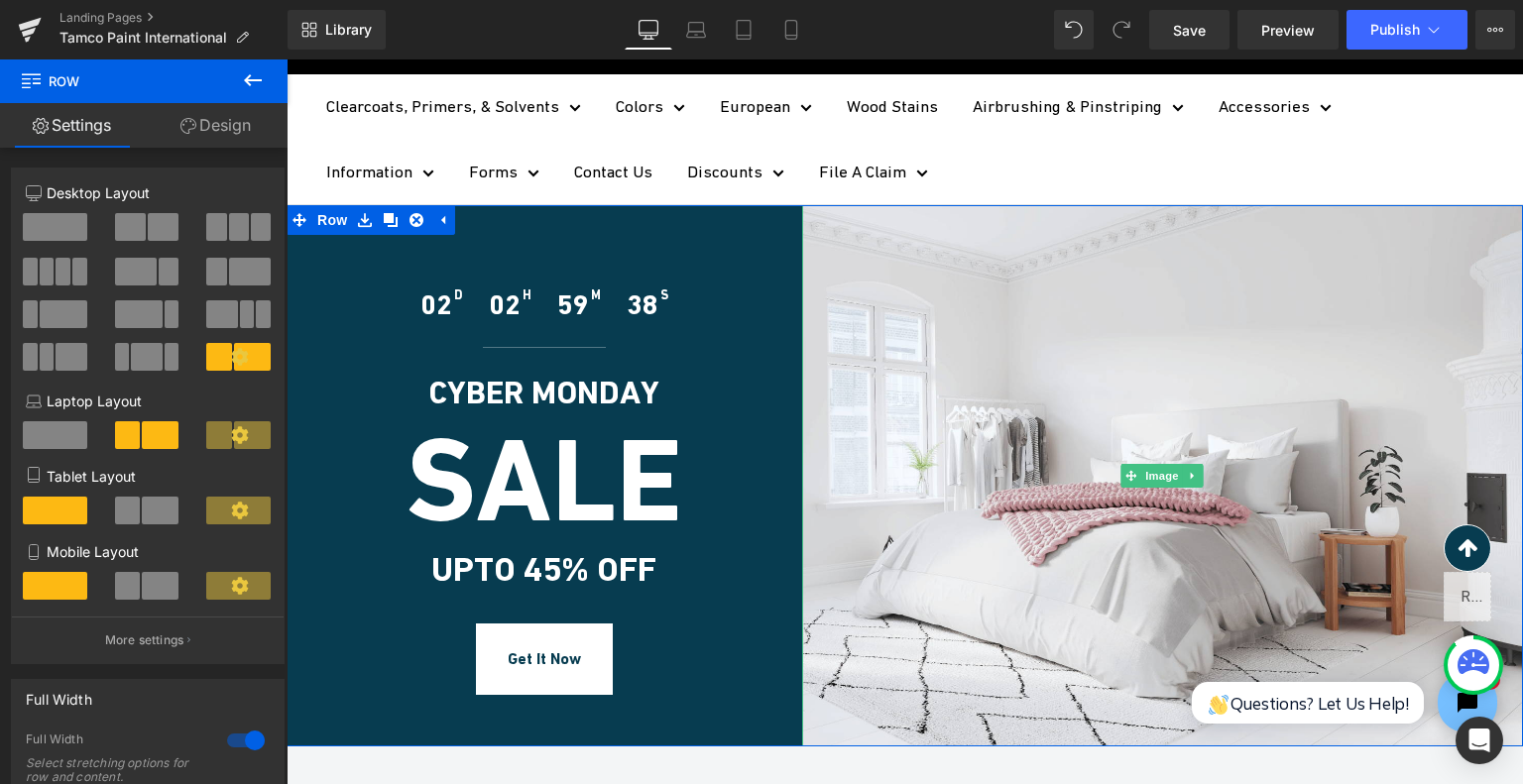 scroll, scrollTop: 198, scrollLeft: 0, axis: vertical 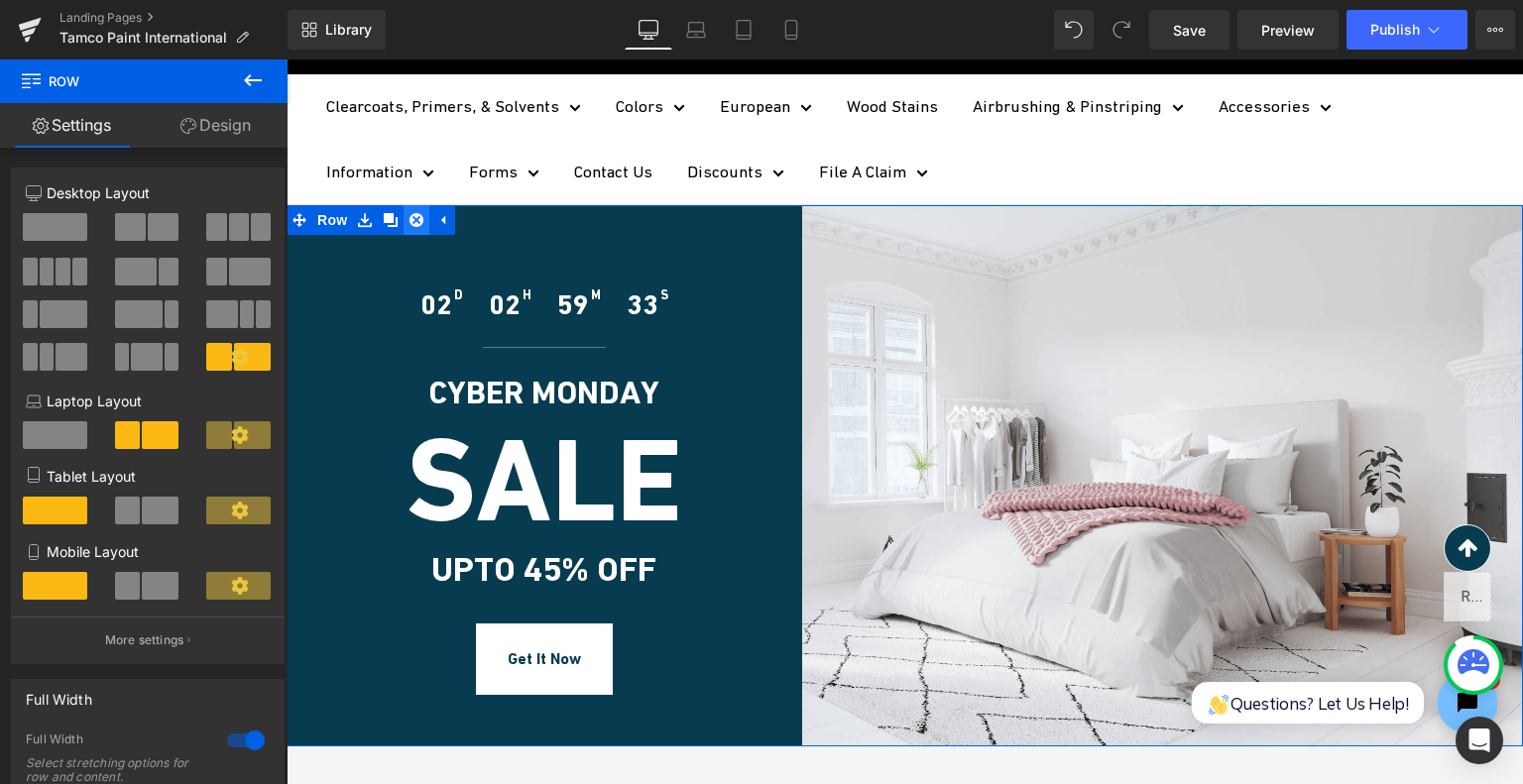 click at bounding box center (416, 220) 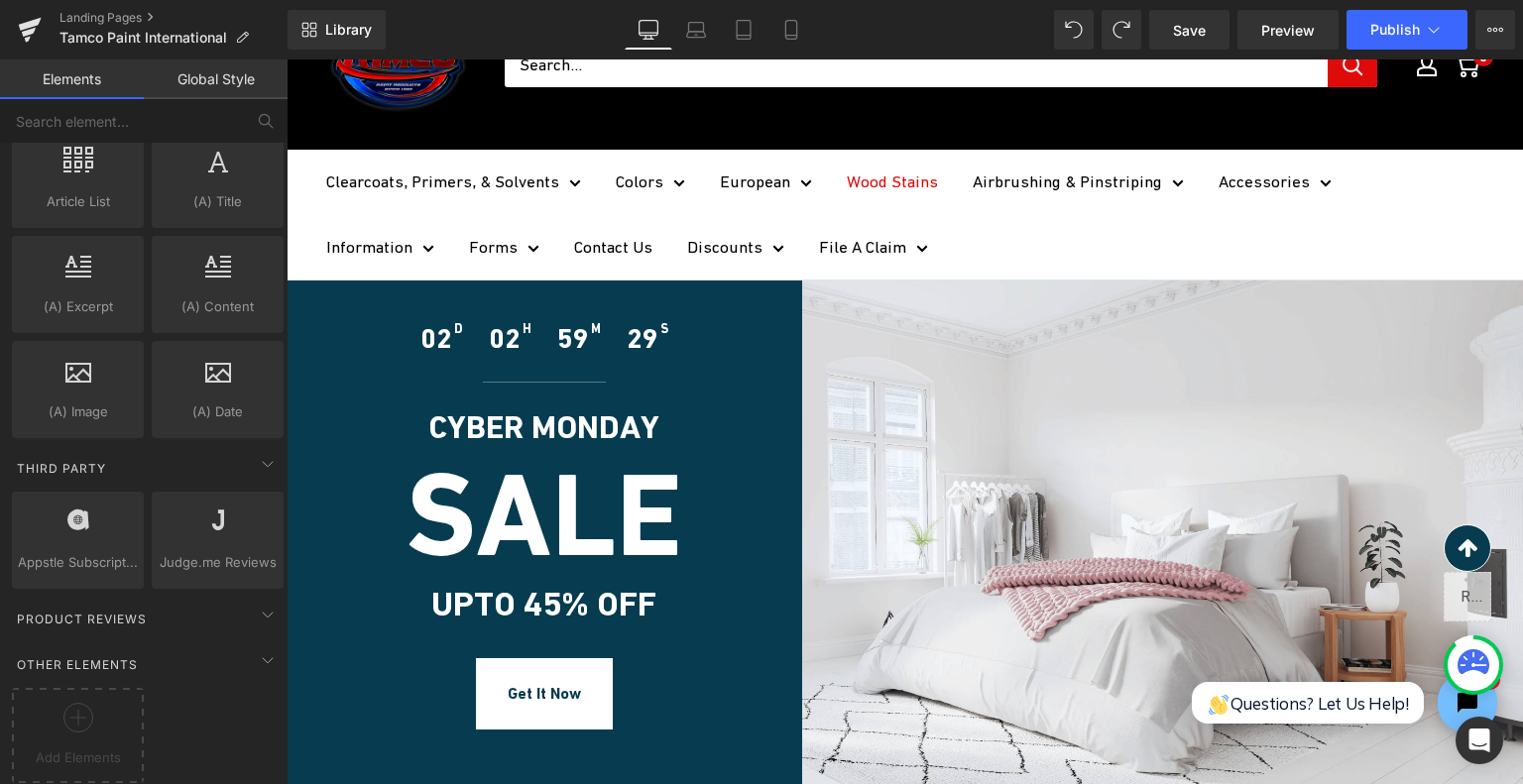 scroll, scrollTop: 99, scrollLeft: 0, axis: vertical 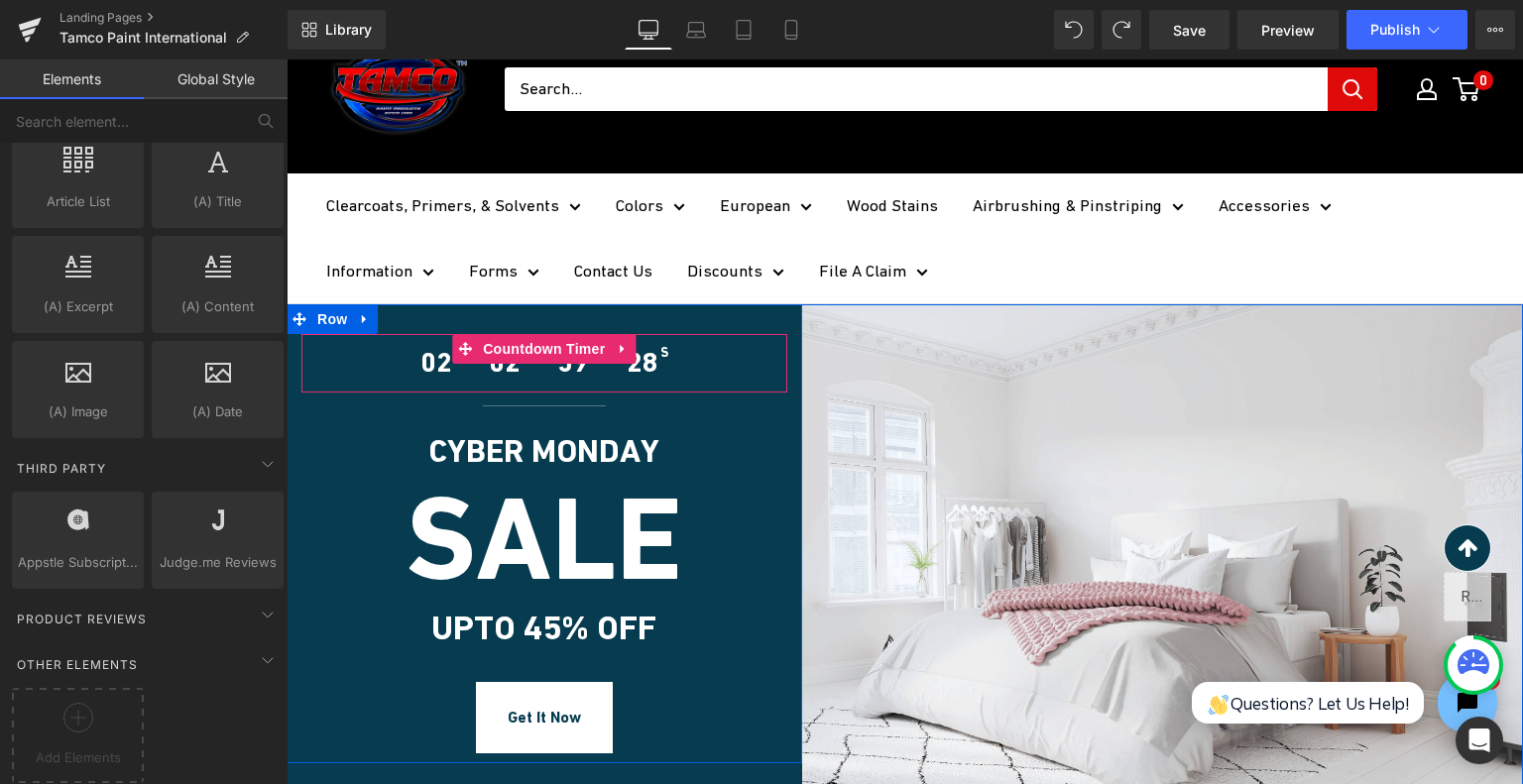 click on "02 D
02 H
59 M
28 S" at bounding box center (544, 363) 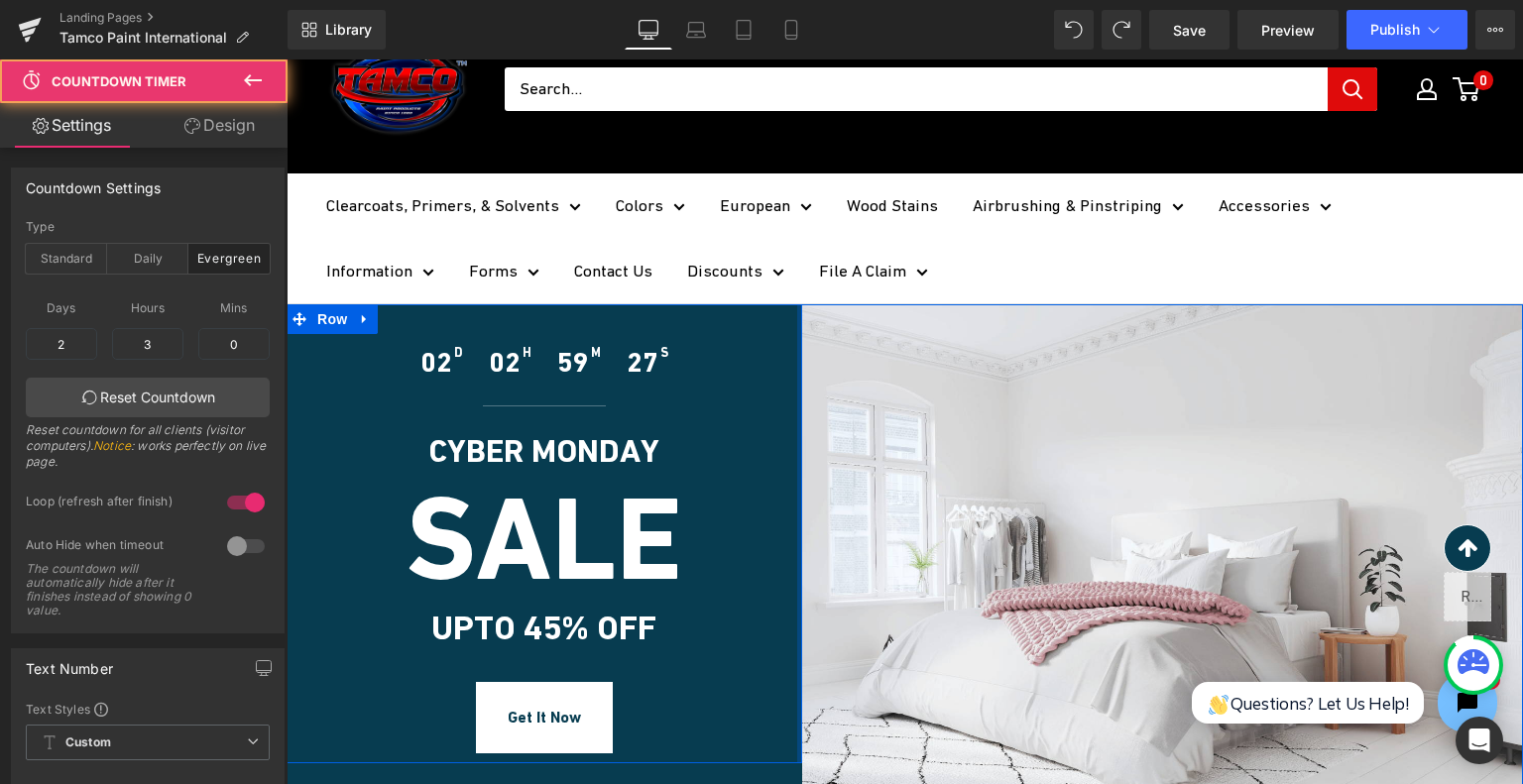 click on "02 D
02 H
59 M
27 S
Countdown Timer         Separator         CYBER MONDAY Heading         SALE Heading         UPTO 45% OFF Heading         Get It Now Button         Row" at bounding box center [544, 533] 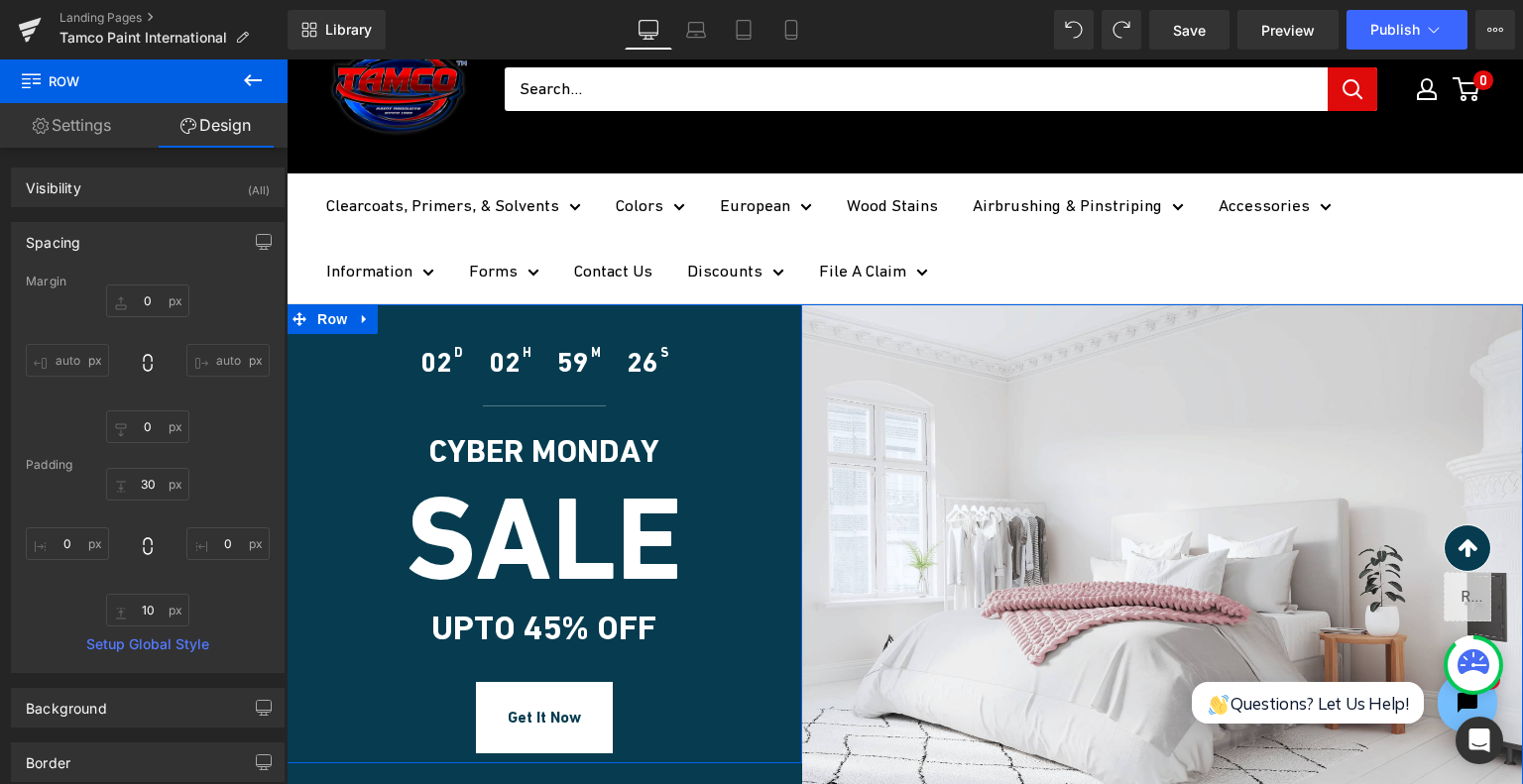 click on "02 D
02 H
59 M
26 S
Countdown Timer         Separator         CYBER MONDAY Heading         SALE Heading         UPTO 45% OFF Heading         Get It Now Button" at bounding box center [544, 543] 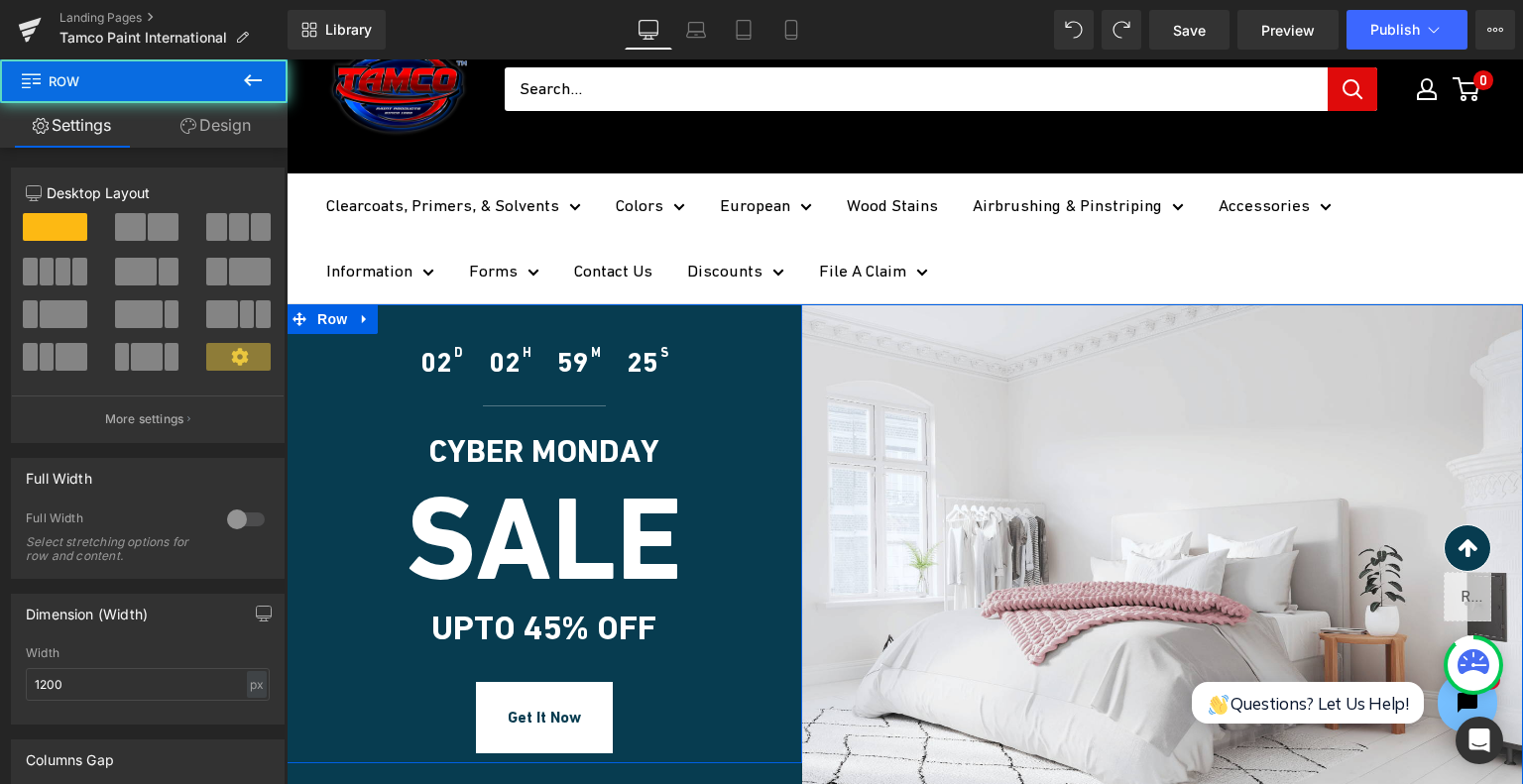 click on "02 D
02 H
59 M
25 S
Countdown Timer         Separator         CYBER MONDAY Heading         SALE Heading         UPTO 45% OFF Heading         Get It Now Button" at bounding box center [544, 543] 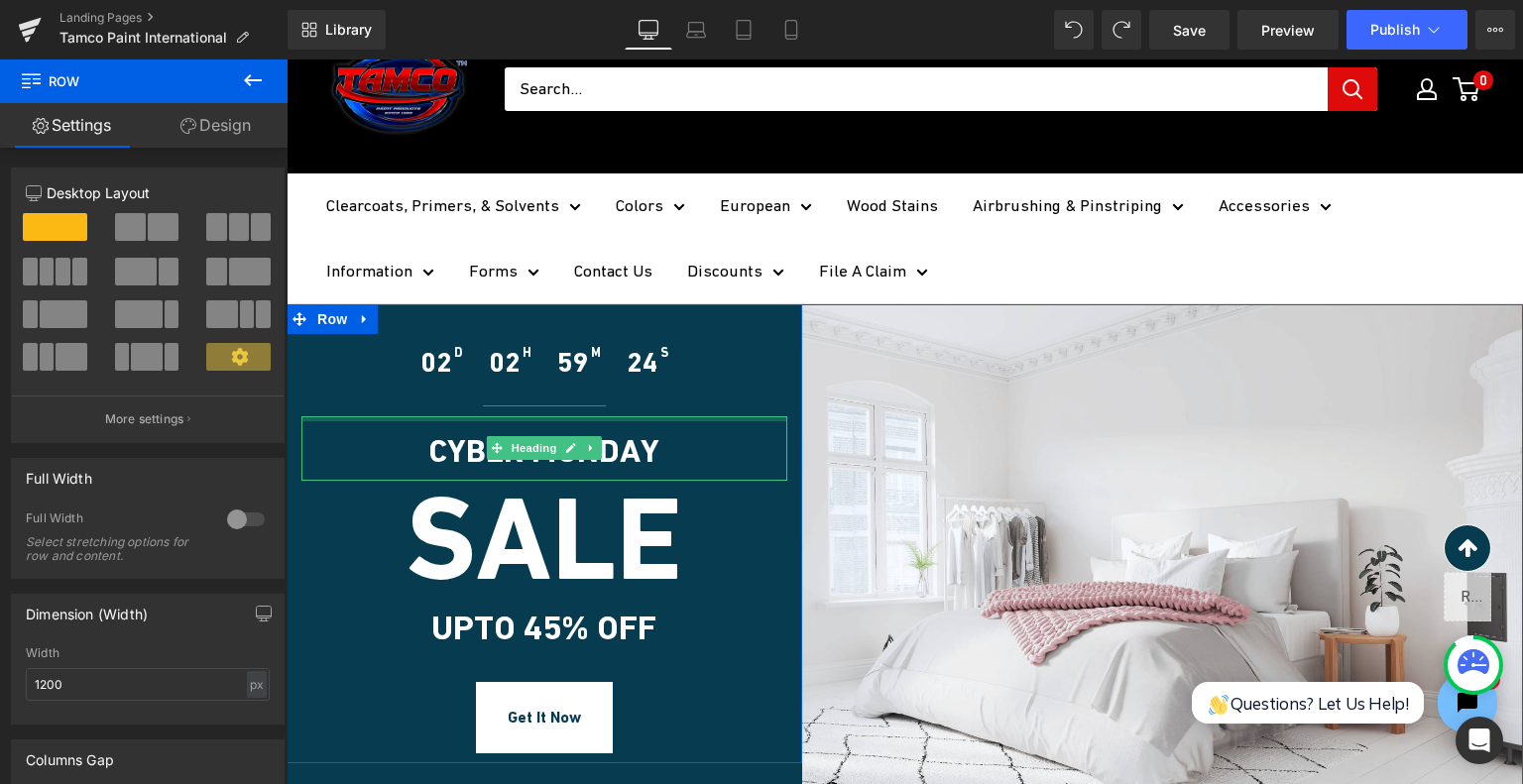click at bounding box center (544, 418) 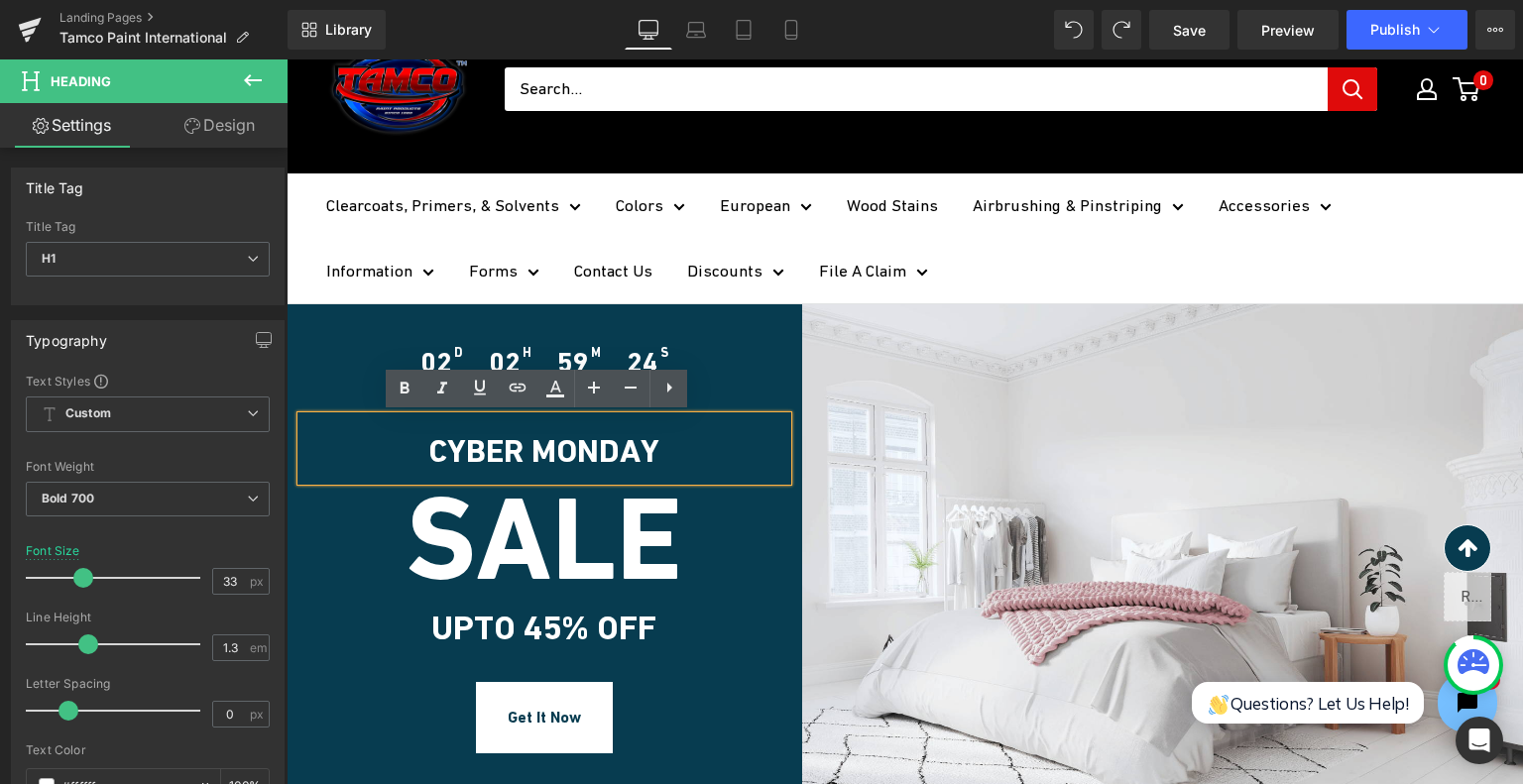 click at bounding box center [287, 59] 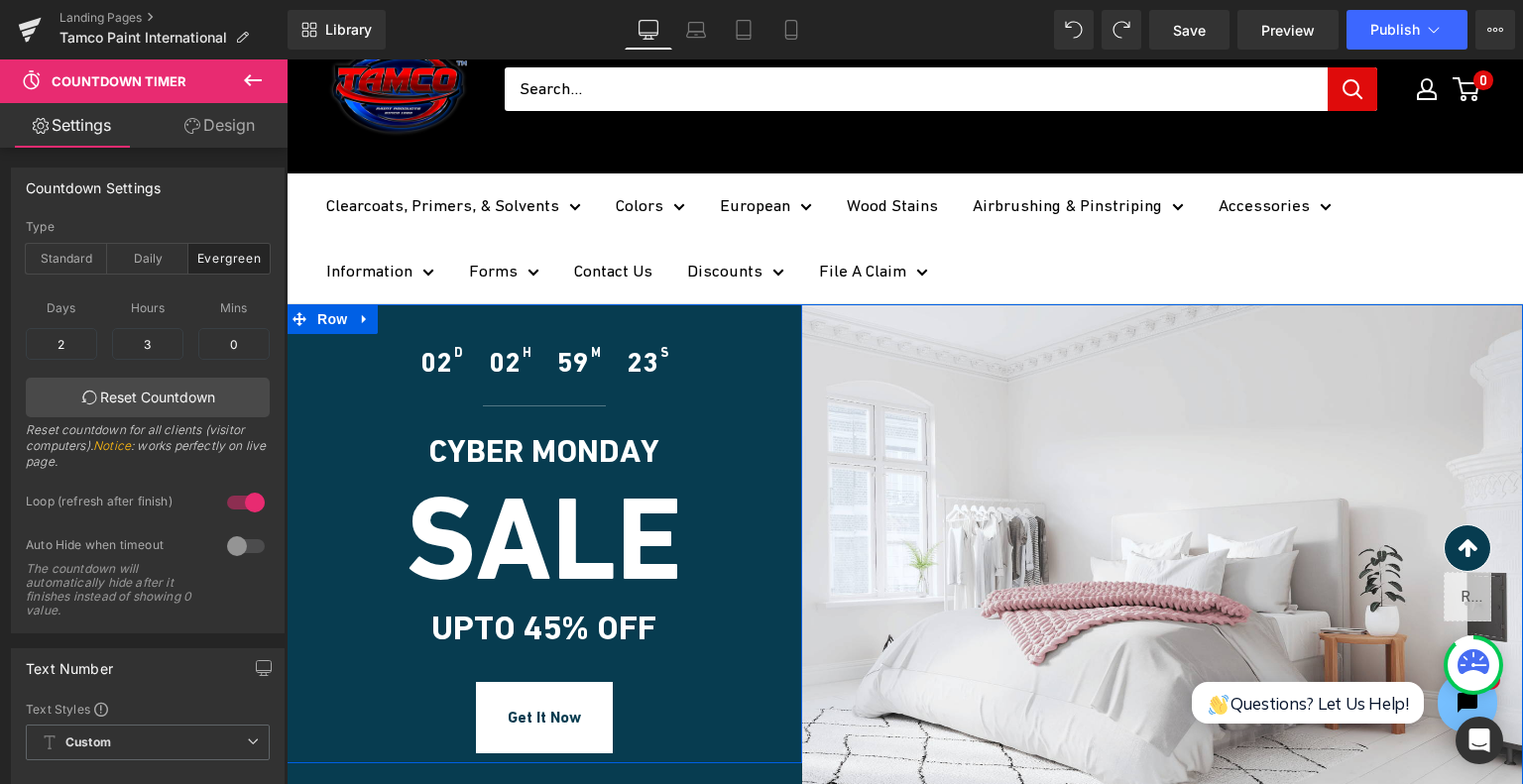 click on "02 D
02 H
59 M
23 S
Countdown Timer         Separator         CYBER MONDAY Heading         SALE Heading         UPTO 45% OFF Heading         Get It Now Button" at bounding box center [544, 543] 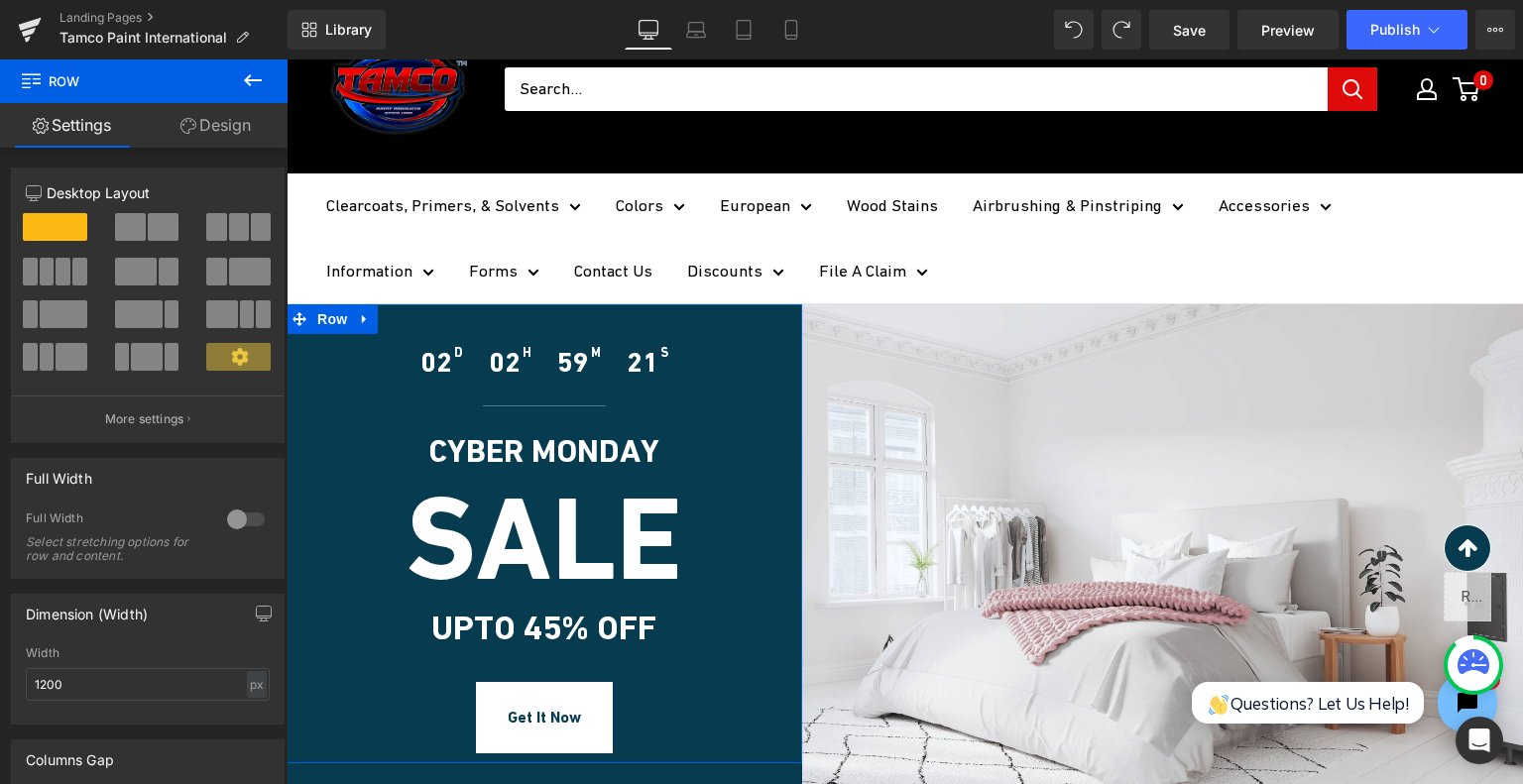 click on "Design" at bounding box center (215, 125) 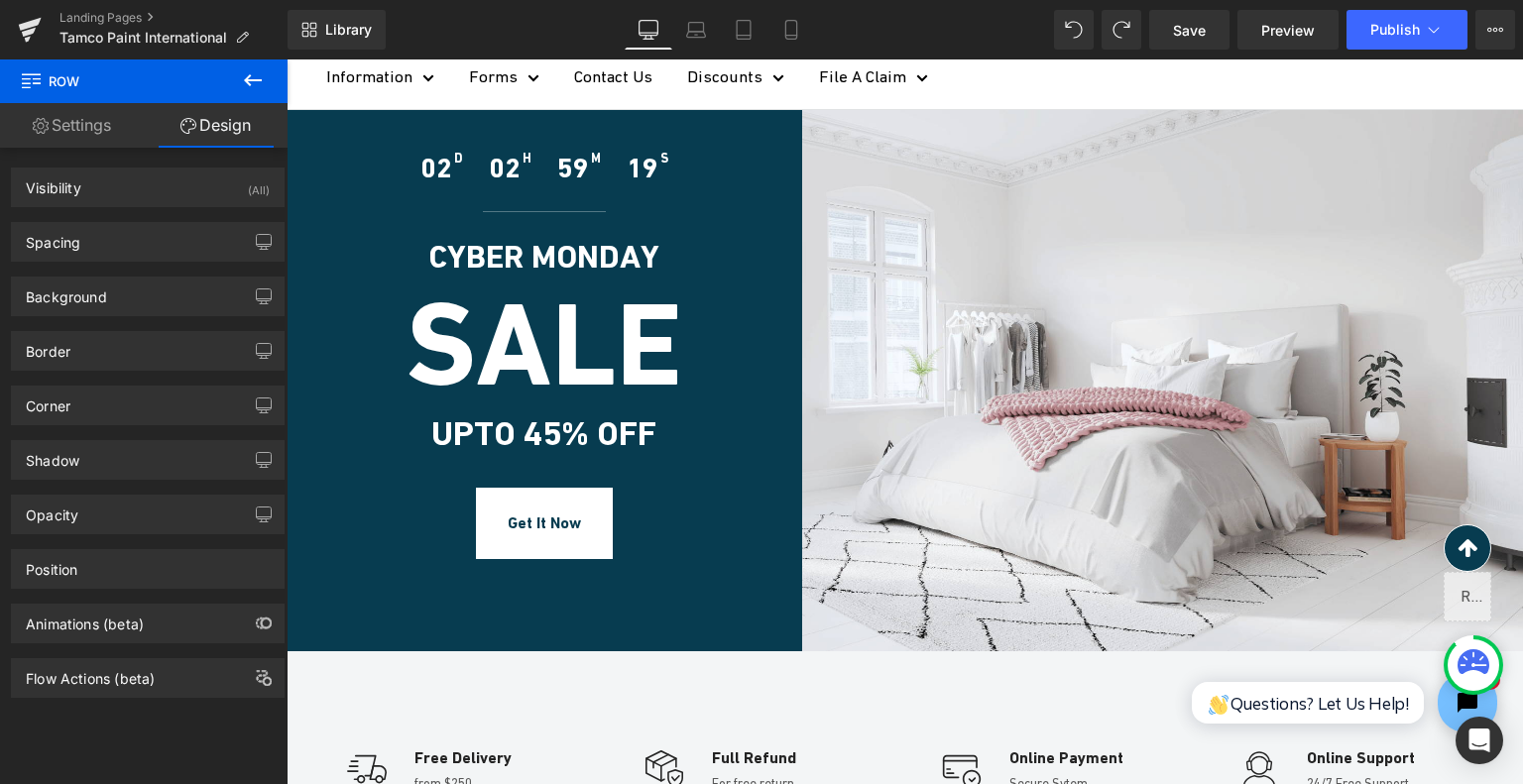 scroll, scrollTop: 297, scrollLeft: 0, axis: vertical 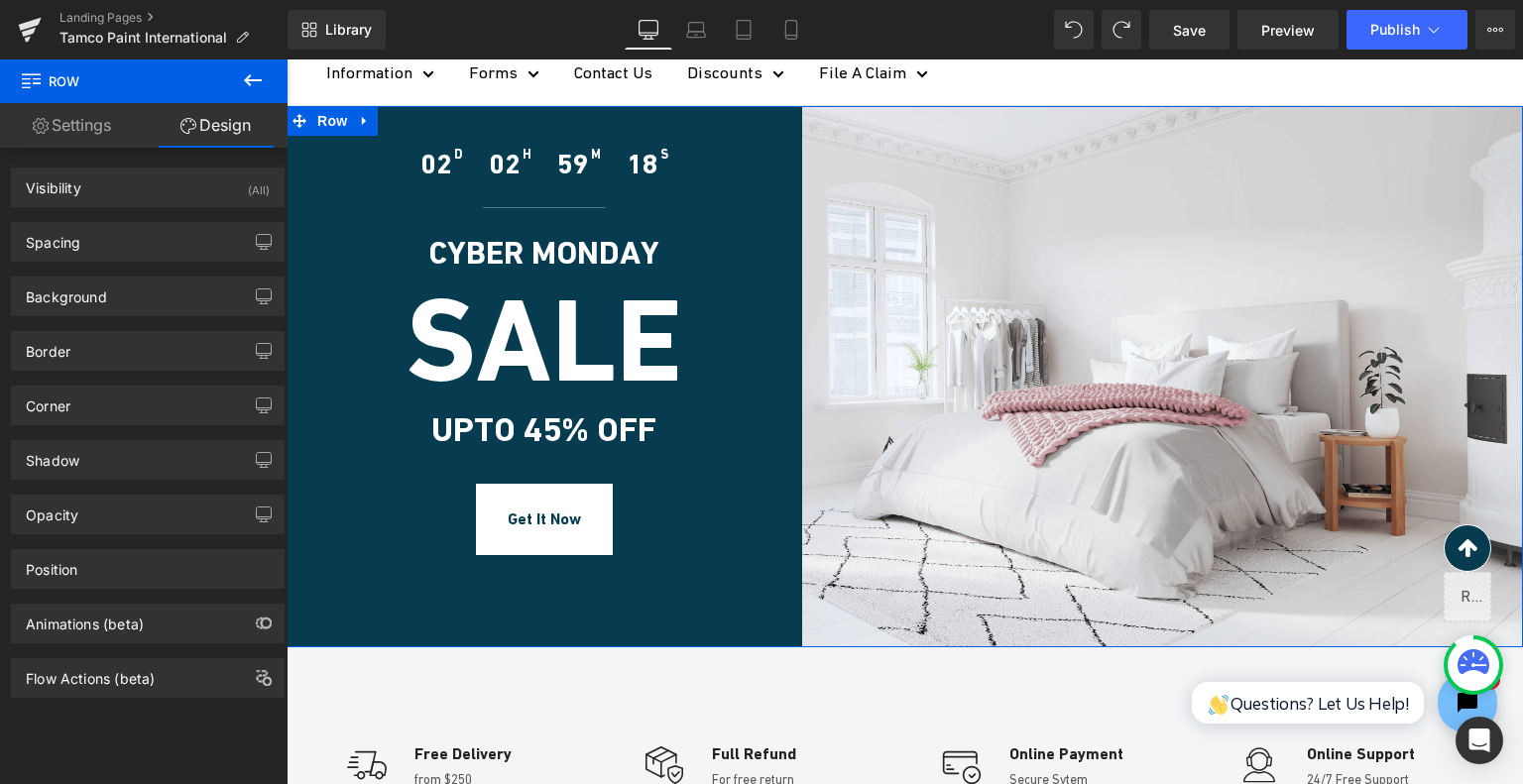 click on "02 D
02 H
59 M
18 S
Countdown Timer         Separator         CYBER MONDAY Heading         SALE Heading         UPTO 45% OFF Heading         Get It Now Button         Row         Image         Row" at bounding box center (904, 376) 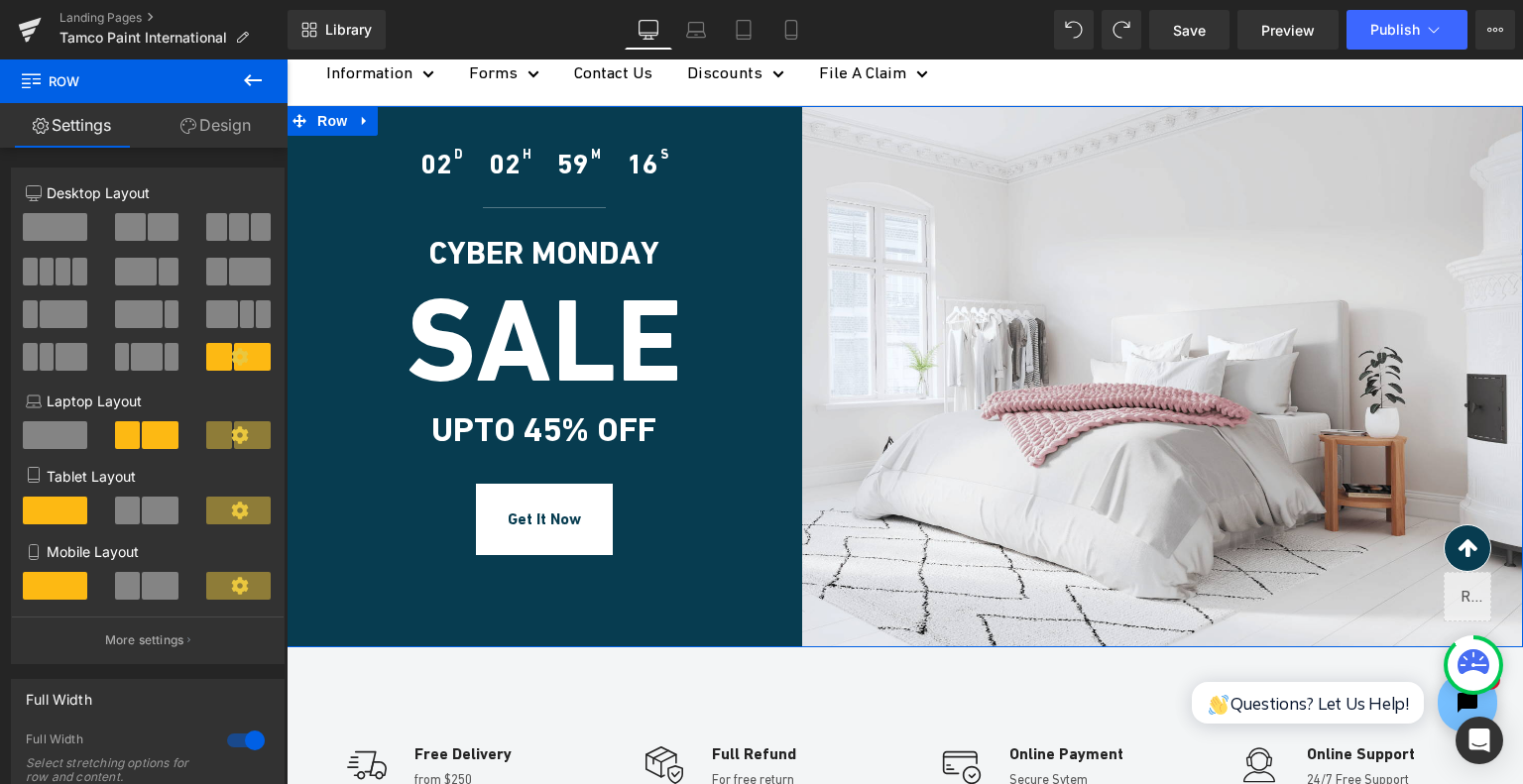 click on "Design" at bounding box center (215, 125) 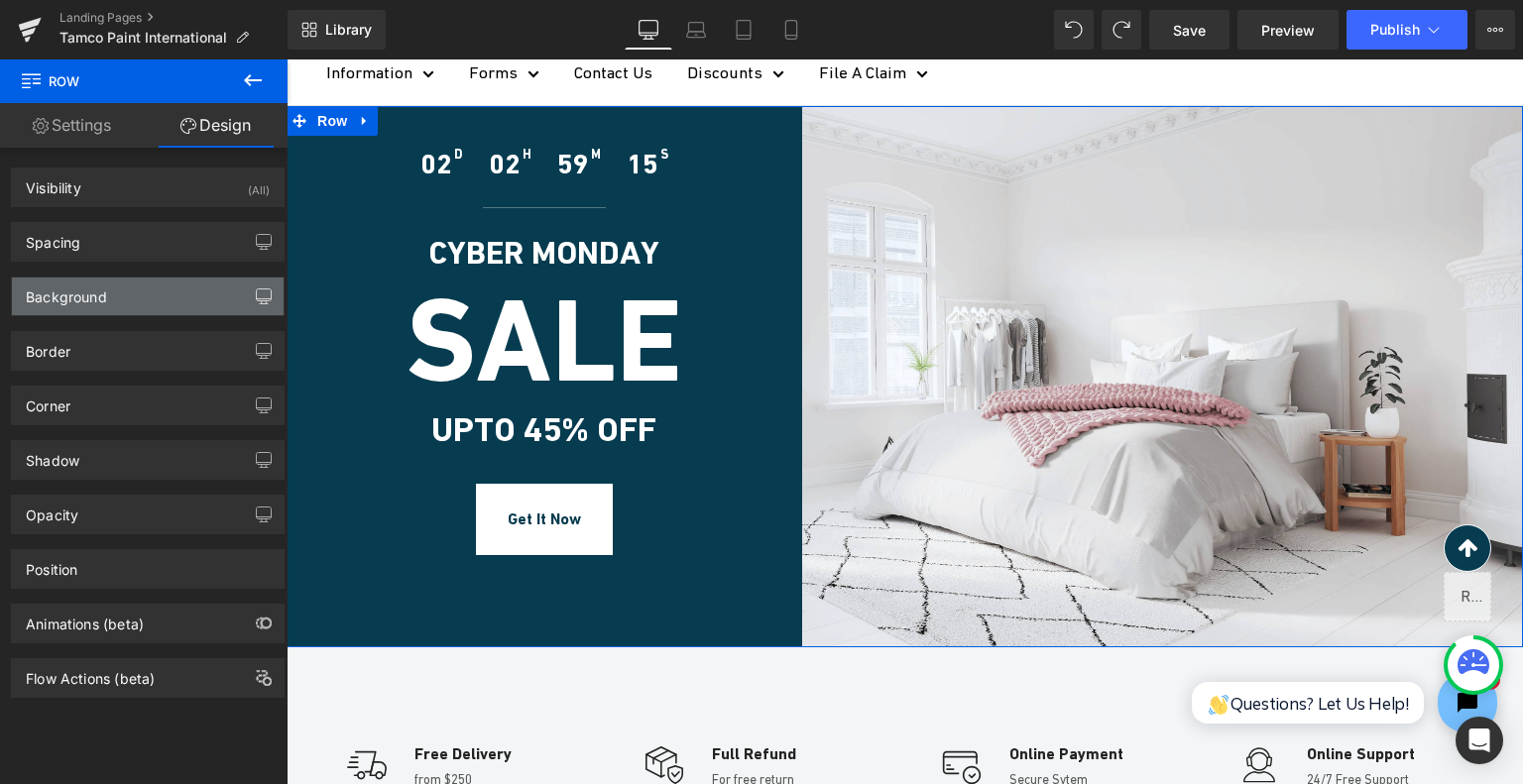click at bounding box center [264, 296] 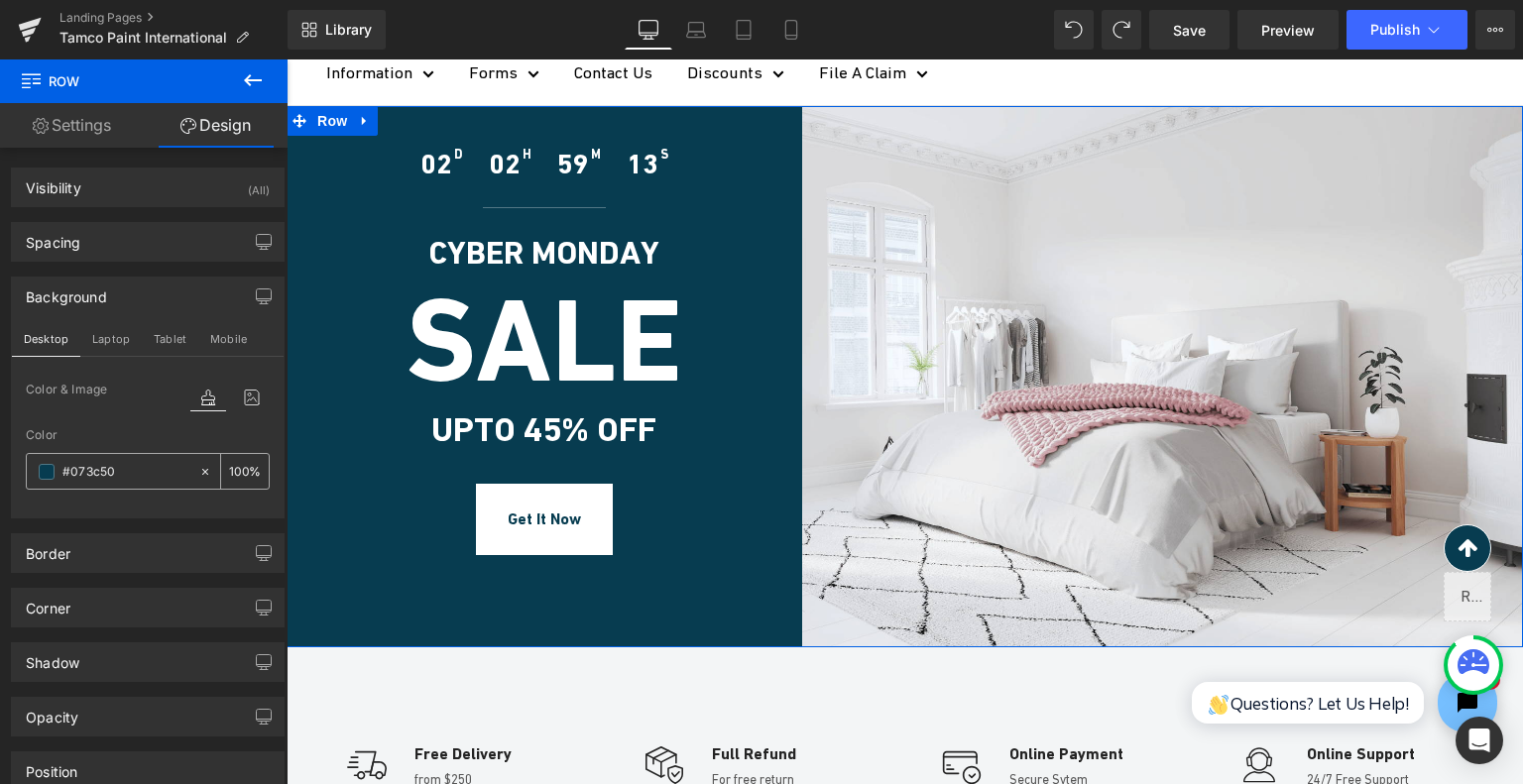 click at bounding box center [47, 472] 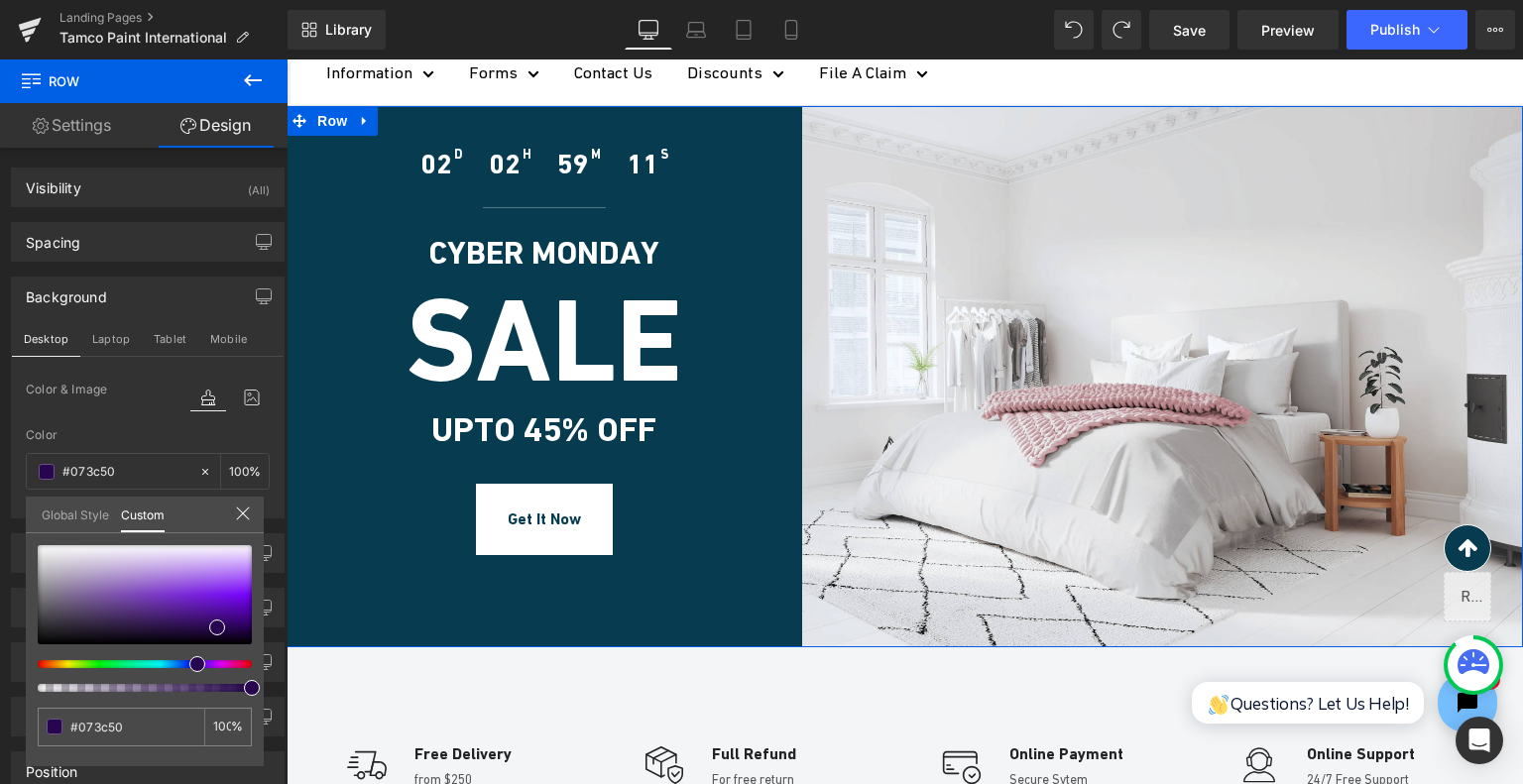 click at bounding box center [137, 664] 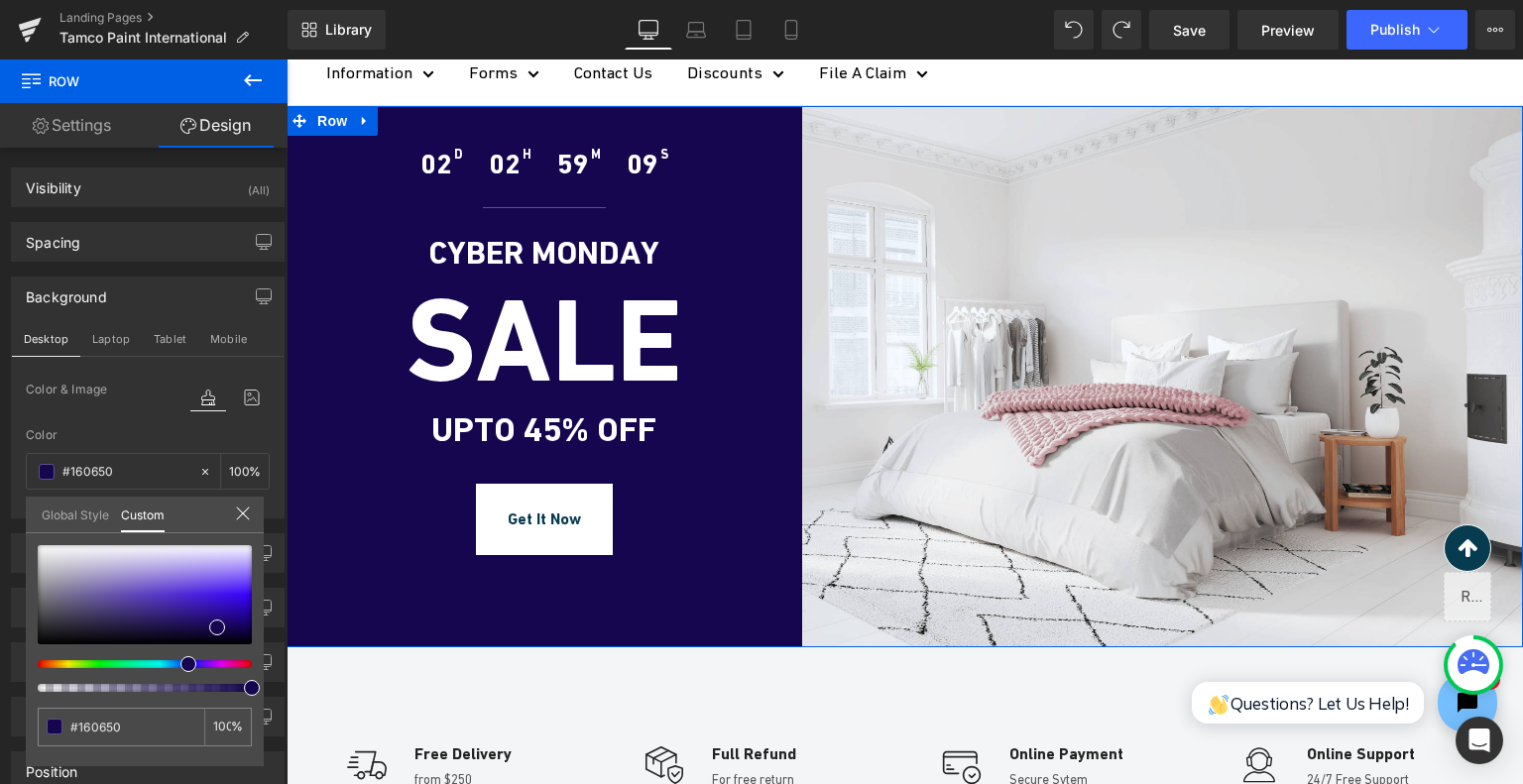 drag, startPoint x: 190, startPoint y: 663, endPoint x: 175, endPoint y: 666, distance: 15.29706 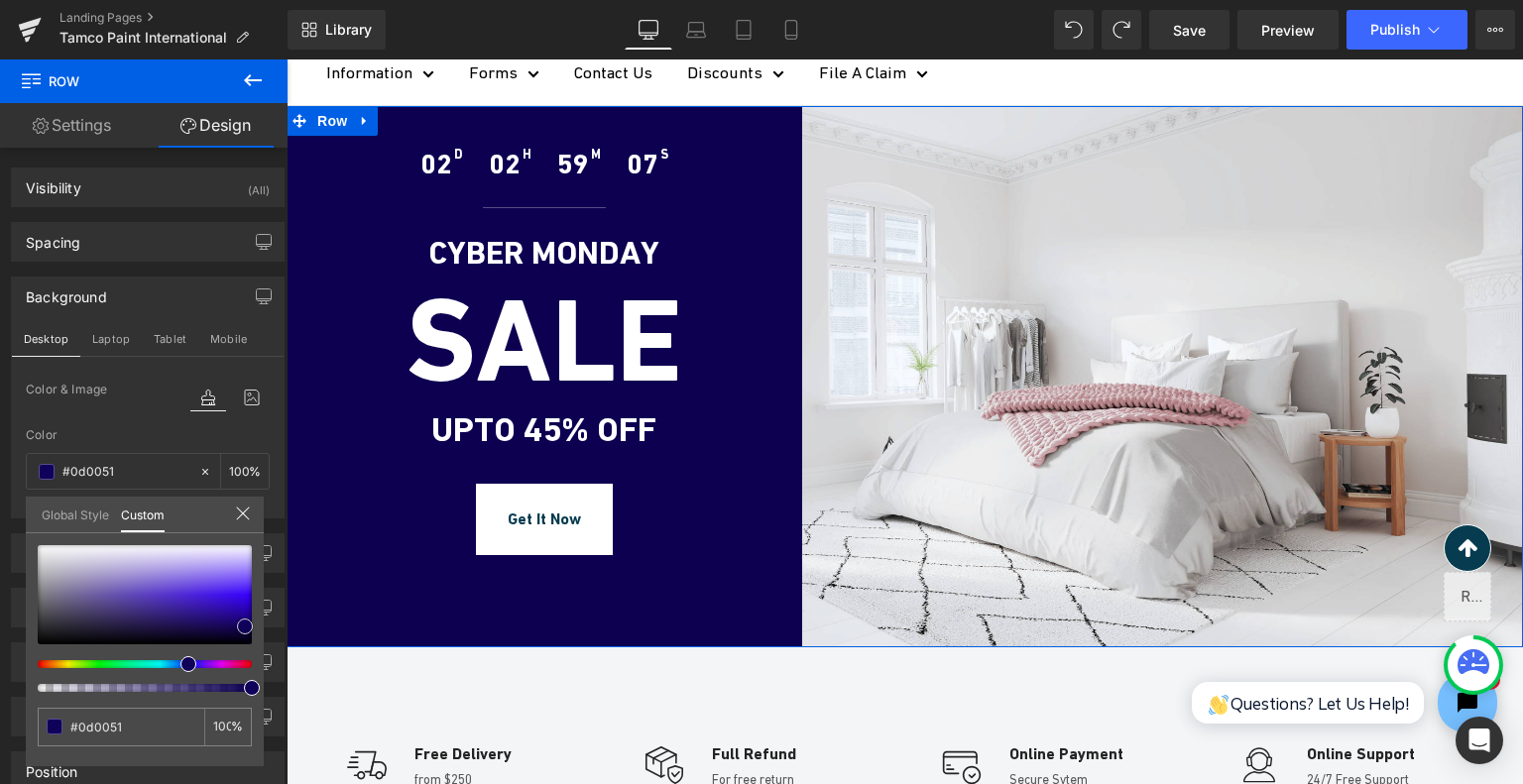 drag, startPoint x: 222, startPoint y: 623, endPoint x: 250, endPoint y: 622, distance: 28.01785 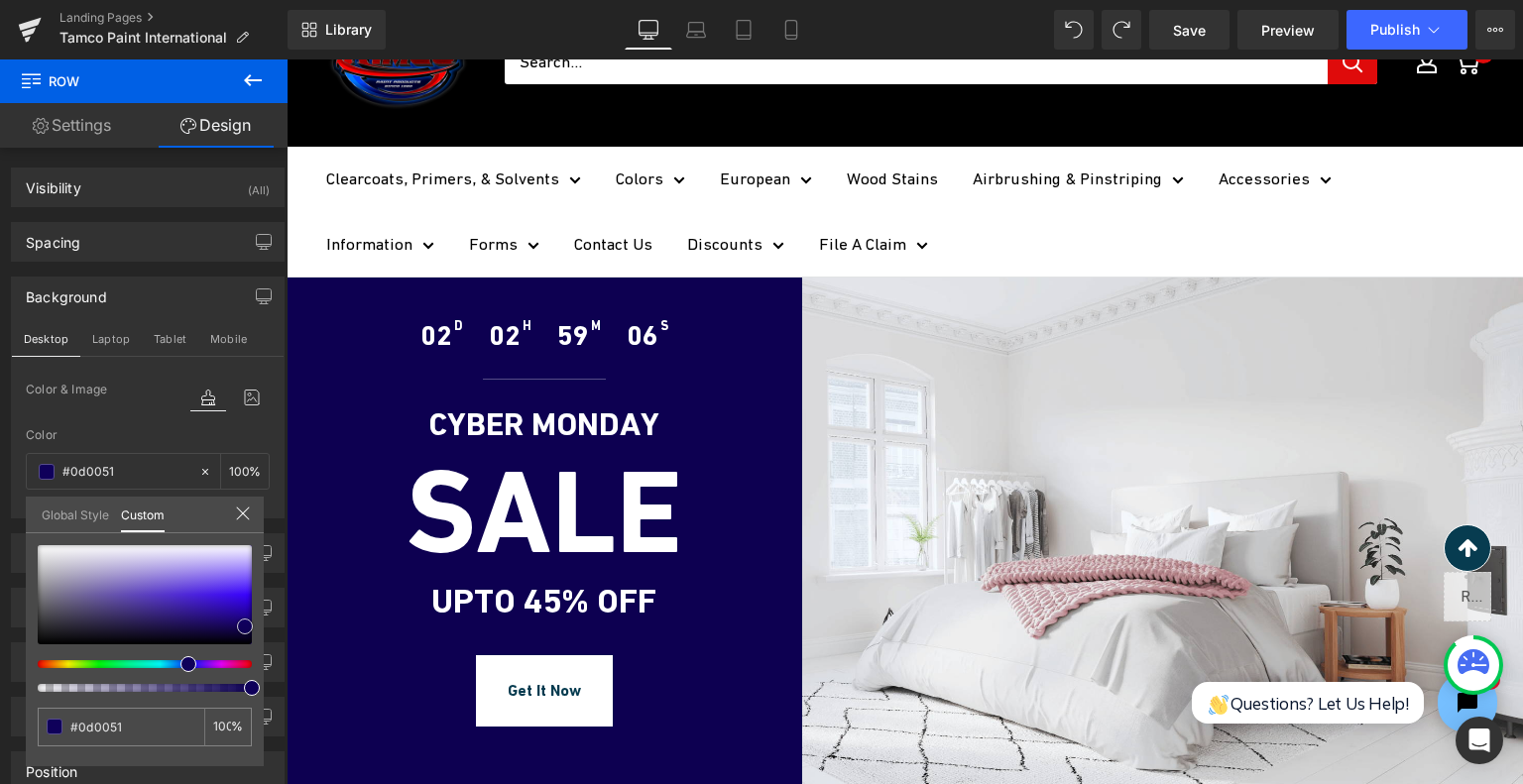 scroll, scrollTop: 198, scrollLeft: 0, axis: vertical 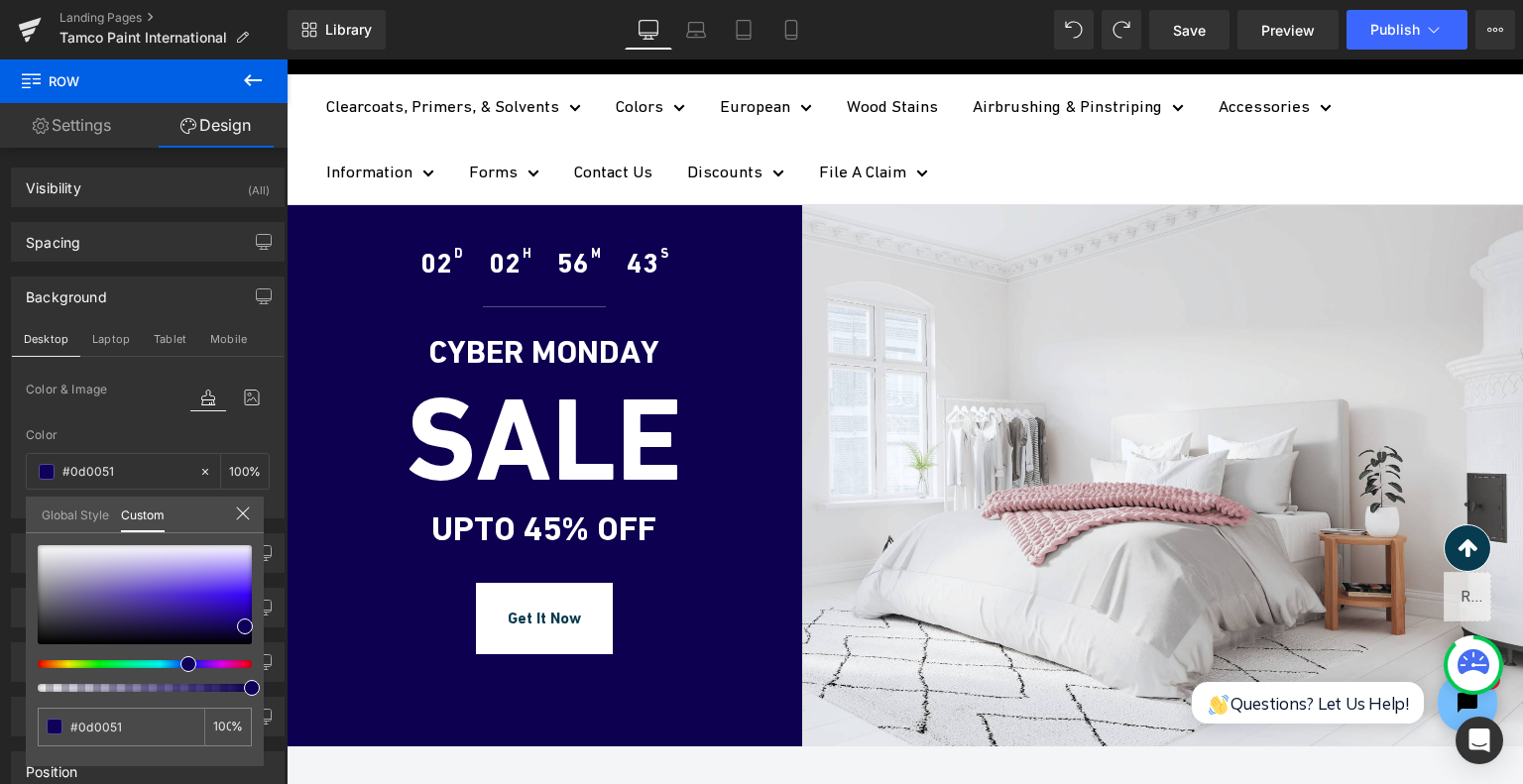 click on "Skip to content
Close
Newsletter
Stay up to date with Tamco news , projects, products & Discount Codes!
Your email
Subscribe
Free shipping on orders $500+ in the lower 48 USA | Contact Us : (757) 627- 9551
Stay Up to Date
Join Our Newsletter!
Want to be informed on what's new at Tamco Paint? Submit your email below to stay up with all things Tamco & Discounts.
Your email Subscribe" at bounding box center [904, 4472] 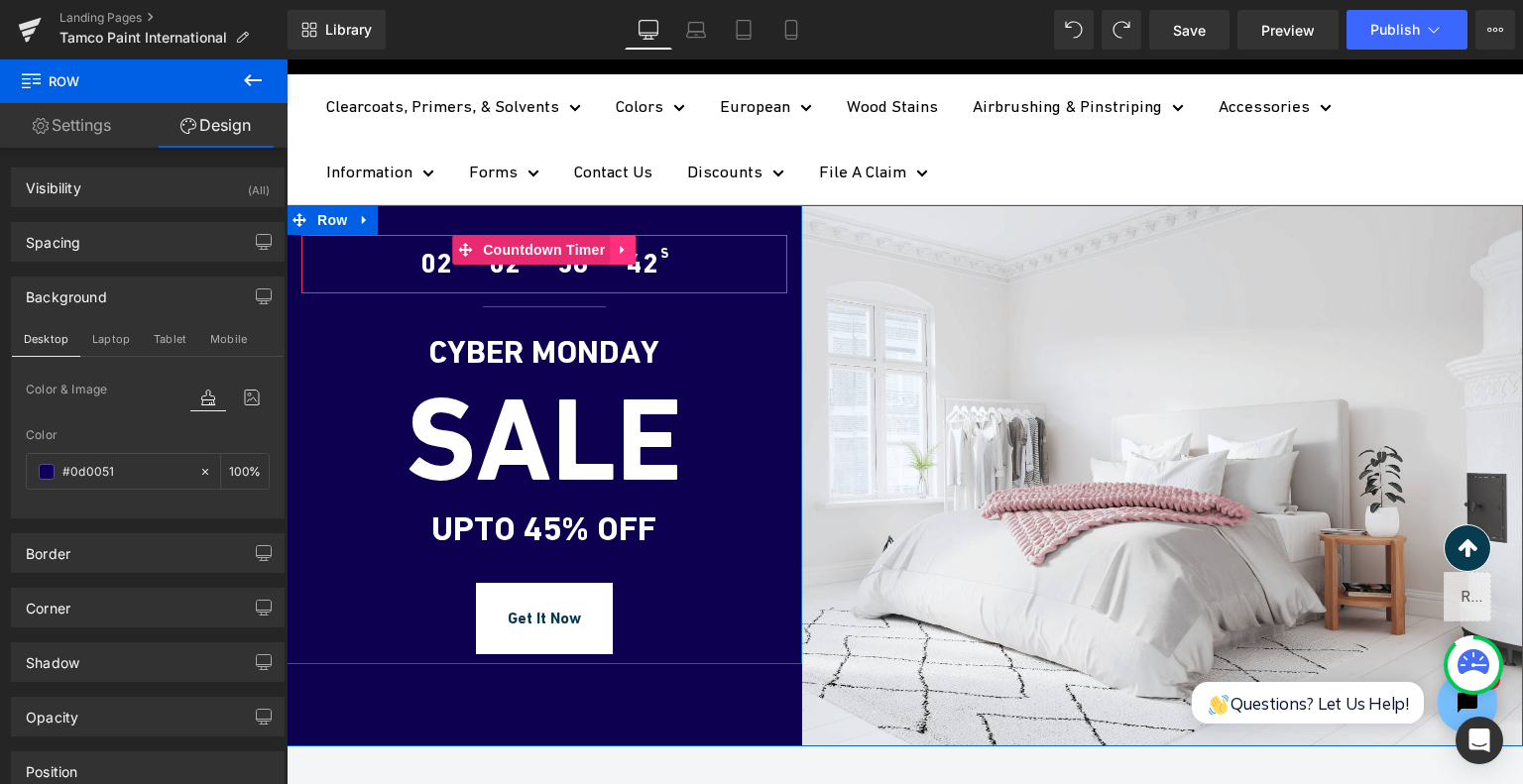 click 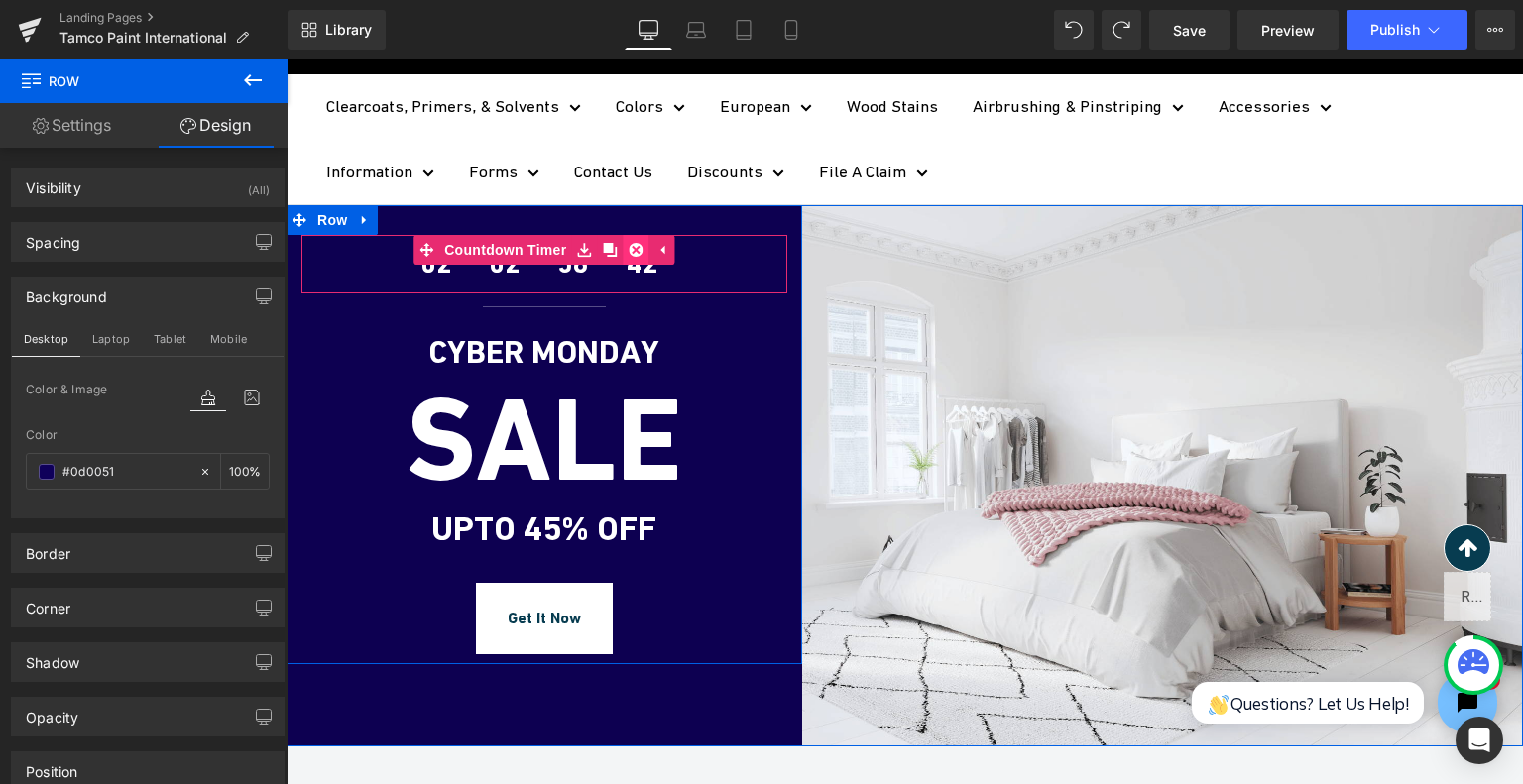 click 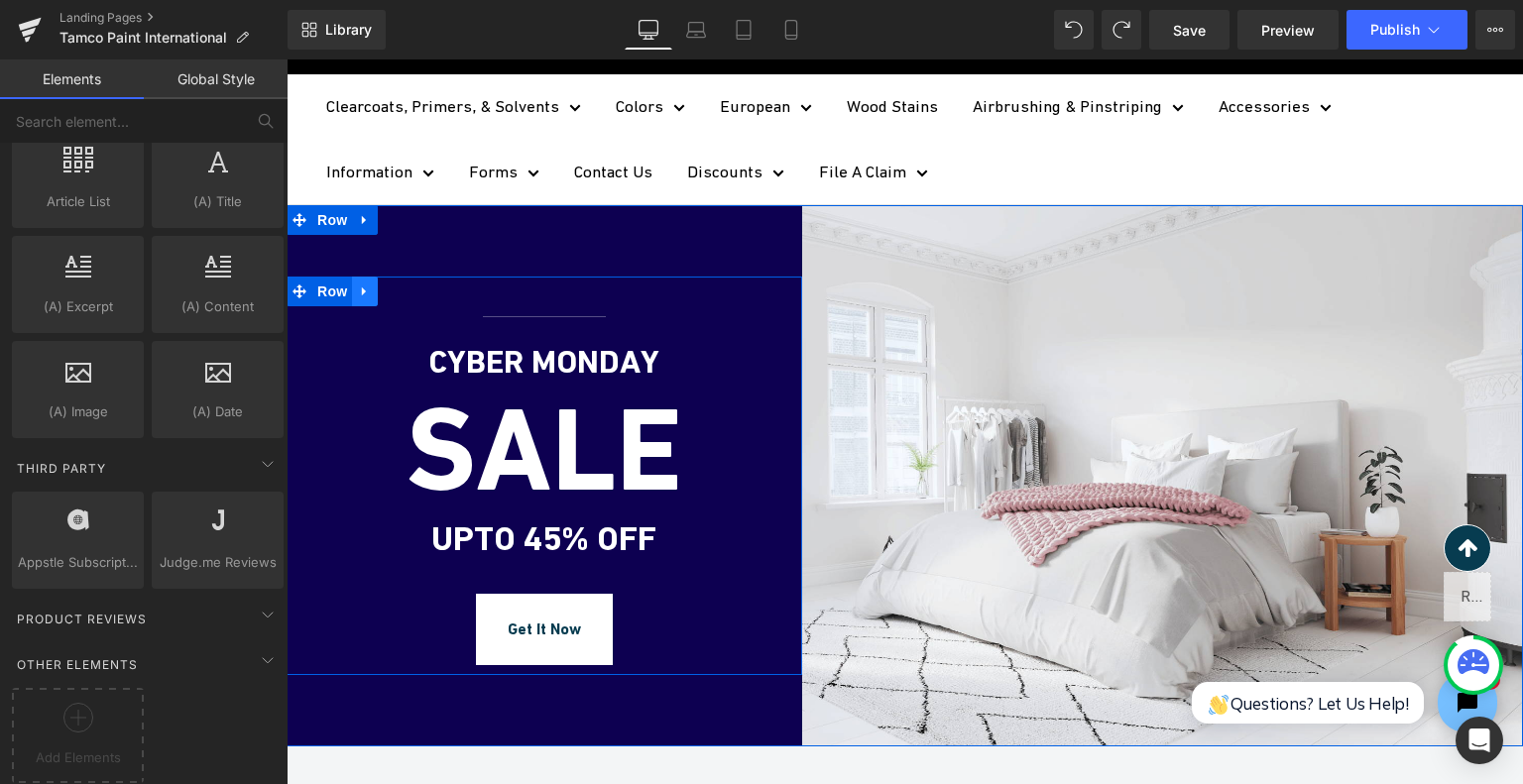 click 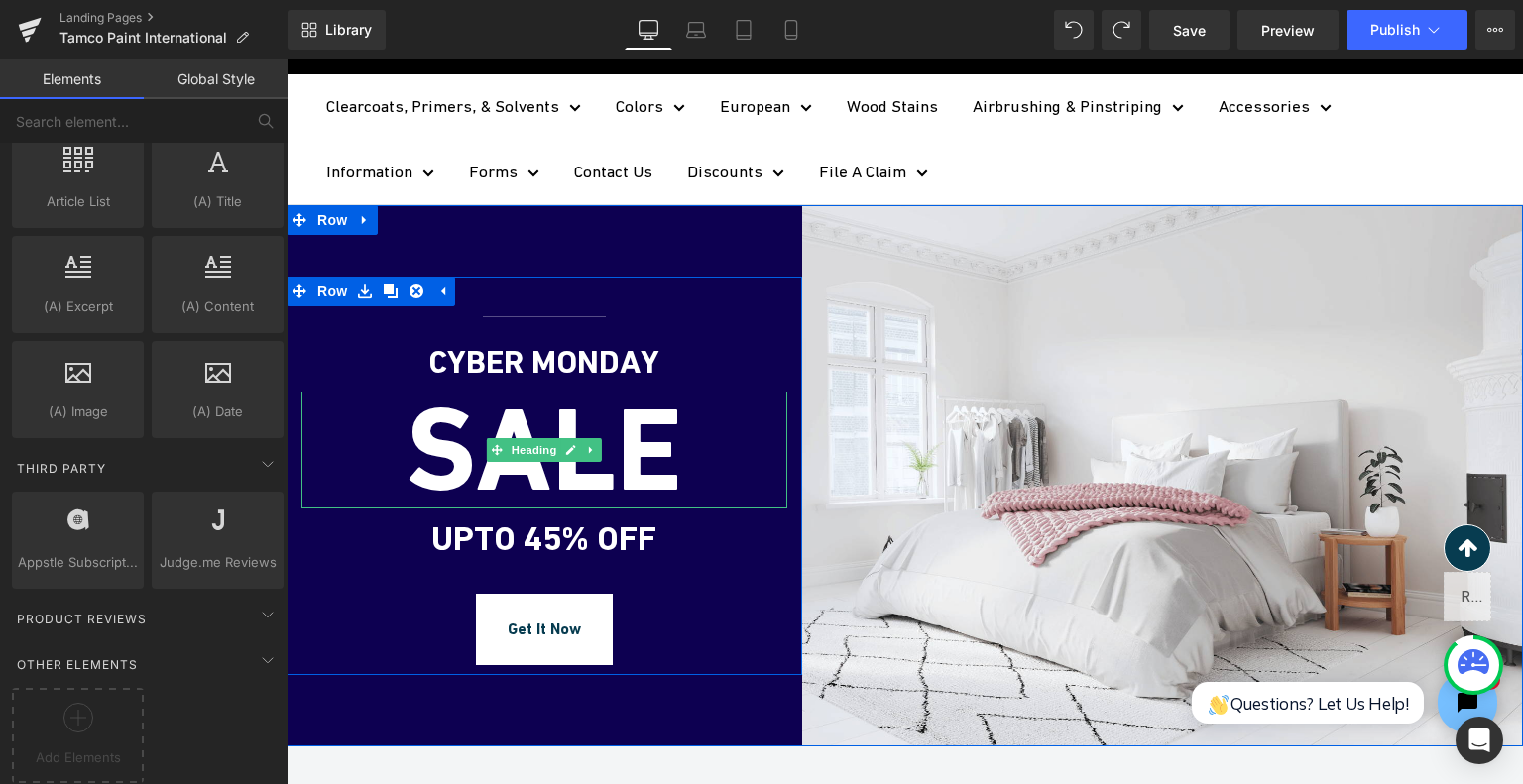 click on "SALE" at bounding box center (544, 450) 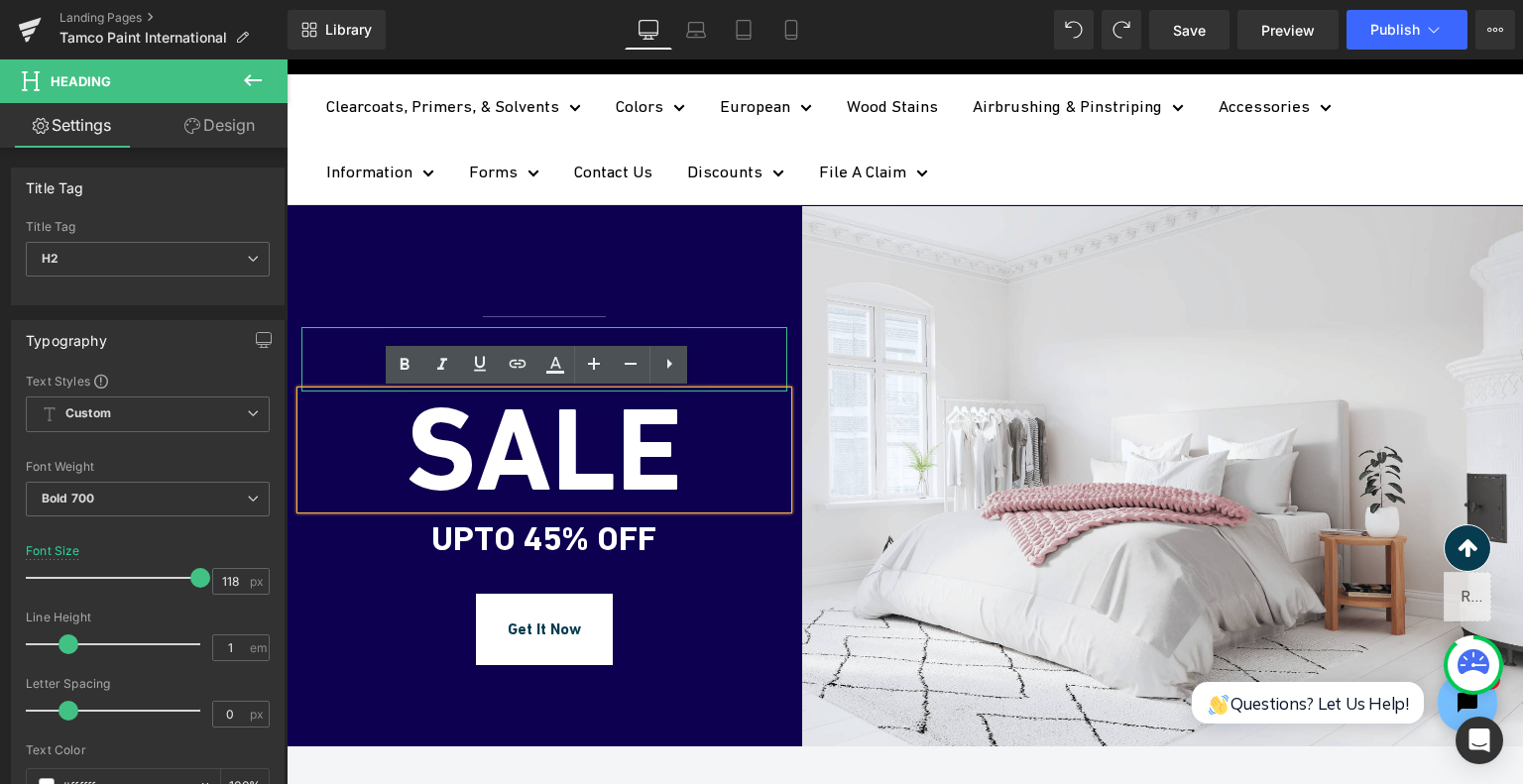 click on "CYBER MONDAY" at bounding box center (544, 362) 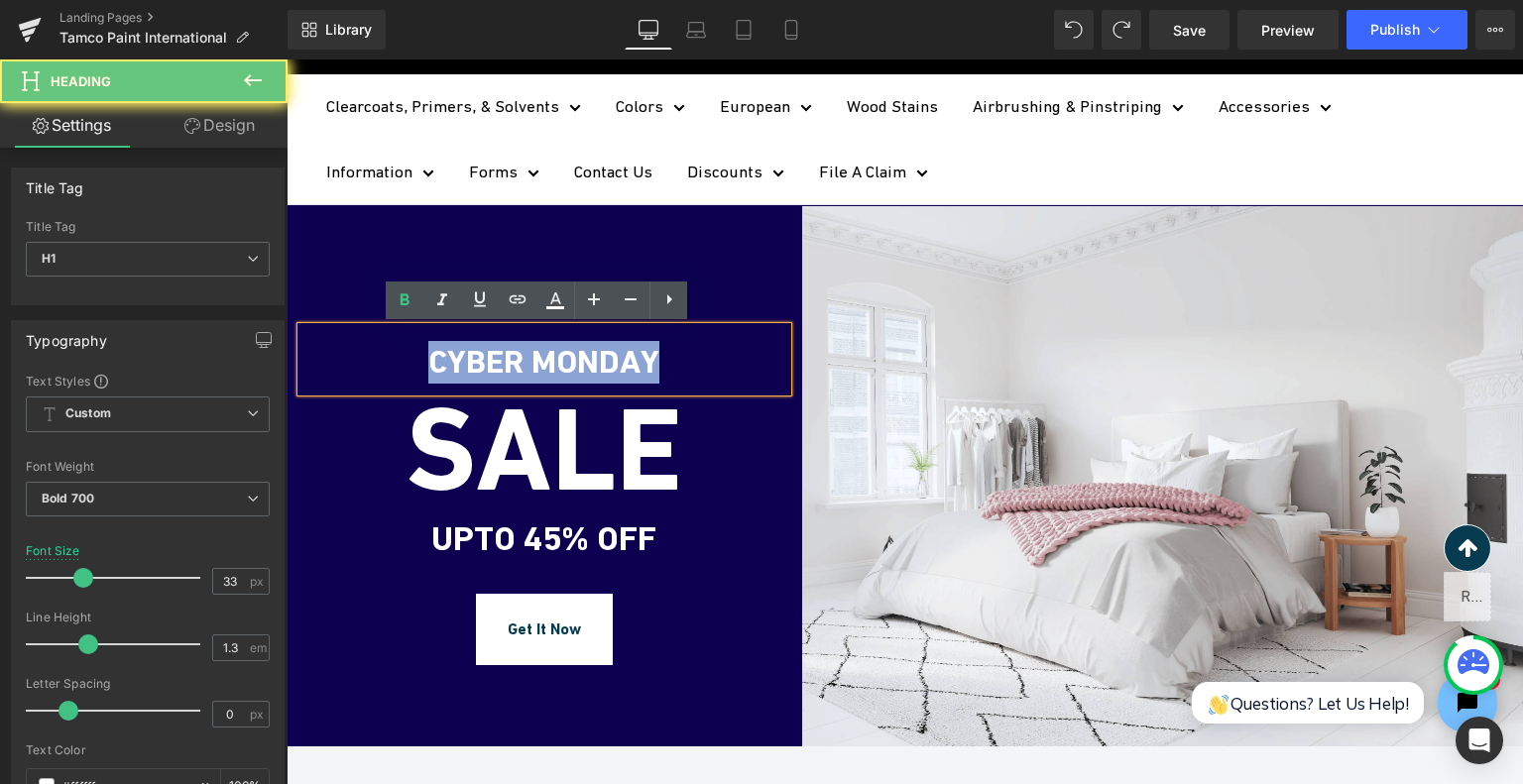 click on "CYBER MONDAY" at bounding box center [544, 362] 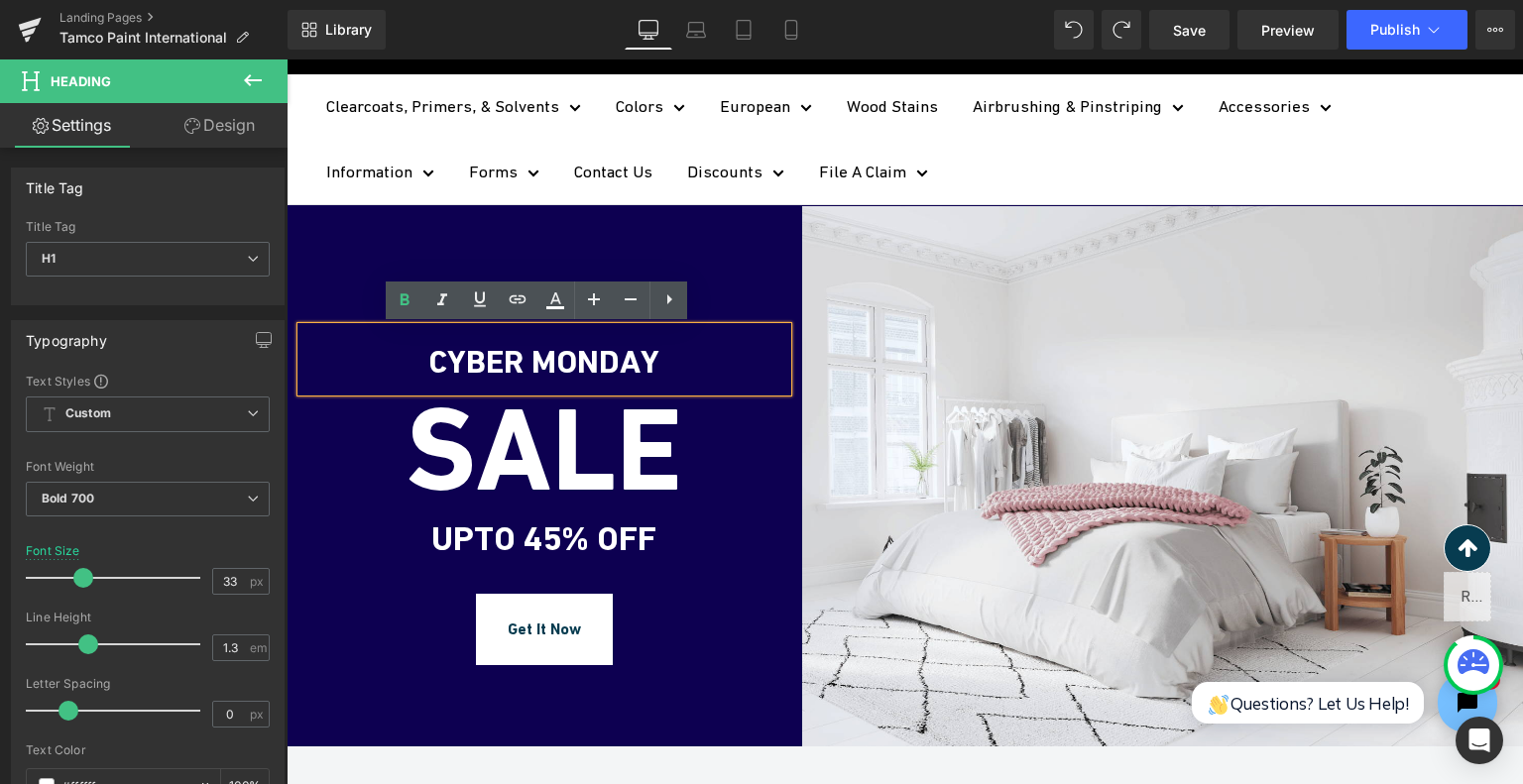 click on "CYBER MONDAY" at bounding box center [544, 362] 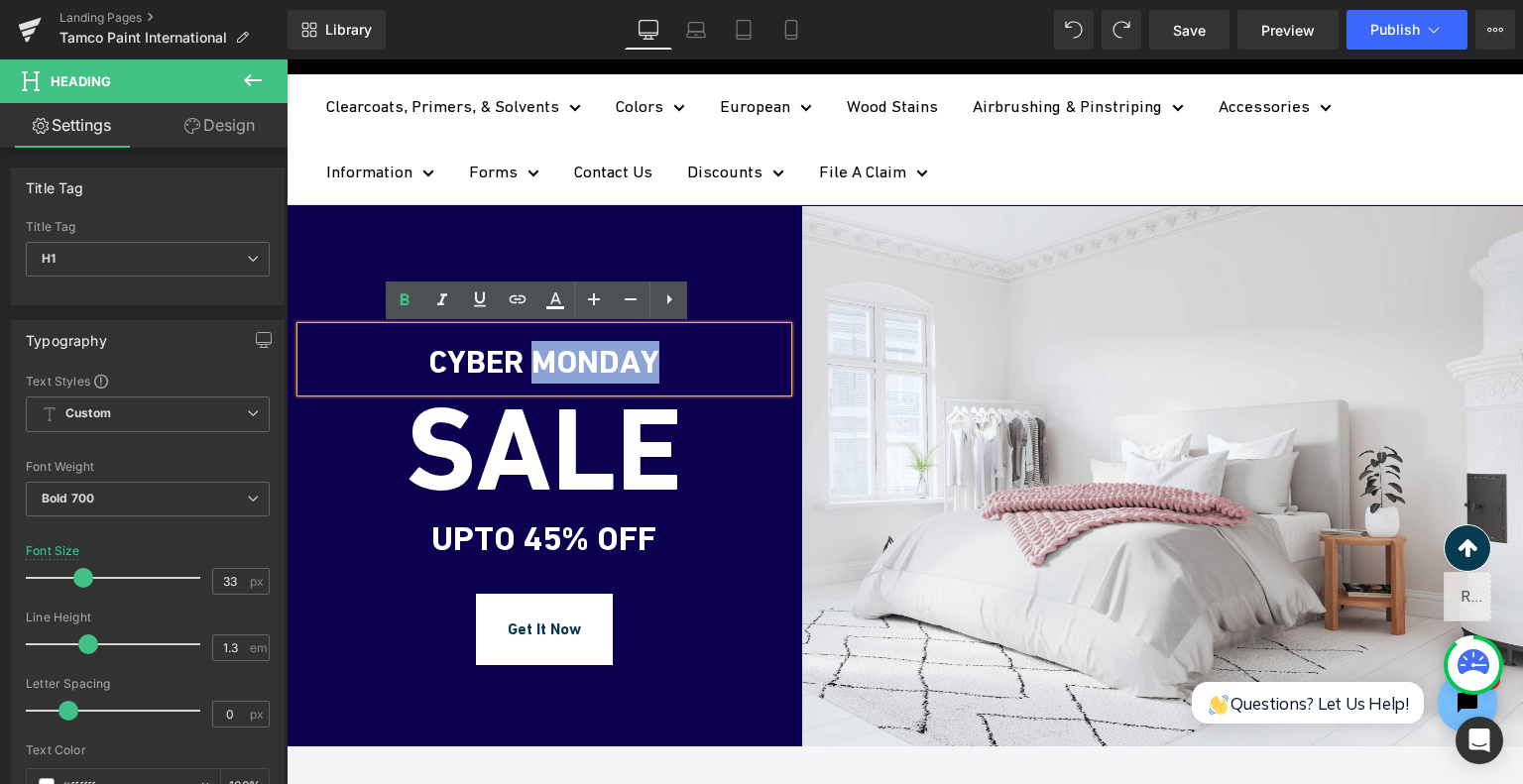 click on "CYBER MONDAY" at bounding box center [544, 362] 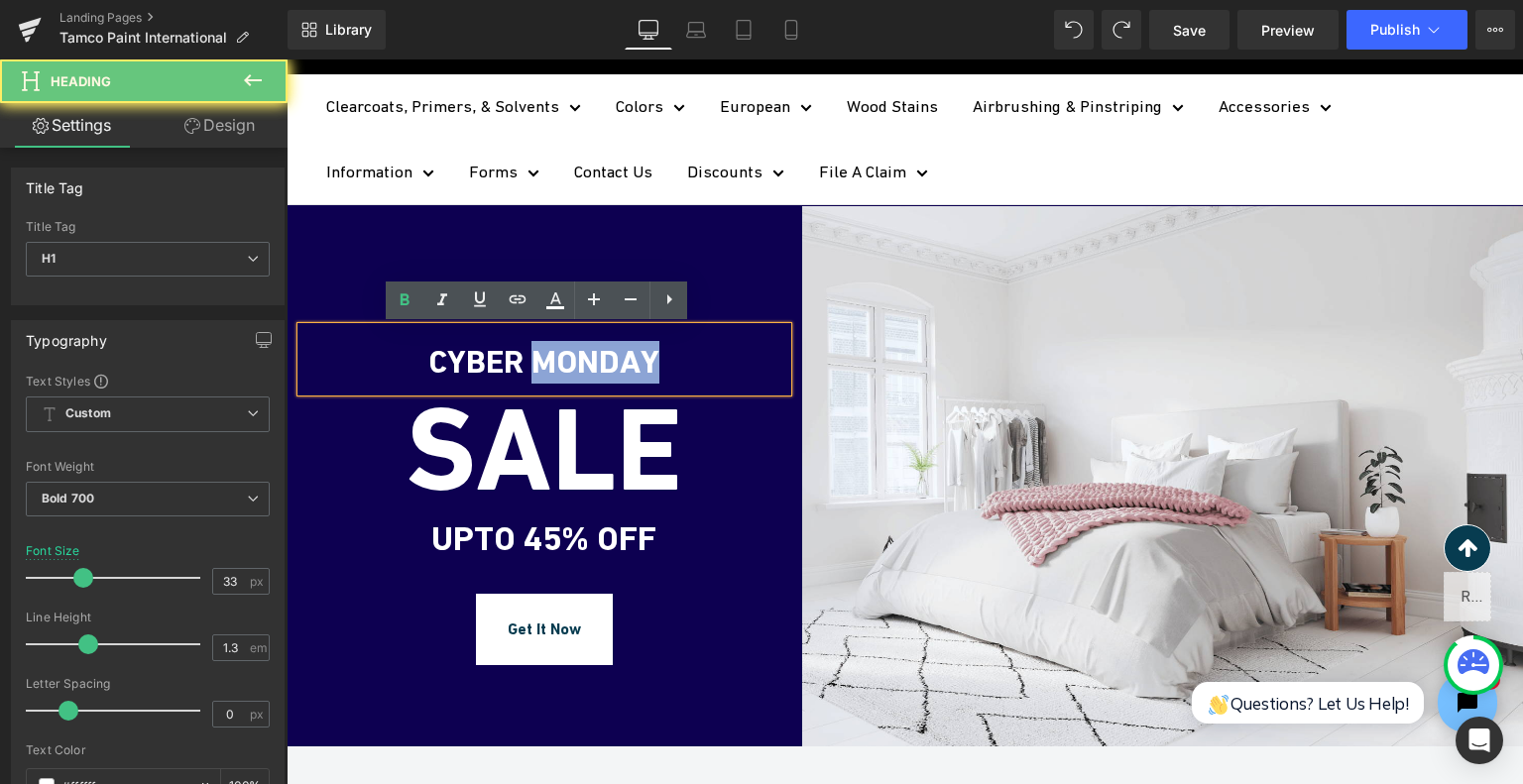 click on "CYBER MONDAY" at bounding box center (544, 362) 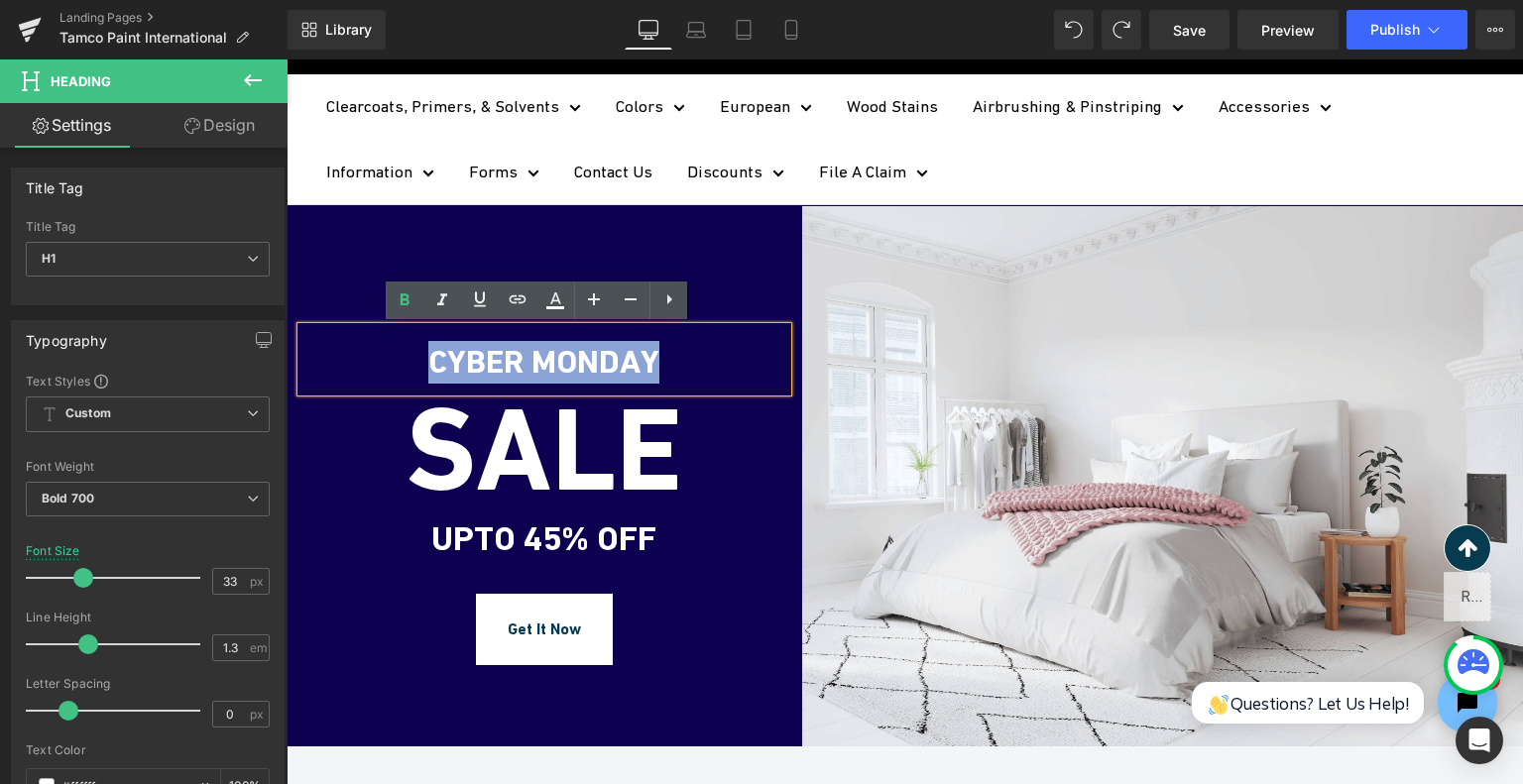 paste 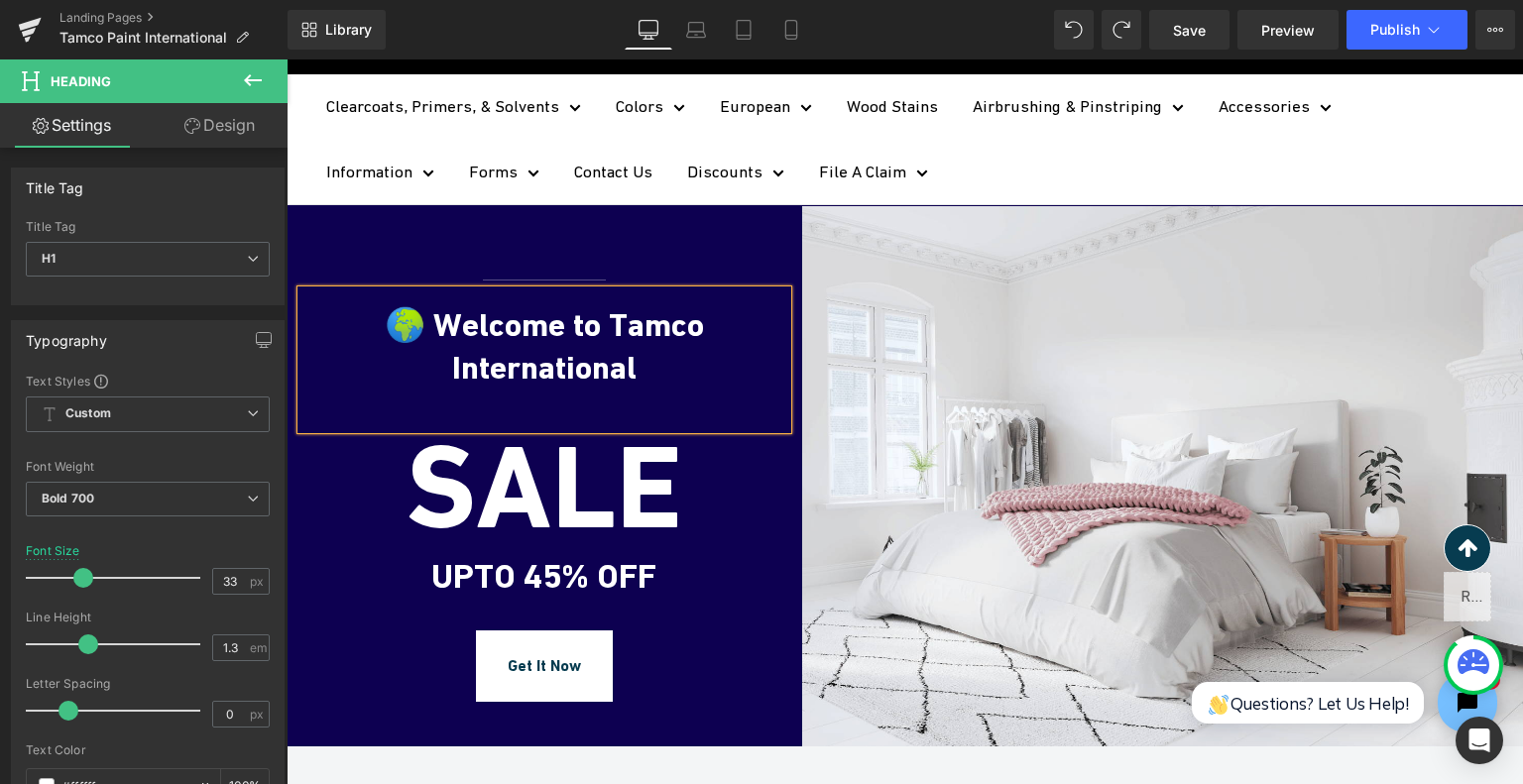 type 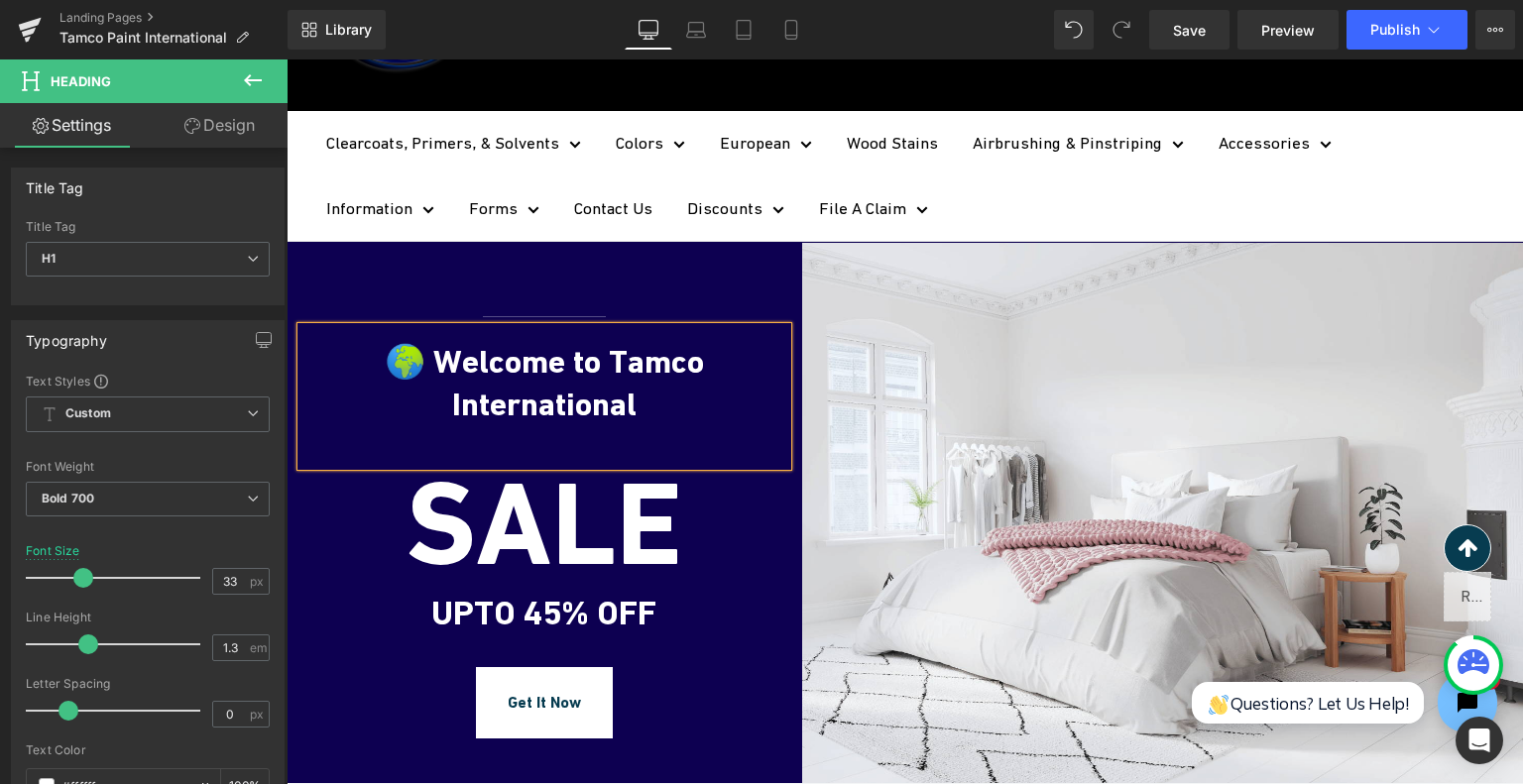 scroll, scrollTop: 177, scrollLeft: 0, axis: vertical 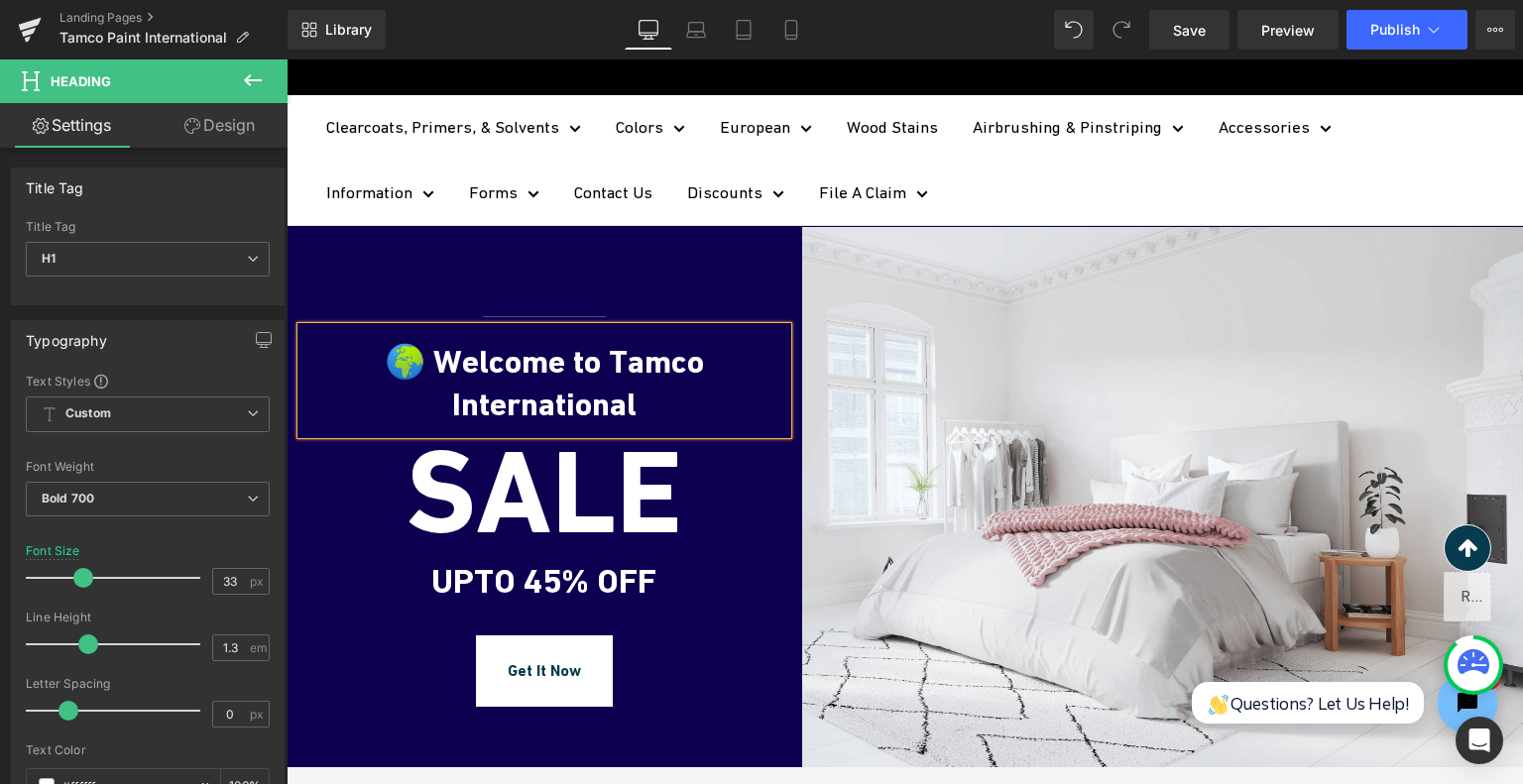 click on "🌍 Welcome to Tamco International" at bounding box center [544, 384] 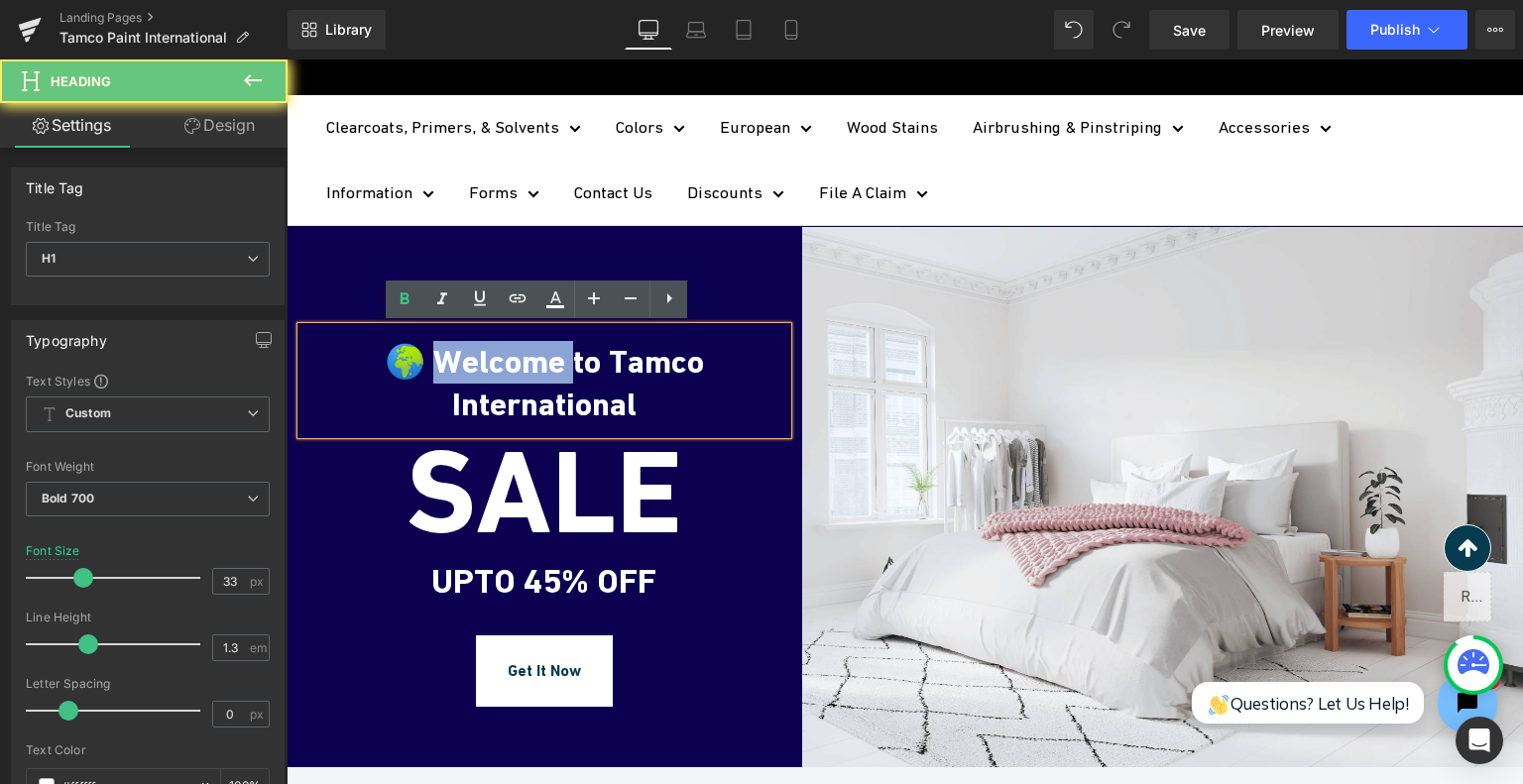 click on "🌍 Welcome to Tamco International" at bounding box center [544, 384] 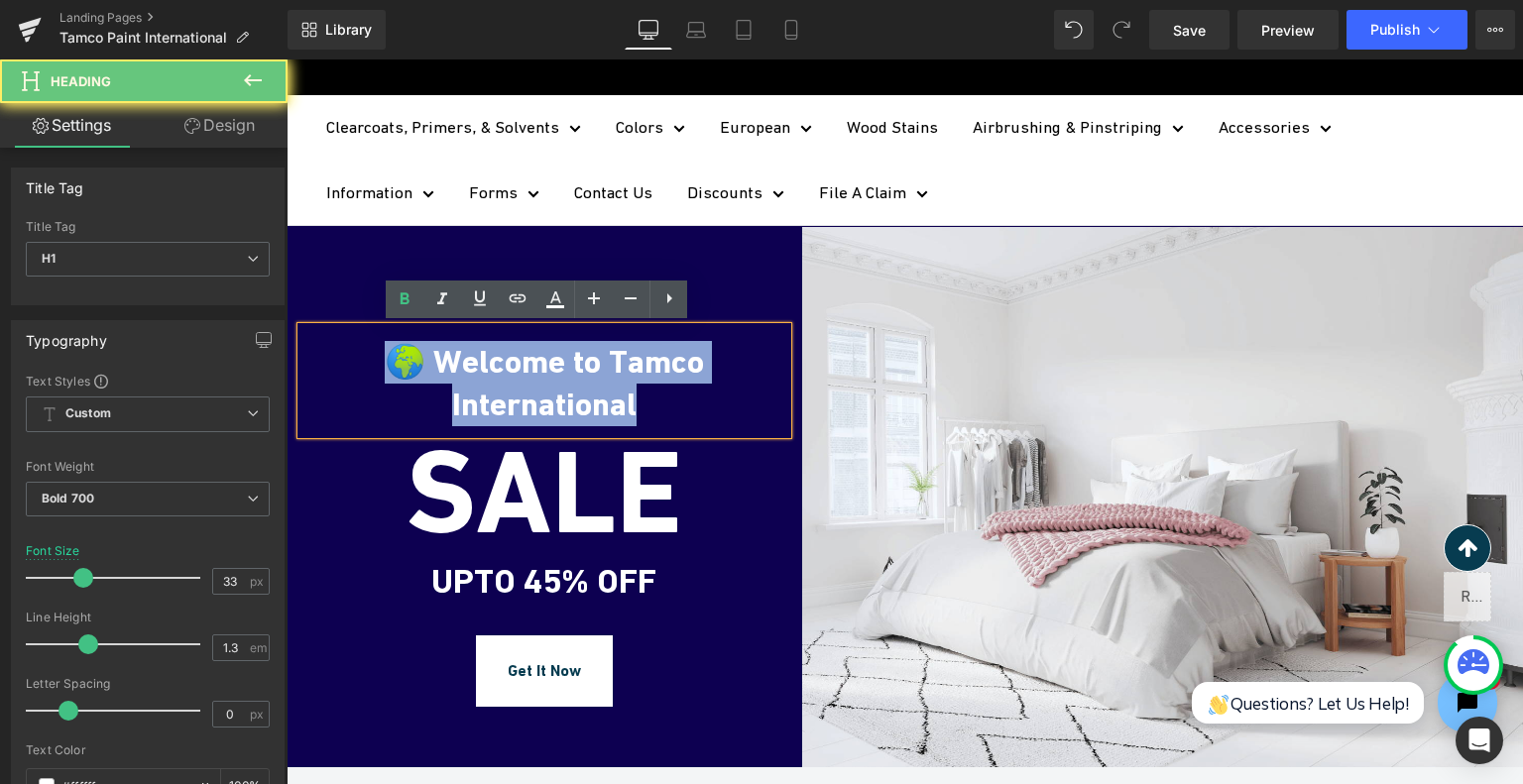 click on "🌍 Welcome to Tamco International" at bounding box center (544, 384) 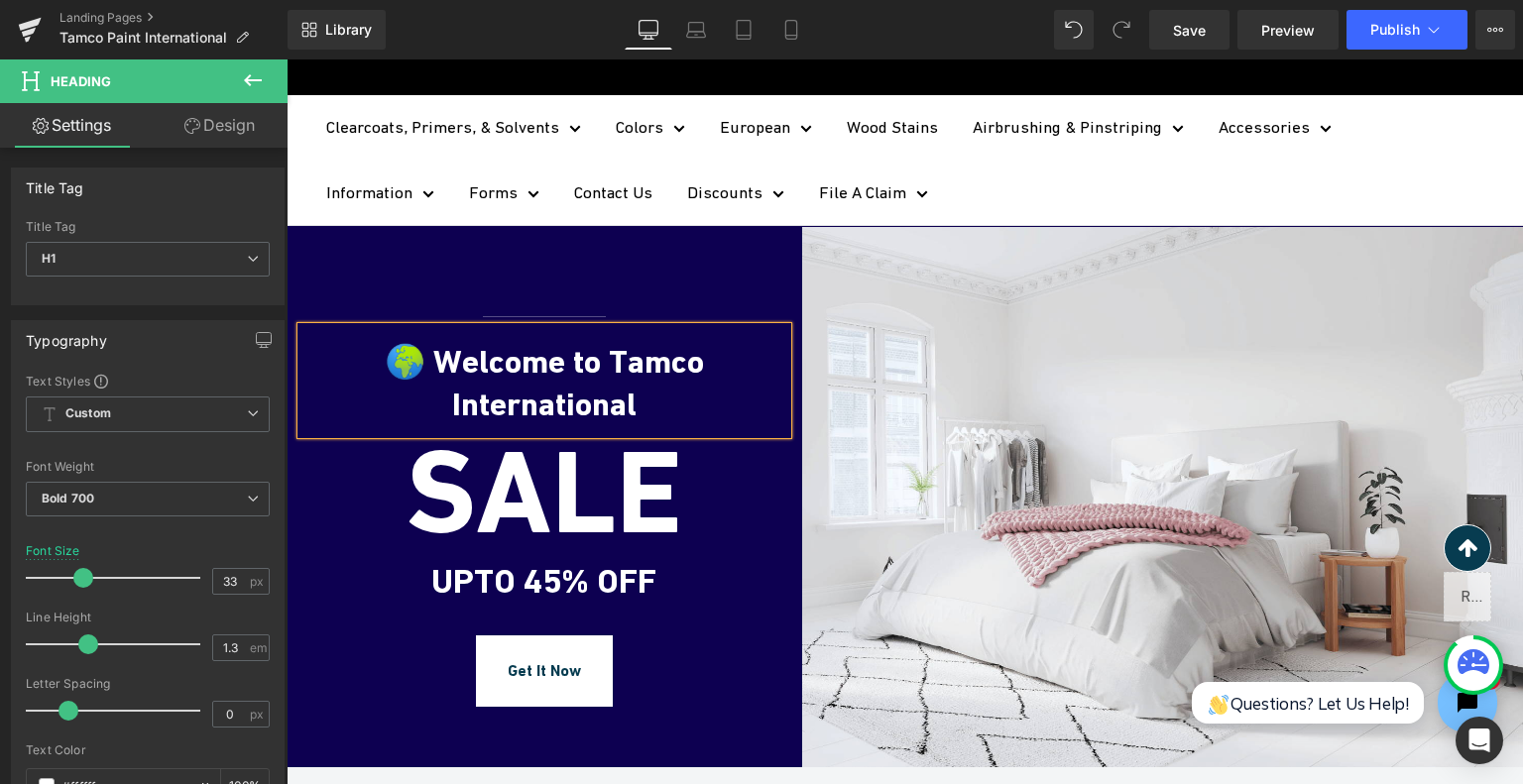 scroll, scrollTop: 198, scrollLeft: 0, axis: vertical 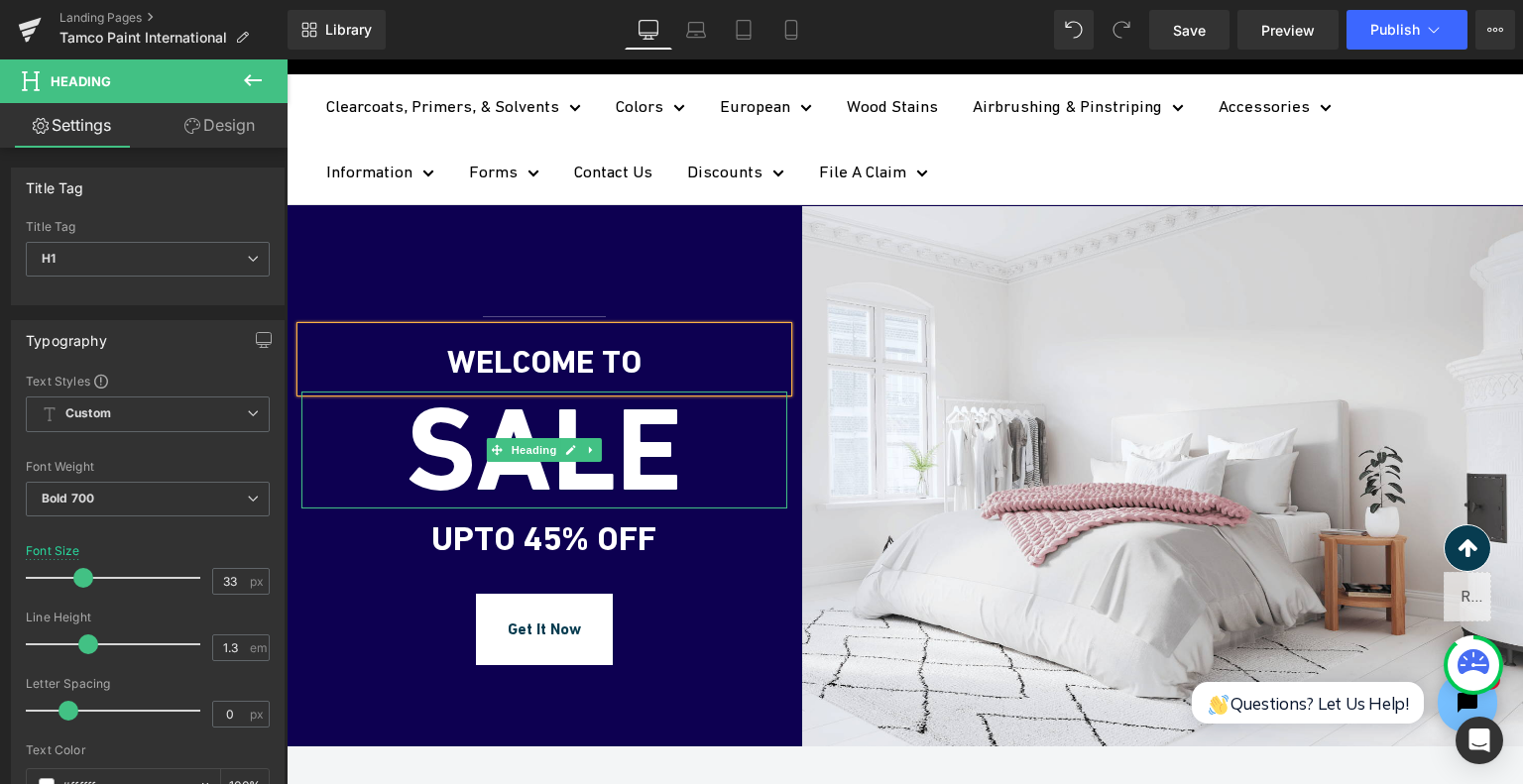 click on "SALE" at bounding box center [544, 450] 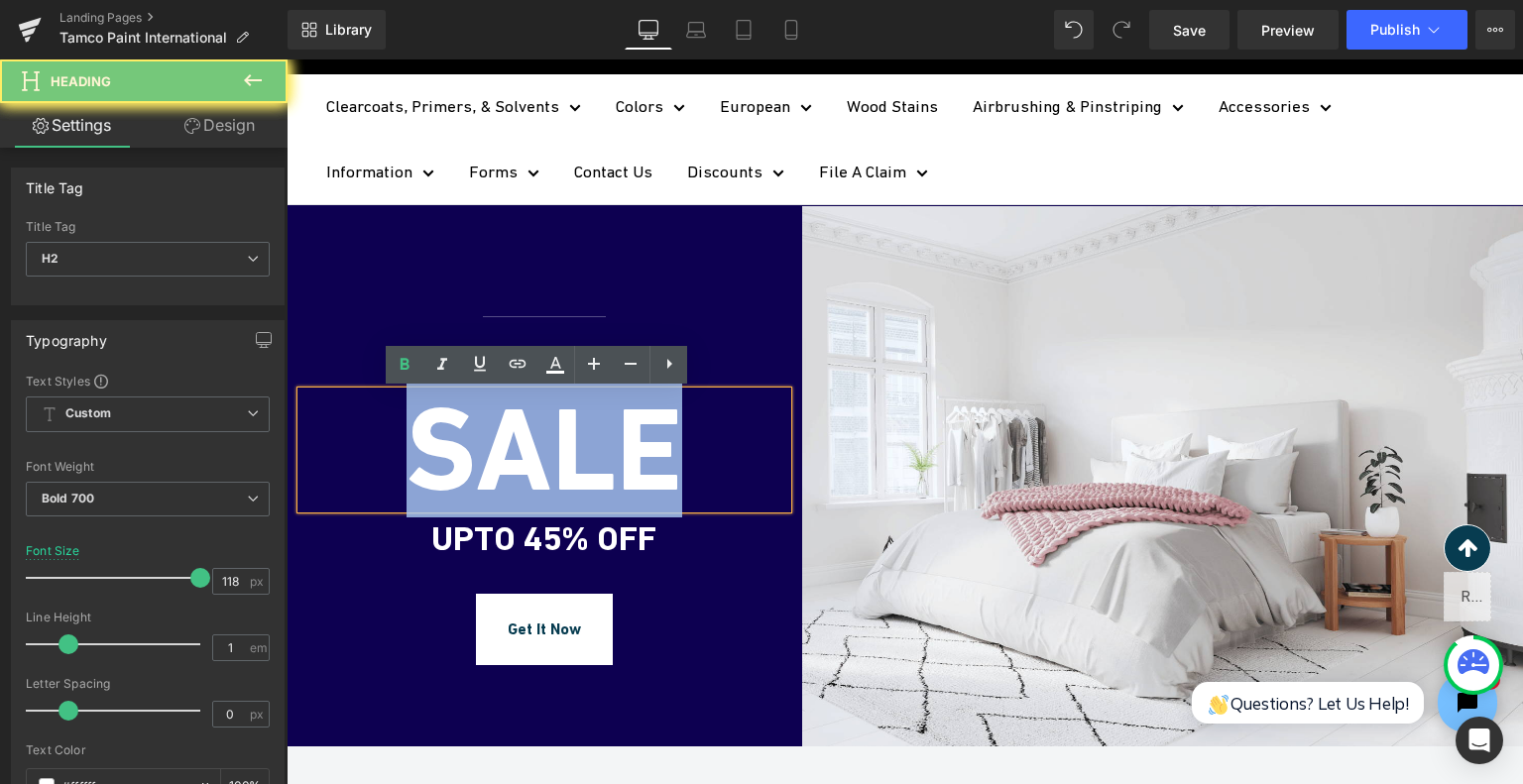 type 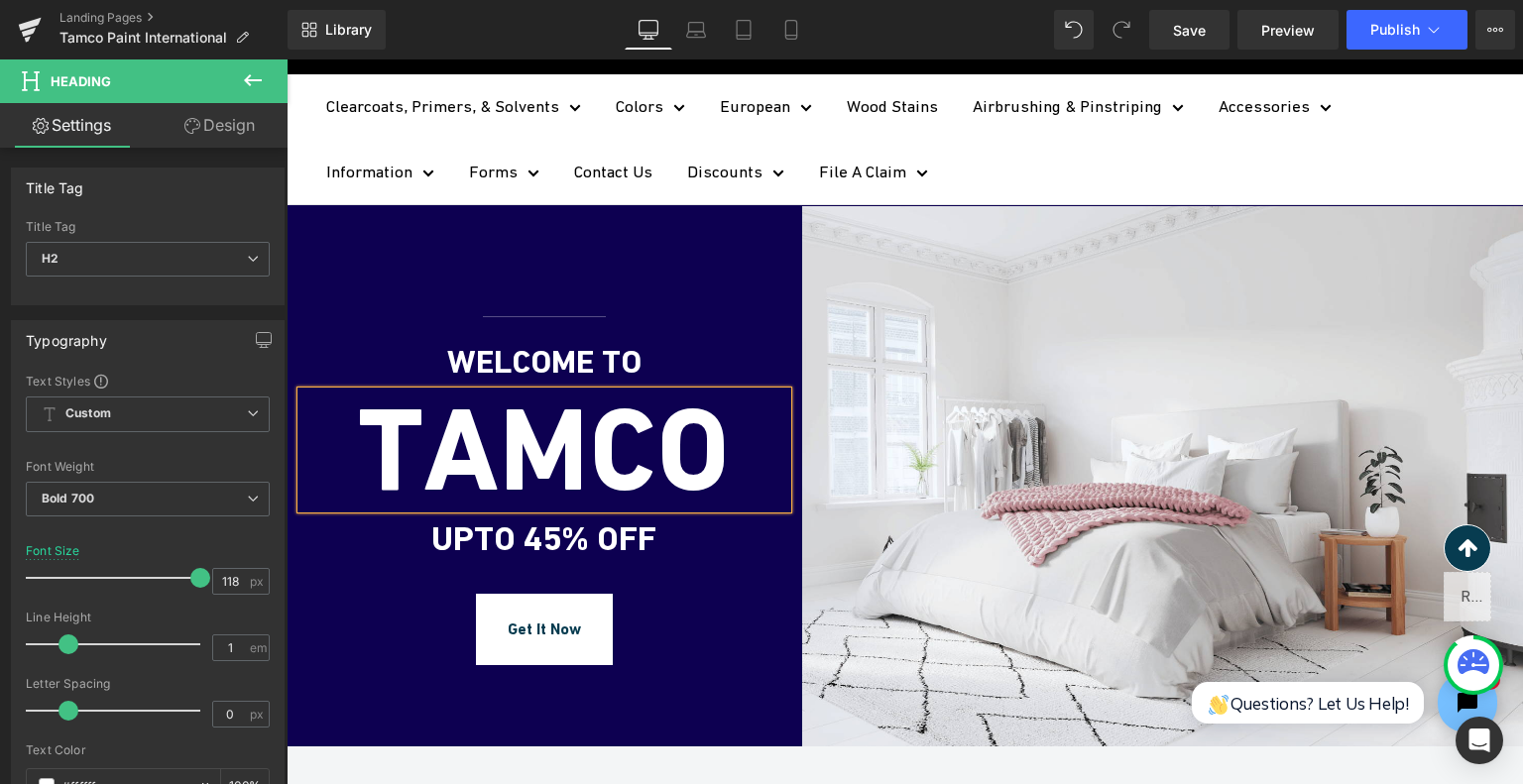 click on "UPTO 45% OFF" at bounding box center [544, 539] 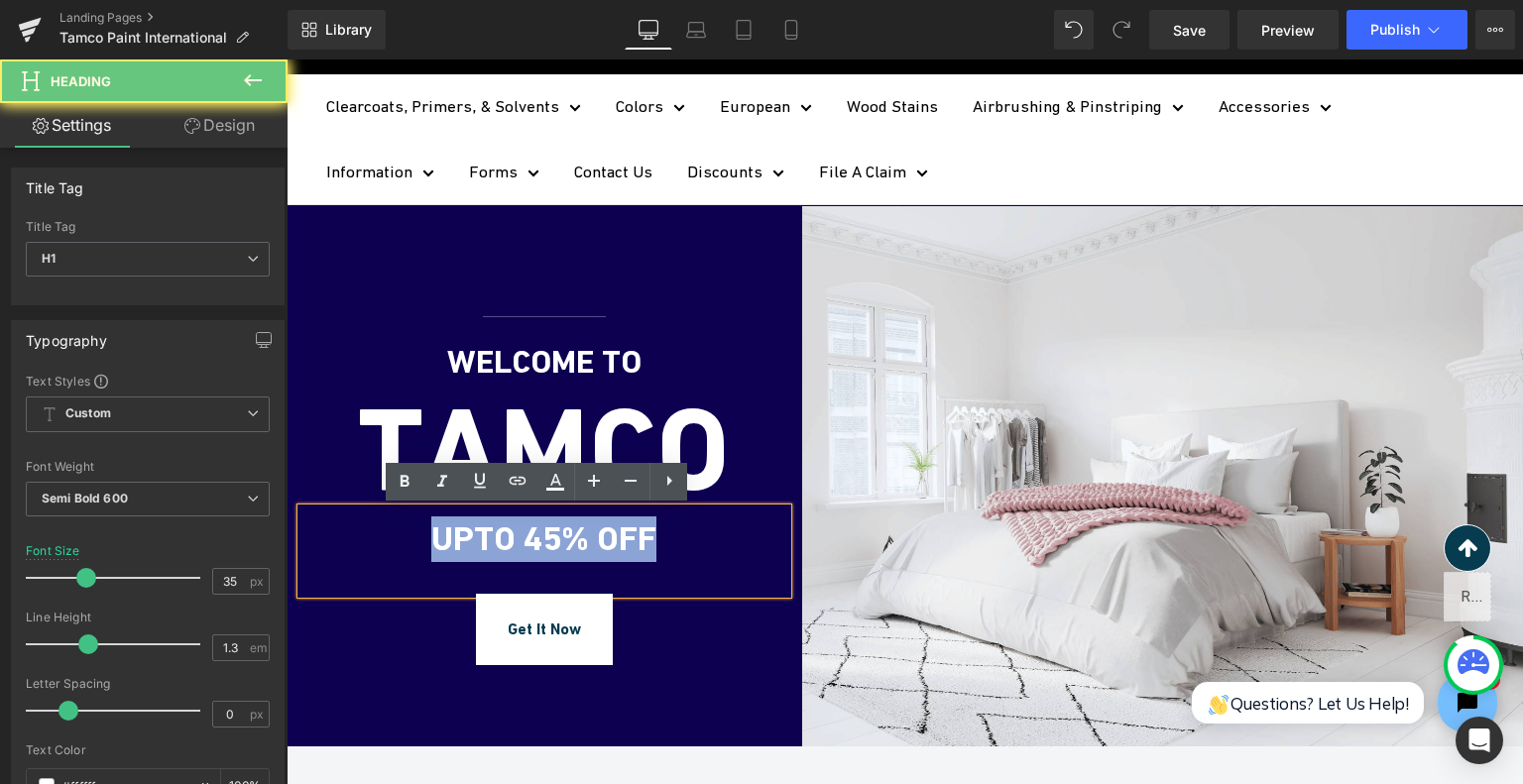 click on "UPTO 45% OFF" at bounding box center [544, 539] 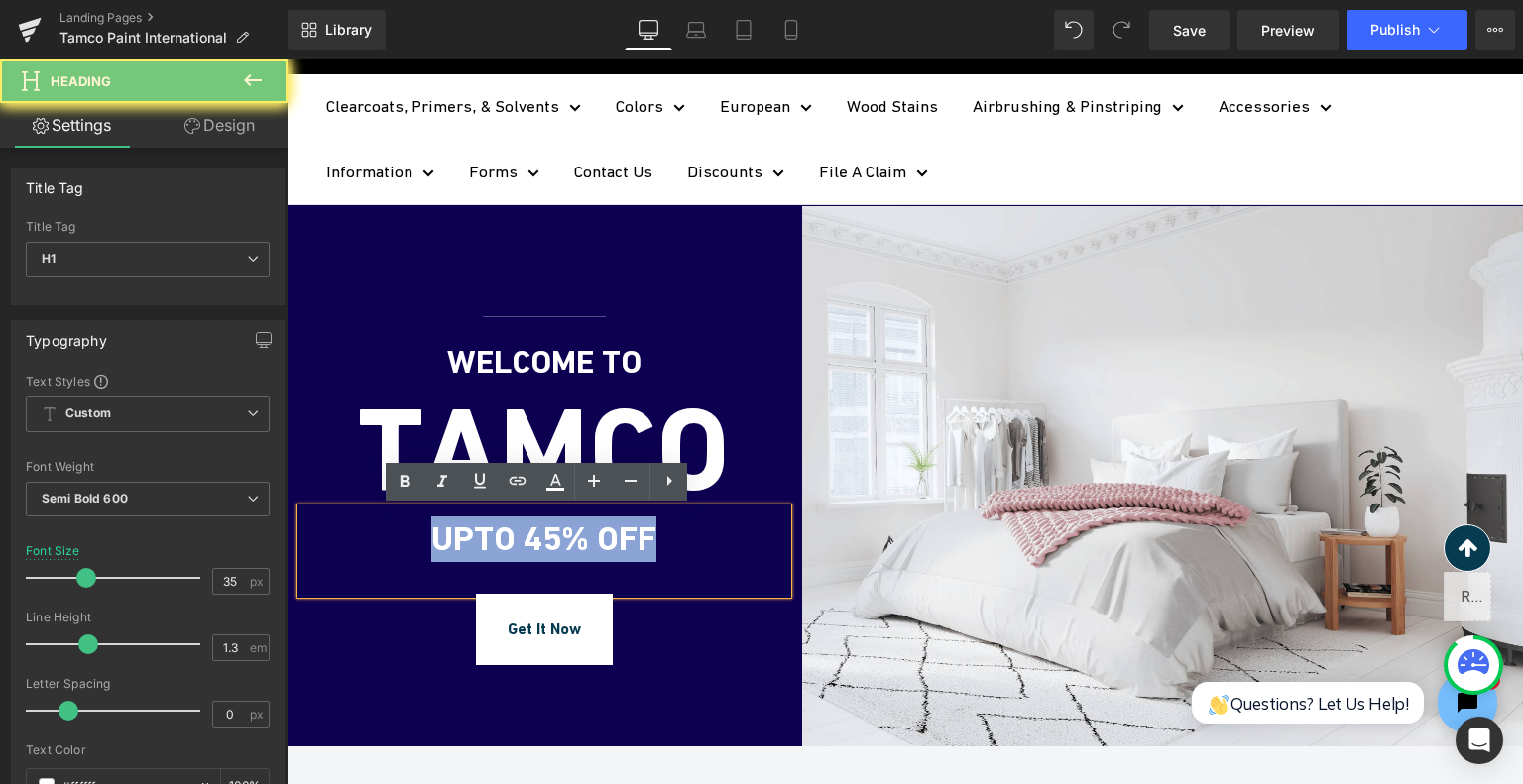 type 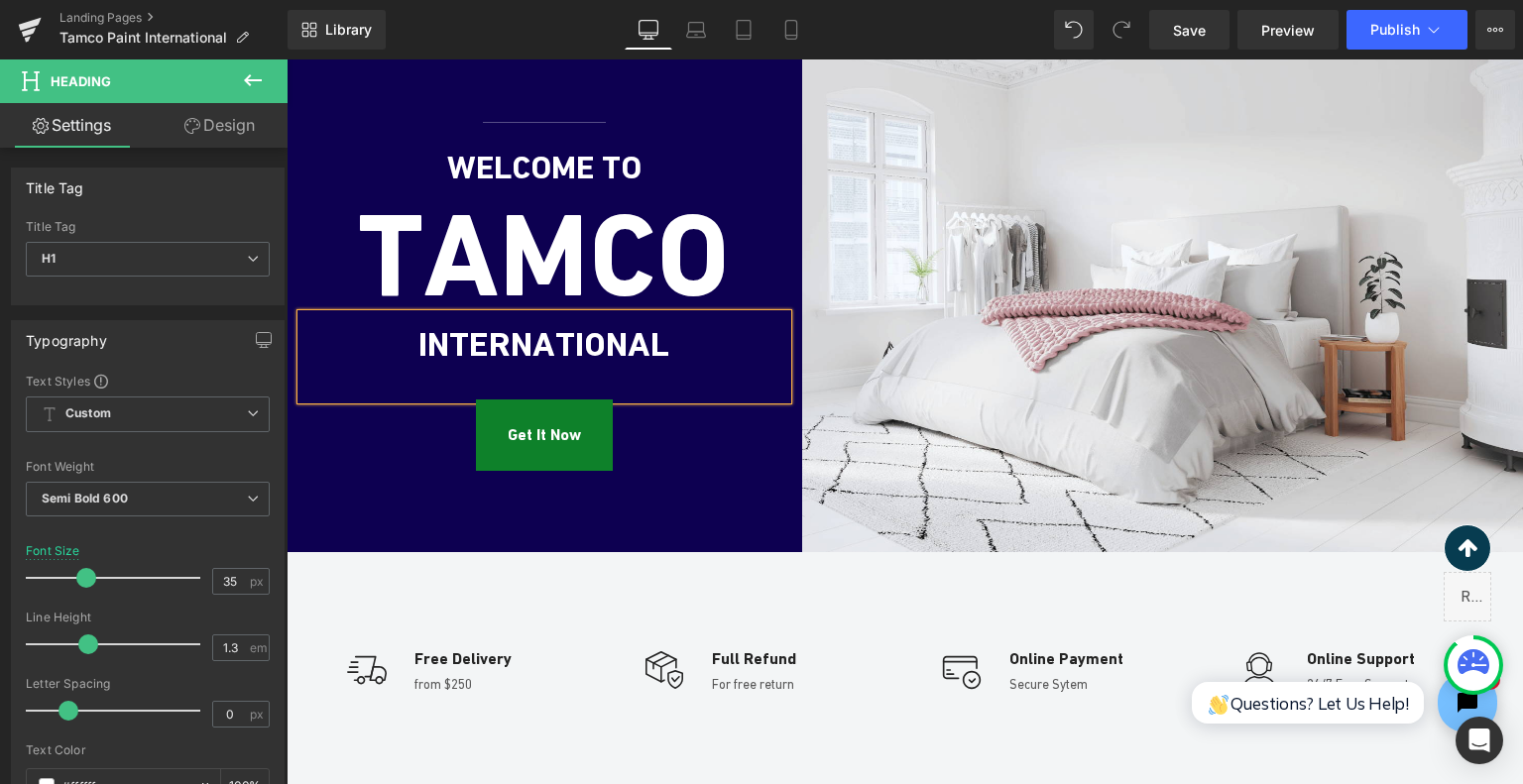 scroll, scrollTop: 396, scrollLeft: 0, axis: vertical 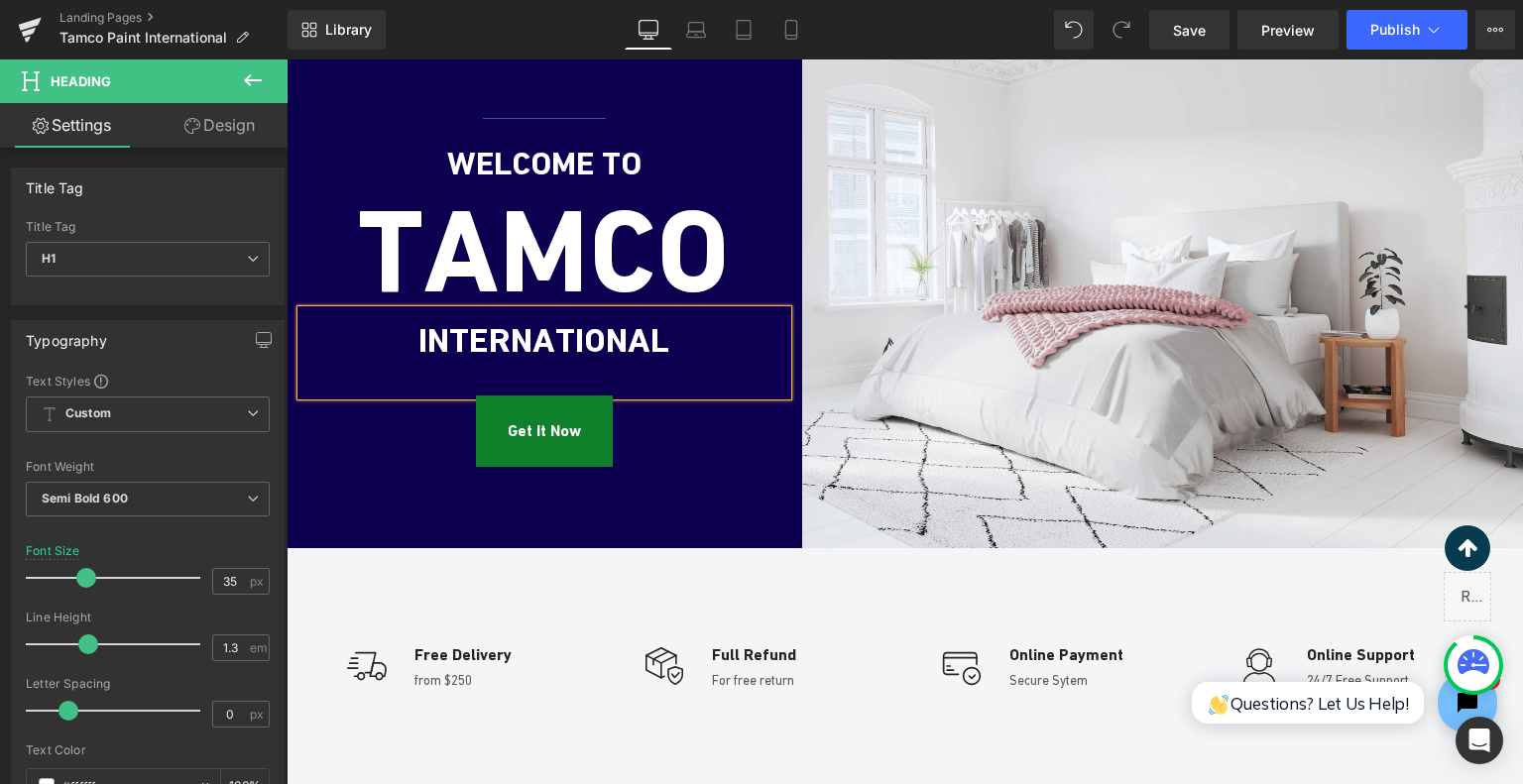 click on "Get It Now Button" at bounding box center (544, 431) 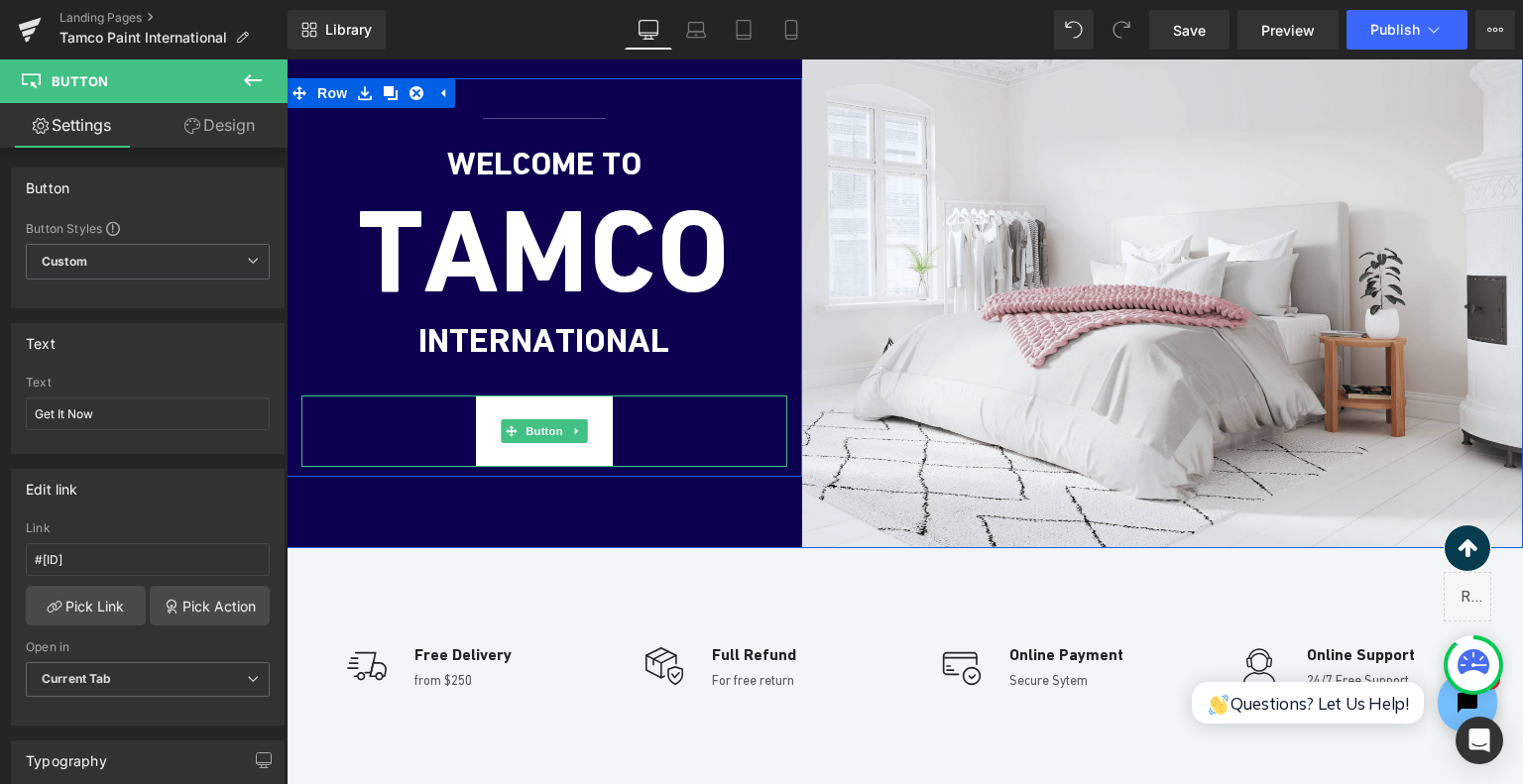 click on "Get It Now" at bounding box center [544, 431] 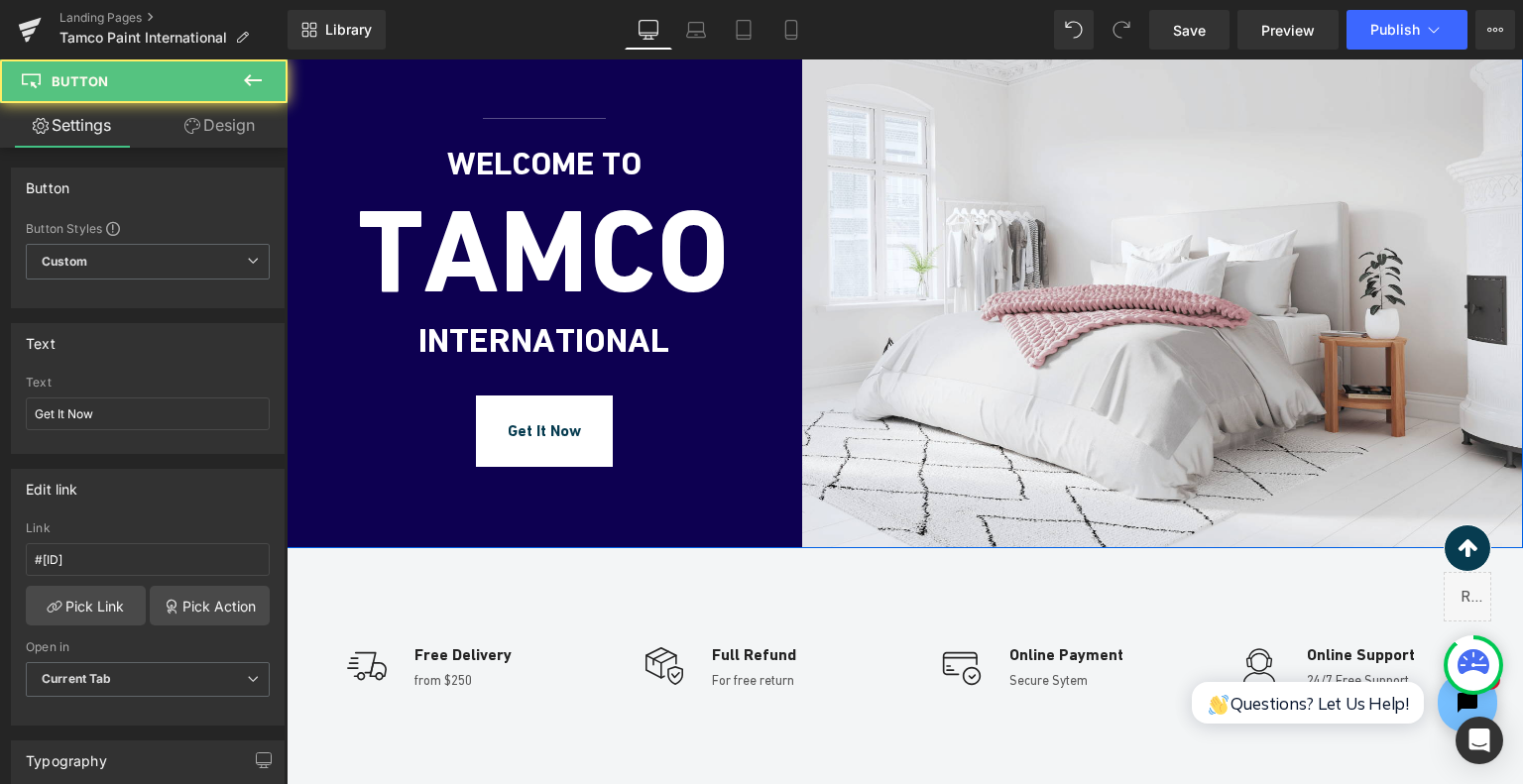 click on "Separator         WELCOME TO Heading         TAMCO Heading         INTERNATIONAL Heading         Get It Now Button         Row" at bounding box center (544, 277) 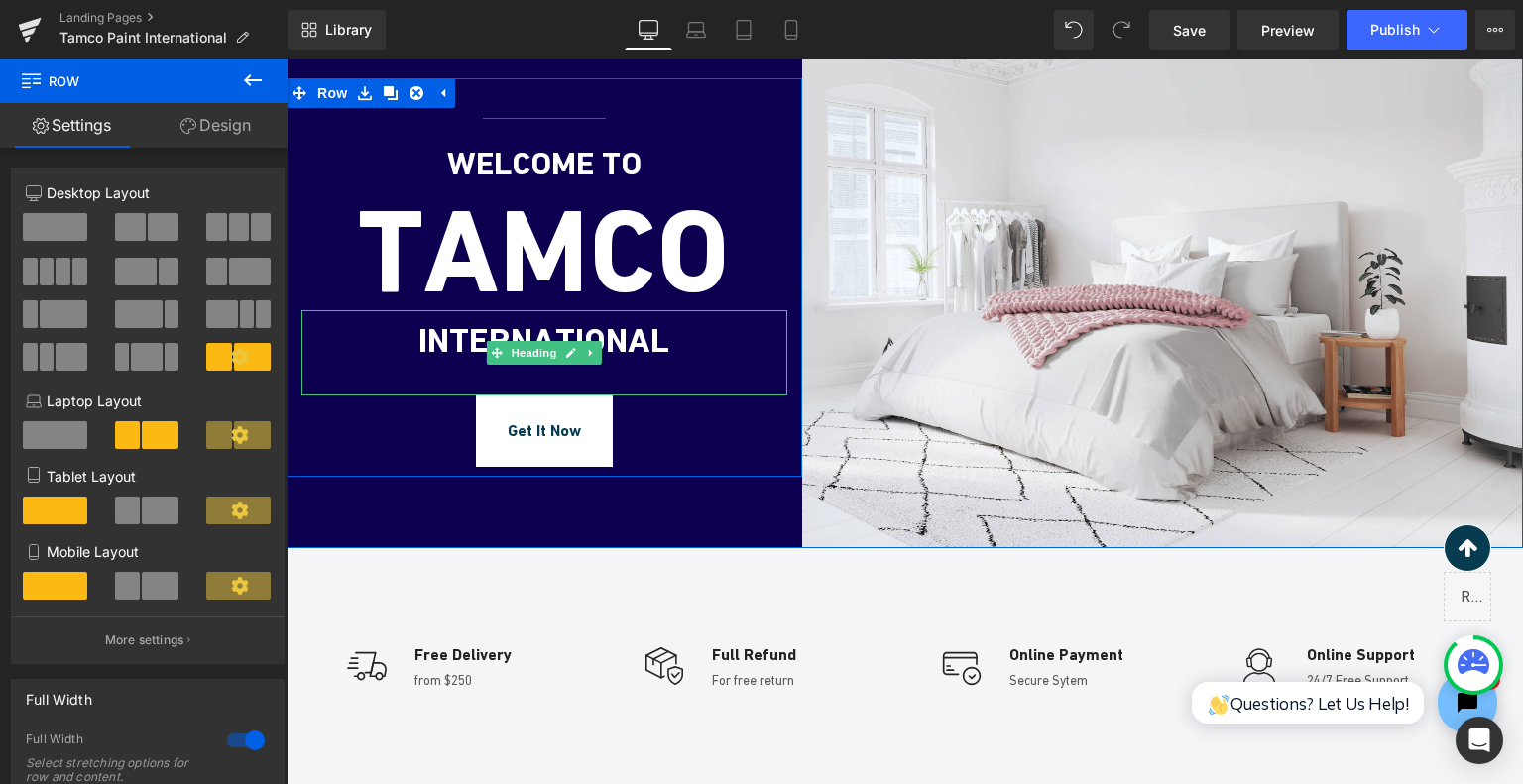 click on "INTERNATIONAL" at bounding box center [544, 341] 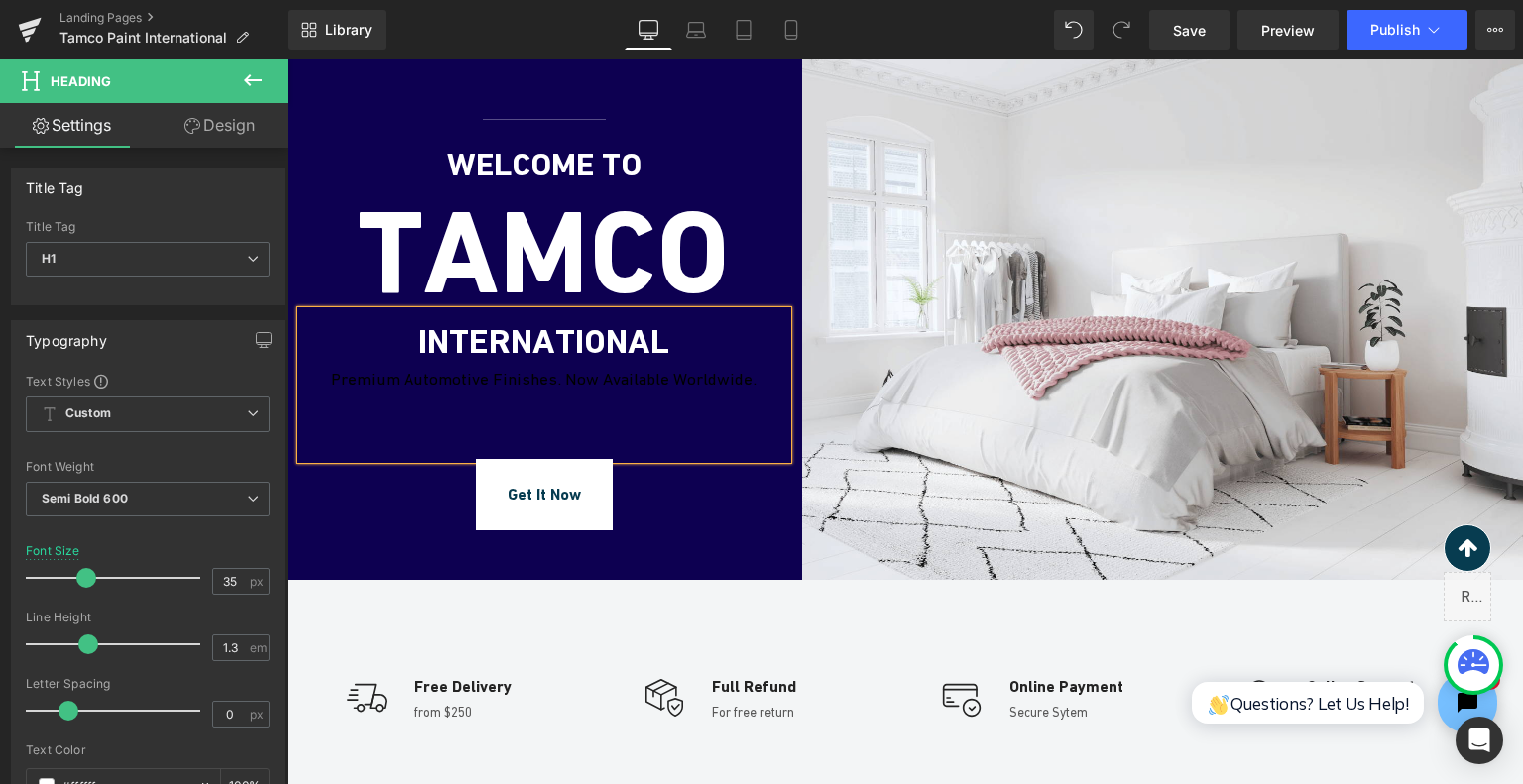 scroll, scrollTop: 381, scrollLeft: 0, axis: vertical 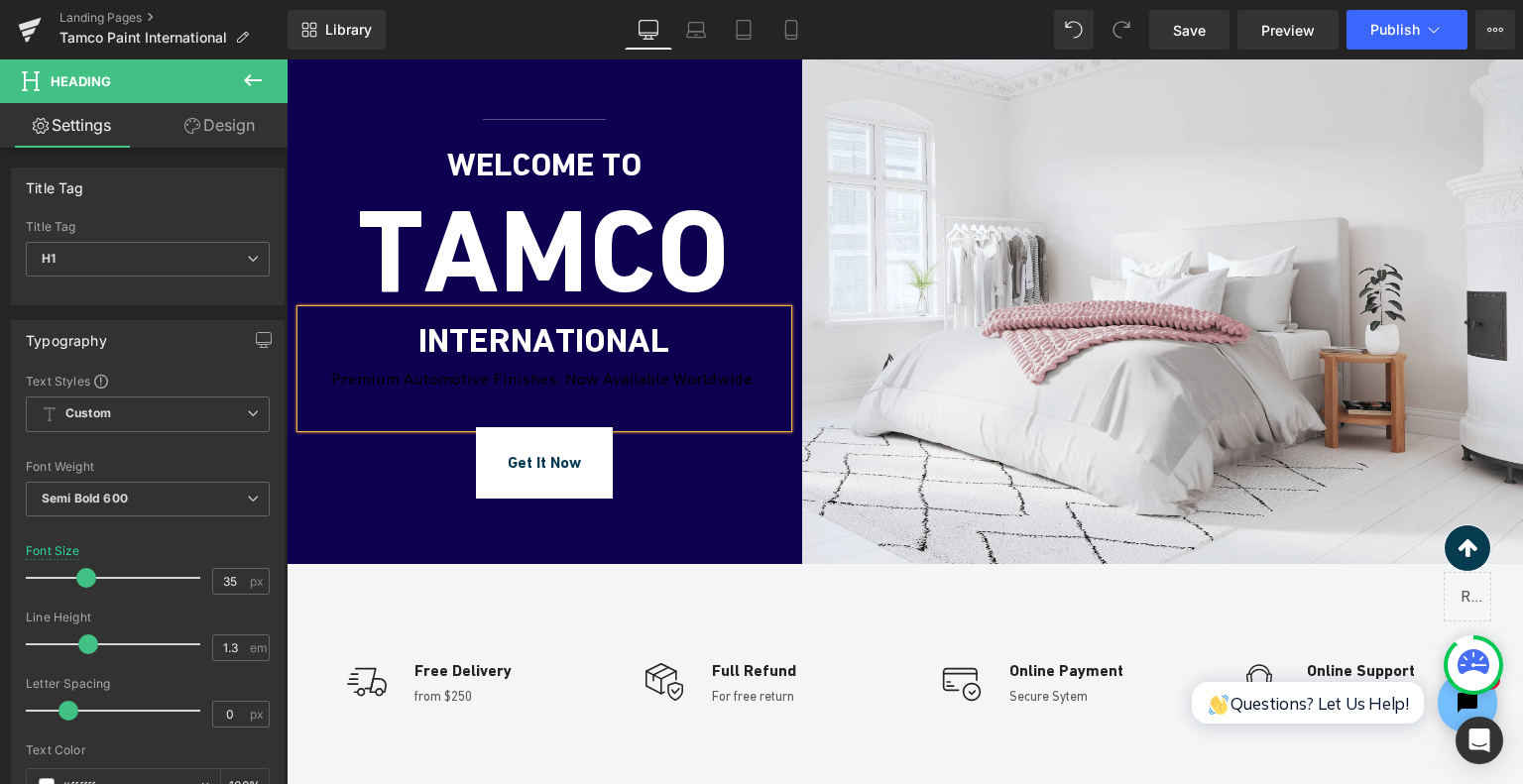 click on "Separator         WELCOME TO Heading         TAMCO Heading         INTERNATIONAL Premium Automotive Finishes. Now Available Worldwide. Heading         Get It Now Button         Row" at bounding box center [544, 293] 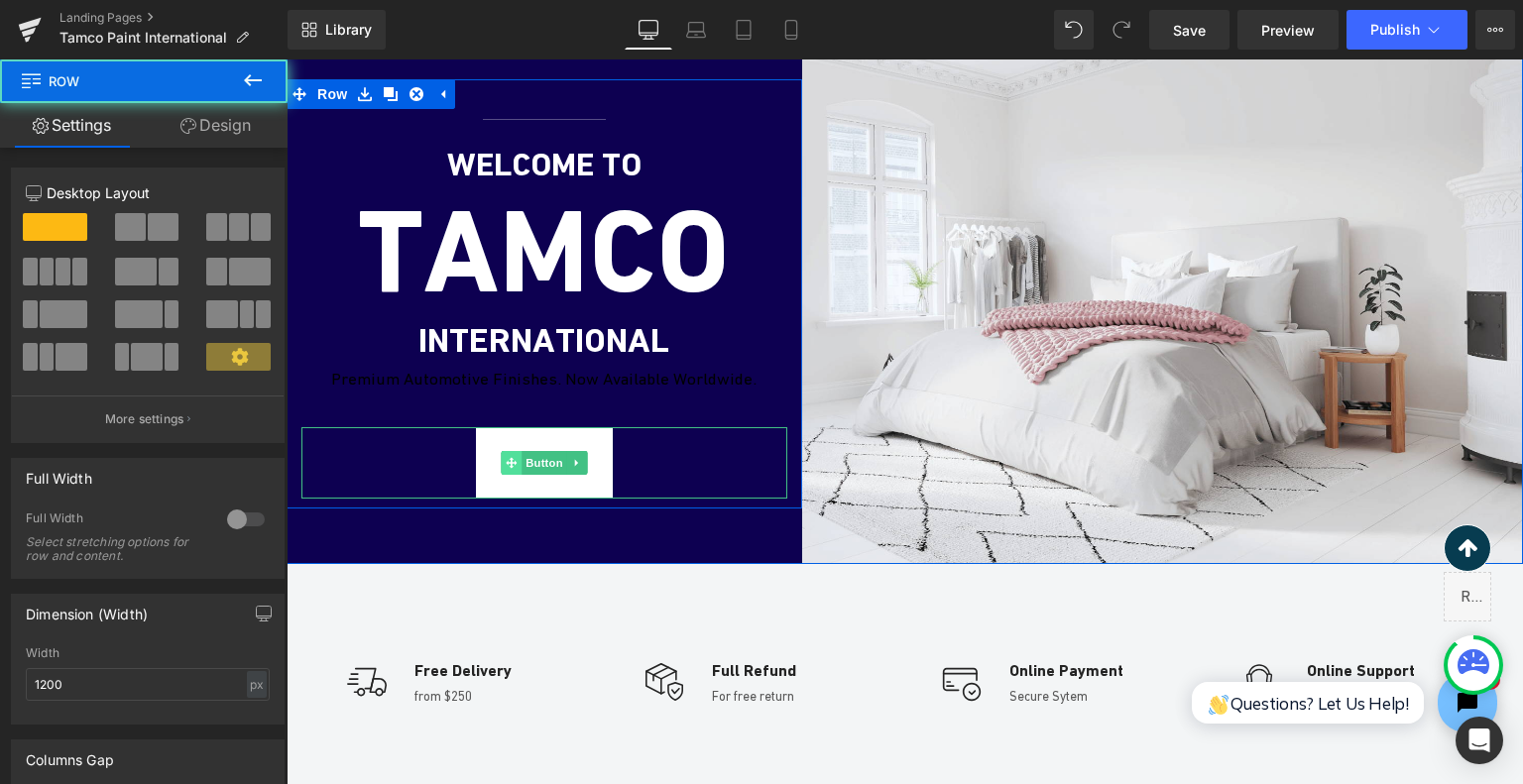 click 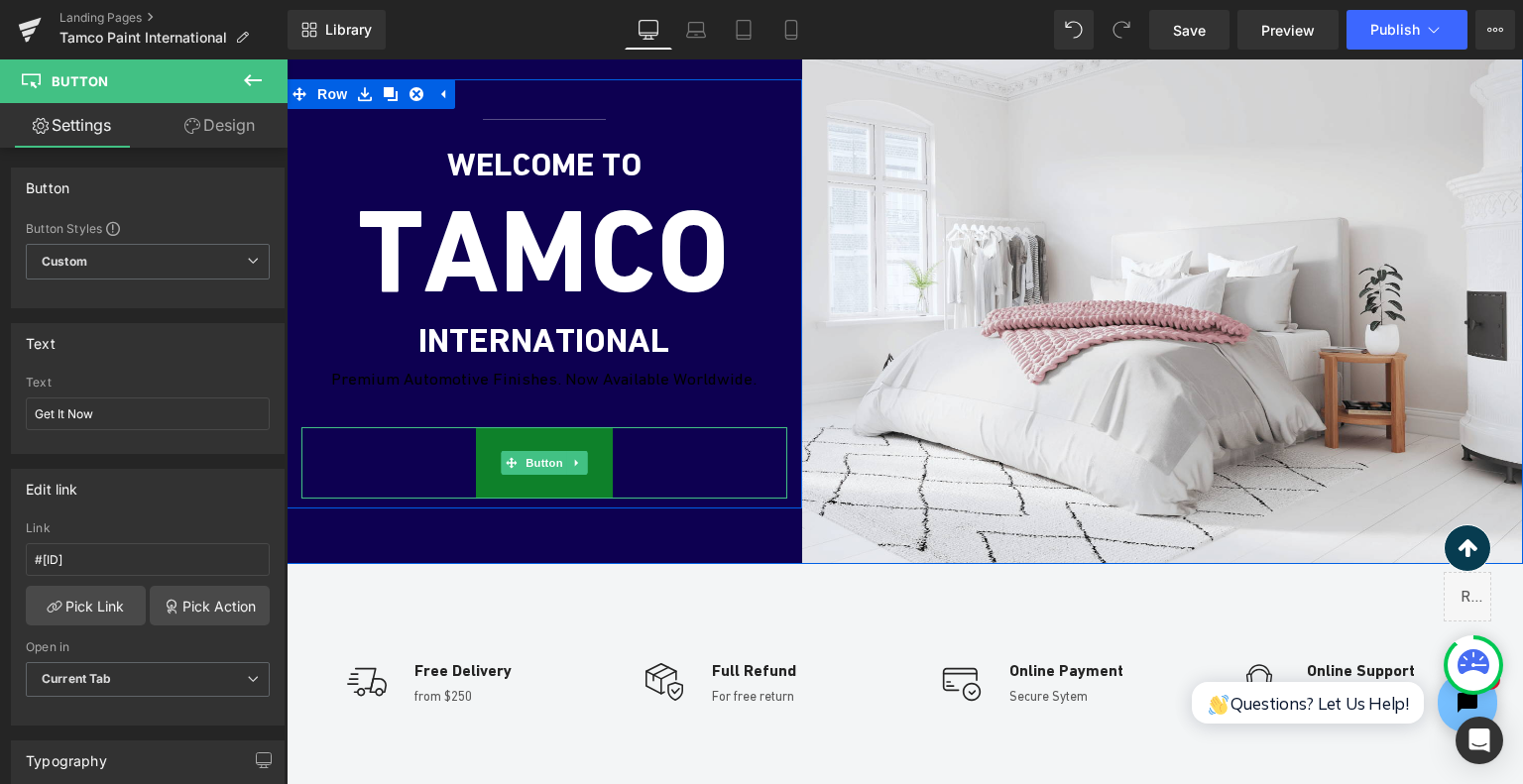 click on "Get It Now" at bounding box center [544, 463] 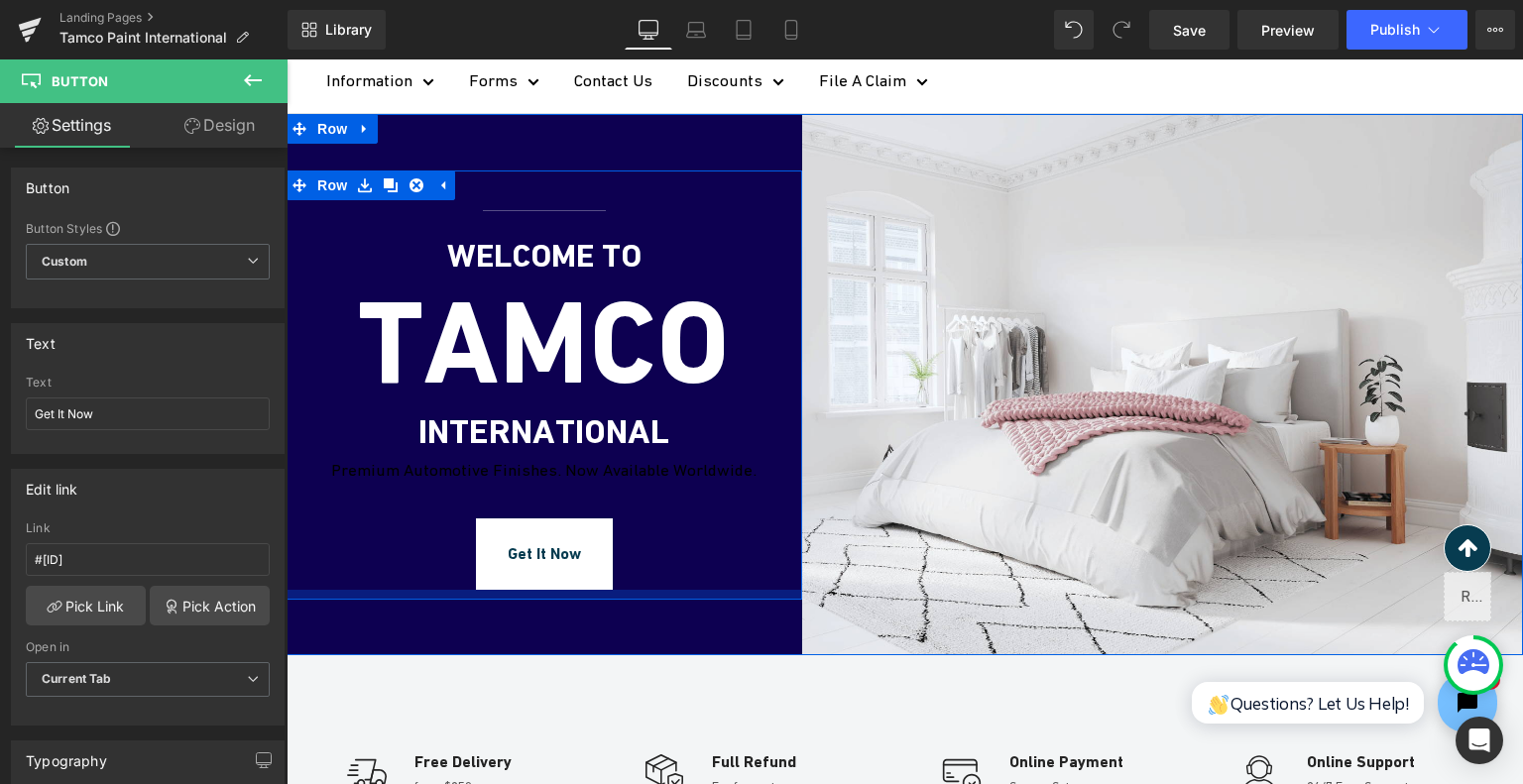 scroll, scrollTop: 281, scrollLeft: 0, axis: vertical 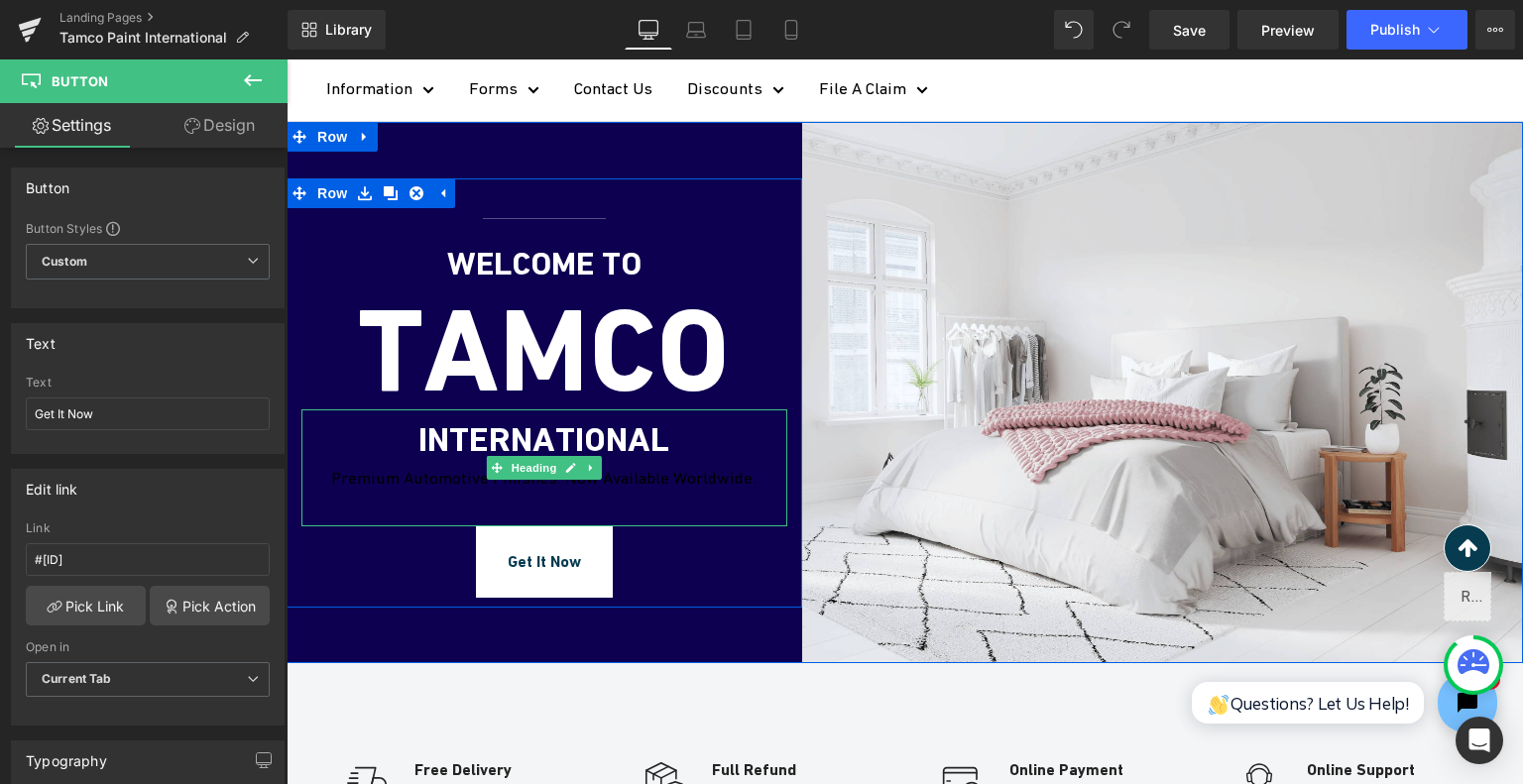 click on "Premium Automotive Finishes. Now Available Worldwide." at bounding box center (544, 479) 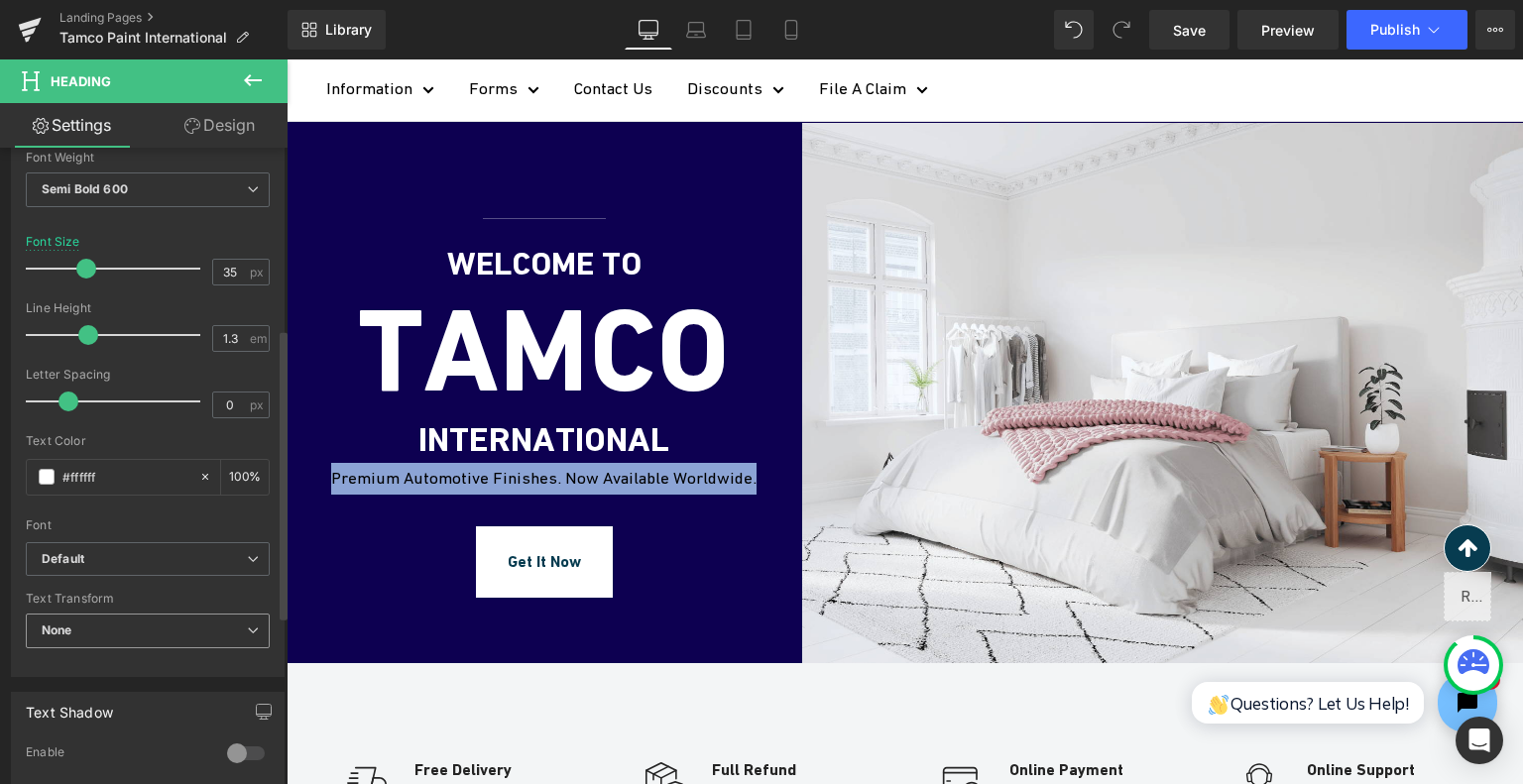 scroll, scrollTop: 396, scrollLeft: 0, axis: vertical 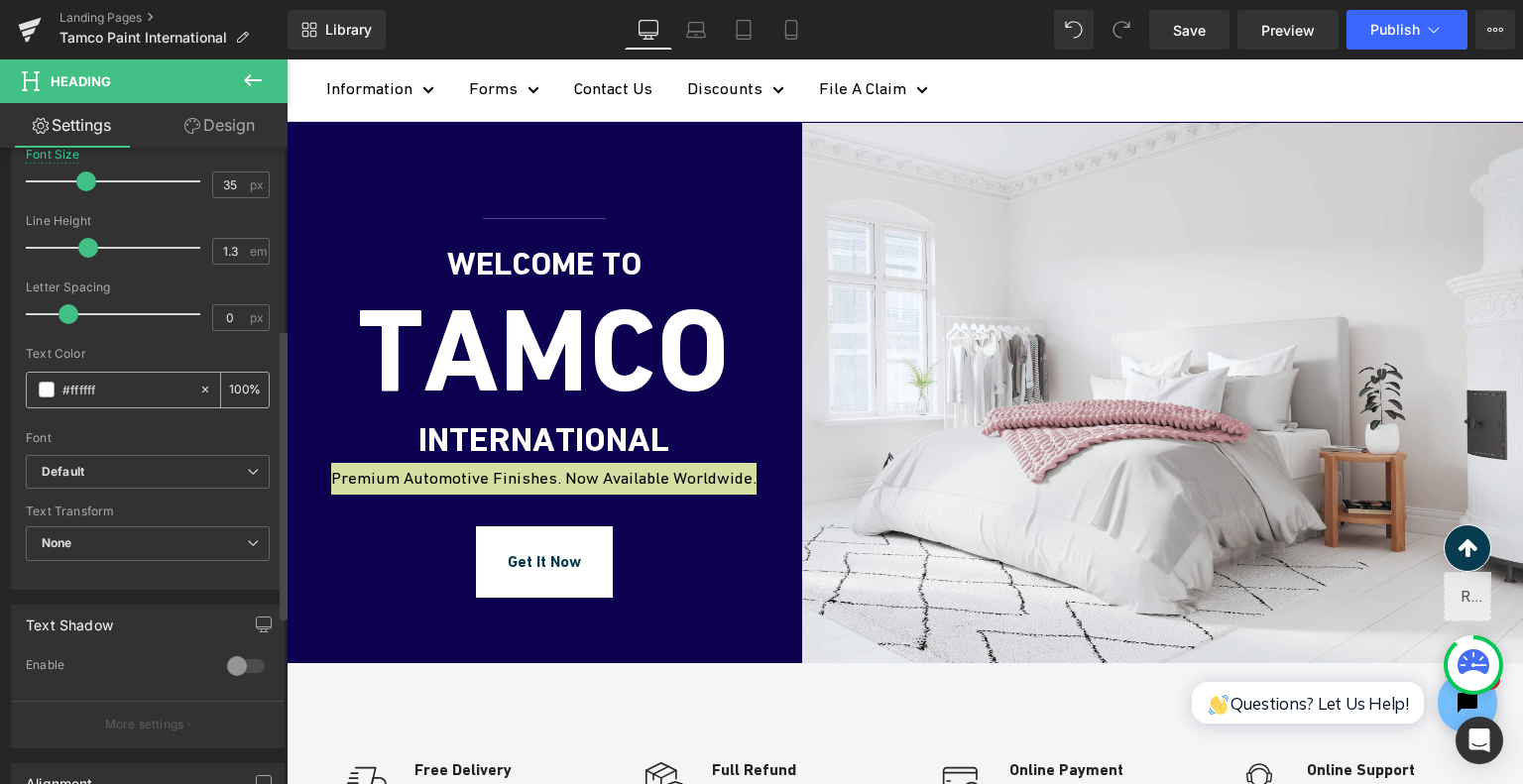 click at bounding box center (47, 390) 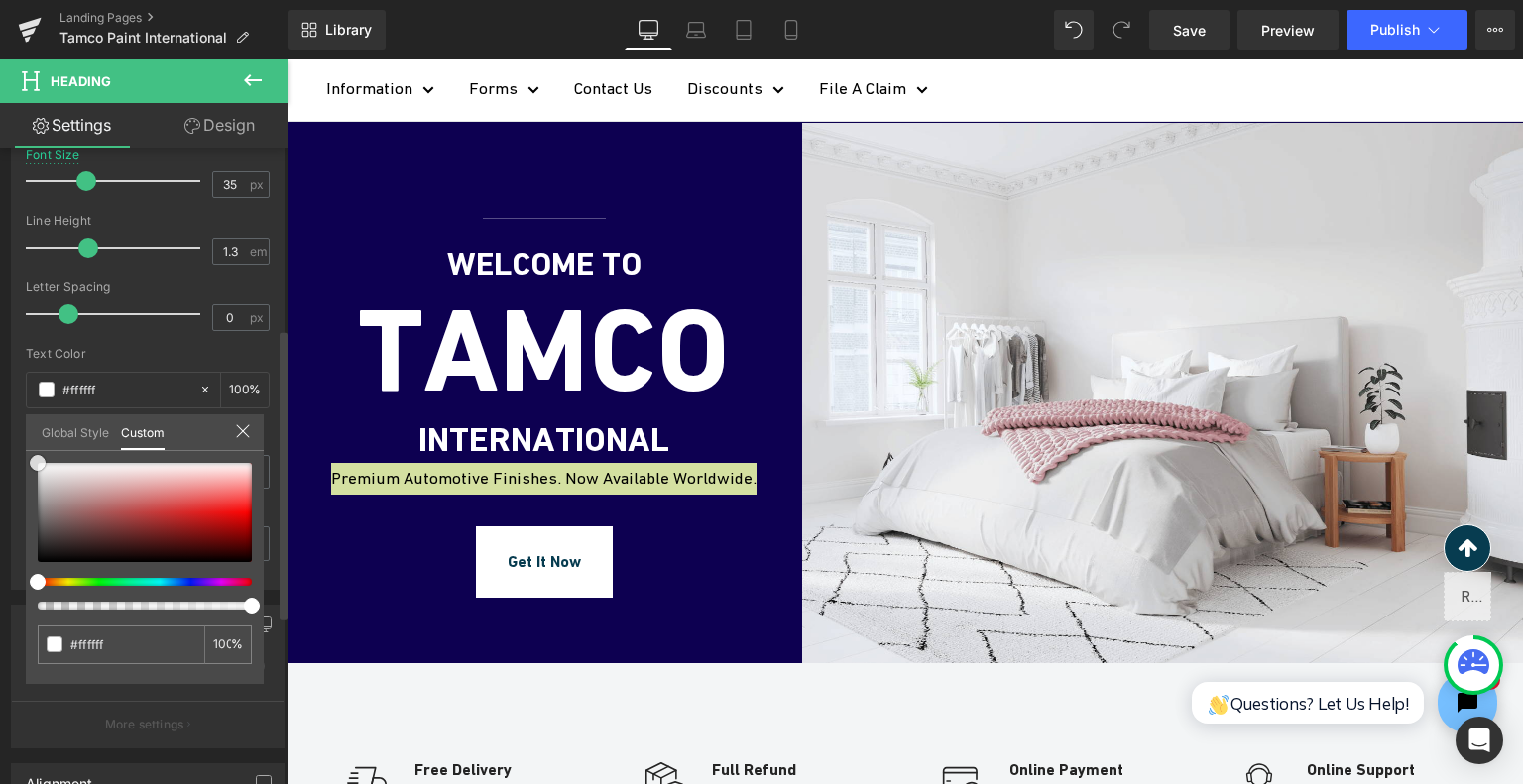drag, startPoint x: 36, startPoint y: 461, endPoint x: 20, endPoint y: 451, distance: 18.867962 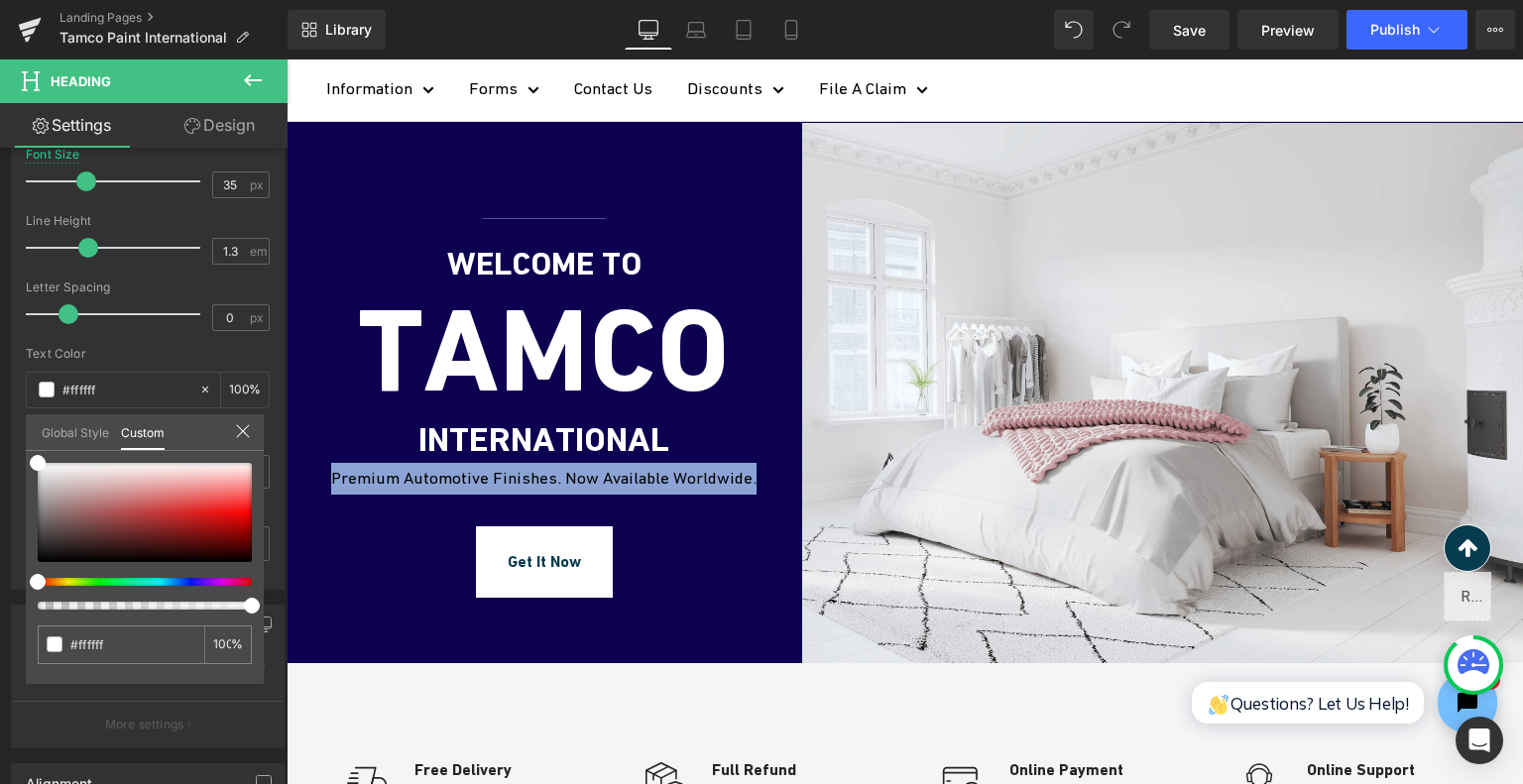 click on "Skip to content
Close
Newsletter
Stay up to date with Tamco news , projects, products & Discount Codes!
Your email
Subscribe
Free shipping on orders $500+ in the lower 48 USA | Contact Us : (757) 627- 9551
Stay Up to Date
Join Our Newsletter!
Want to be informed on what's new at Tamco Paint? Submit your email below to stay up with all things Tamco & Discounts.
Your email Subscribe" at bounding box center (904, 4389) 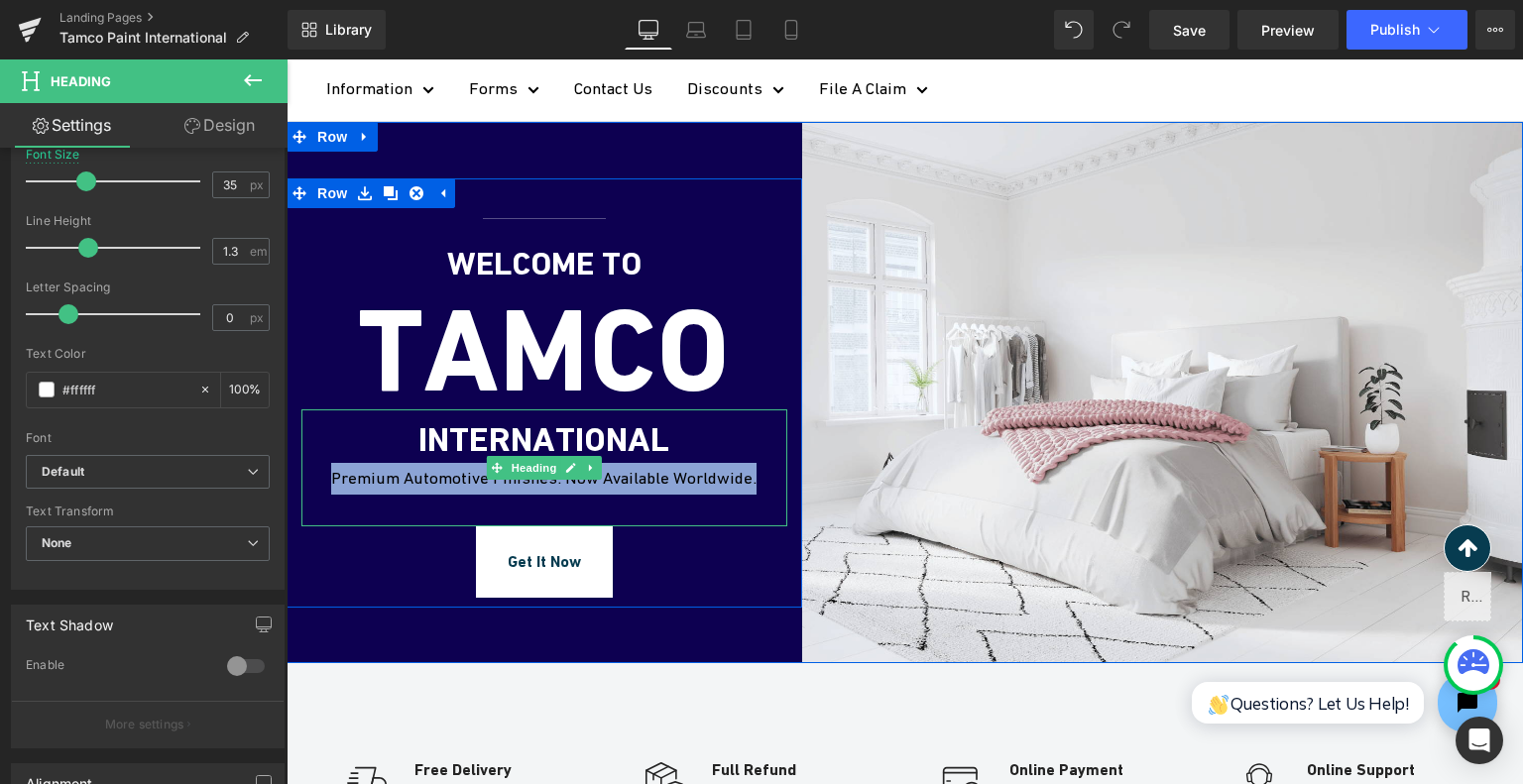 click on "Get It Now Button" at bounding box center (544, 562) 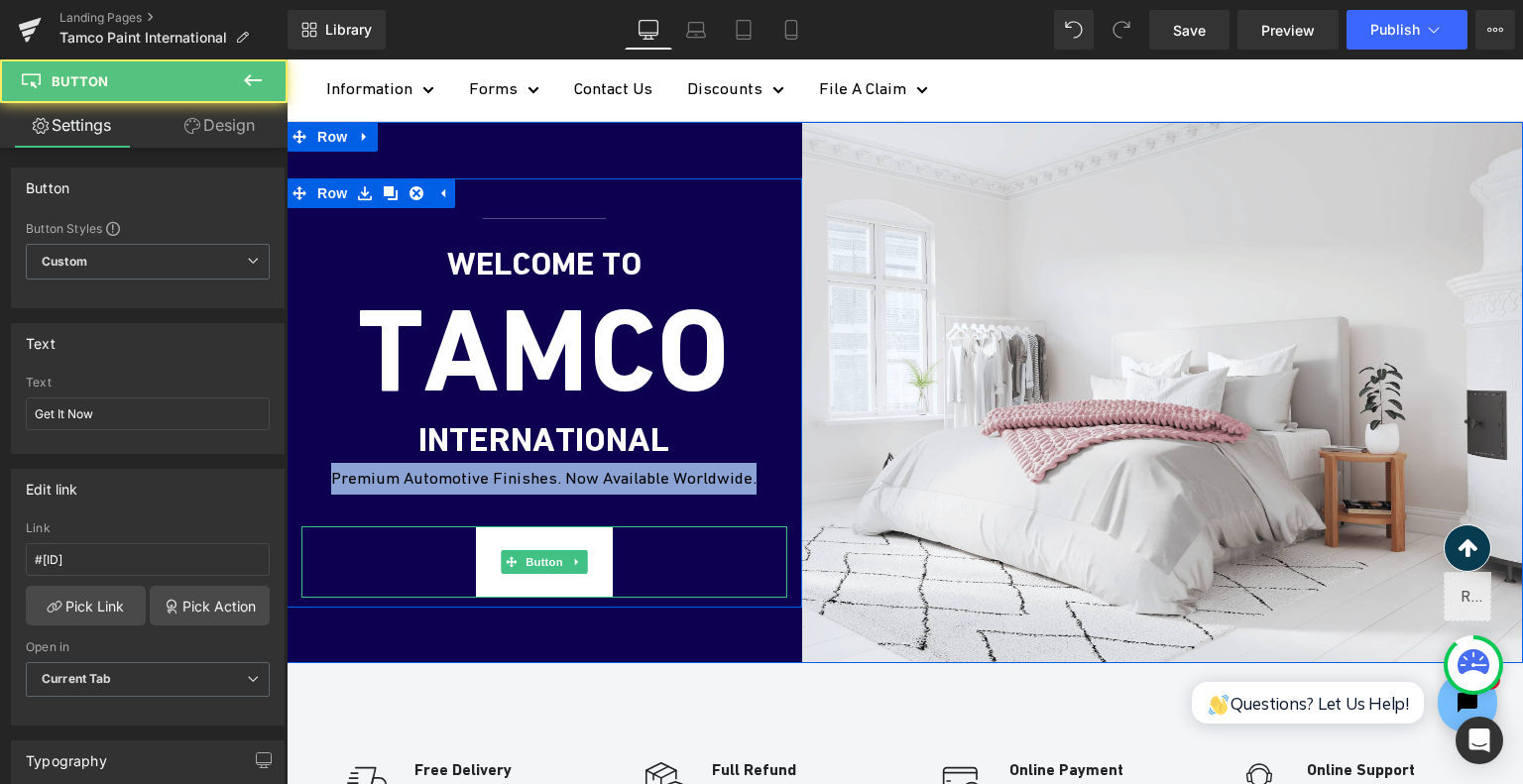 click on "Get It Now" at bounding box center [544, 562] 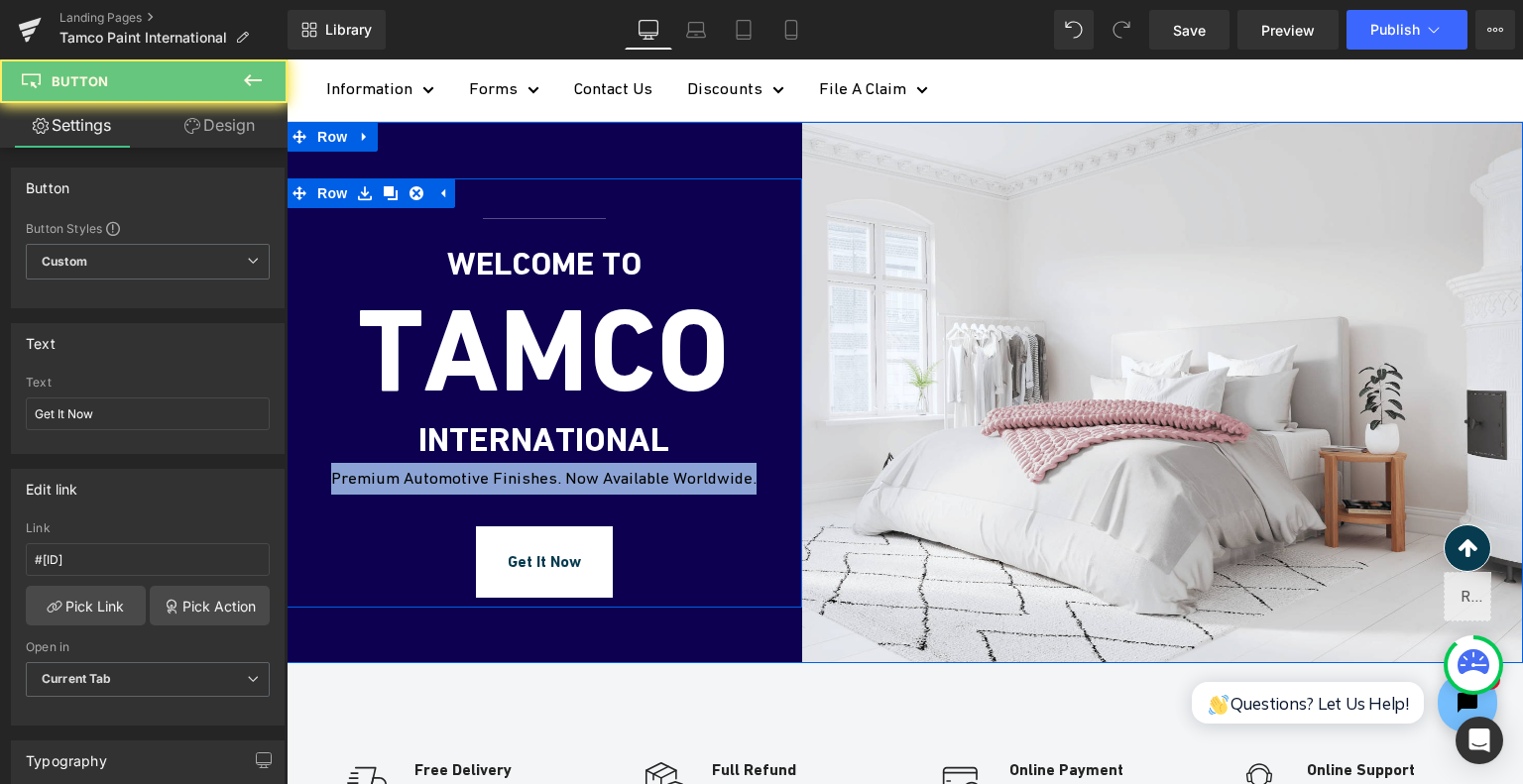 click on "INTERNATIONAL" at bounding box center [544, 440] 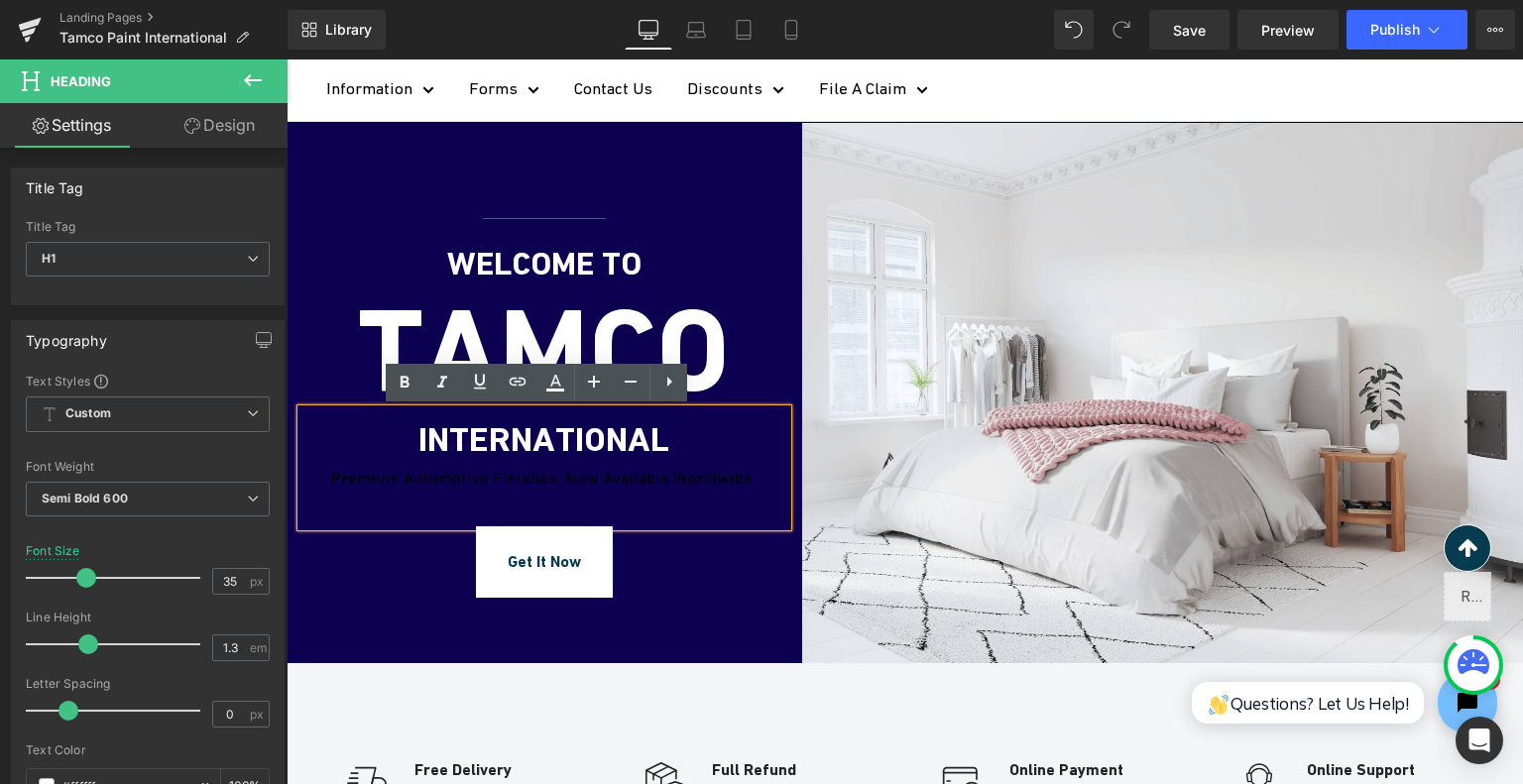click on "Premium Automotive Finishes. Now Available Worldwide." at bounding box center [544, 479] 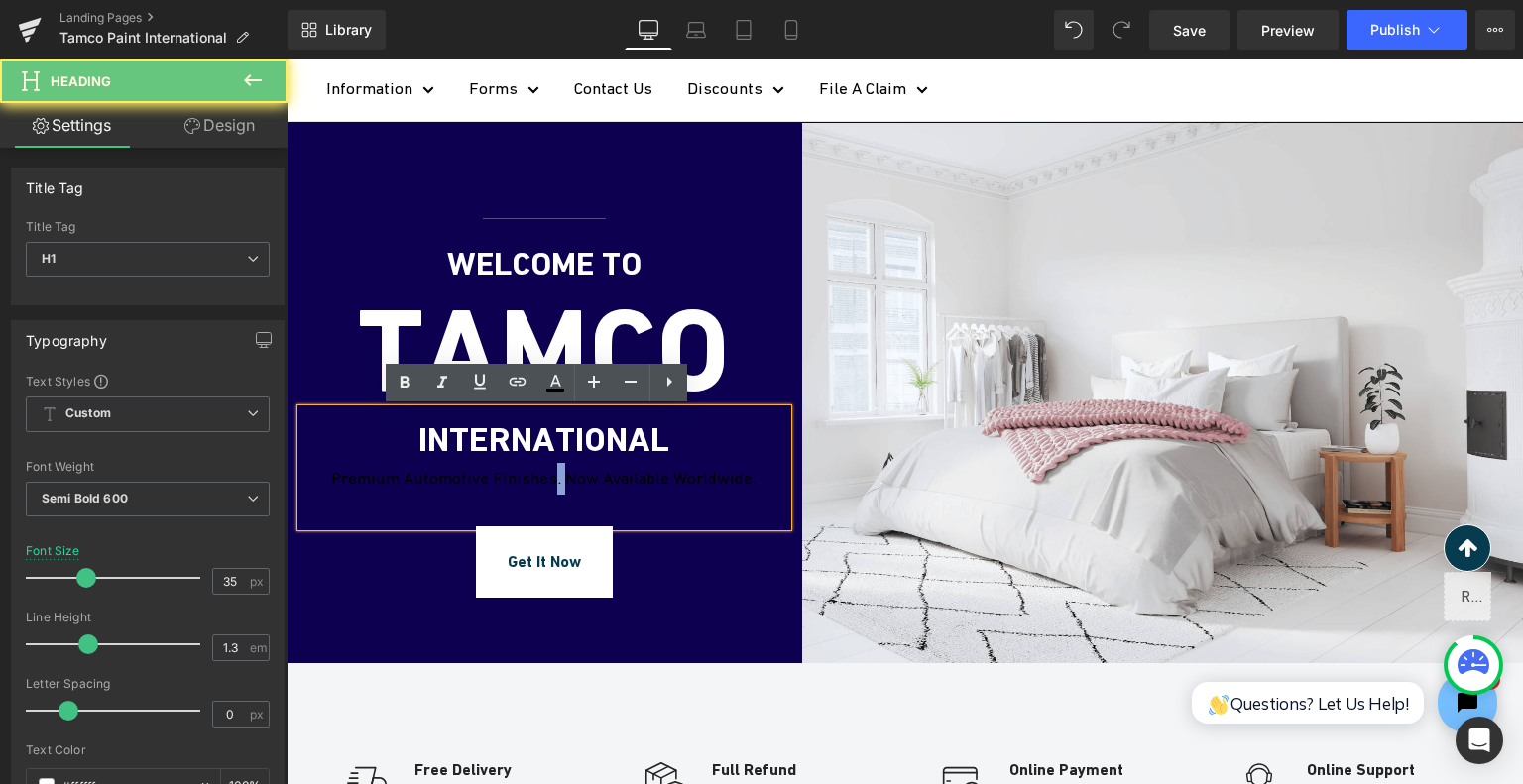 click on "Premium Automotive Finishes. Now Available Worldwide." at bounding box center (544, 479) 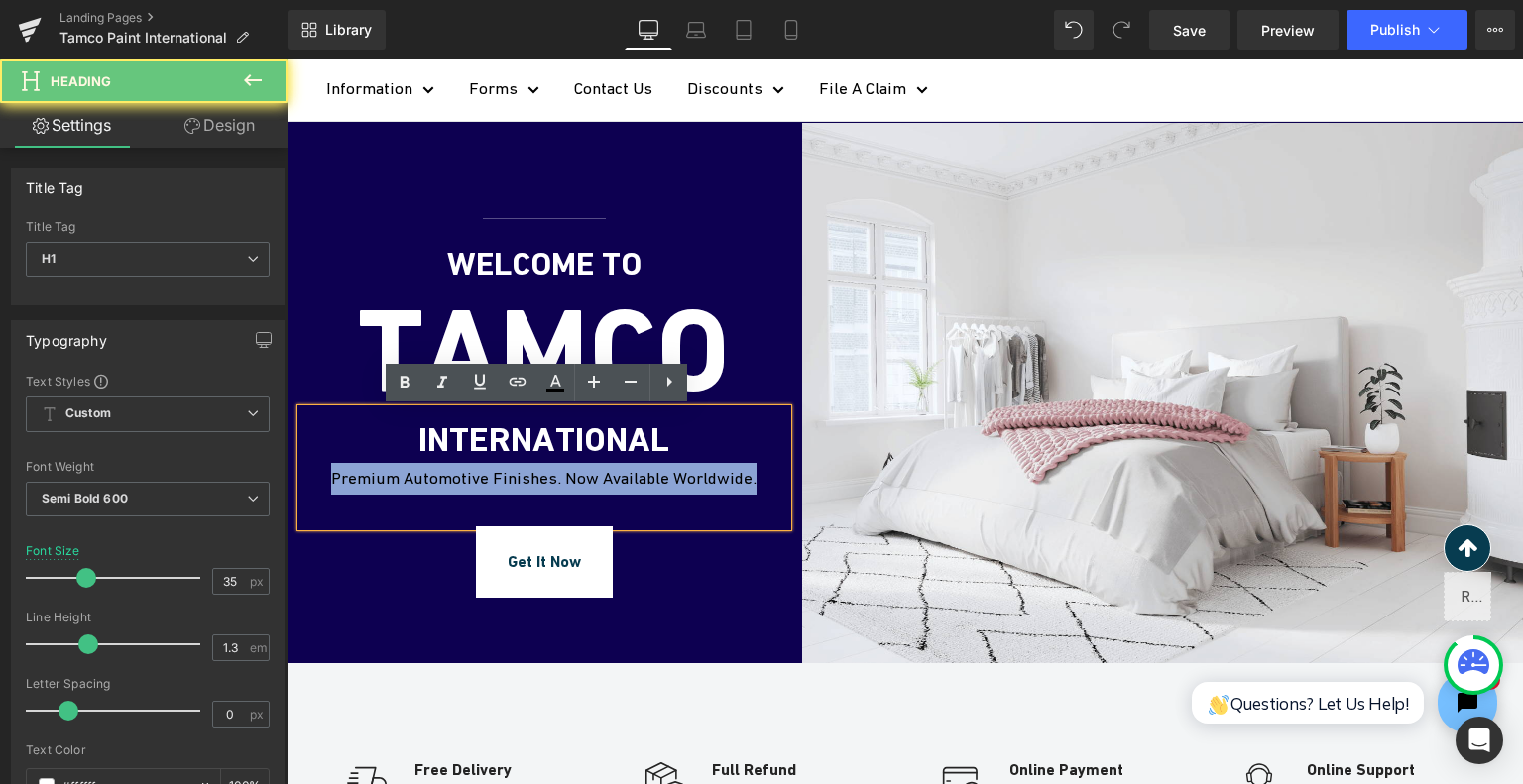 click on "Premium Automotive Finishes. Now Available Worldwide." at bounding box center [544, 479] 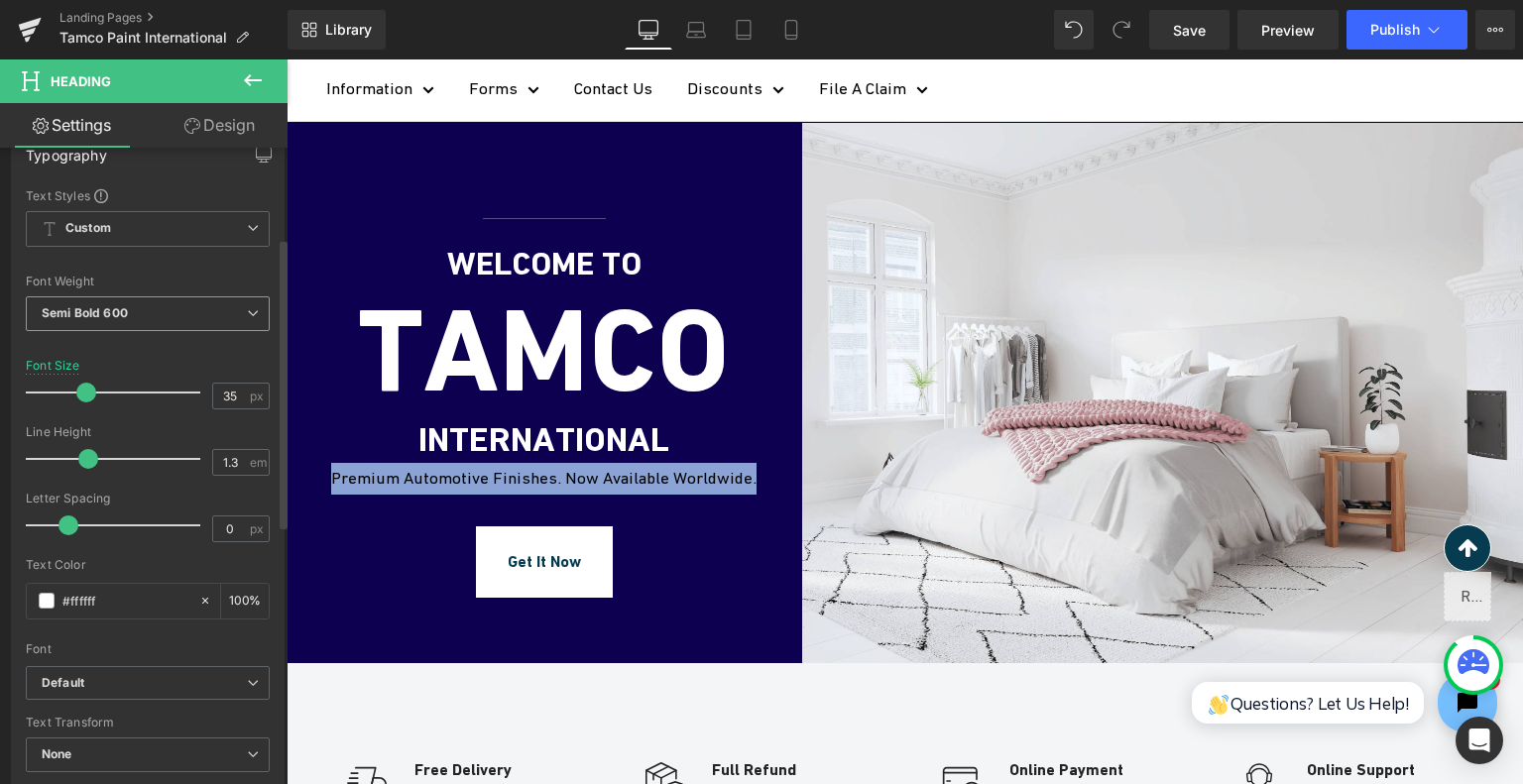 scroll, scrollTop: 198, scrollLeft: 0, axis: vertical 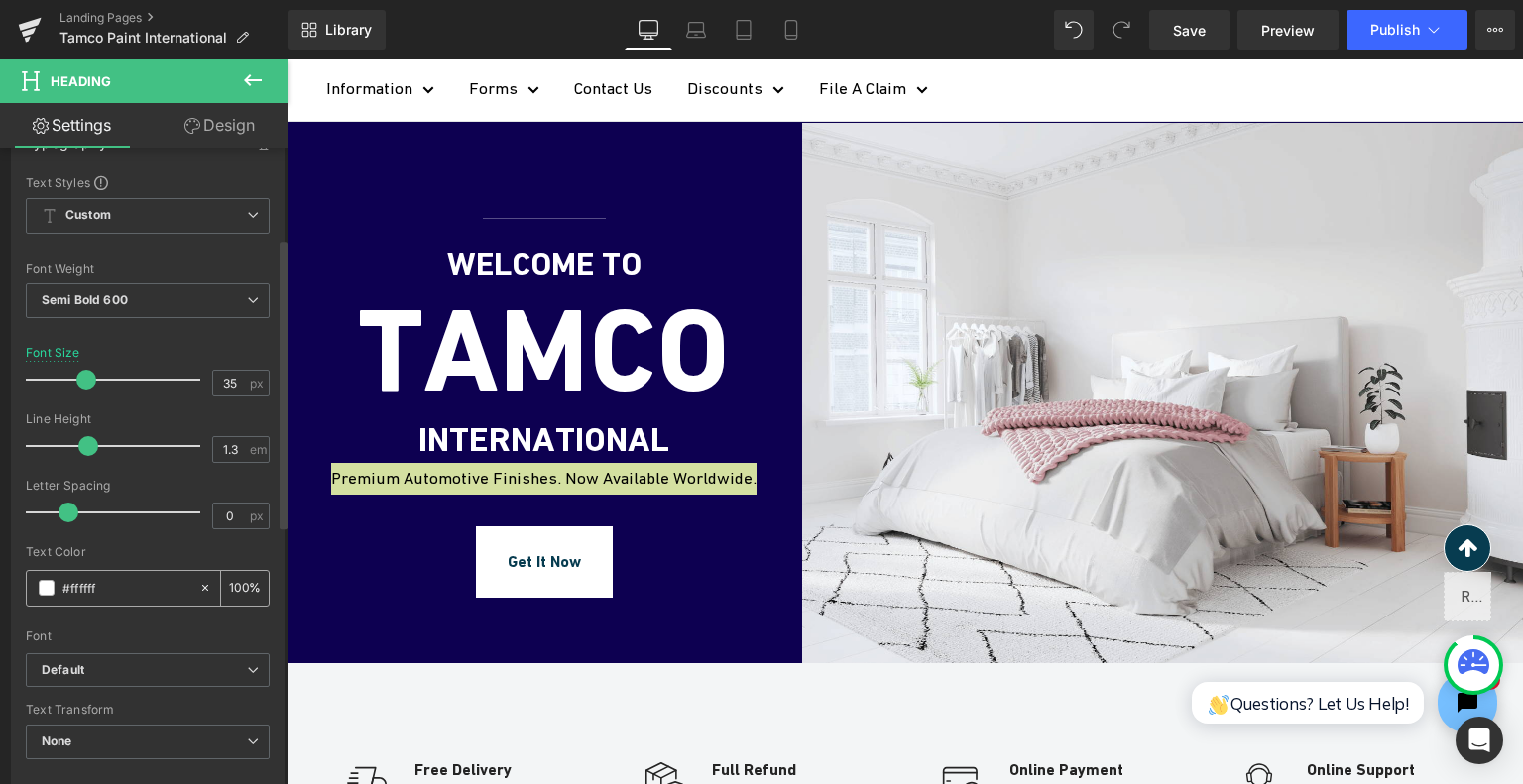 click on "#ffffff" at bounding box center (126, 588) 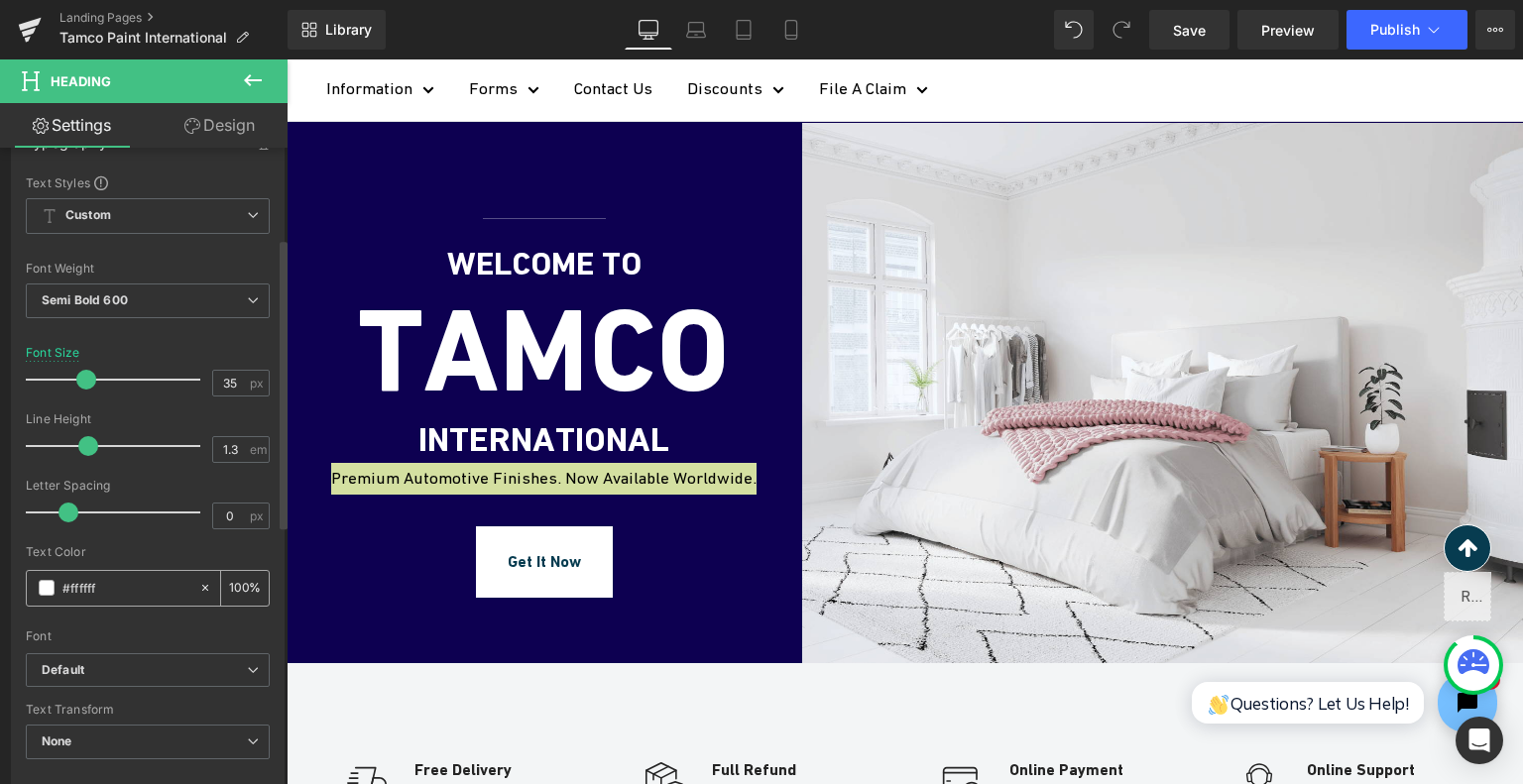 click on "#ffffff" at bounding box center (126, 588) 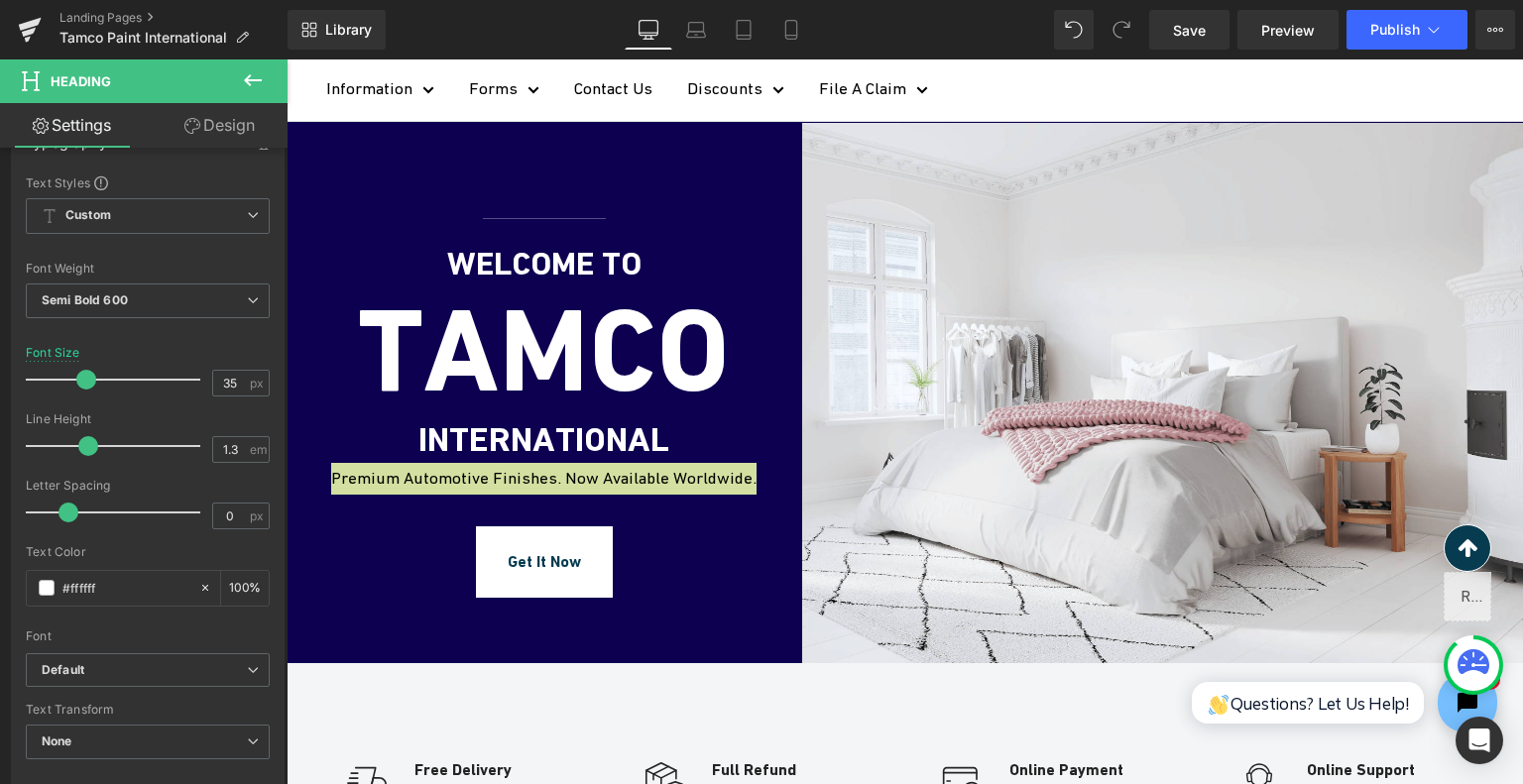 click at bounding box center (287, 59) 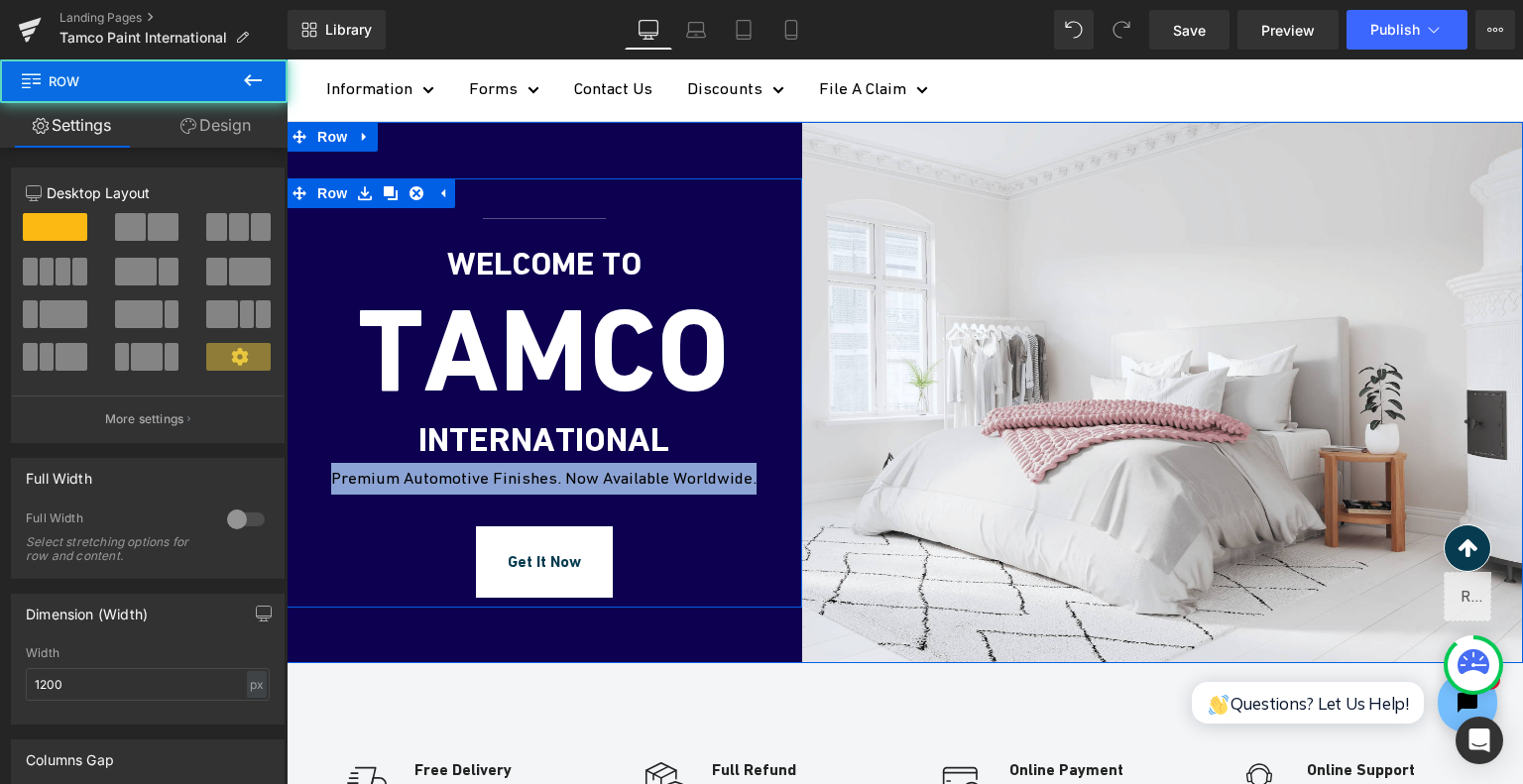 click on "Get It Now" at bounding box center (544, 562) 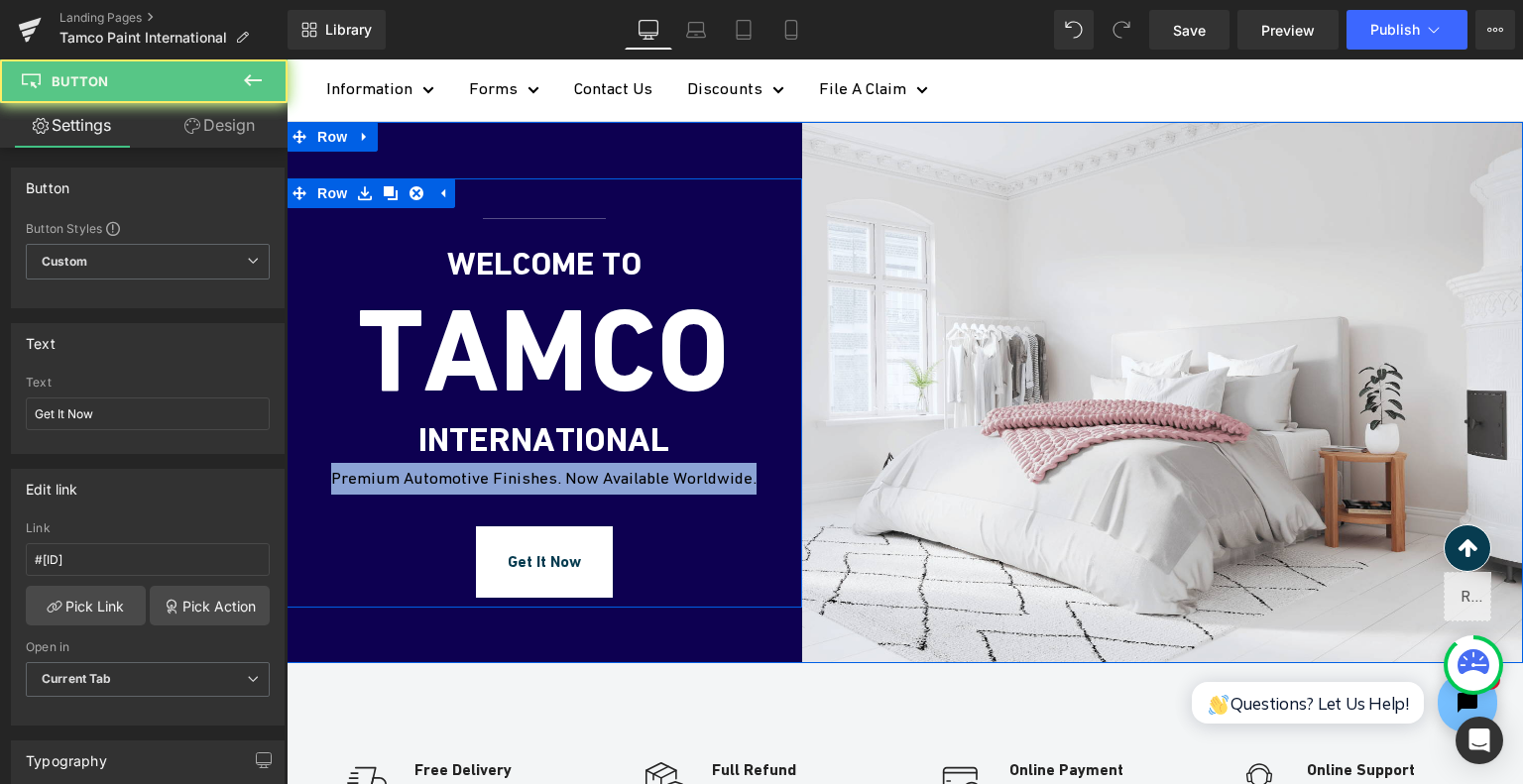 click on "Premium Automotive Finishes. Now Available Worldwide." at bounding box center (544, 479) 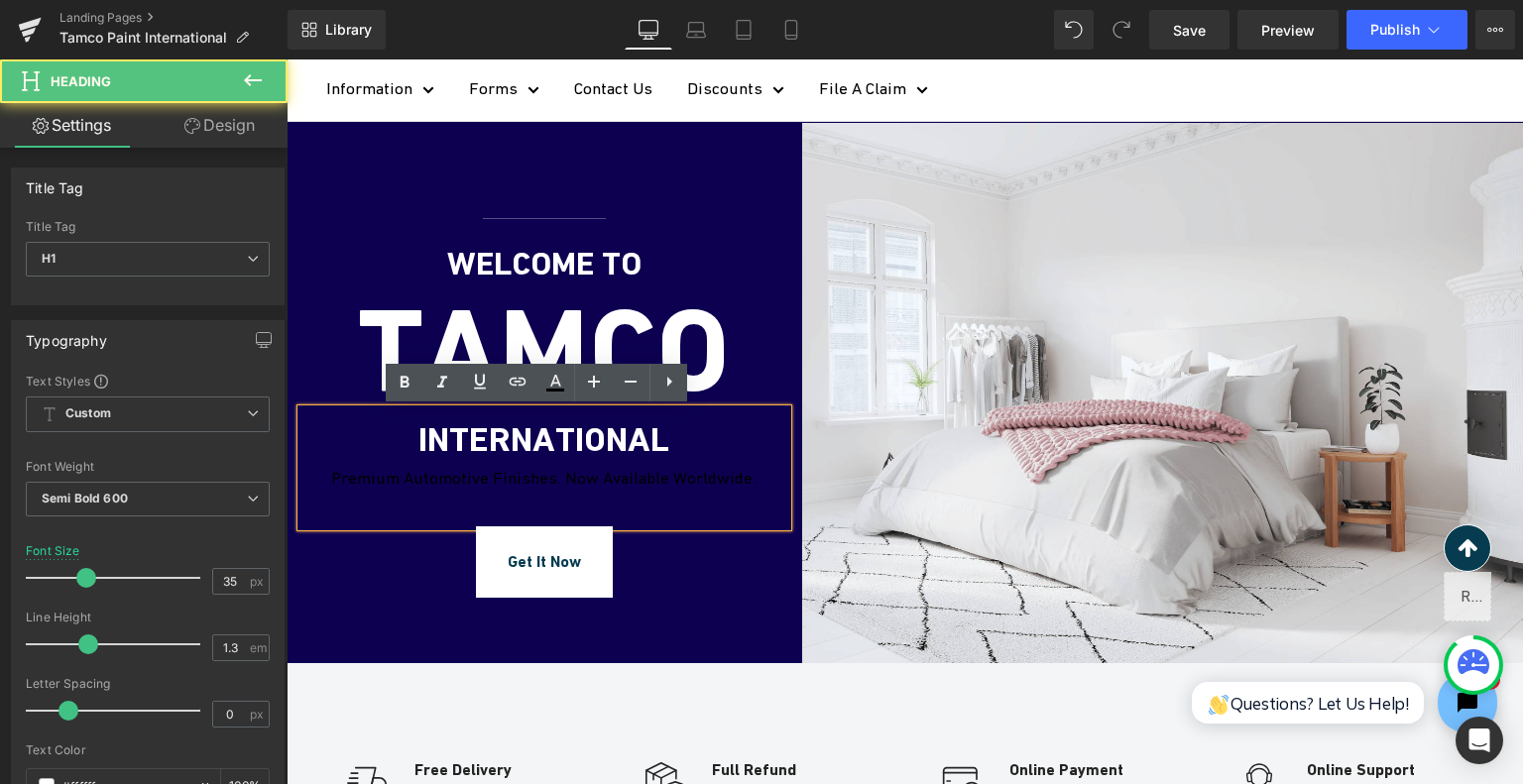 click on "INTERNATIONAL" at bounding box center (544, 440) 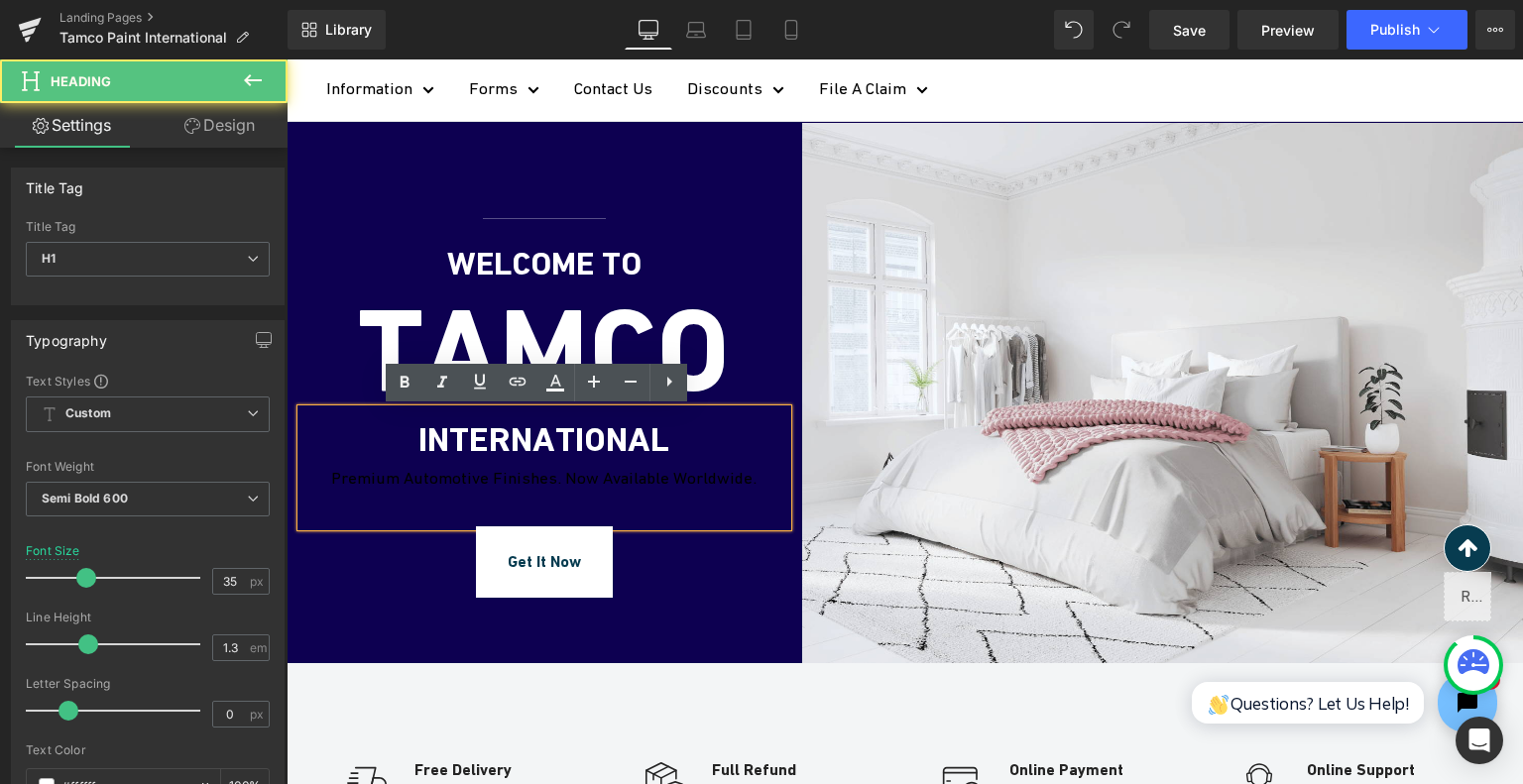 click on "Premium Automotive Finishes. Now Available Worldwide." at bounding box center (544, 479) 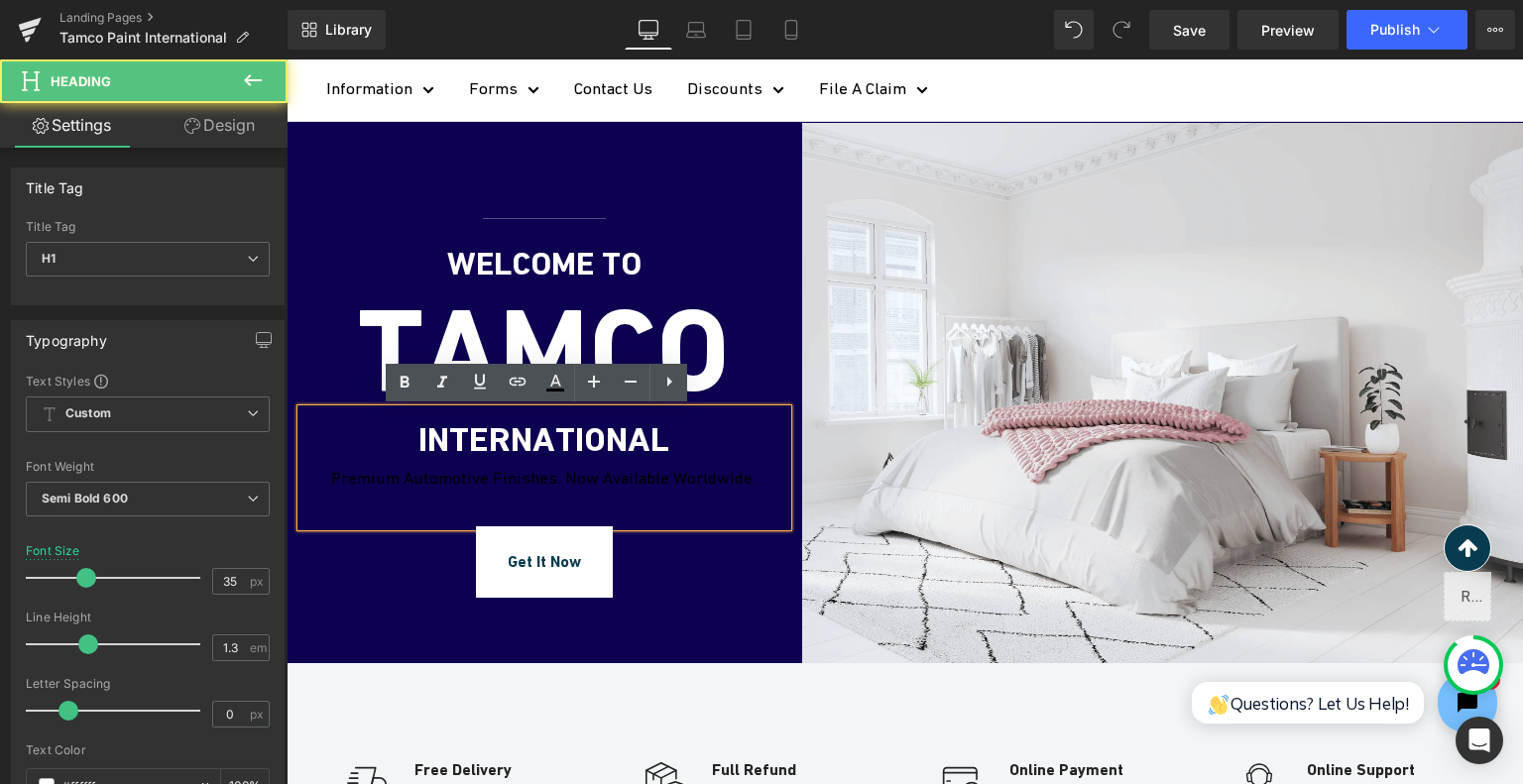 click on "Premium Automotive Finishes. Now Available Worldwide." at bounding box center (544, 479) 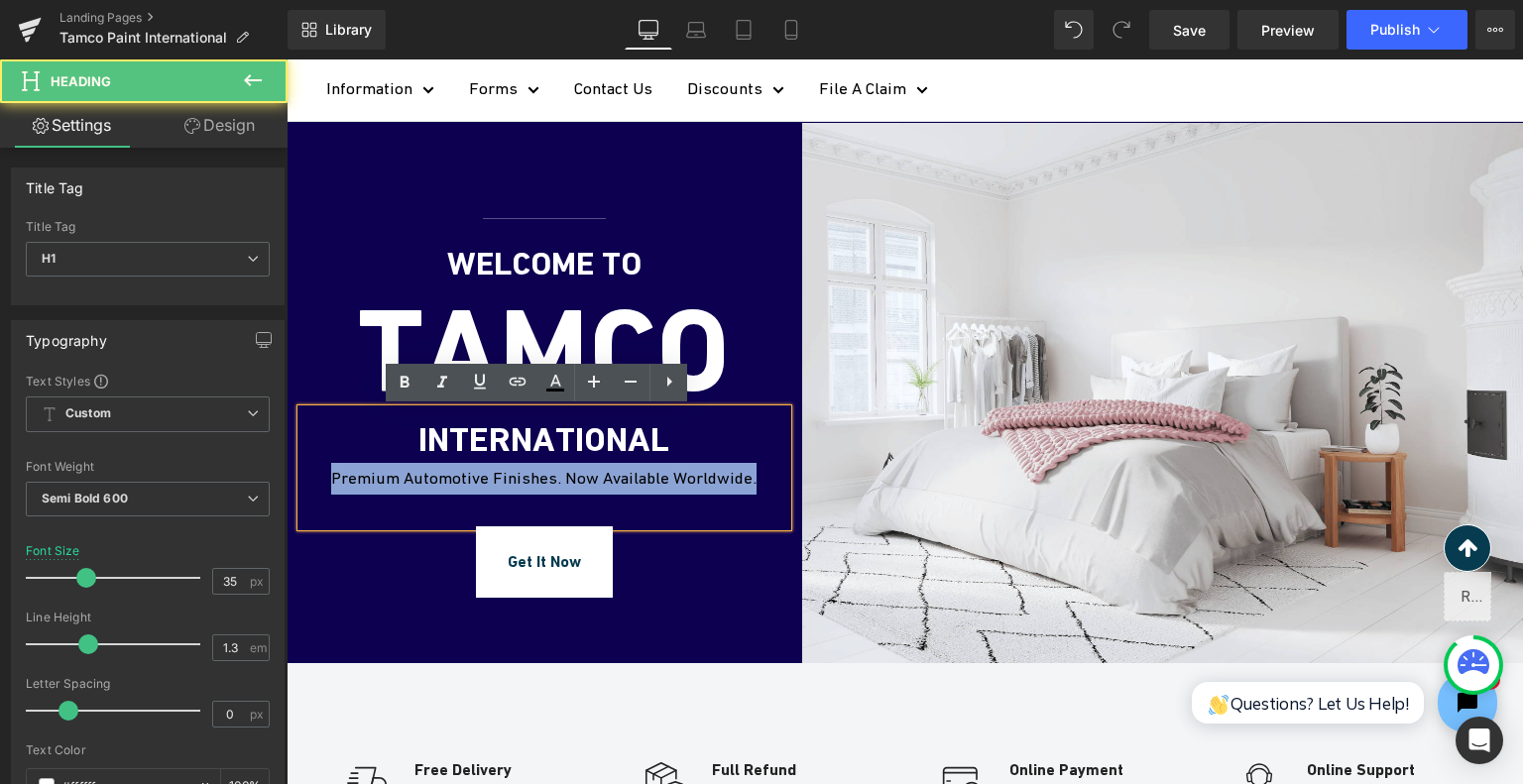 click on "Premium Automotive Finishes. Now Available Worldwide." at bounding box center (544, 479) 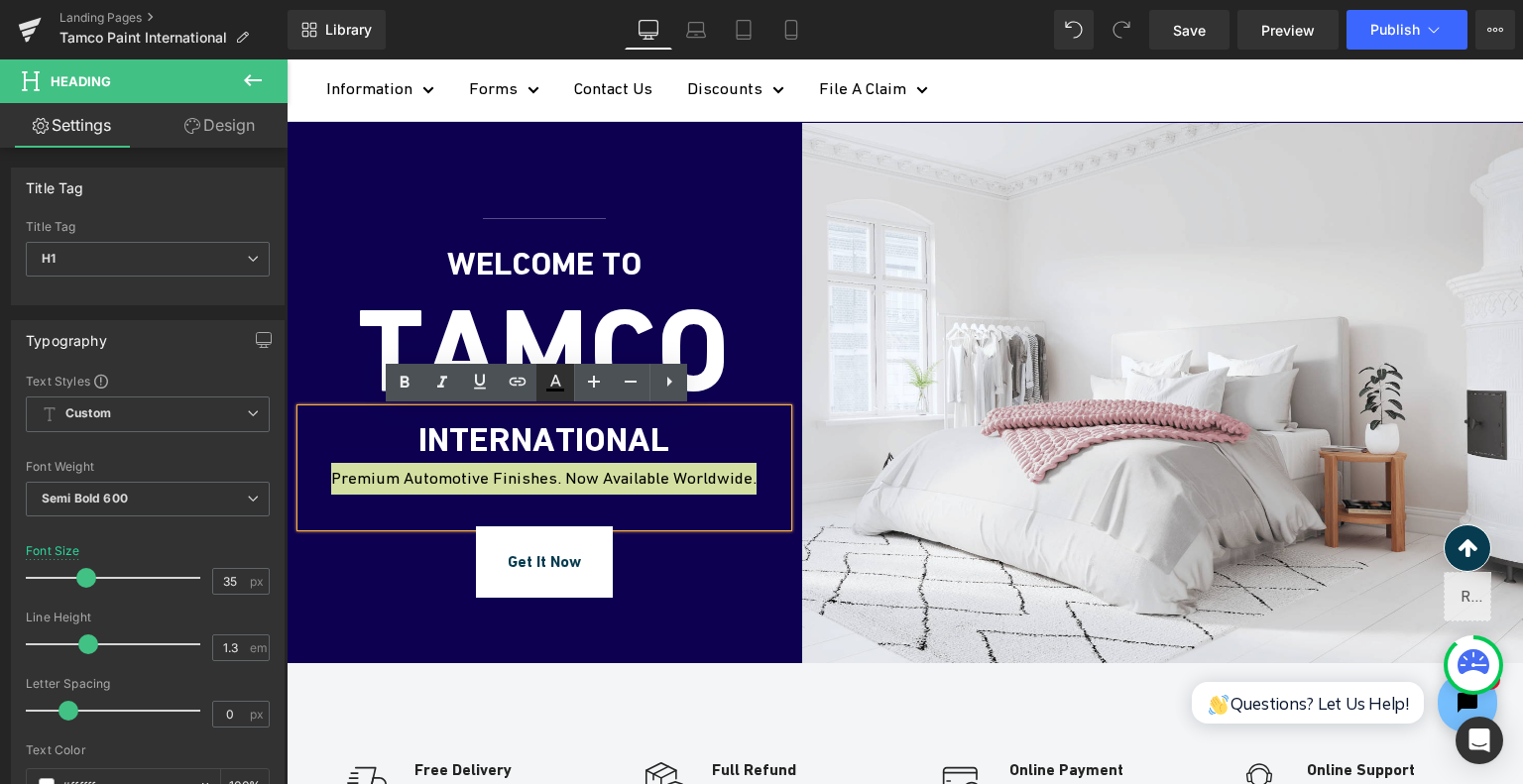 click 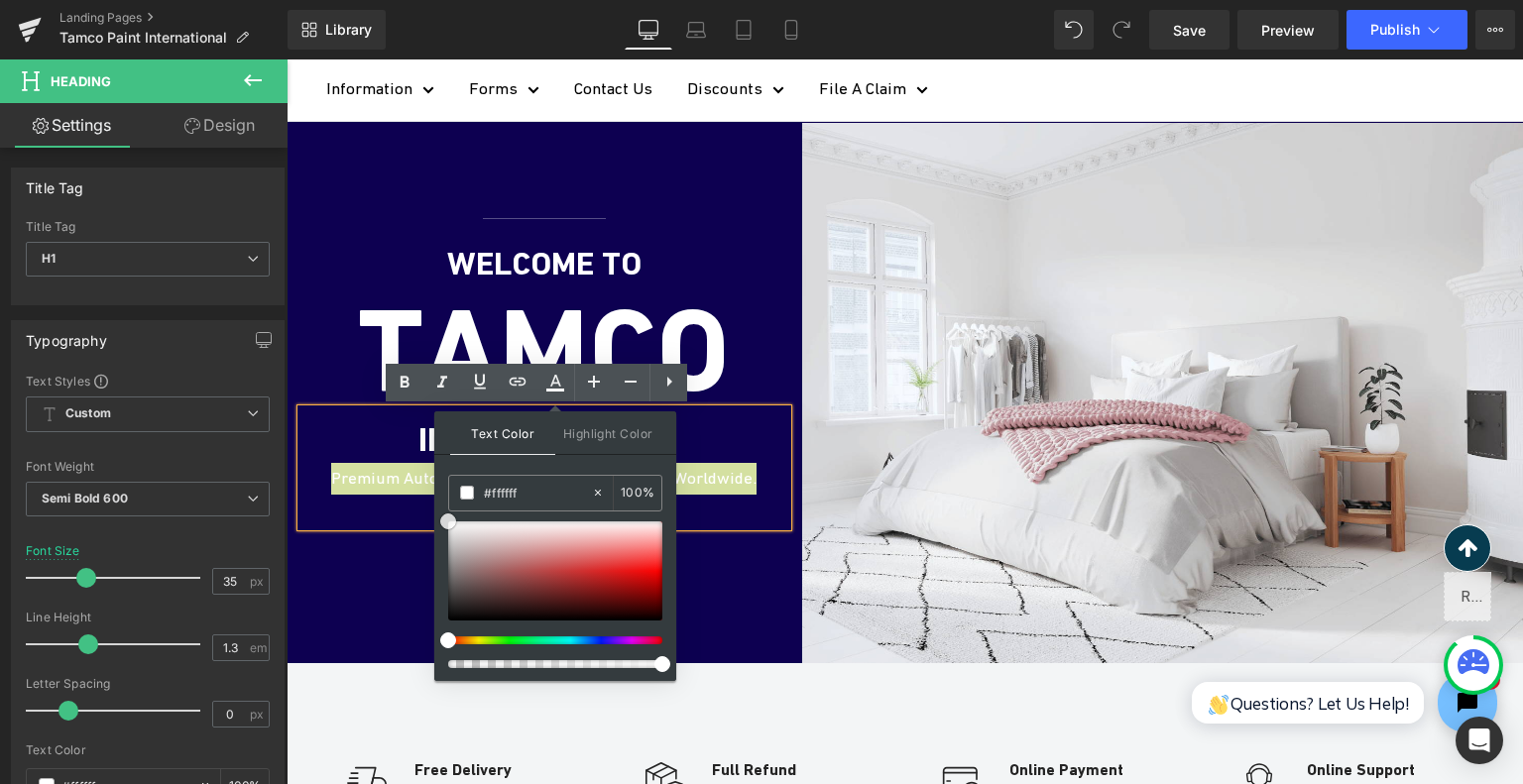 drag, startPoint x: 749, startPoint y: 598, endPoint x: 427, endPoint y: 503, distance: 335.72161 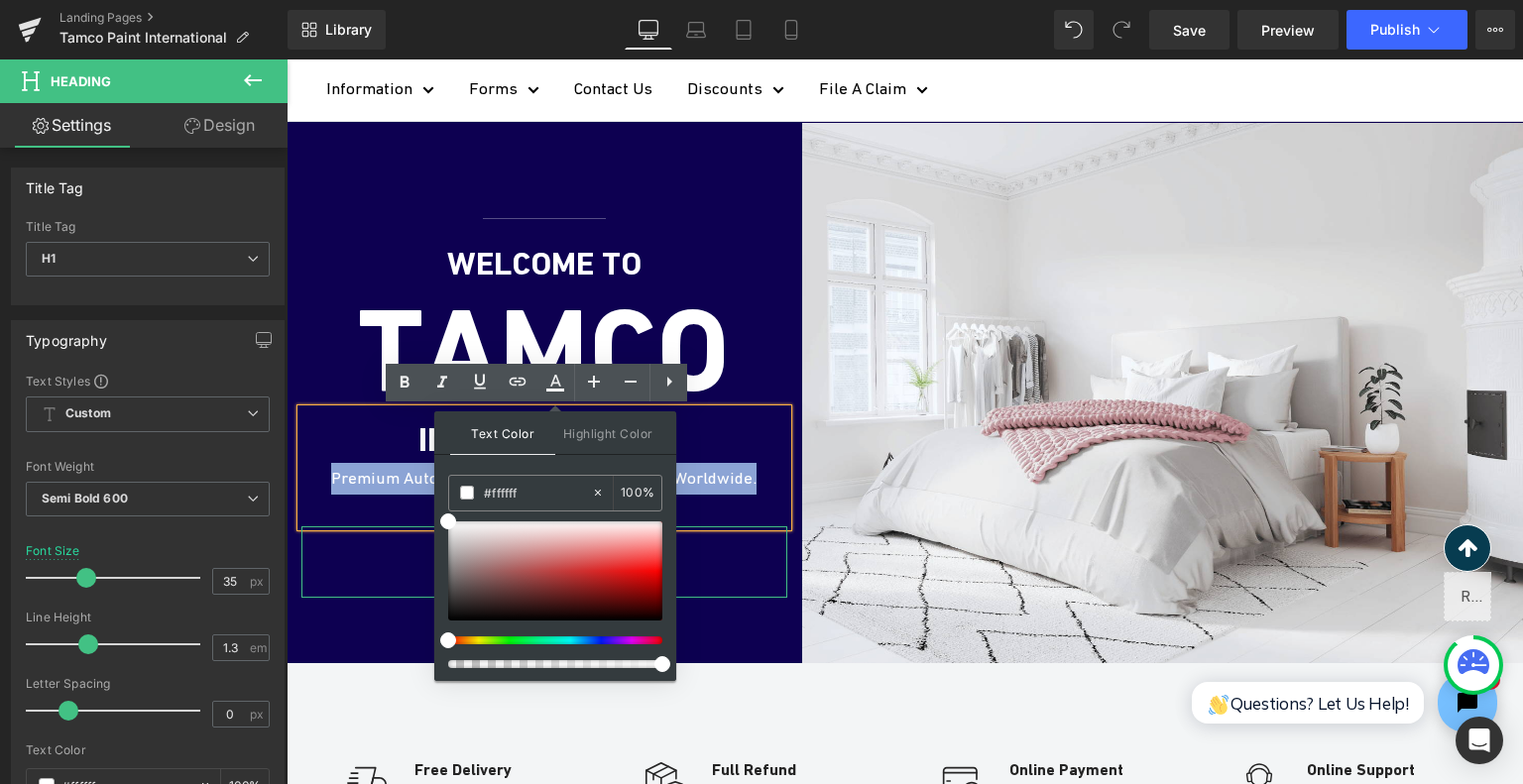 click on "Get It Now" at bounding box center [544, 562] 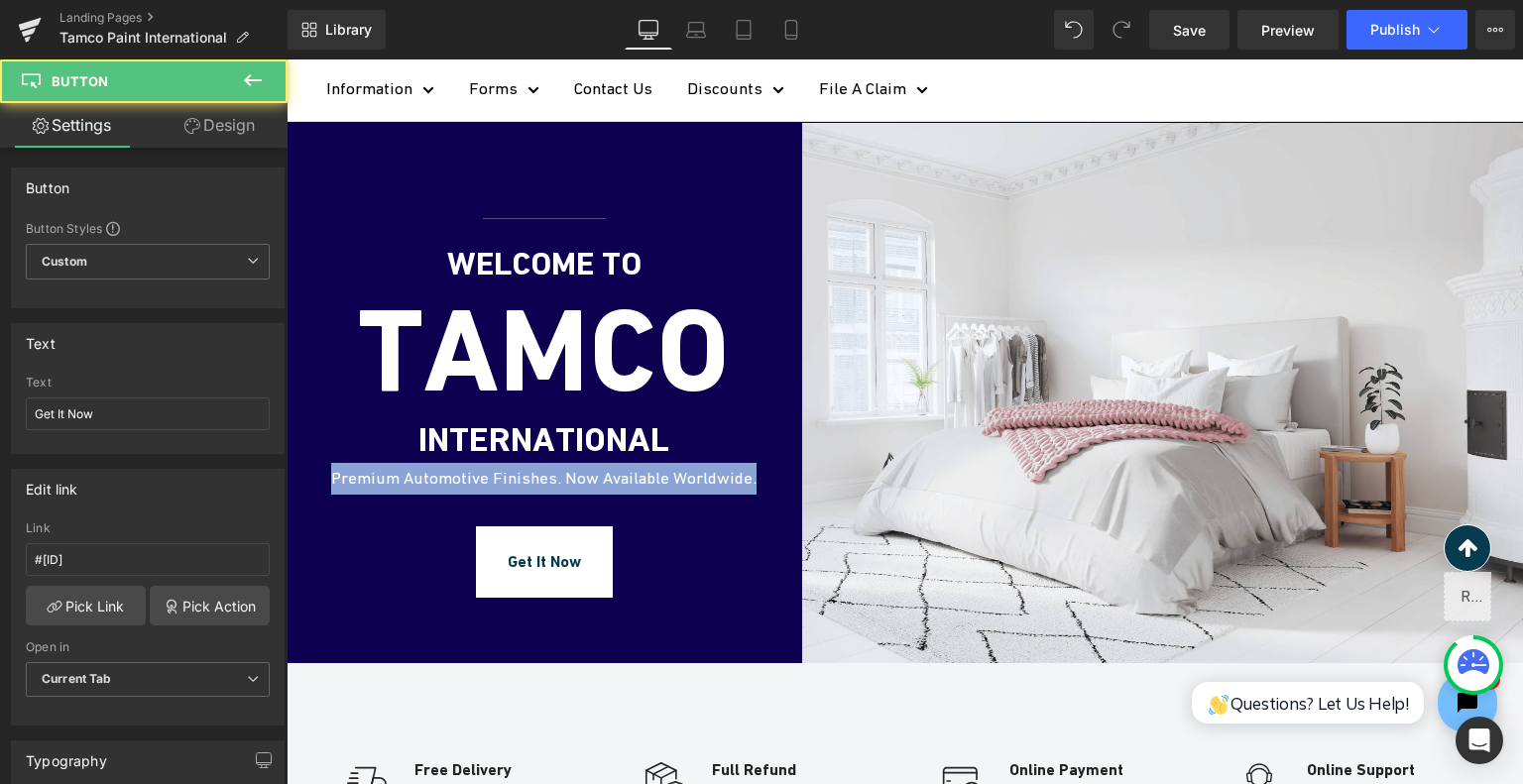 click at bounding box center [287, 59] 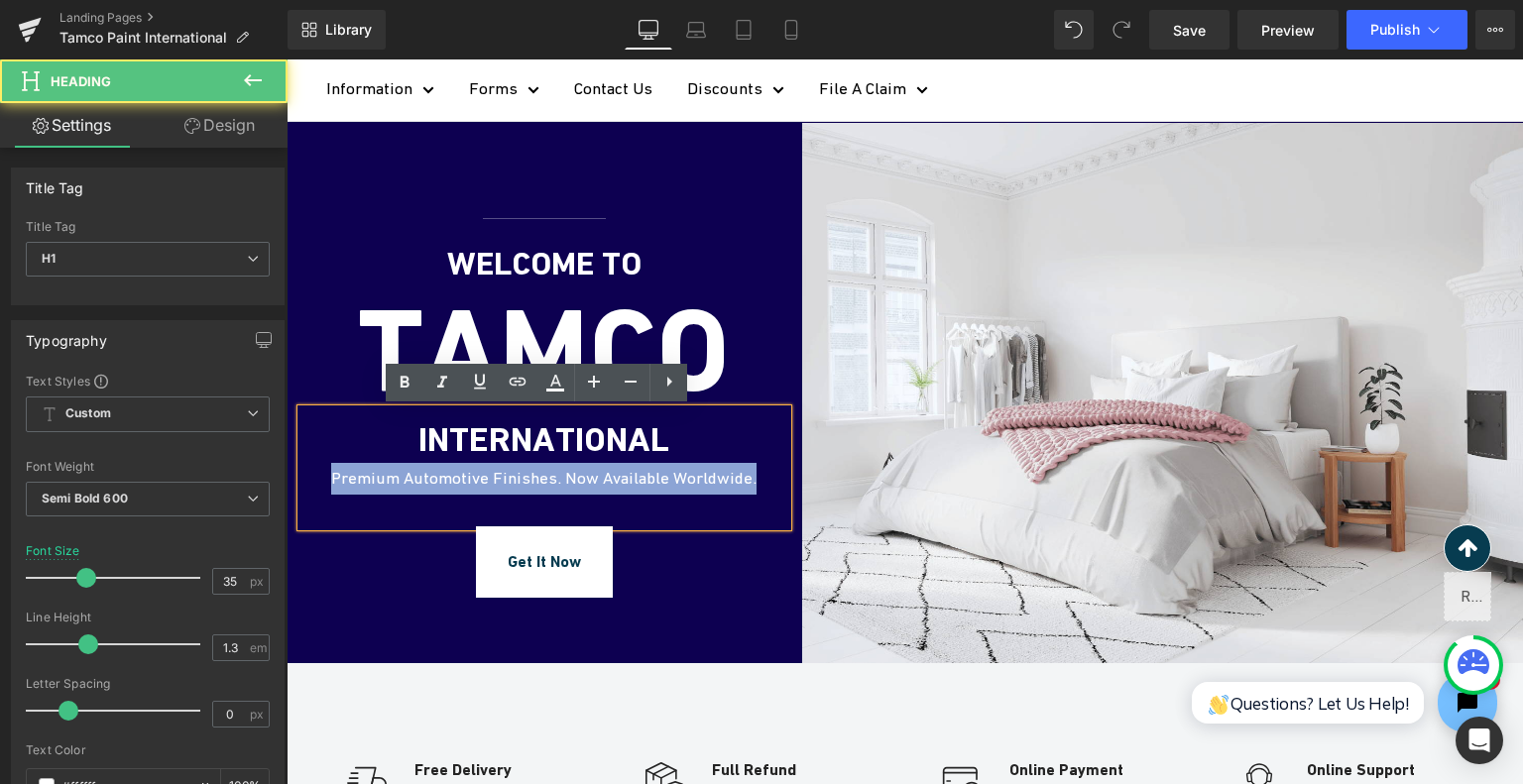 click on "Premium Automotive Finishes. Now Available Worldwide." at bounding box center [544, 479] 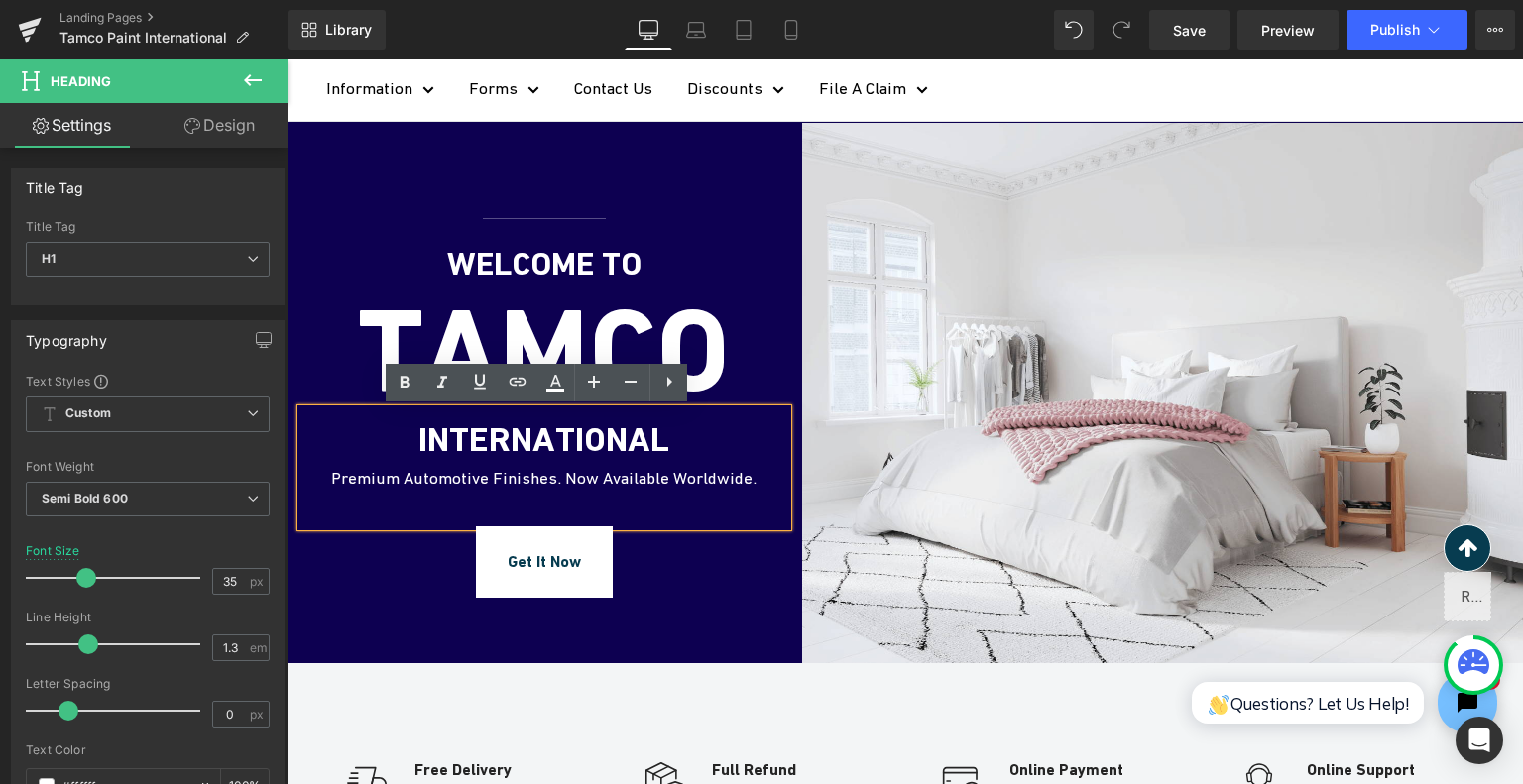click on "Premium Automotive Finishes. Now Available Worldwide." at bounding box center (543, 478) 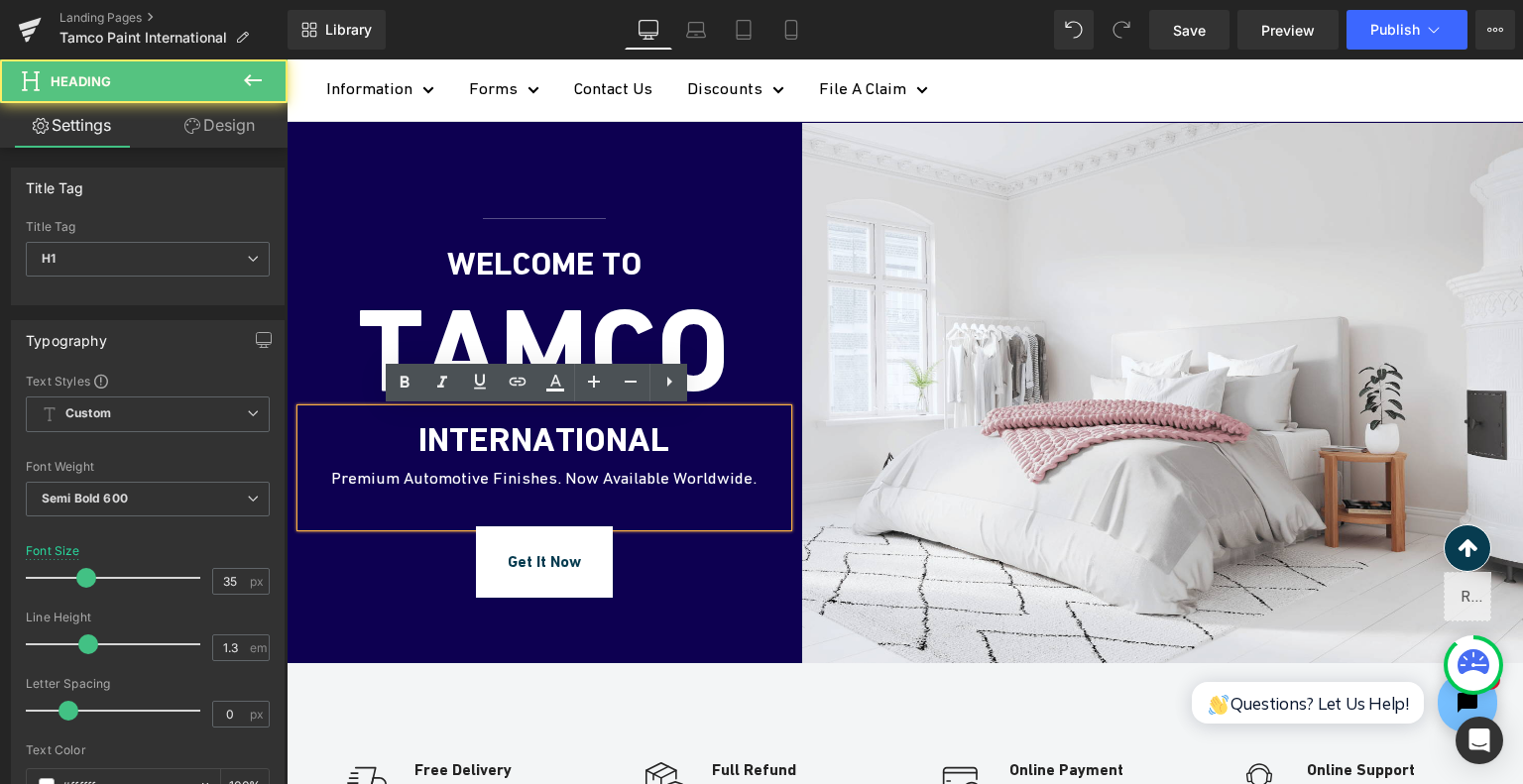 click on "Premium Automotive Finishes. Now Available Worldwide." at bounding box center (543, 478) 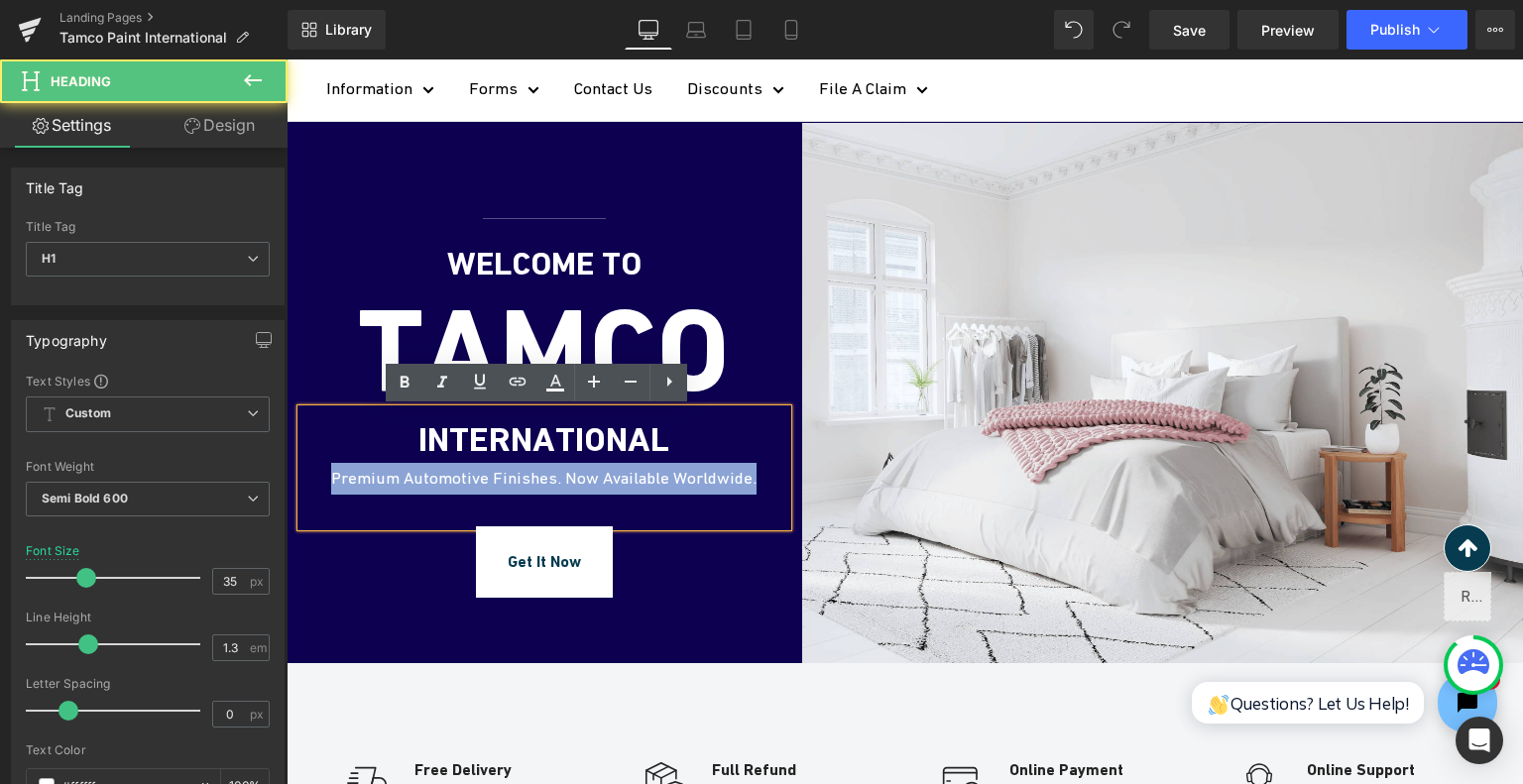 click on "Premium Automotive Finishes. Now Available Worldwide." at bounding box center (543, 478) 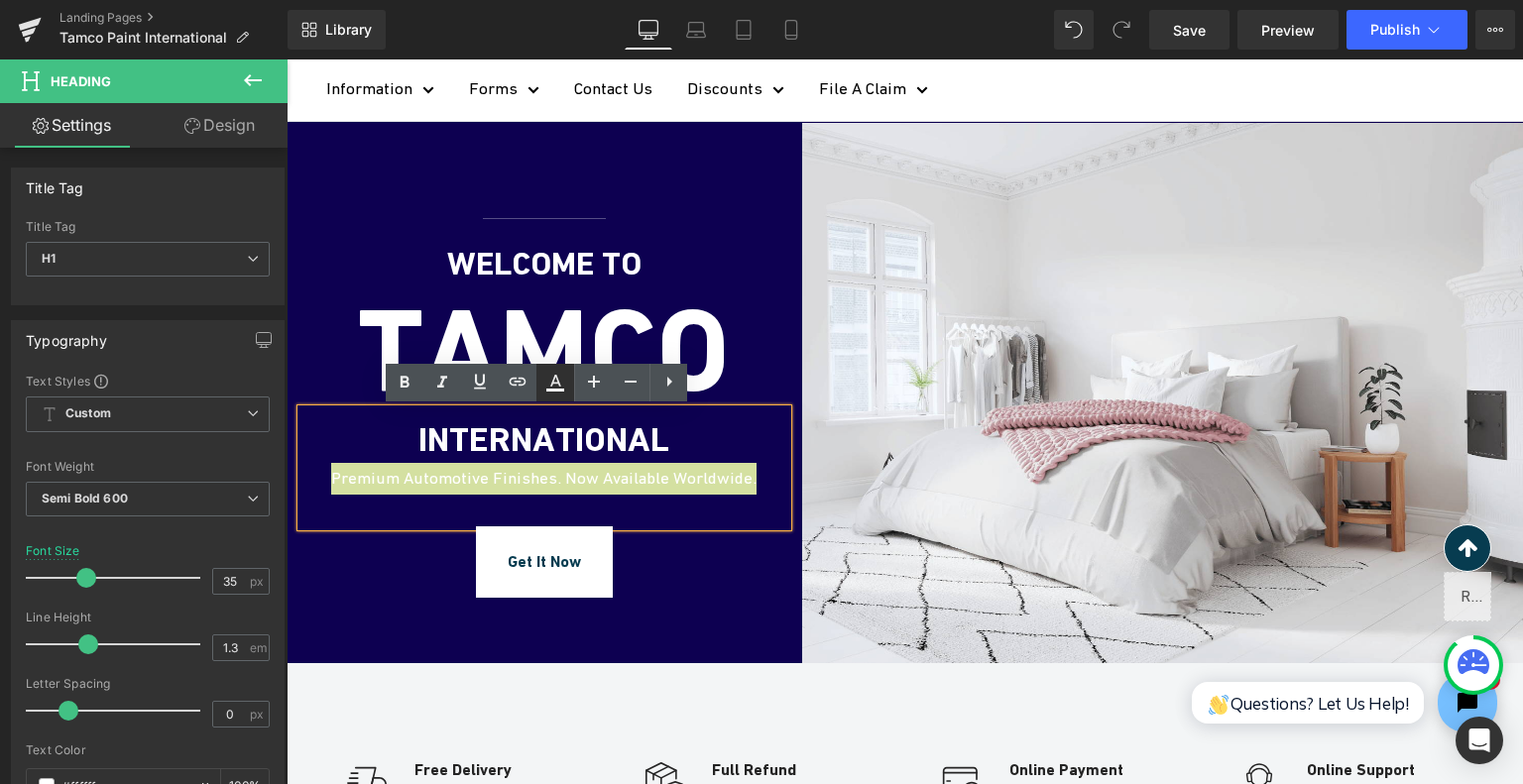 click 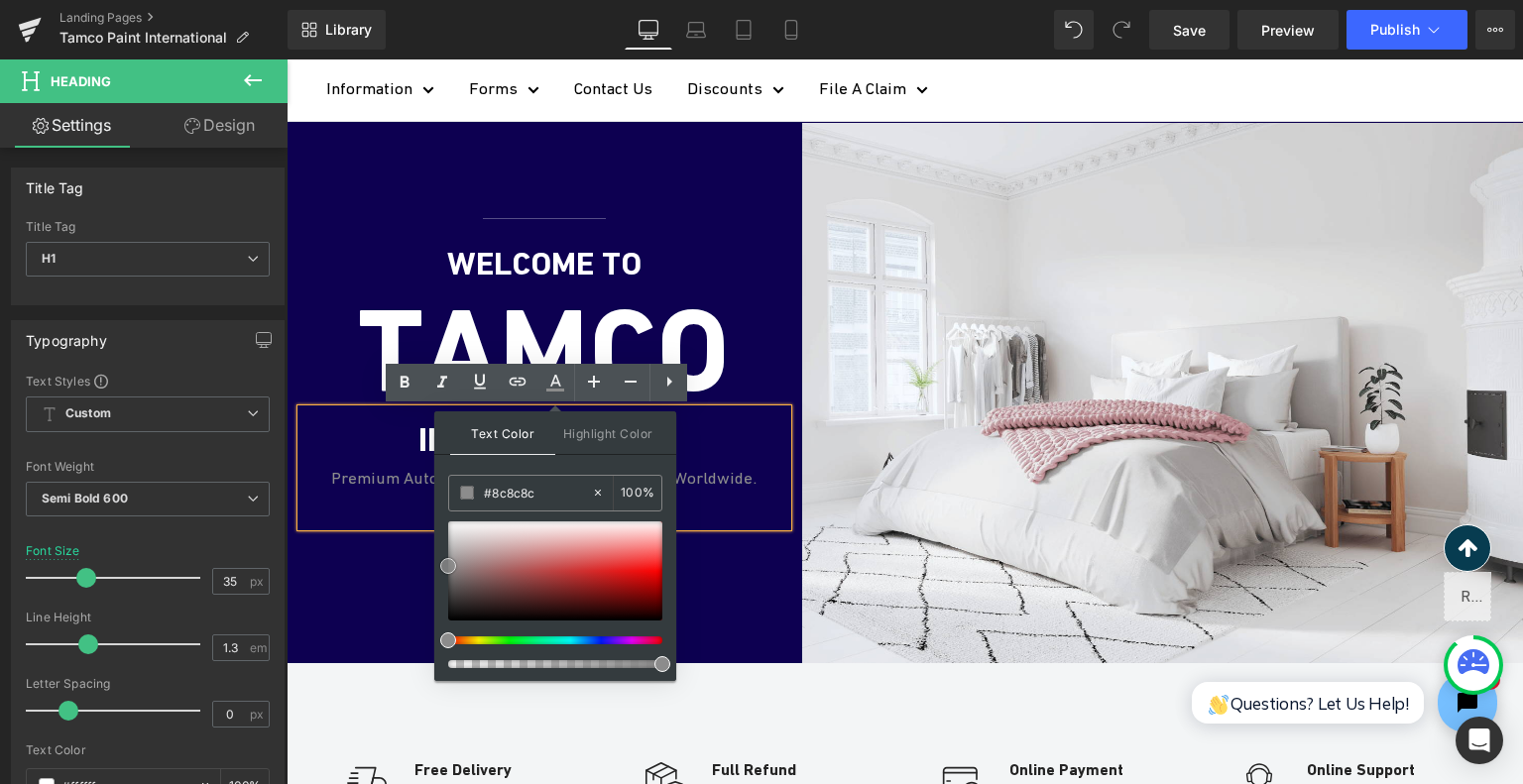 drag, startPoint x: 452, startPoint y: 526, endPoint x: 447, endPoint y: 571, distance: 45.276926 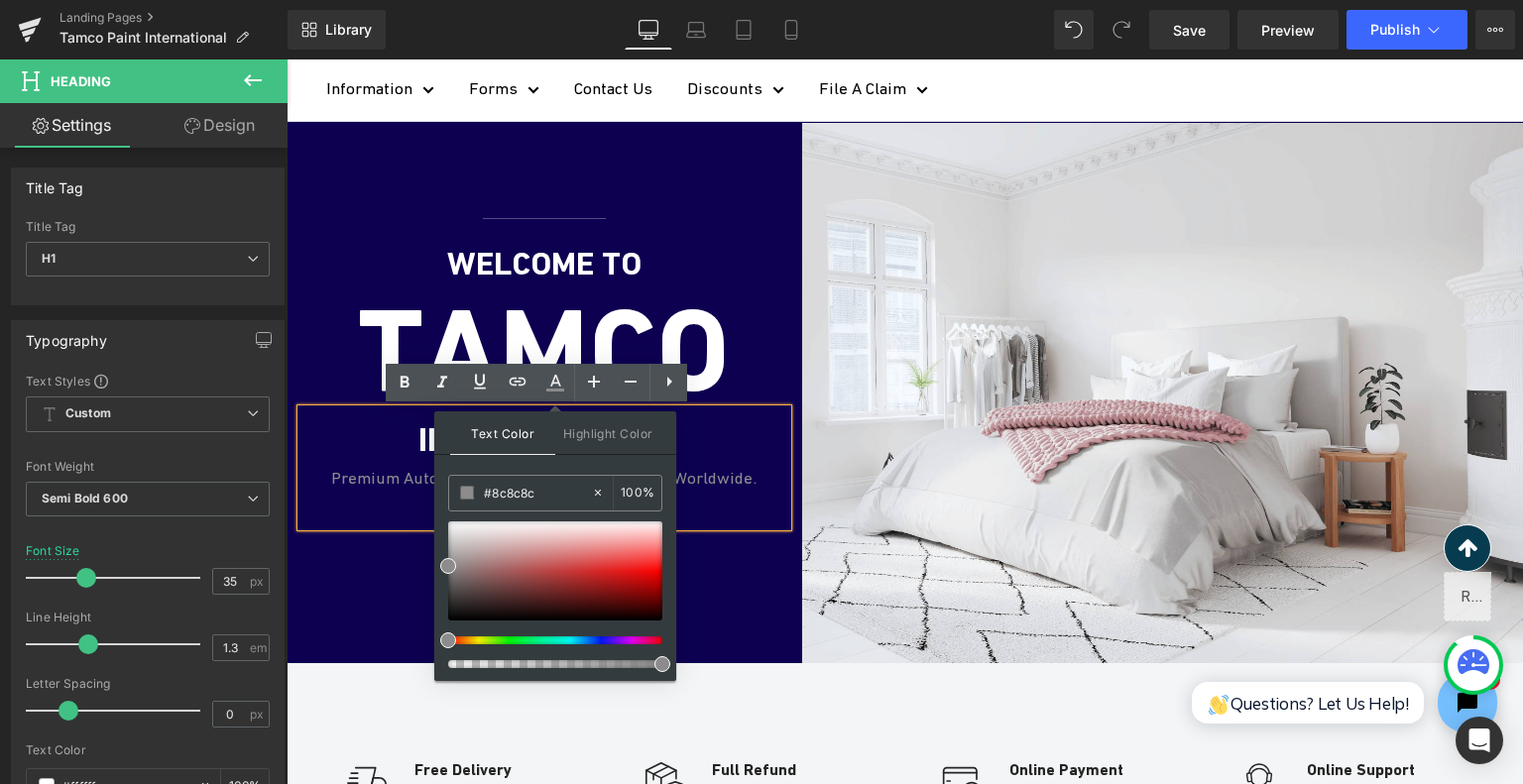 click on "Get It Now" at bounding box center [544, 562] 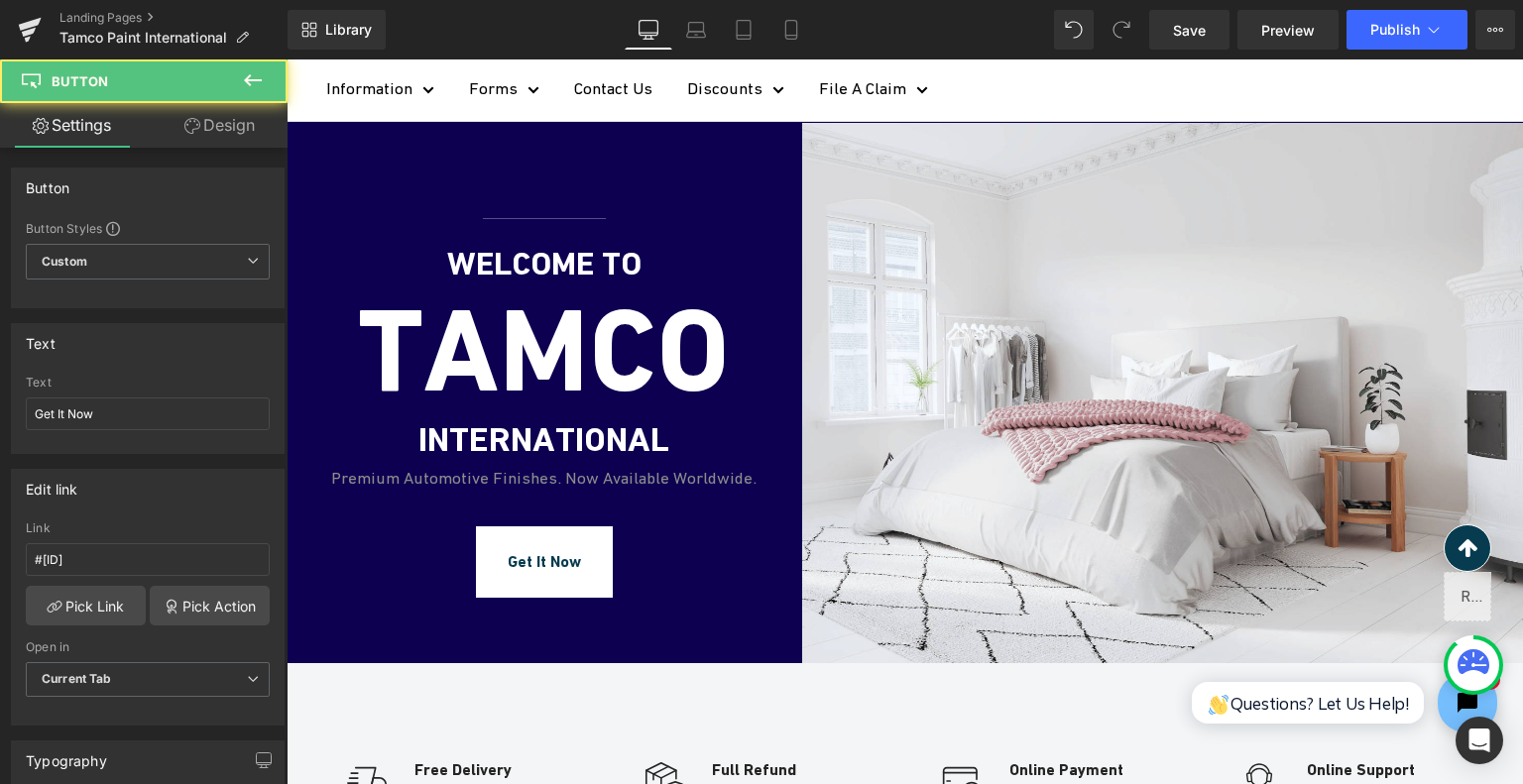 click on "INTERNATIONAL Premium Automotive Finishes. Now Available Worldwide. Heading" at bounding box center (544, 467) 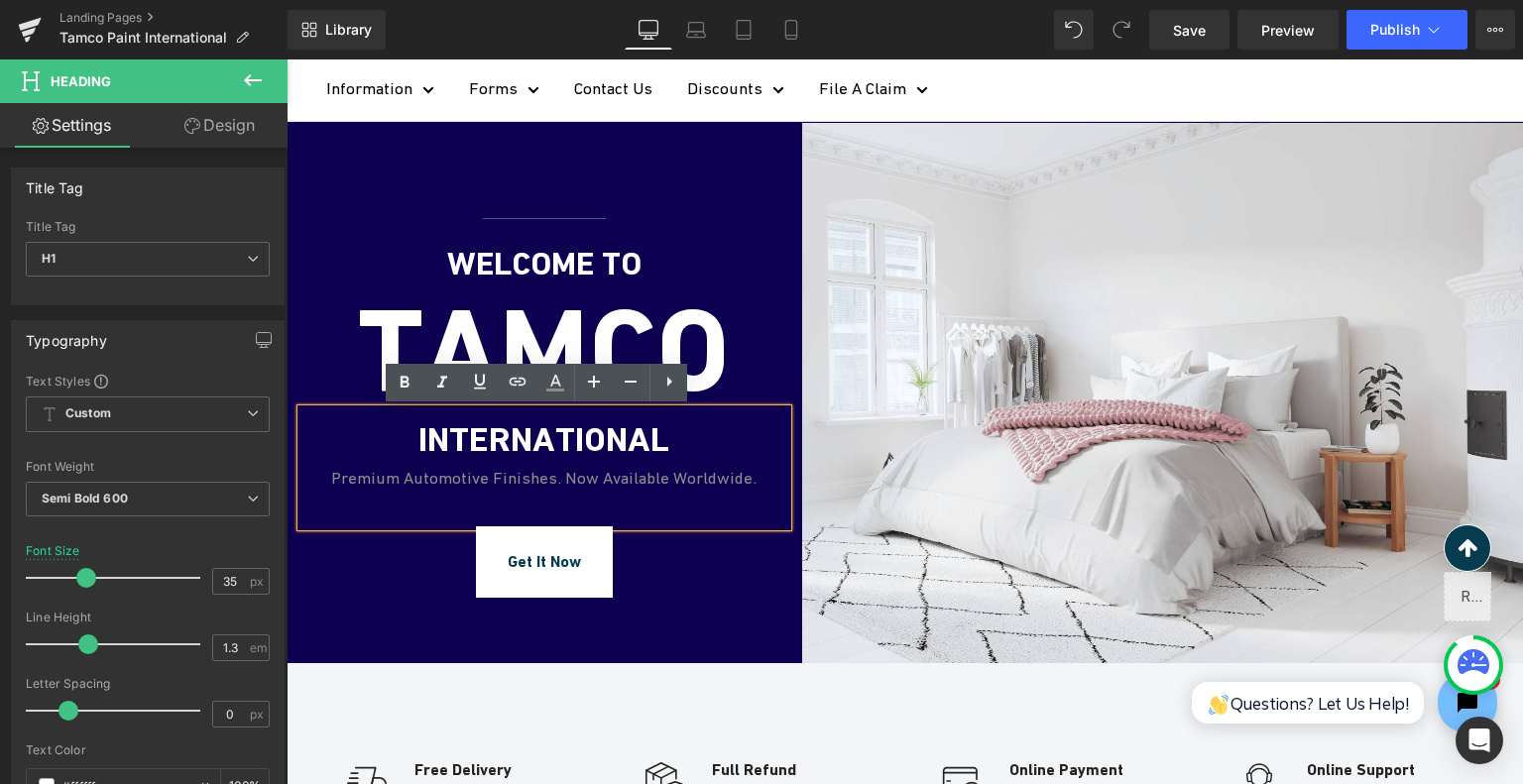 click on "Premium Automotive Finishes. Now Available Worldwide." at bounding box center (543, 478) 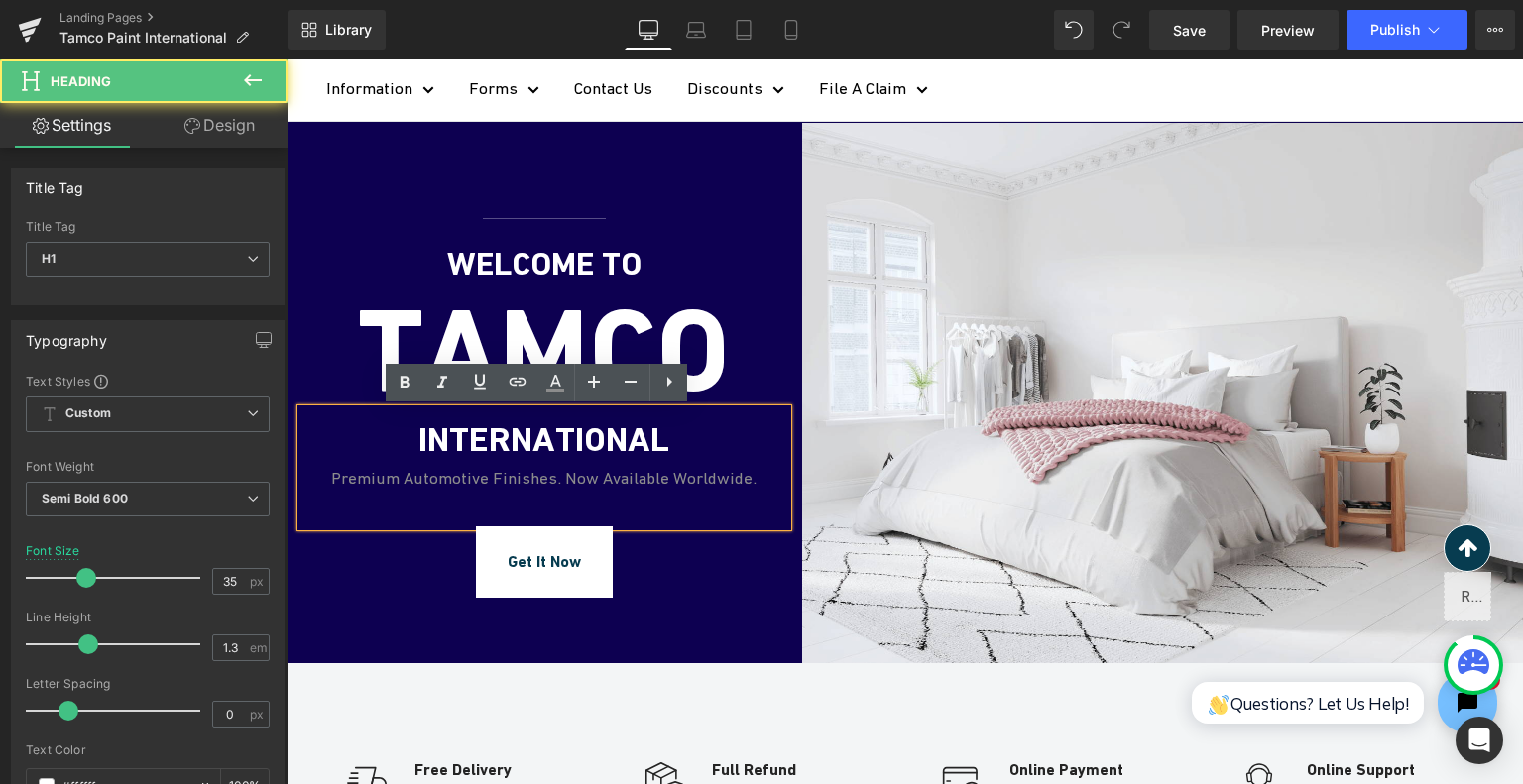 click on "Get It Now" at bounding box center (544, 562) 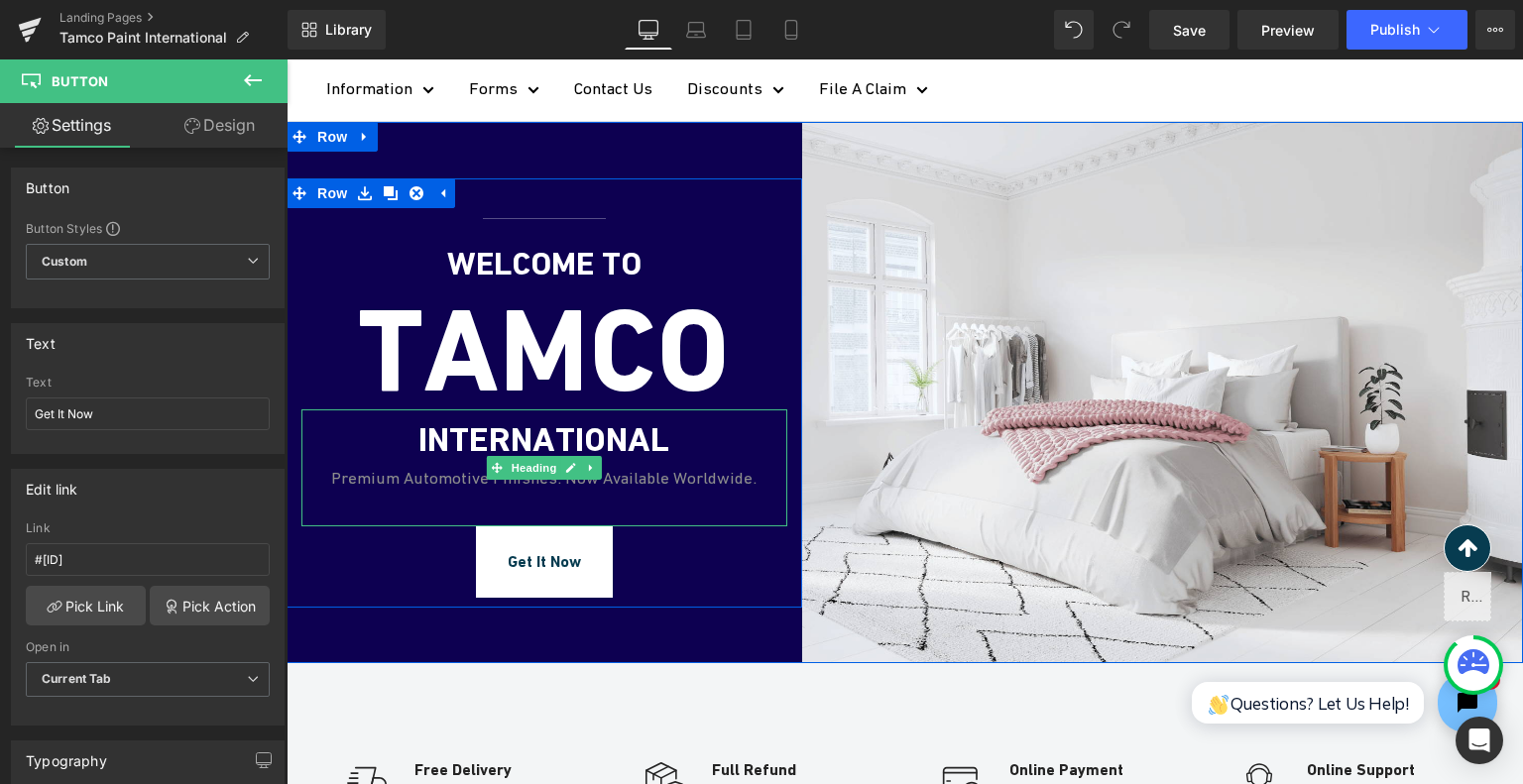 click on "Premium Automotive Finishes. Now Available Worldwide." at bounding box center (543, 478) 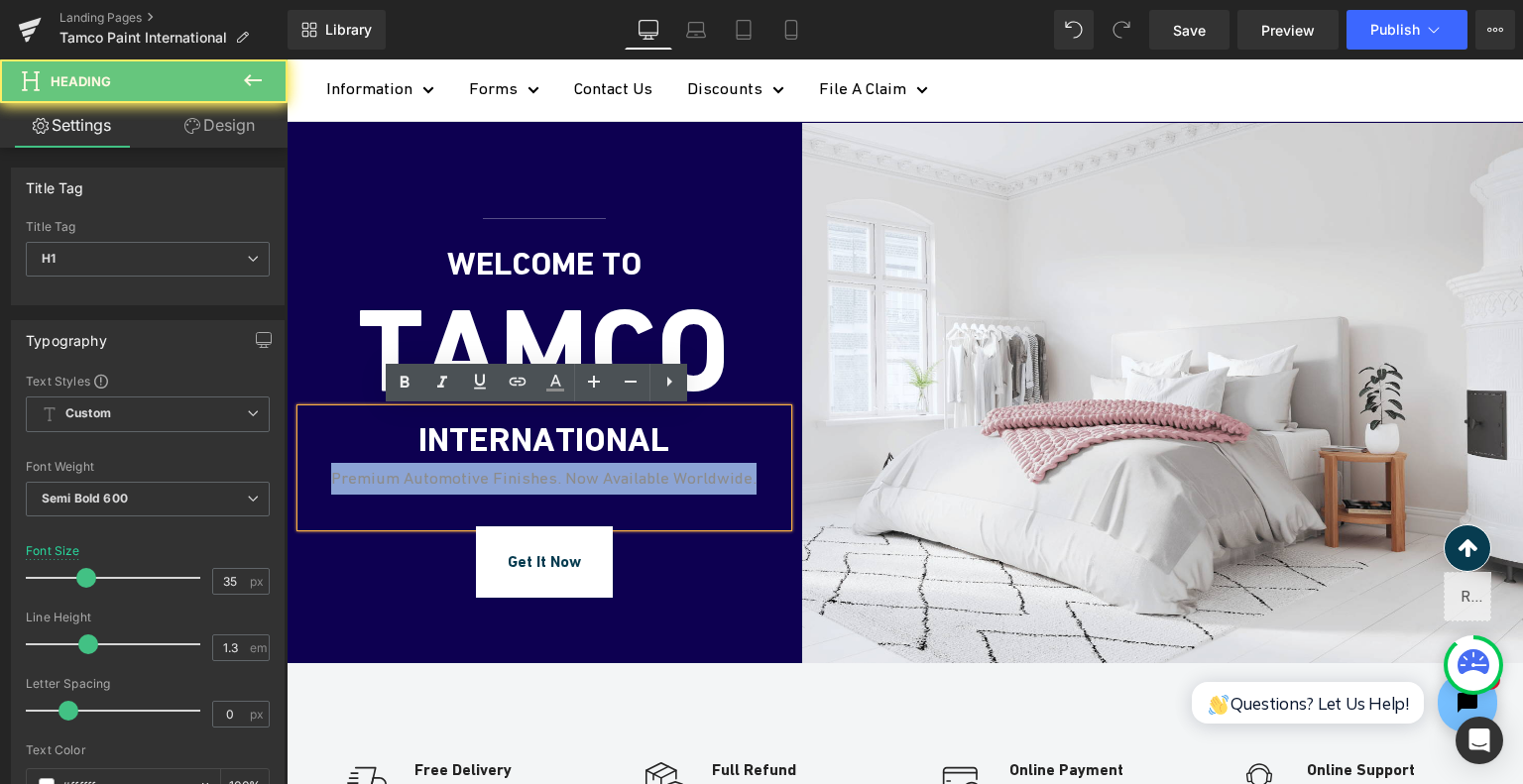 click on "Premium Automotive Finishes. Now Available Worldwide." at bounding box center (543, 478) 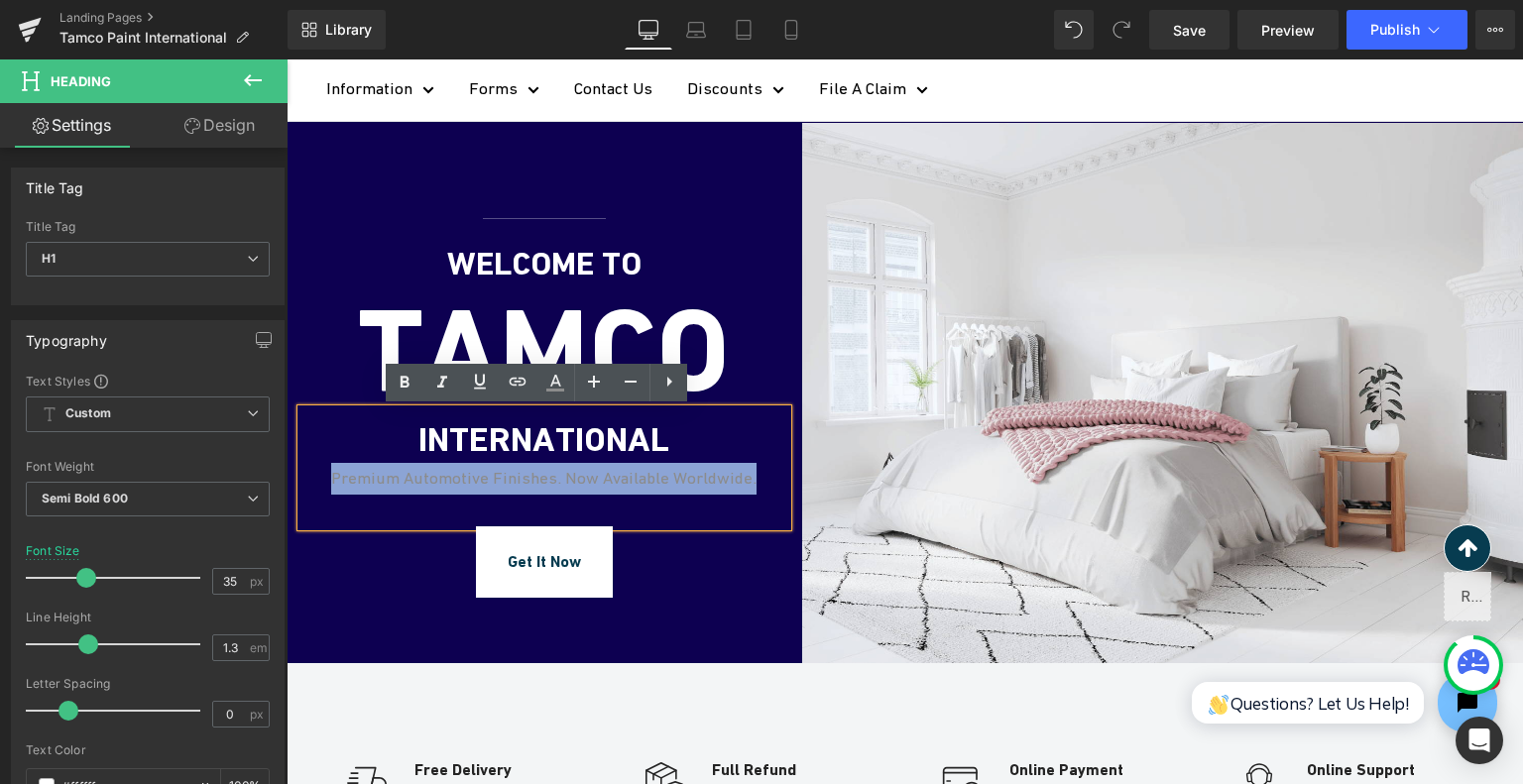 click on "TAMCO" at bounding box center [544, 351] 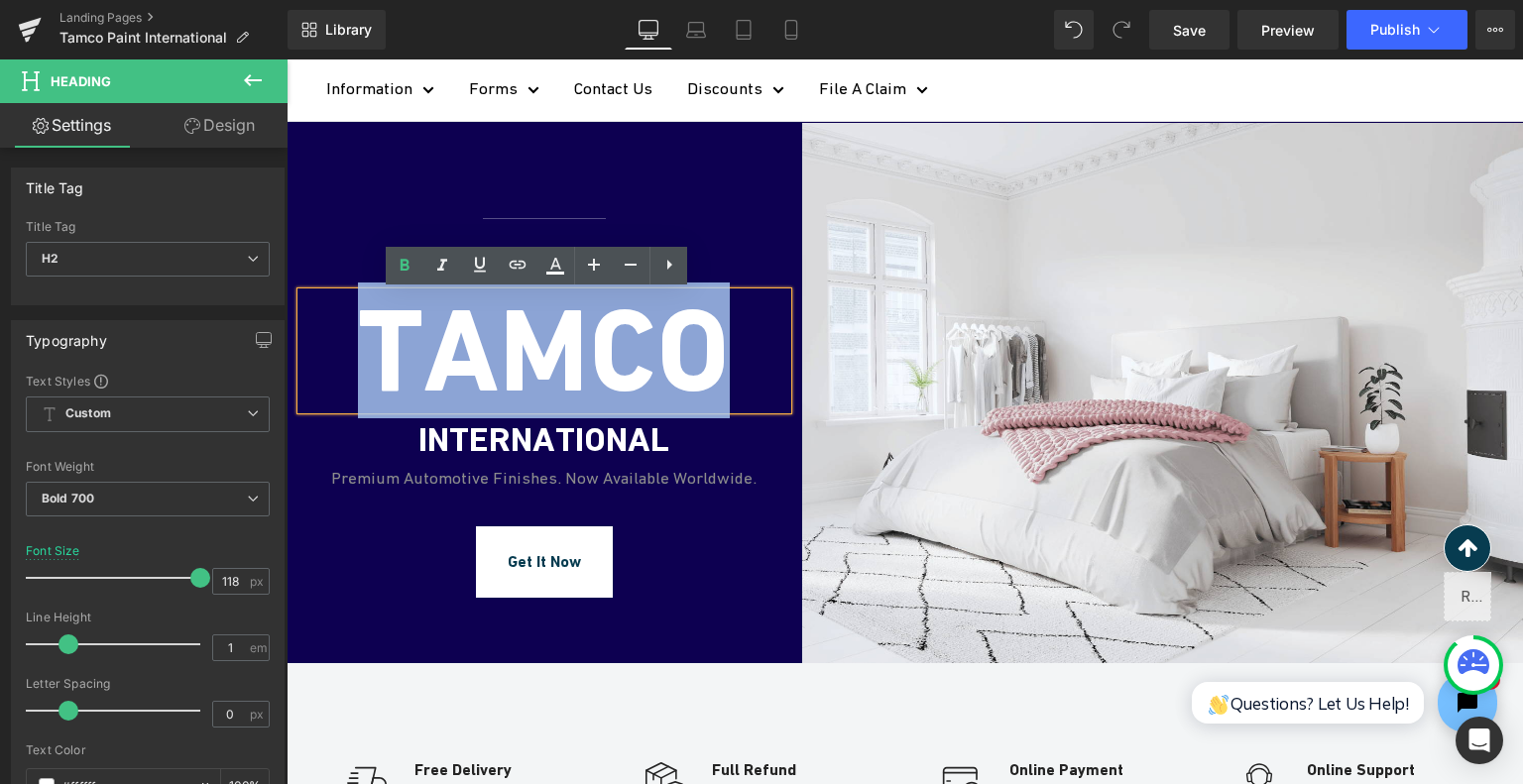 click on "TAMCO" at bounding box center [544, 351] 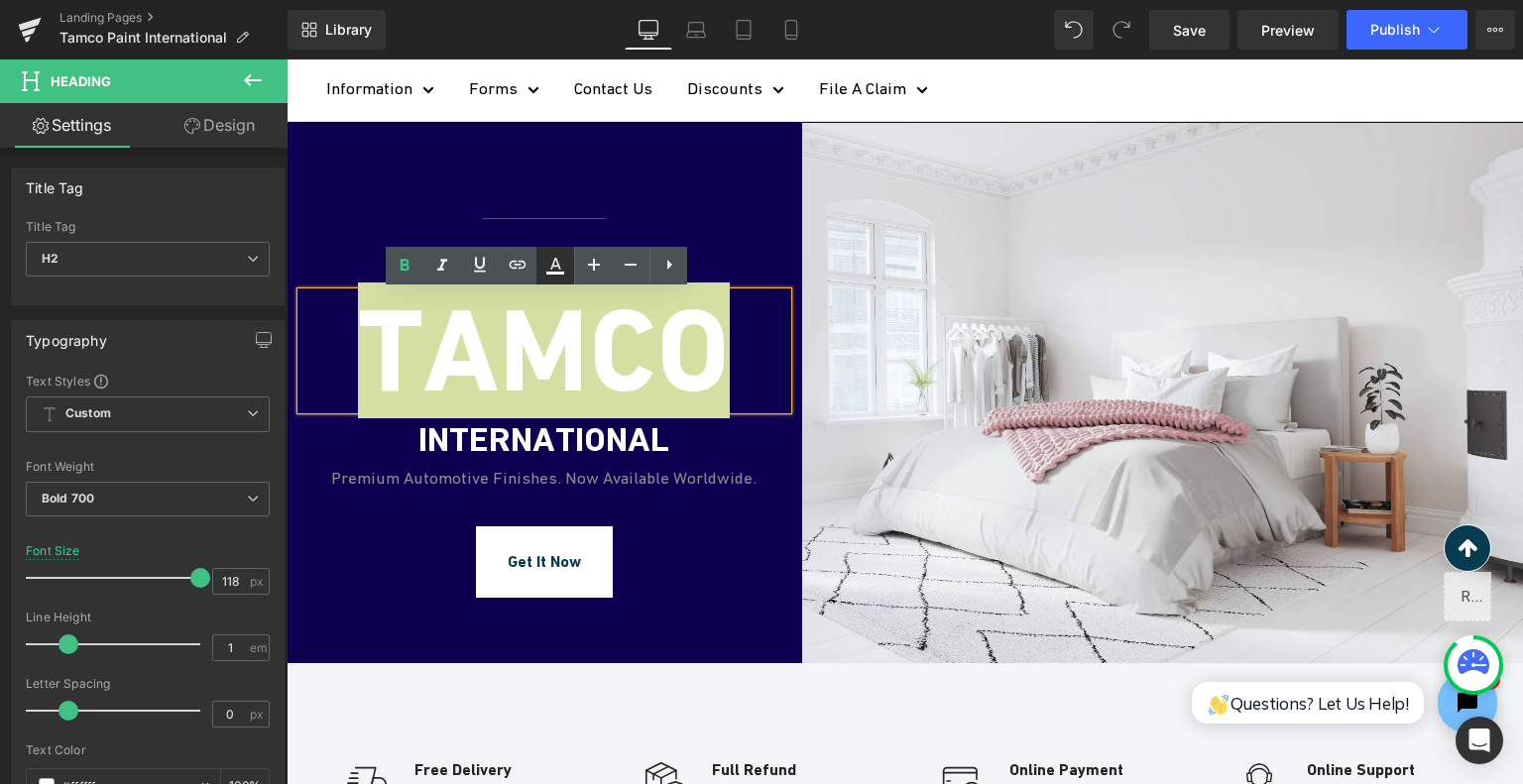 click at bounding box center (555, 266) 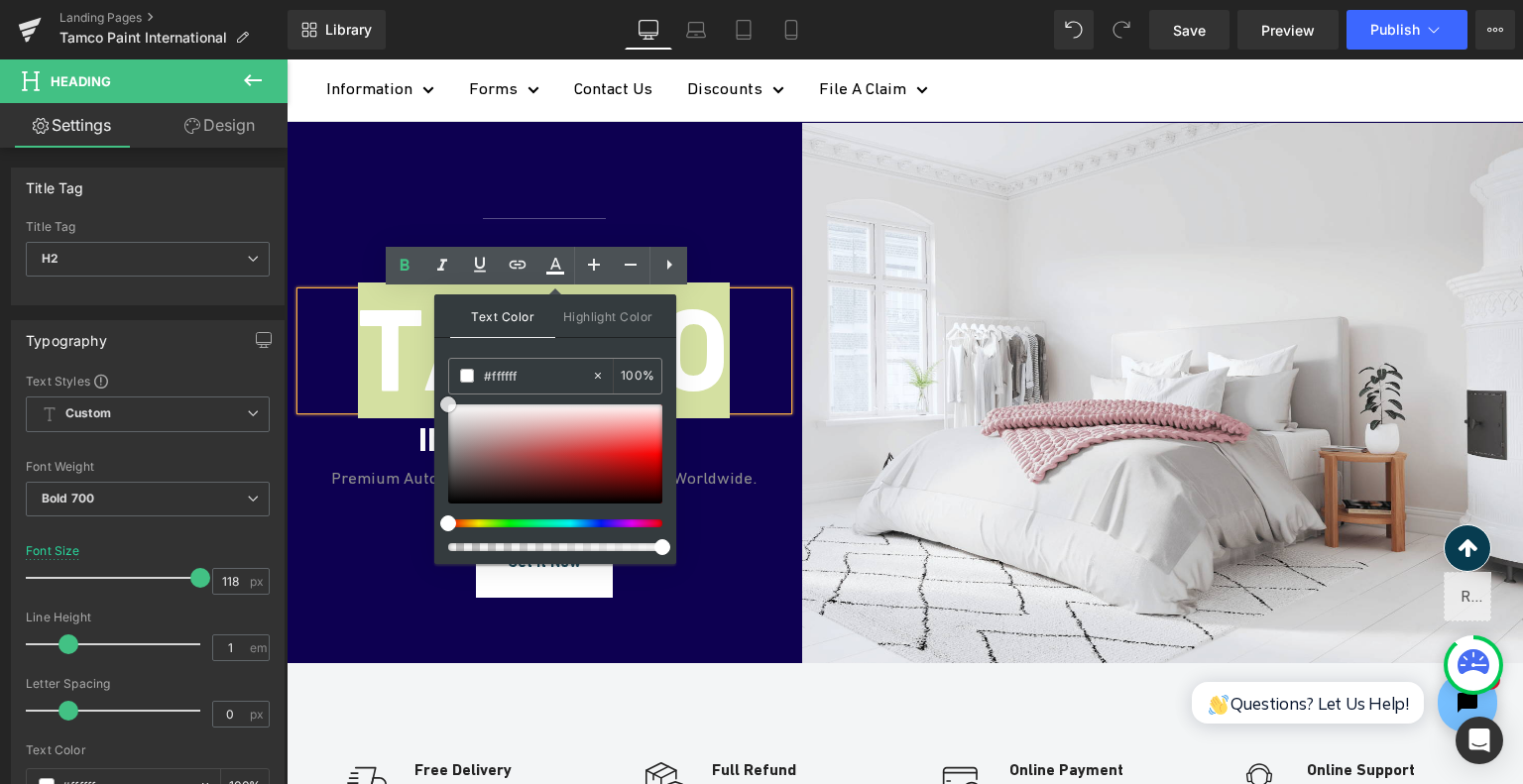 click at bounding box center (555, 454) 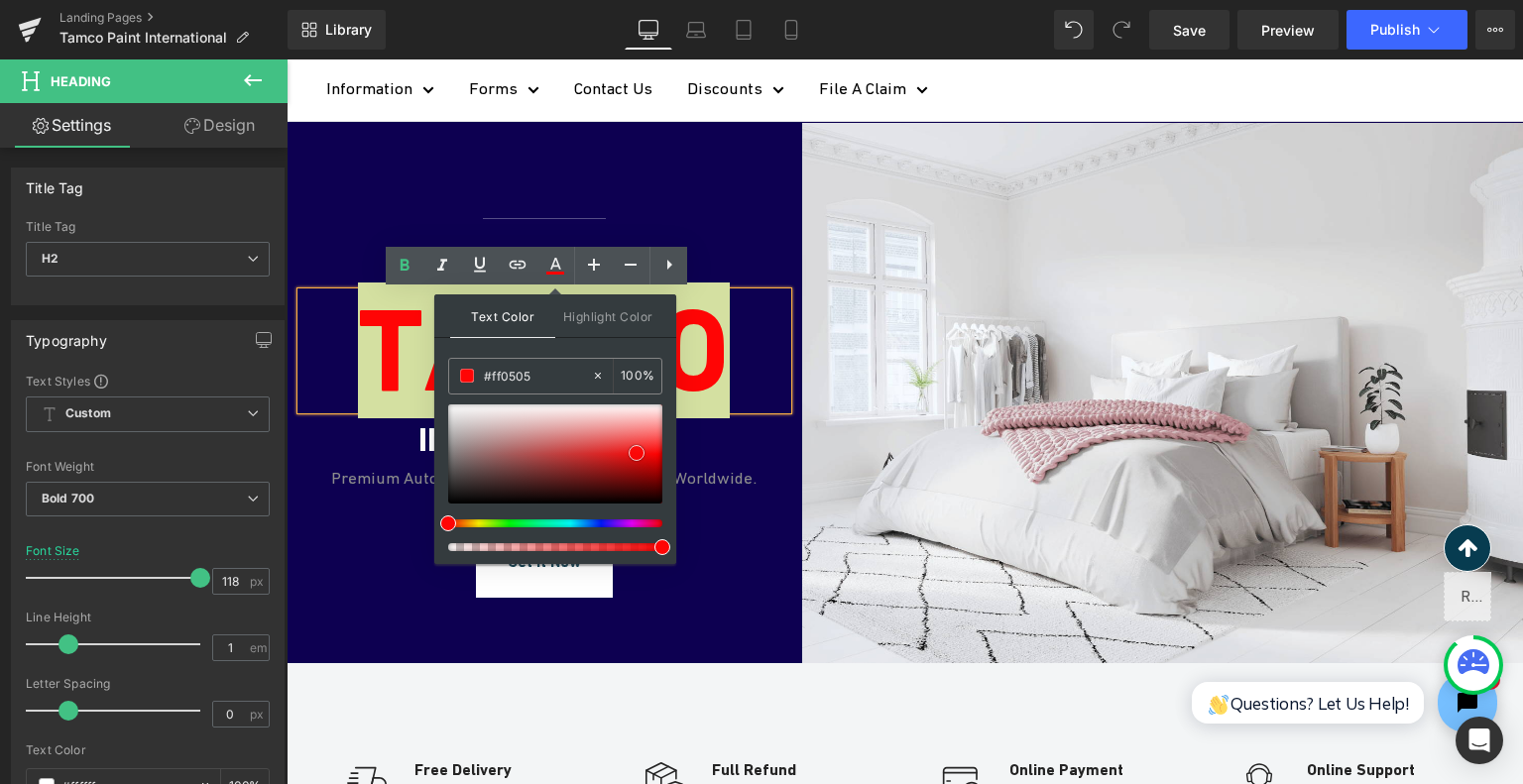 click at bounding box center (555, 454) 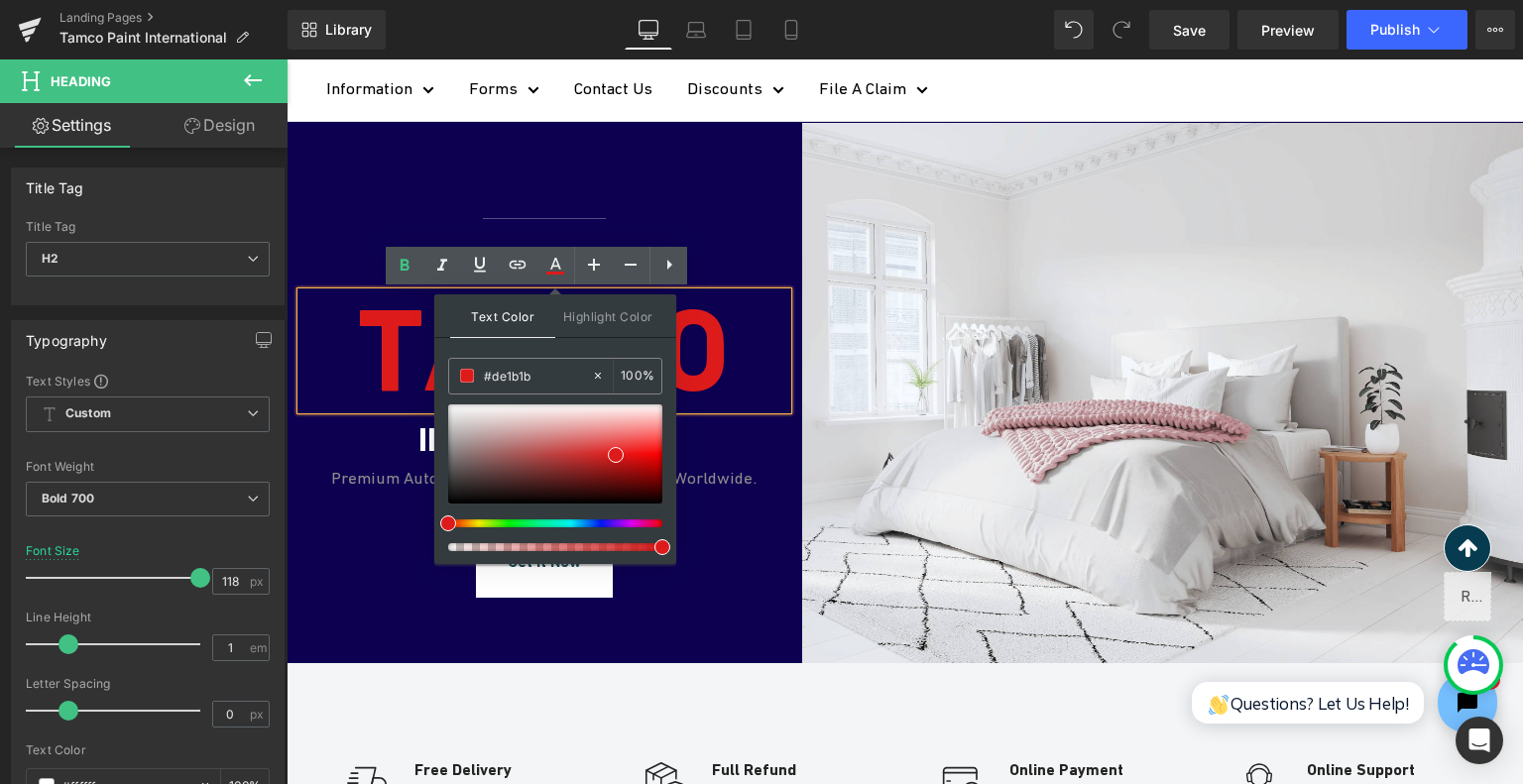 click on "INTERNATIONAL" at bounding box center (544, 440) 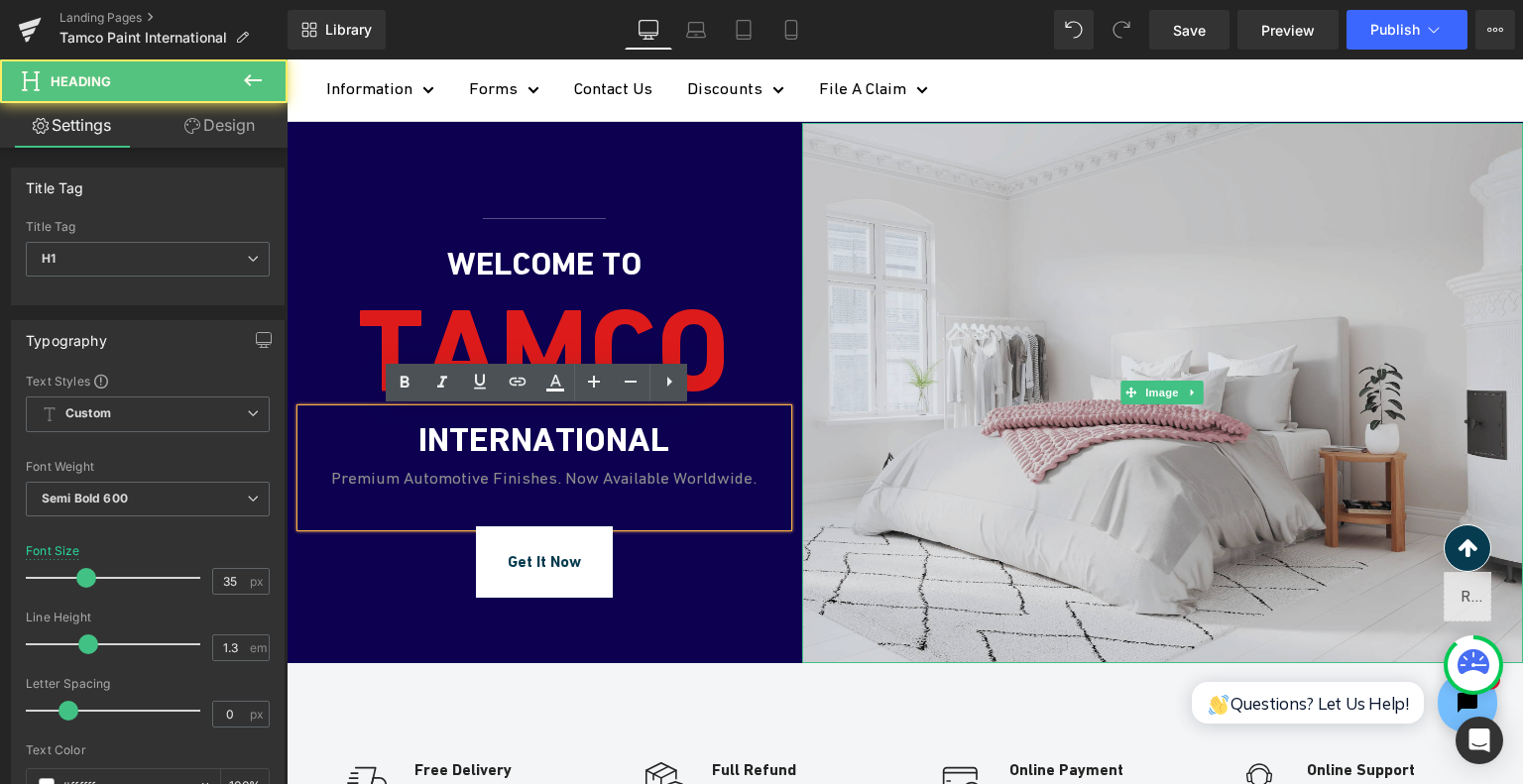 click at bounding box center (1162, 392) 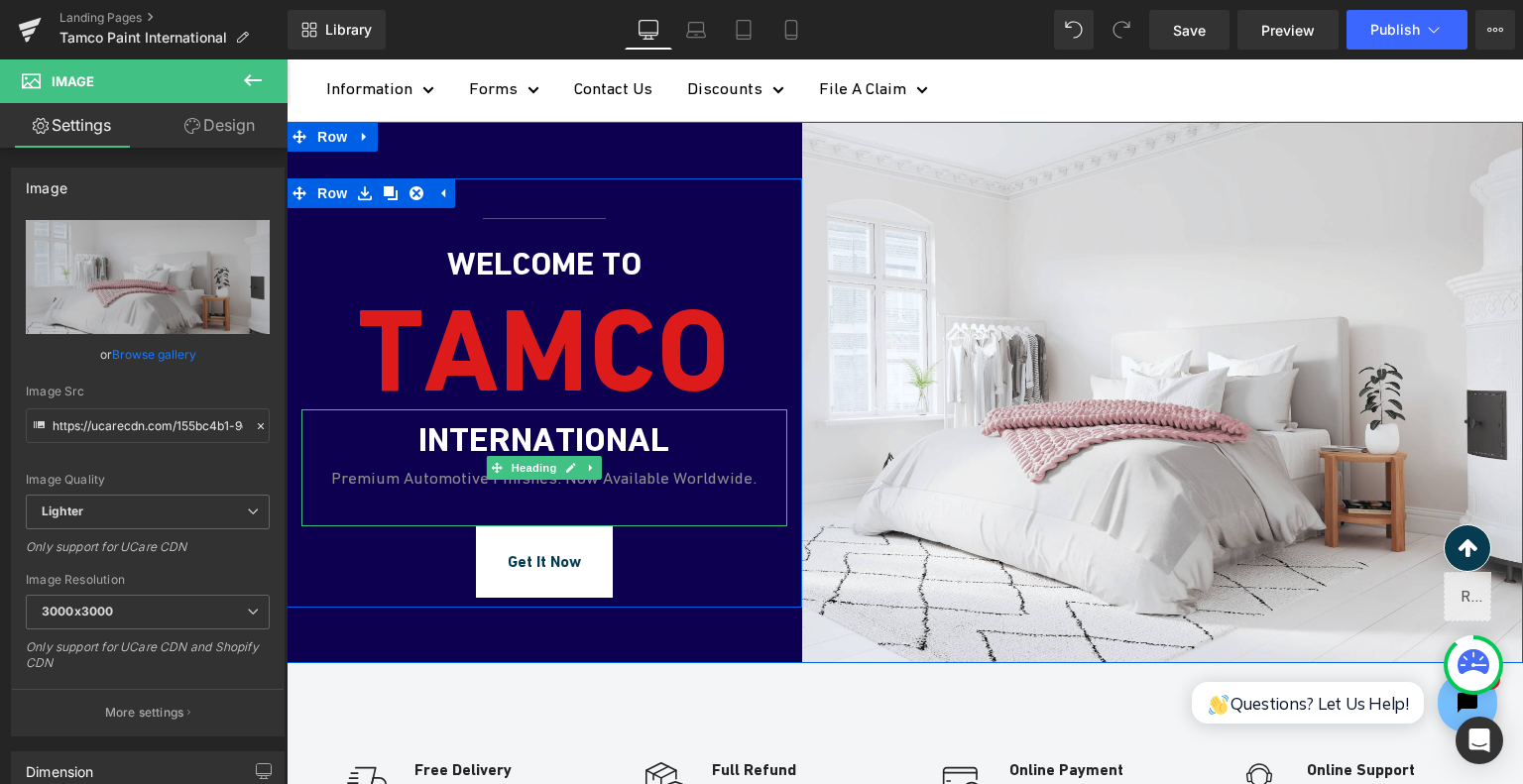 click on "INTERNATIONAL" at bounding box center [544, 440] 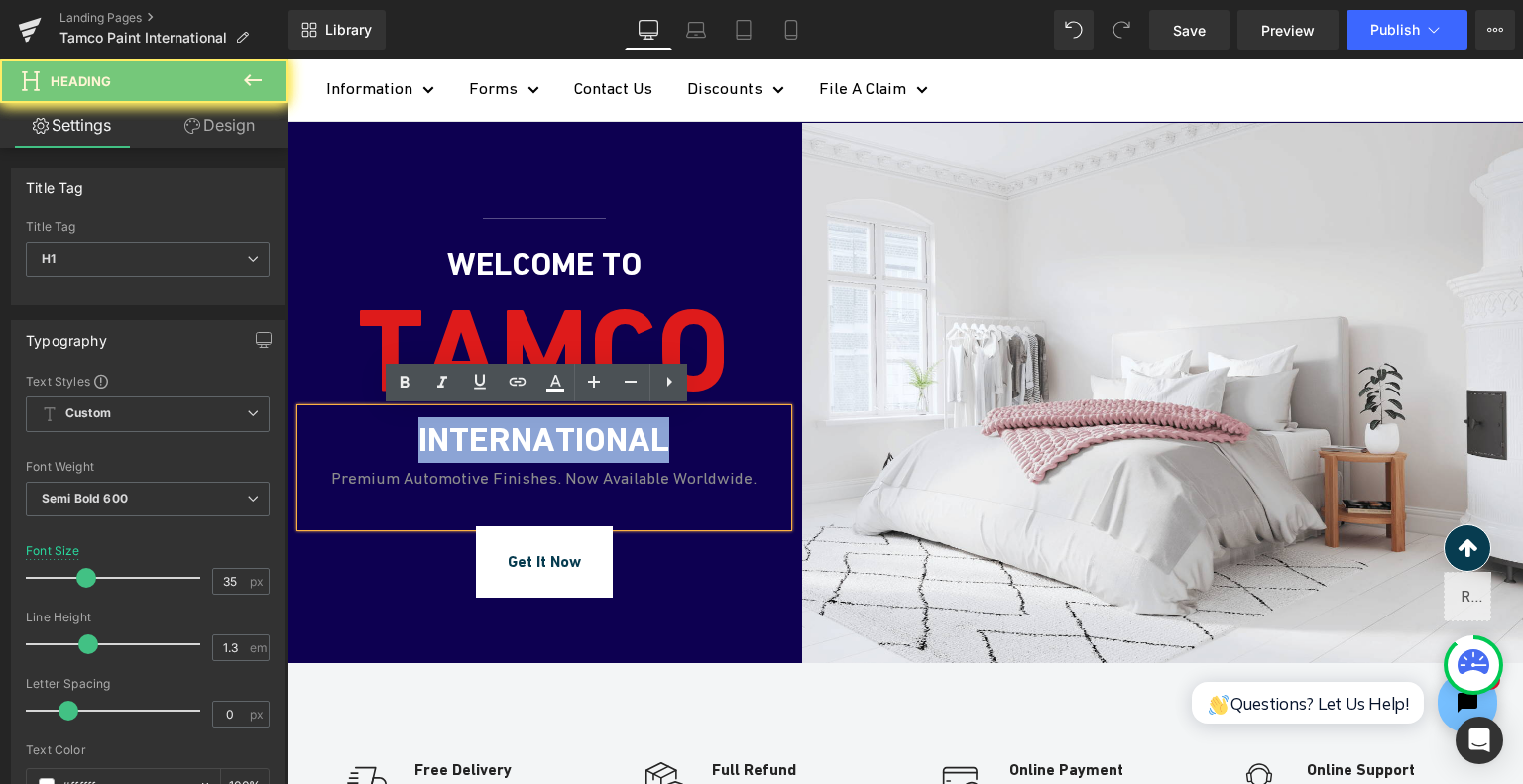 click on "INTERNATIONAL" at bounding box center (544, 440) 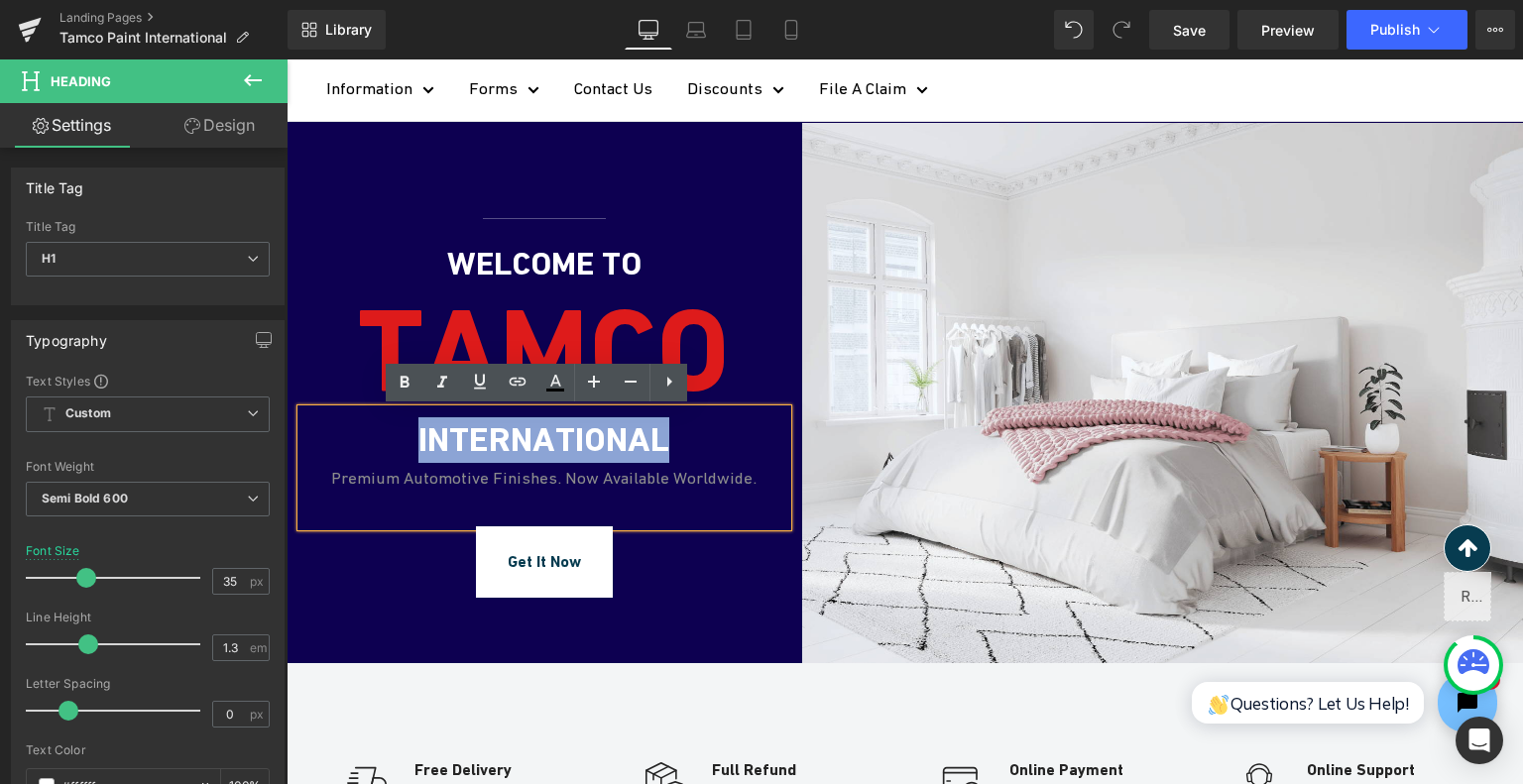 click on "Premium Automotive Finishes. Now Available Worldwide." at bounding box center (543, 478) 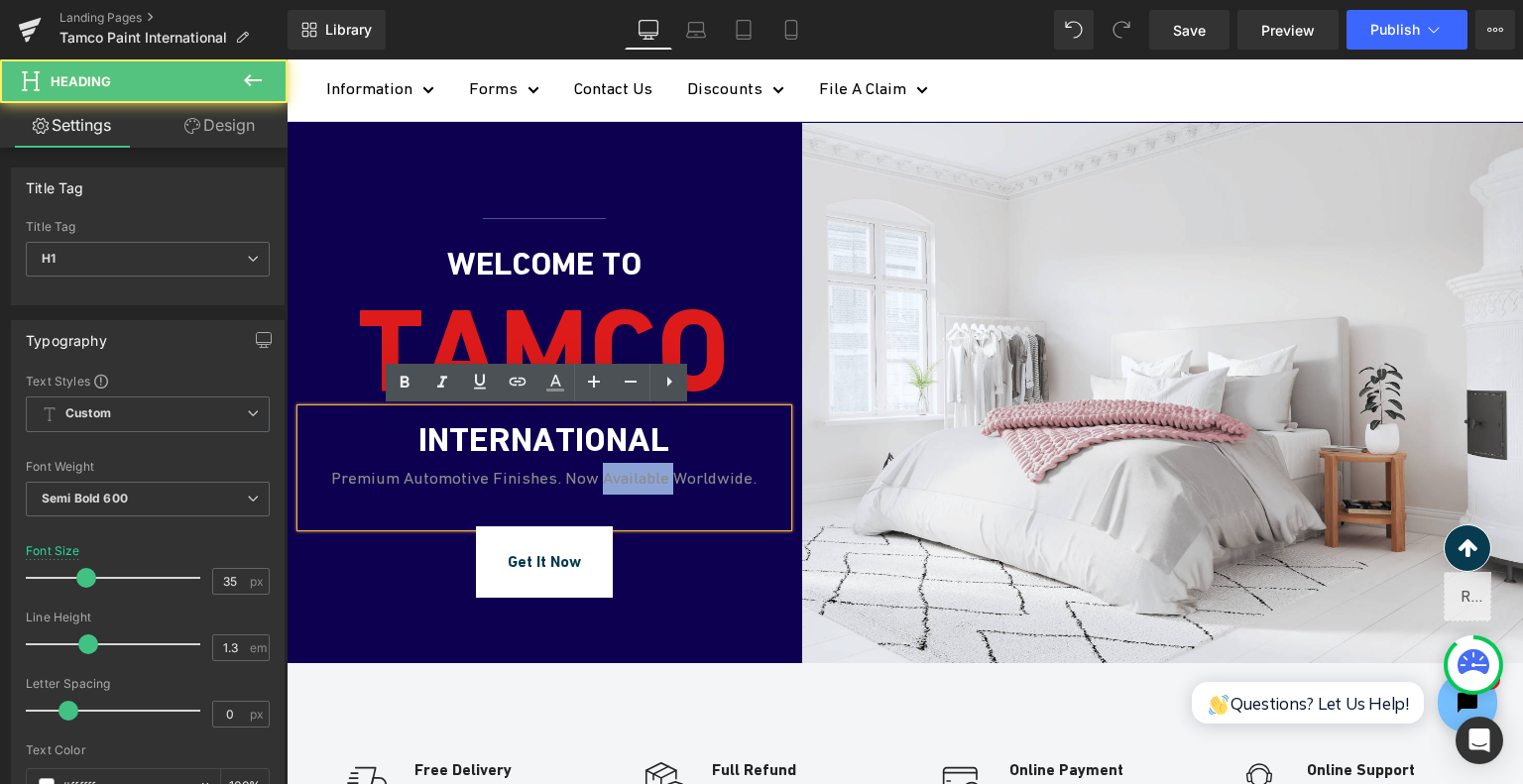 click on "Premium Automotive Finishes. Now Available Worldwide." at bounding box center [543, 478] 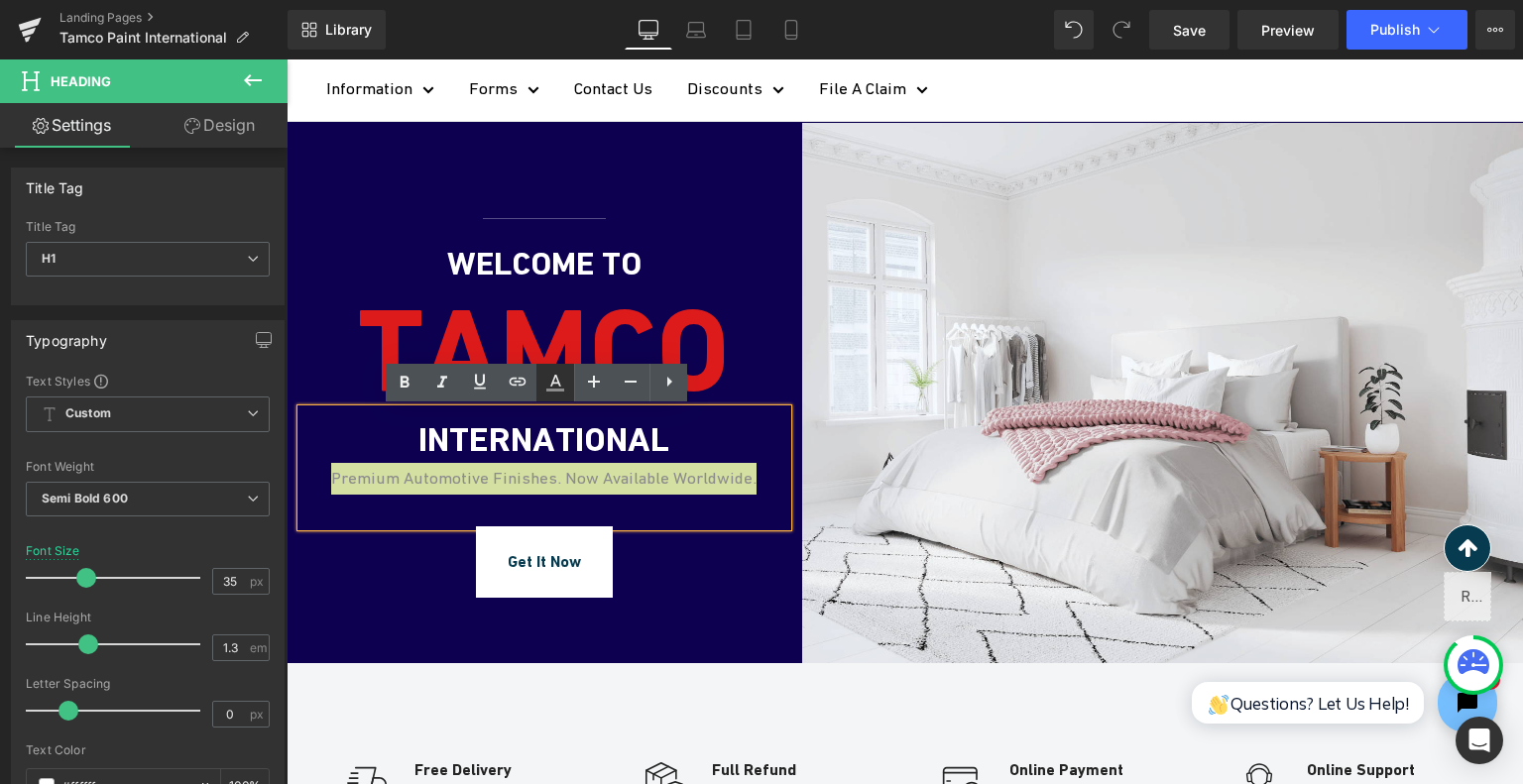 click 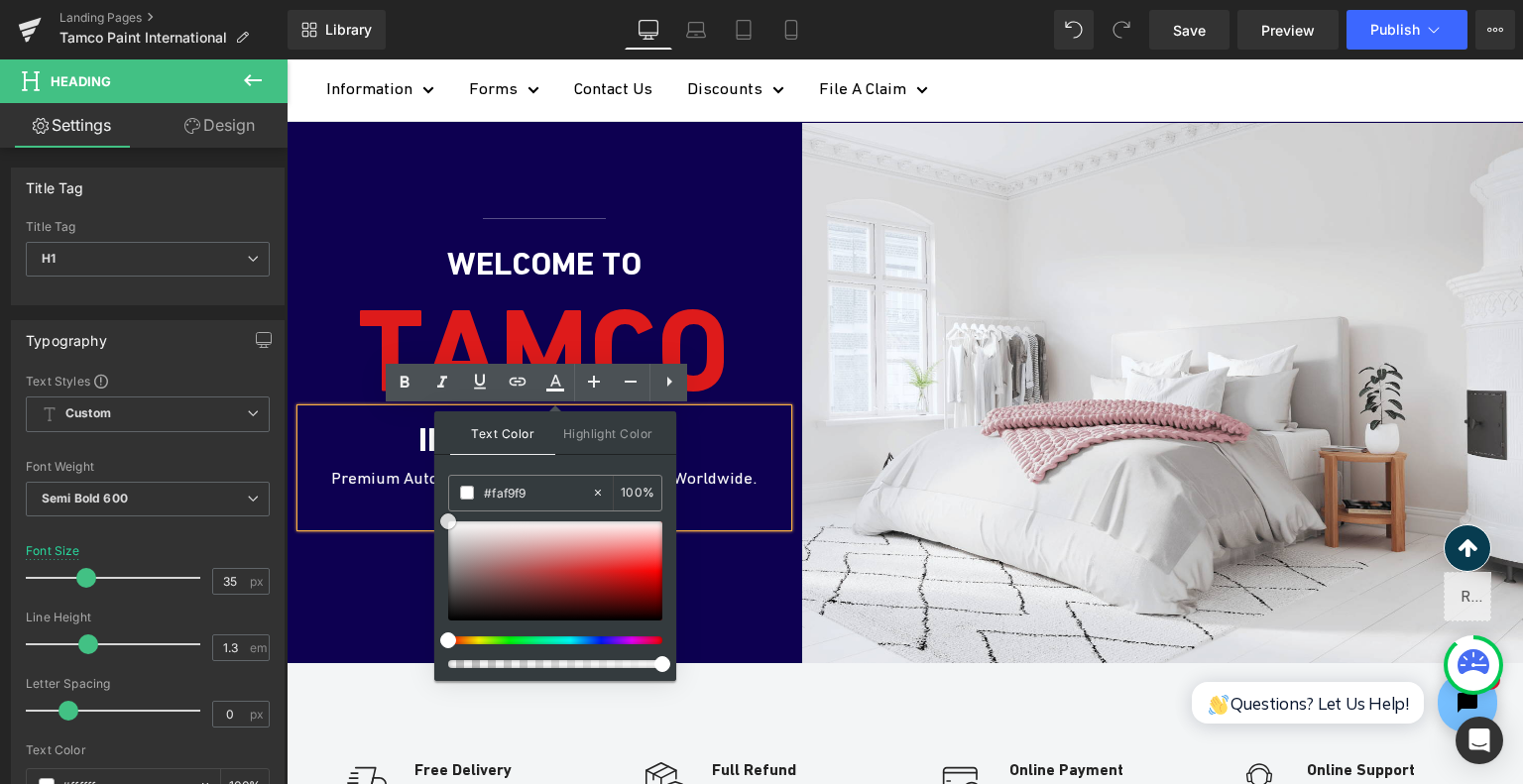 drag, startPoint x: 732, startPoint y: 580, endPoint x: 417, endPoint y: 513, distance: 322.04658 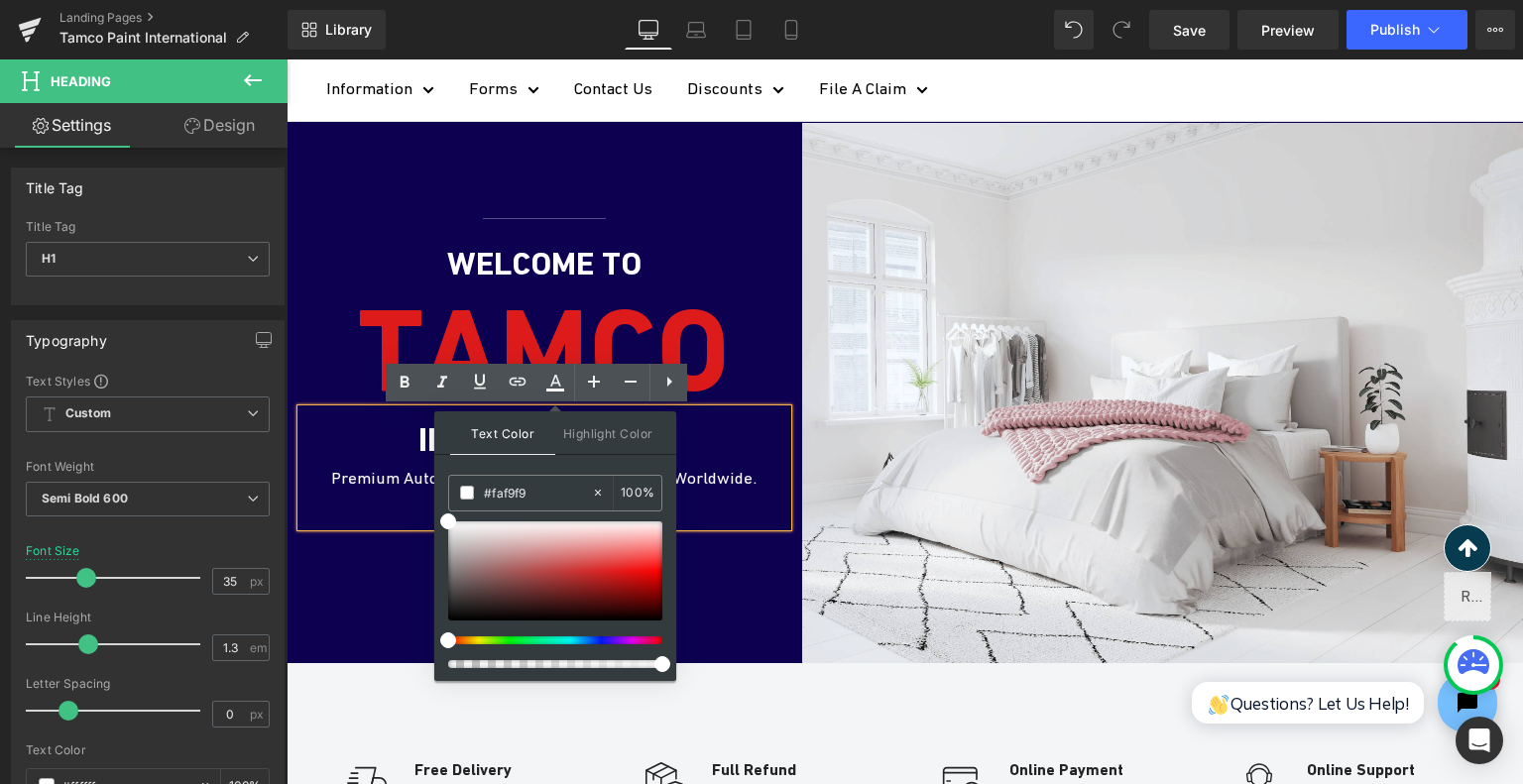 click on "Separator         WELCOME TO Heading         TAMCO Heading         INTERNATIONAL Premium Automotive Finishes. Now Available Worldwide. Heading         Get It Now Button" at bounding box center (544, 402) 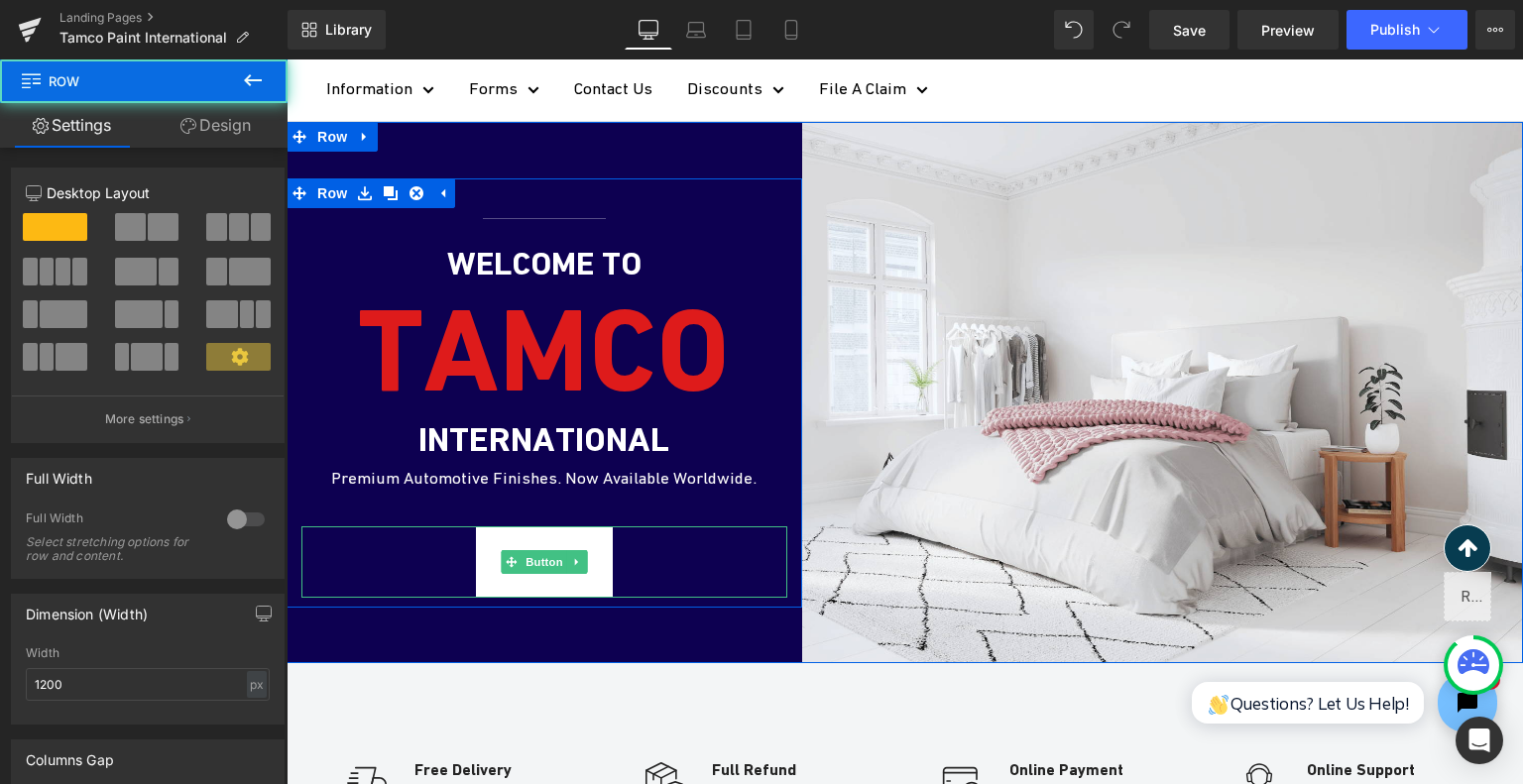 click on "Get It Now" at bounding box center [544, 562] 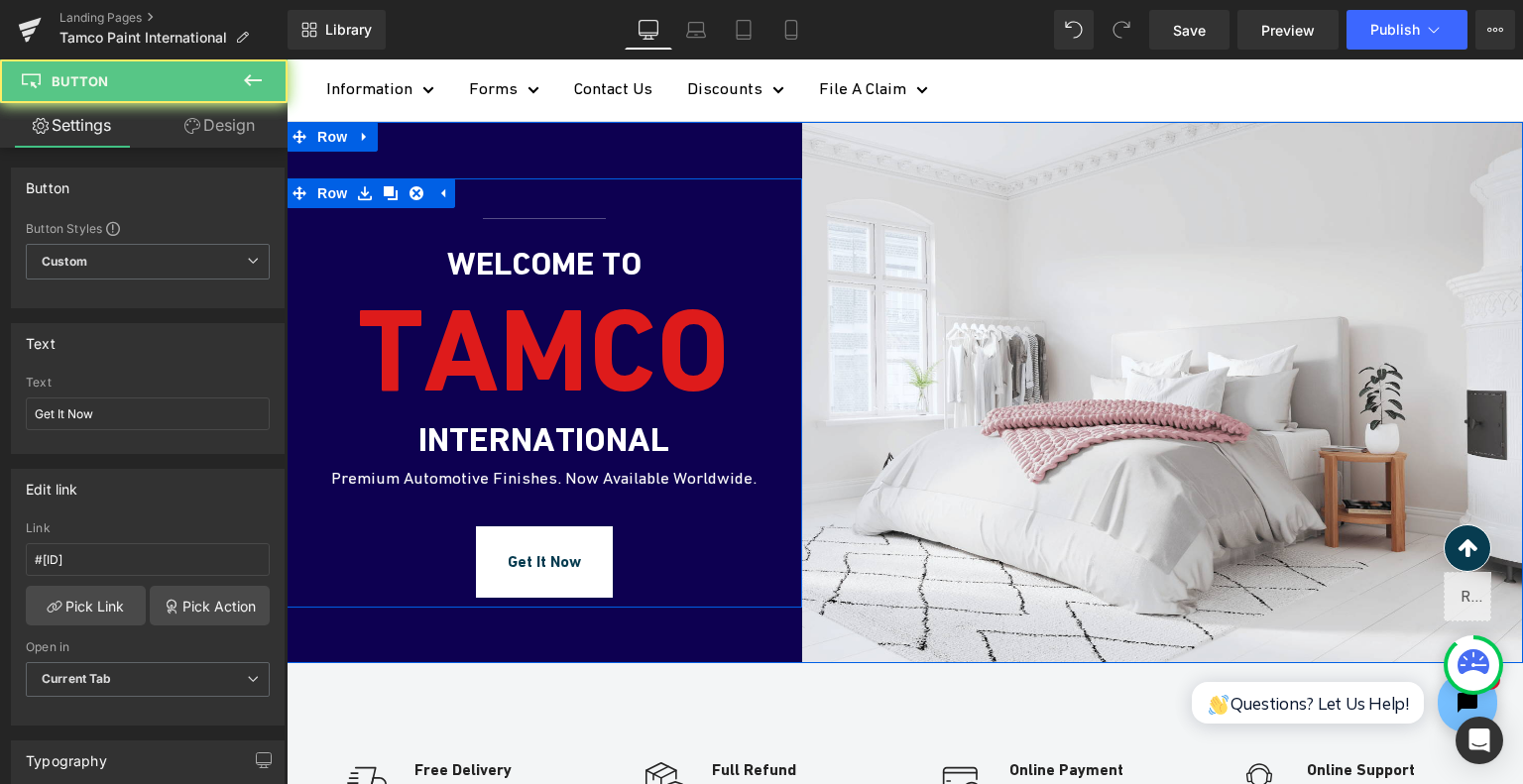 click on "INTERNATIONAL Premium Automotive Finishes. Now Available Worldwide." at bounding box center (544, 467) 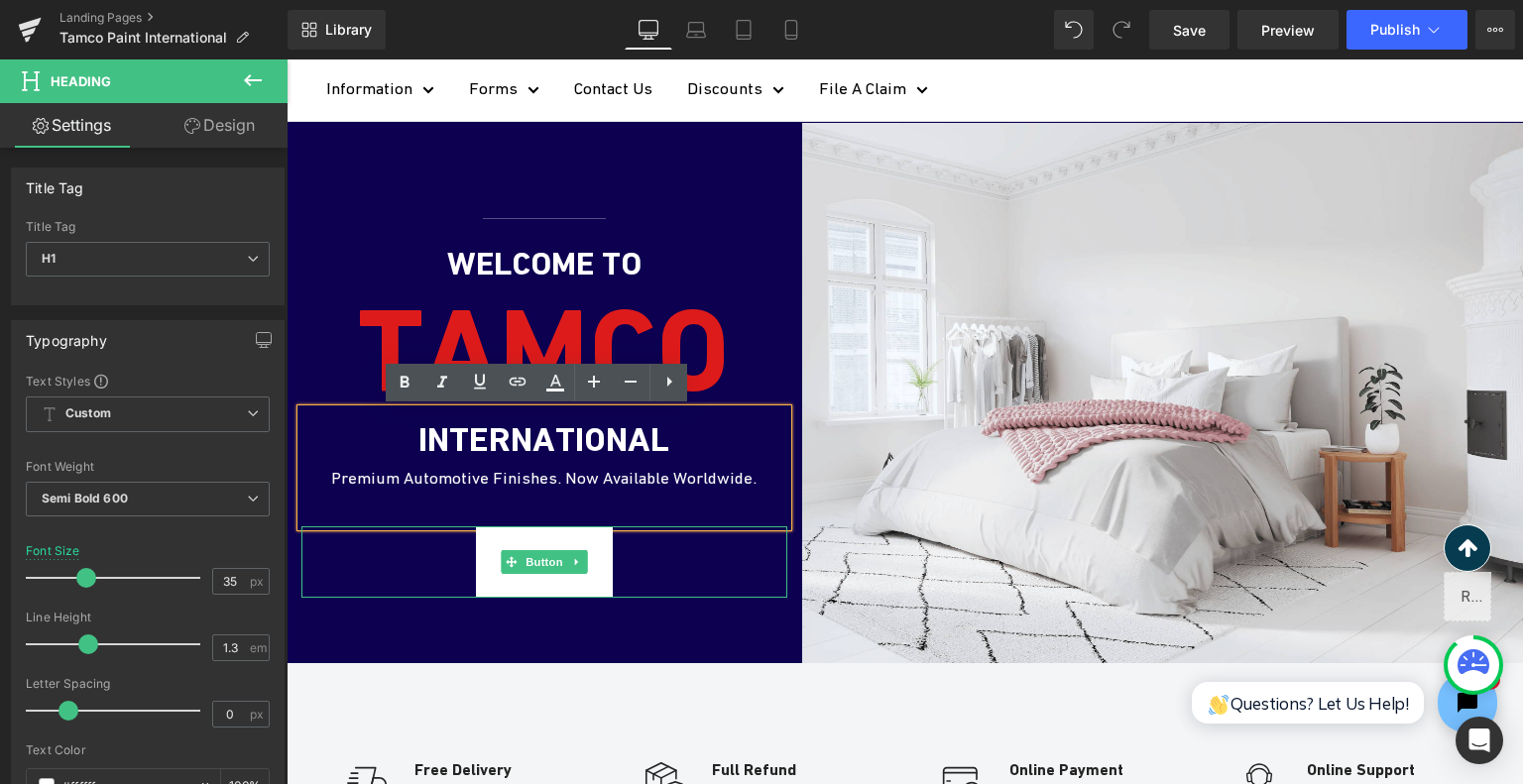 click on "Get It Now" at bounding box center (544, 562) 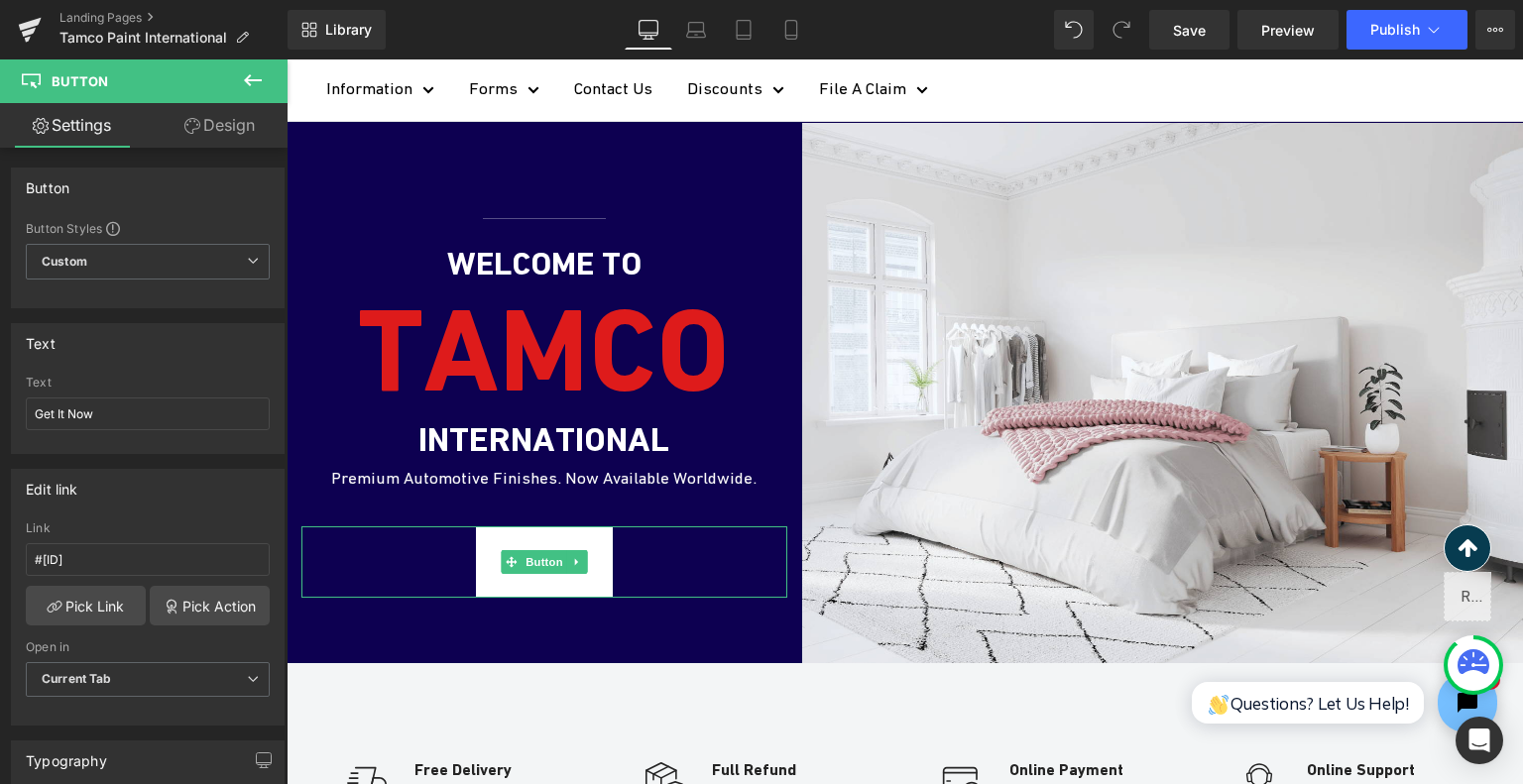 click on "Separator         WELCOME TO Heading         TAMCO Heading         INTERNATIONAL Premium Automotive Finishes. Now Available Worldwide. Heading         Get It Now Button         Row" at bounding box center [544, 392] 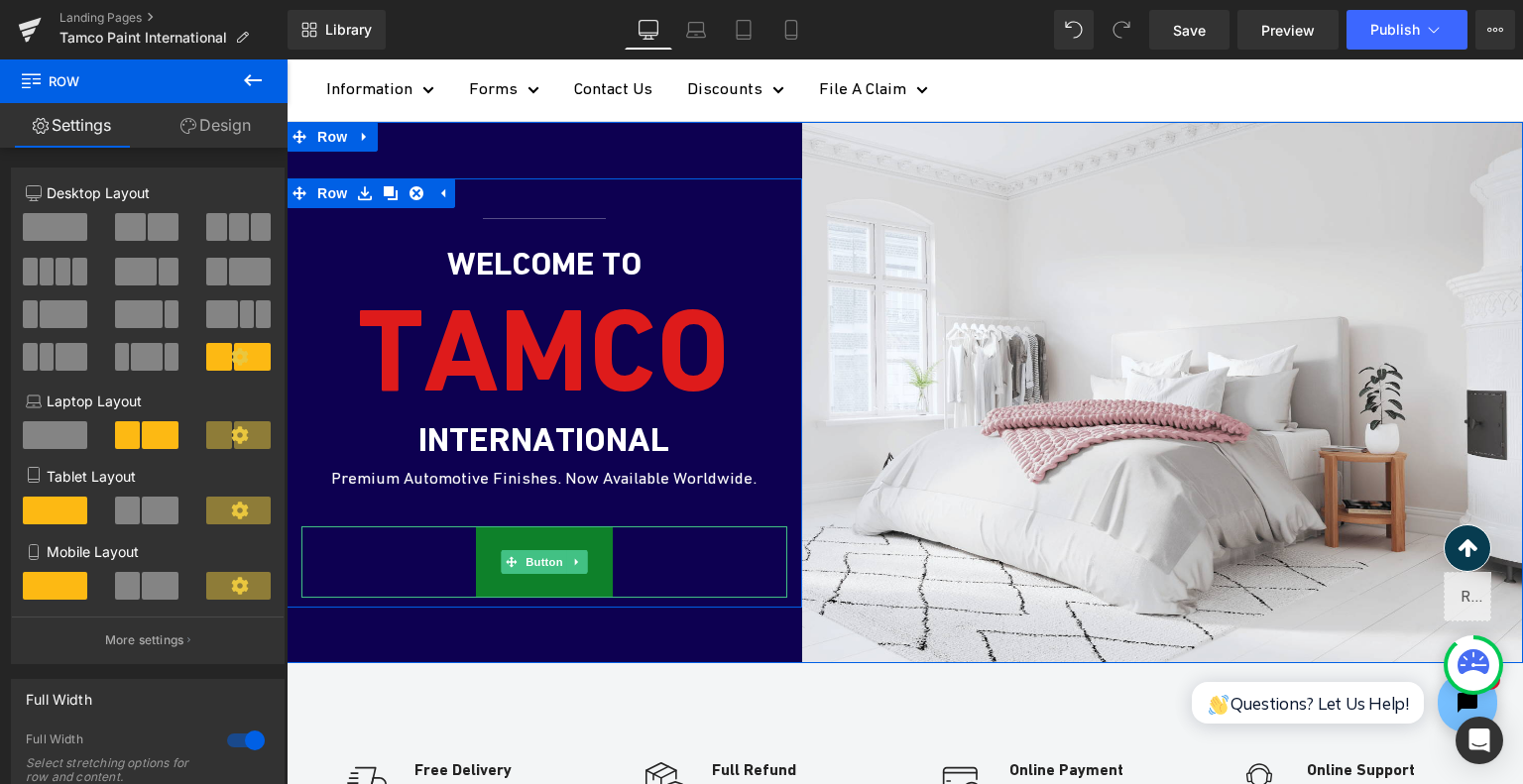 click on "Get It Now" at bounding box center [544, 562] 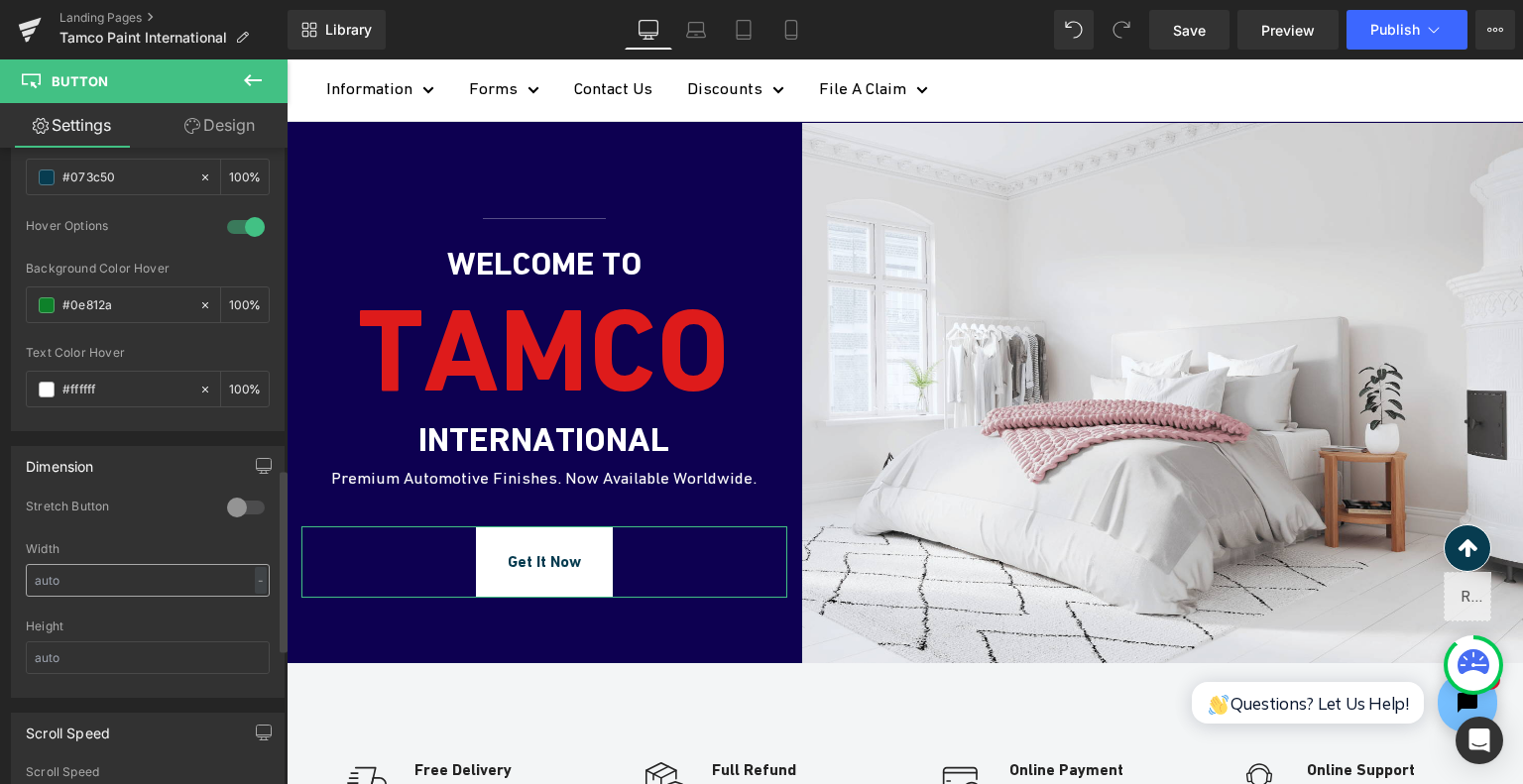 scroll, scrollTop: 1101, scrollLeft: 0, axis: vertical 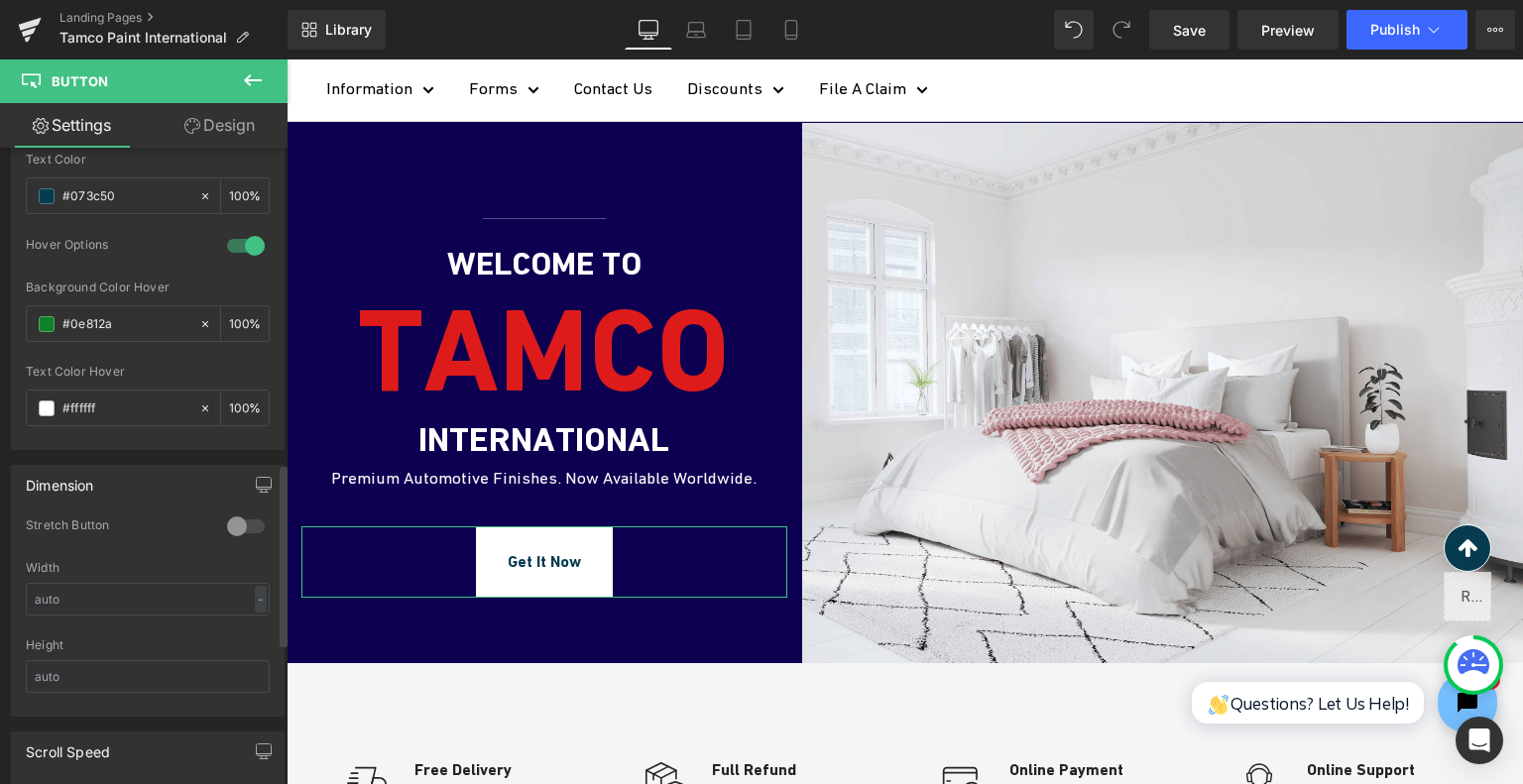 click at bounding box center (246, 526) 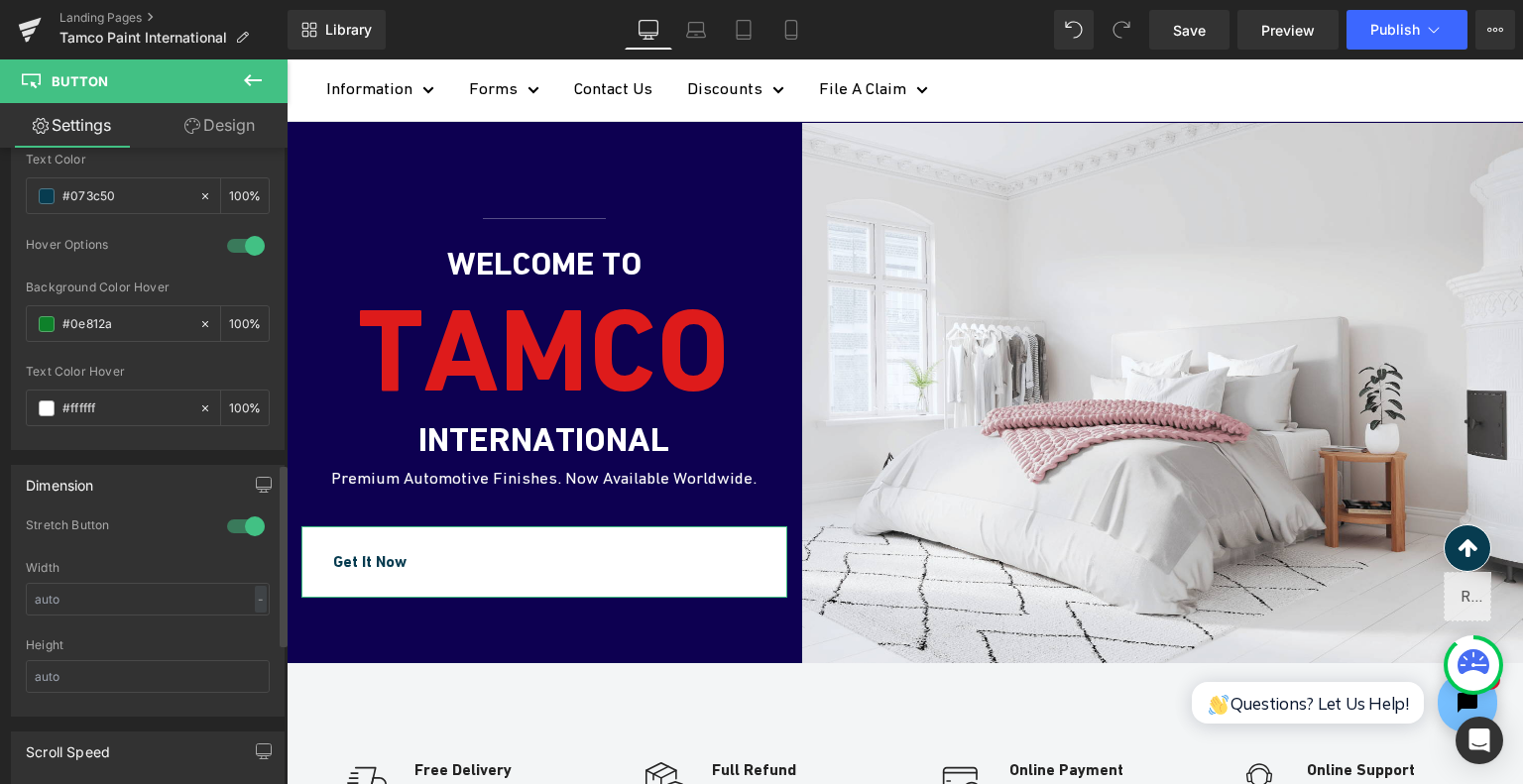 click at bounding box center [246, 526] 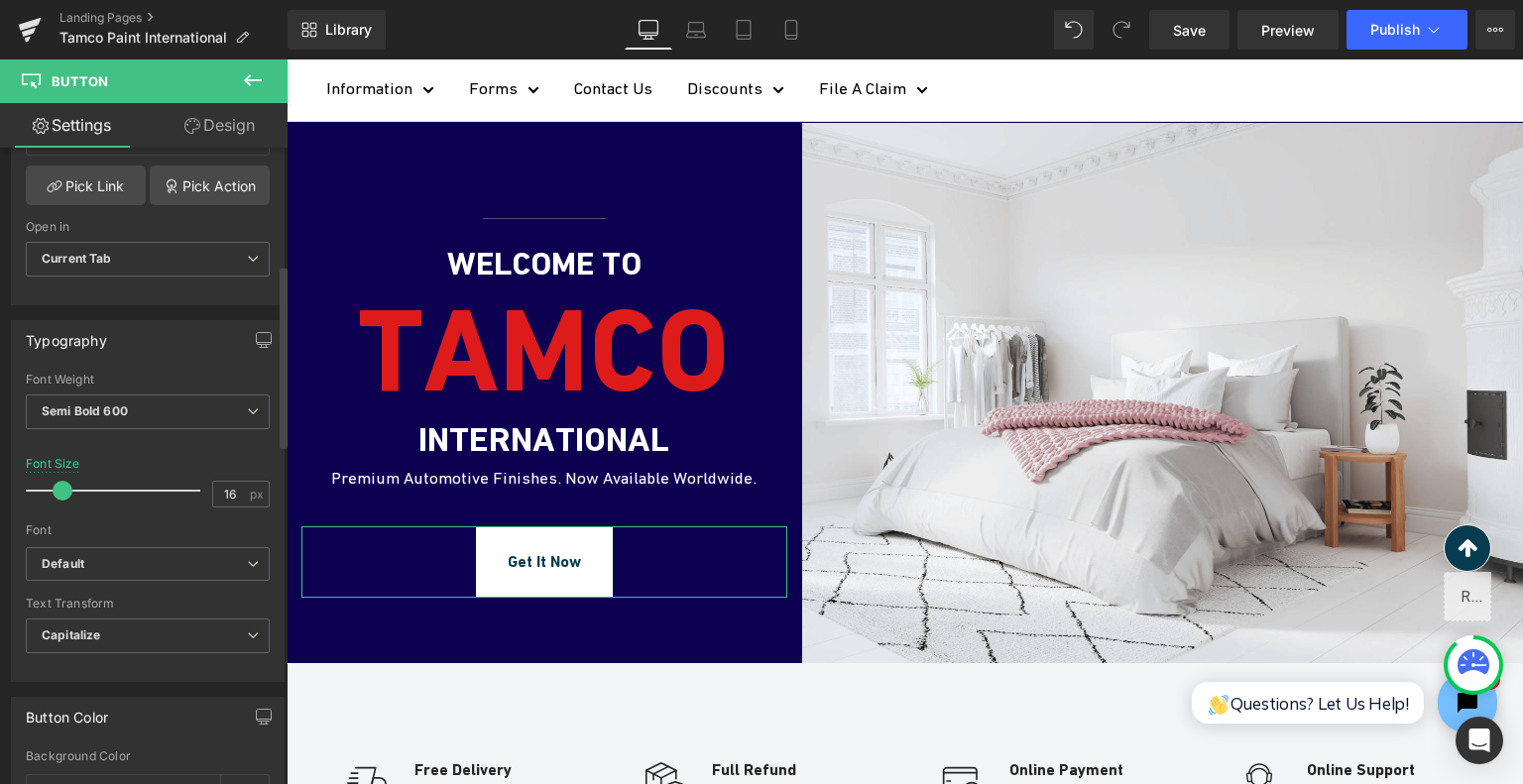 scroll, scrollTop: 407, scrollLeft: 0, axis: vertical 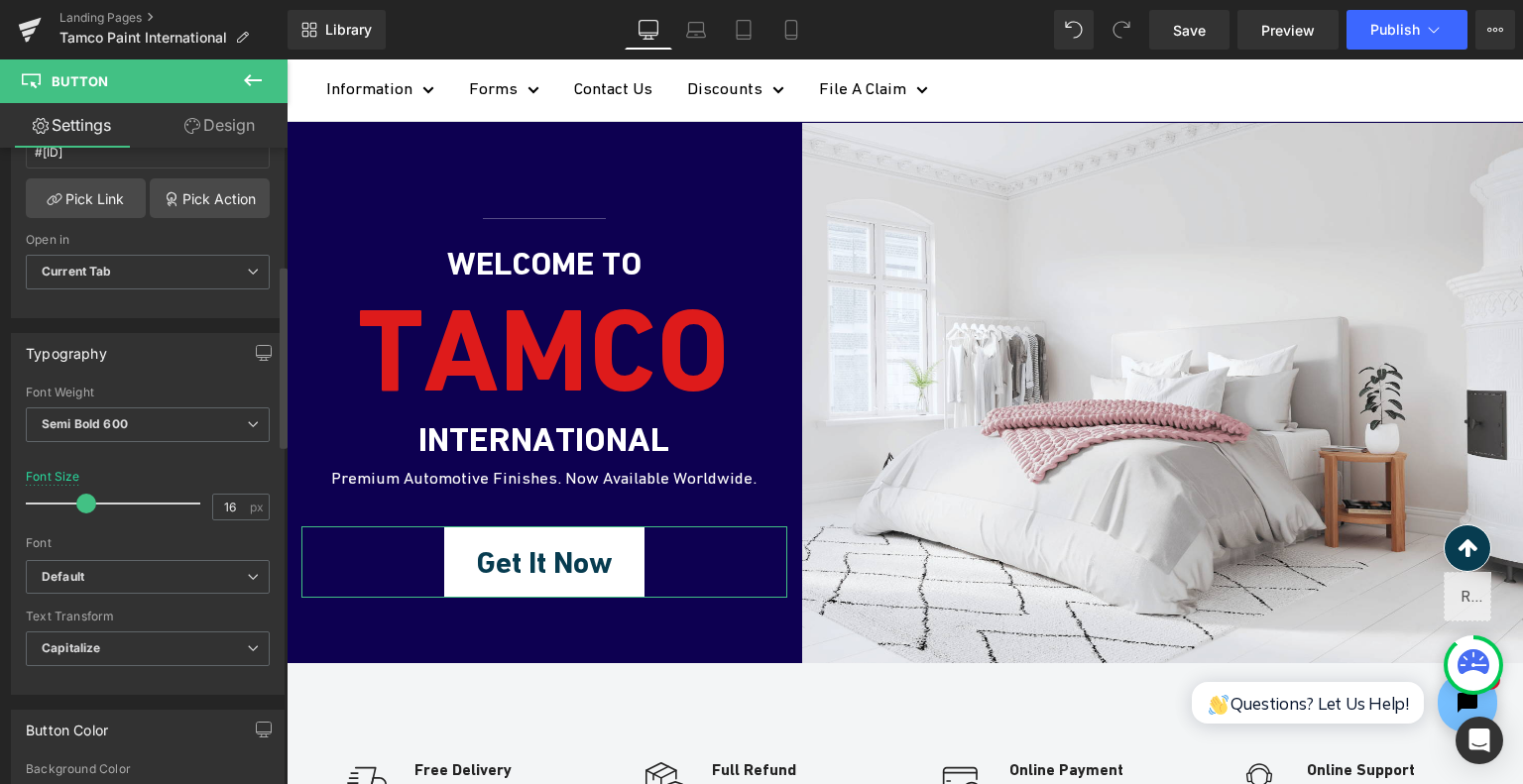 drag, startPoint x: 57, startPoint y: 501, endPoint x: 79, endPoint y: 510, distance: 23.769729 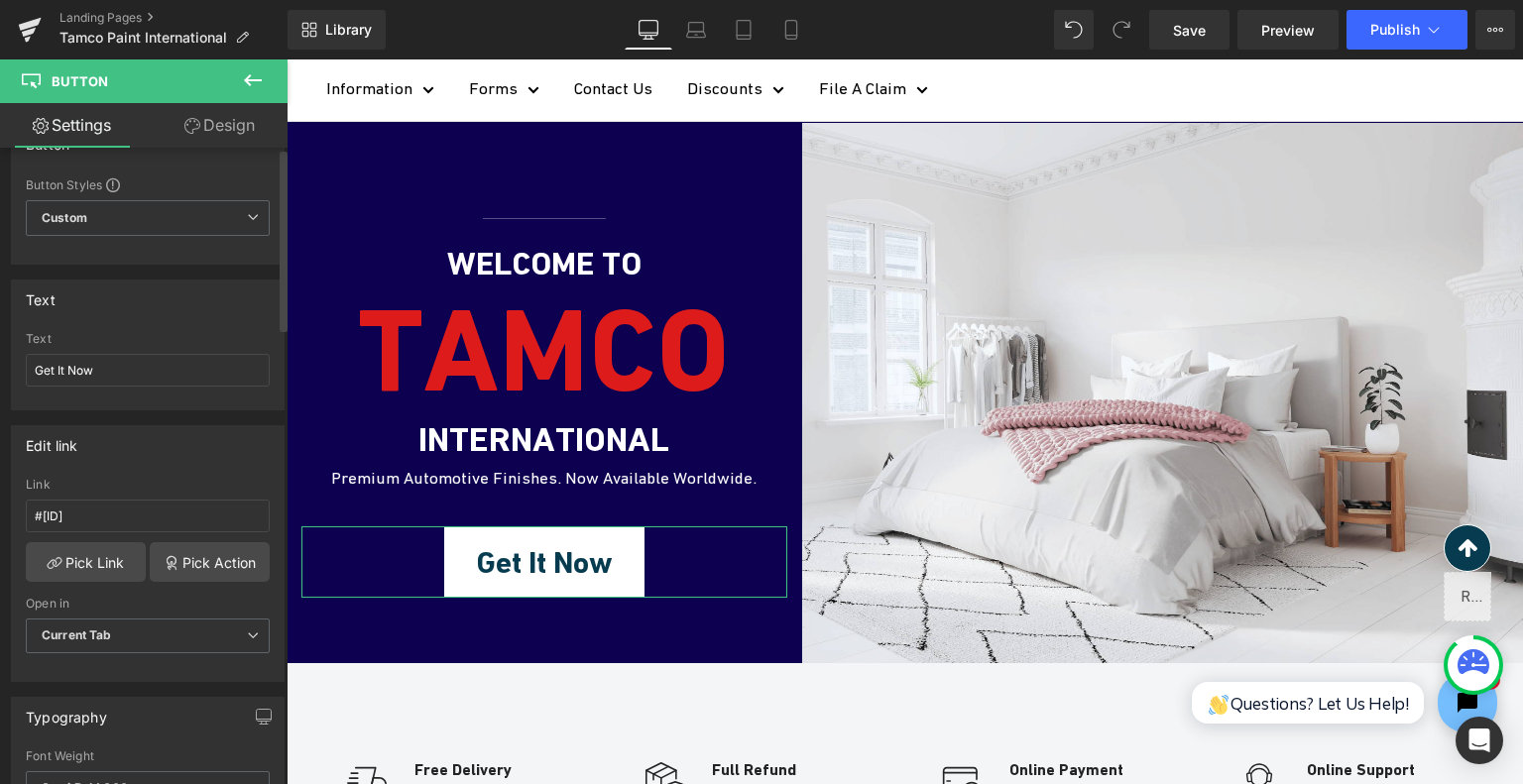 scroll, scrollTop: 0, scrollLeft: 0, axis: both 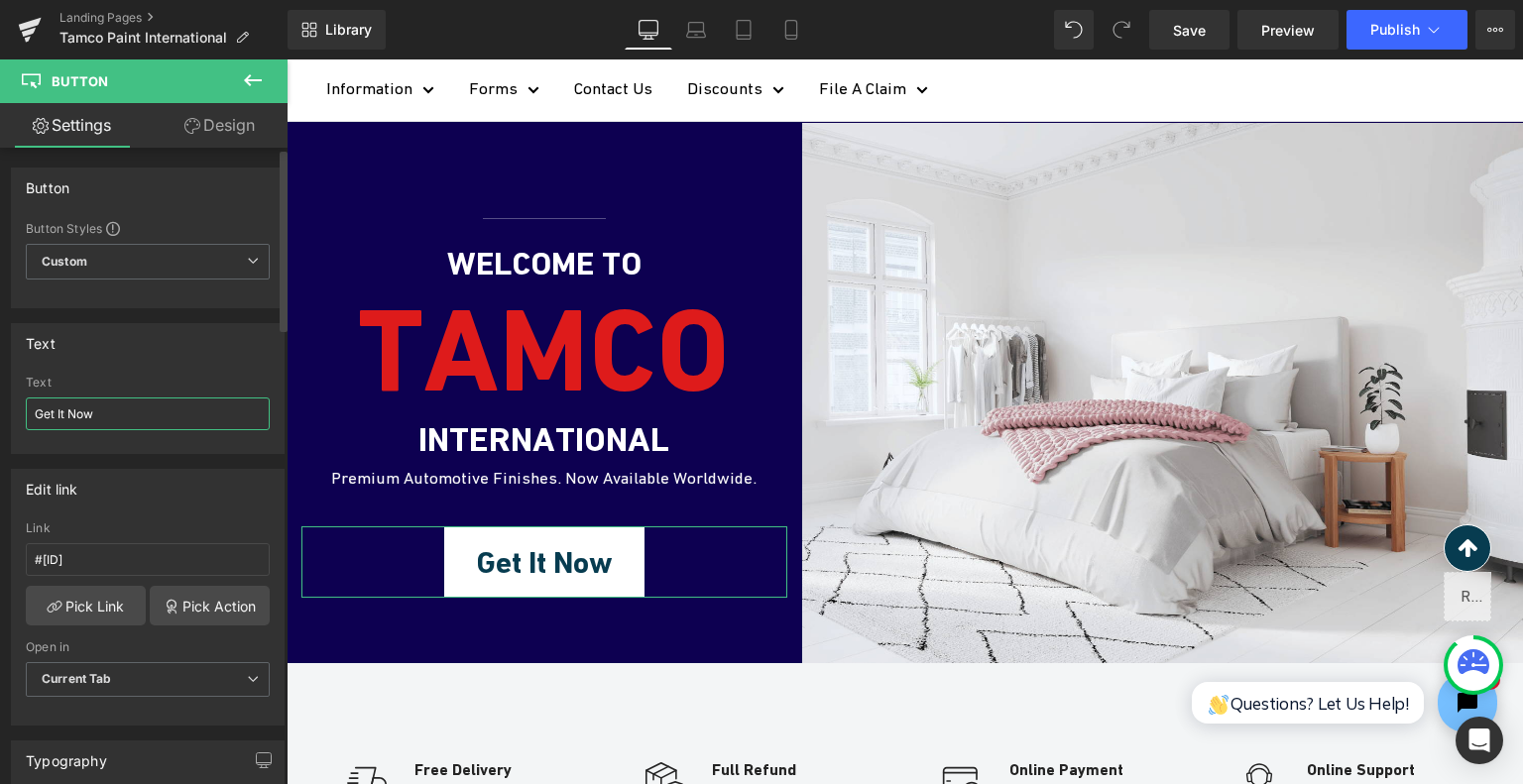 click on "Get It Now" at bounding box center [148, 413] 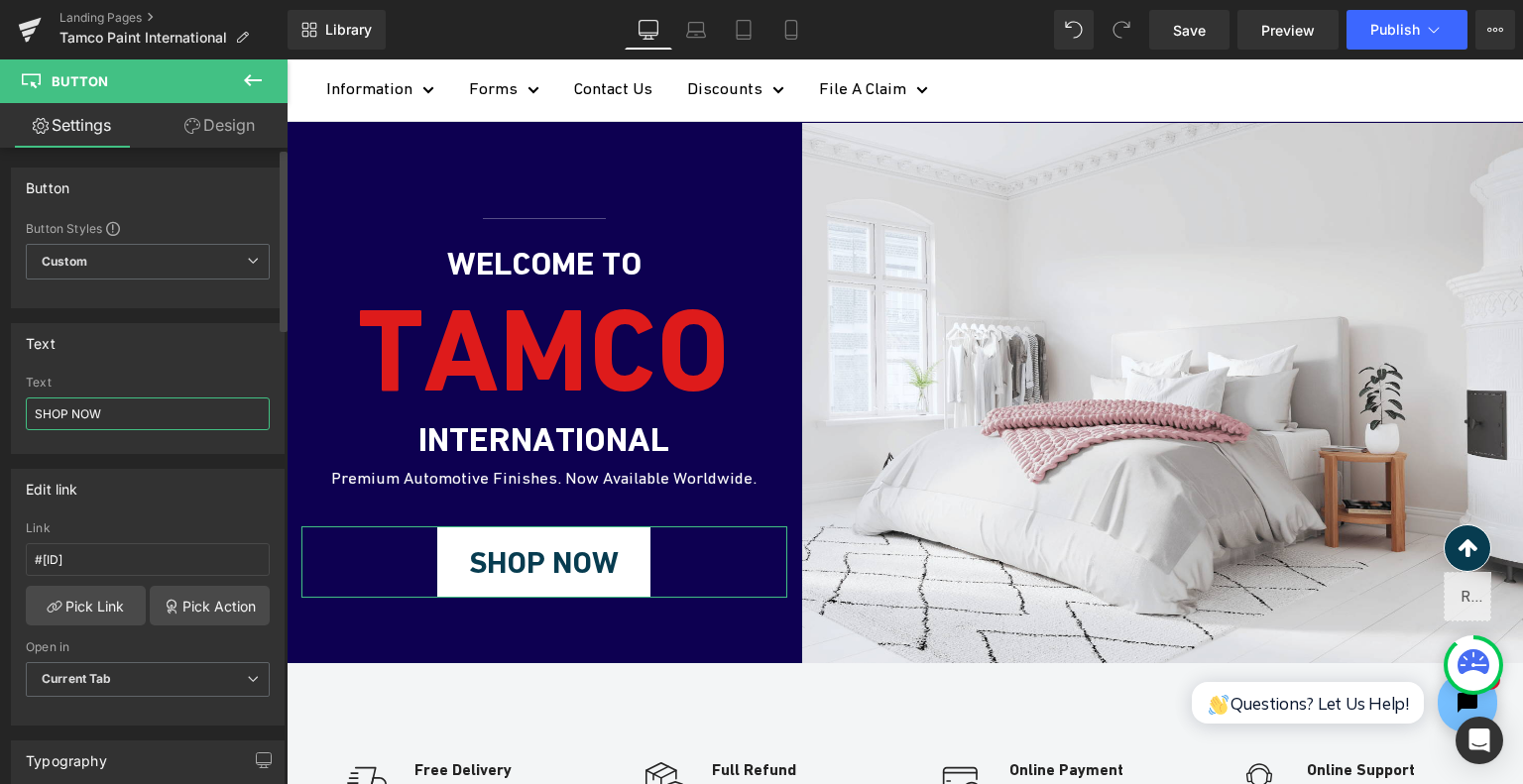 type on "SHOP NOW" 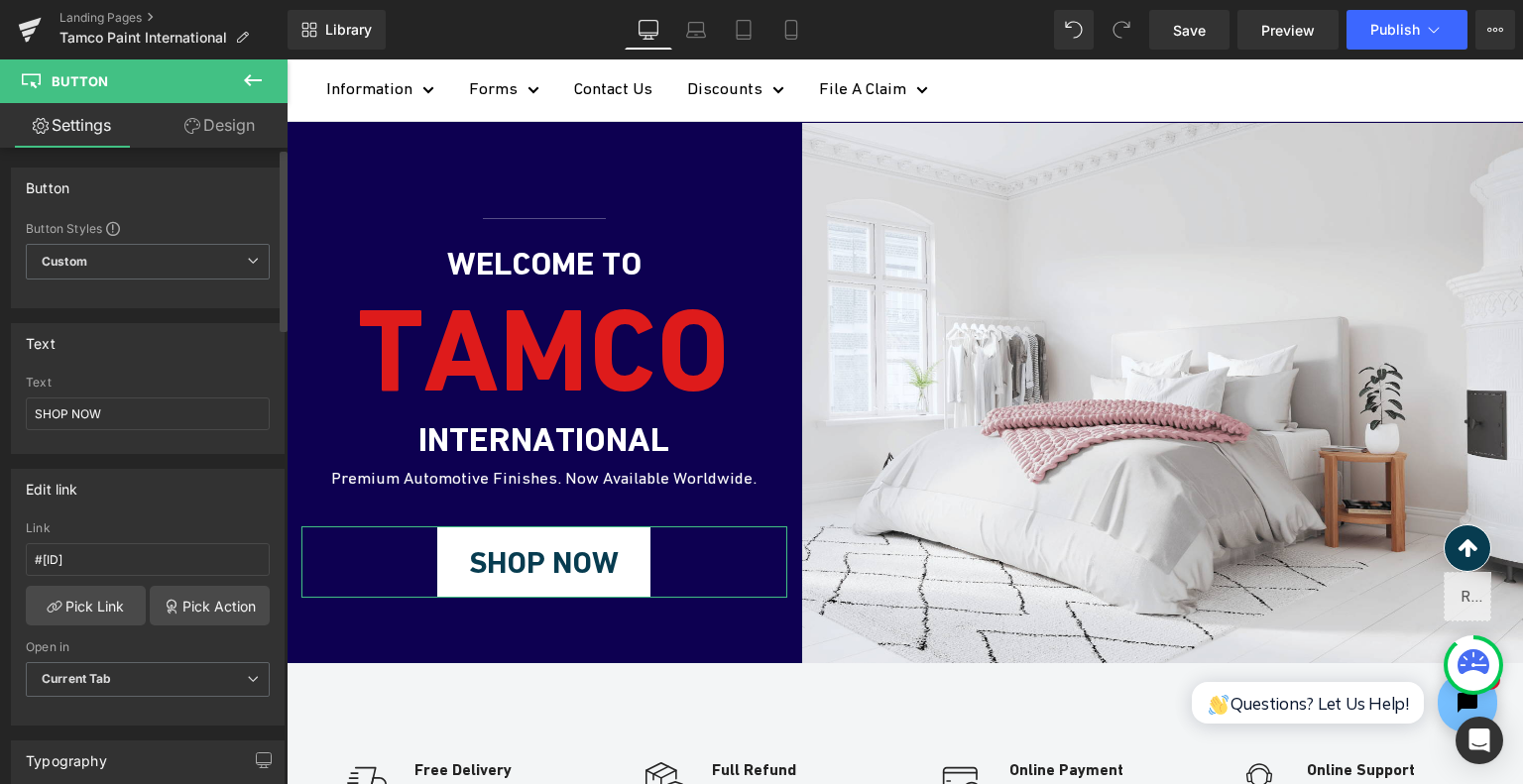 click on "Edit link" at bounding box center [148, 489] 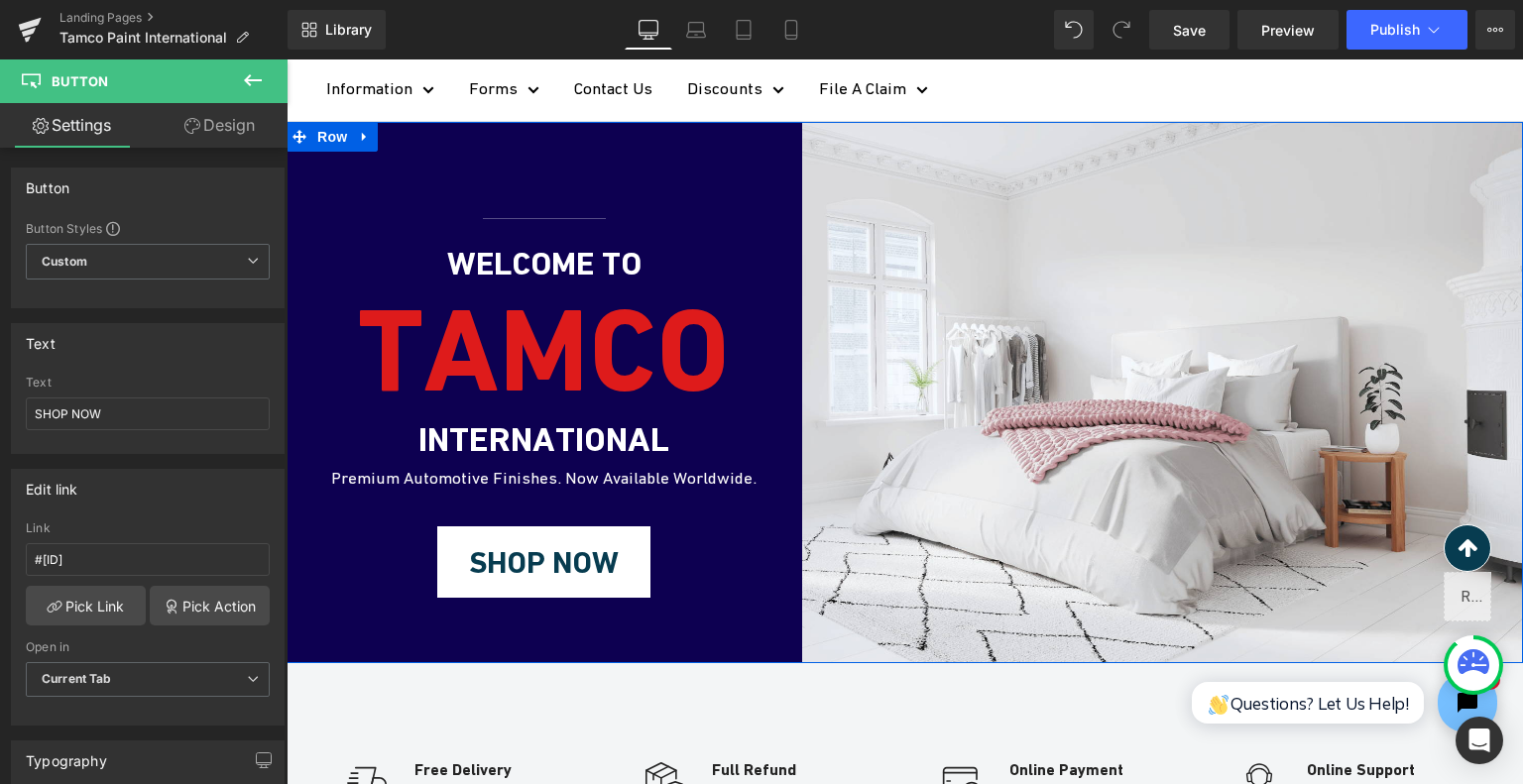 click on "Separator         WELCOME TO Heading         TAMCO Heading         INTERNATIONAL Premium Automotive Finishes. Now Available Worldwide. Heading         SHOP NOW Button         Row" at bounding box center (544, 392) 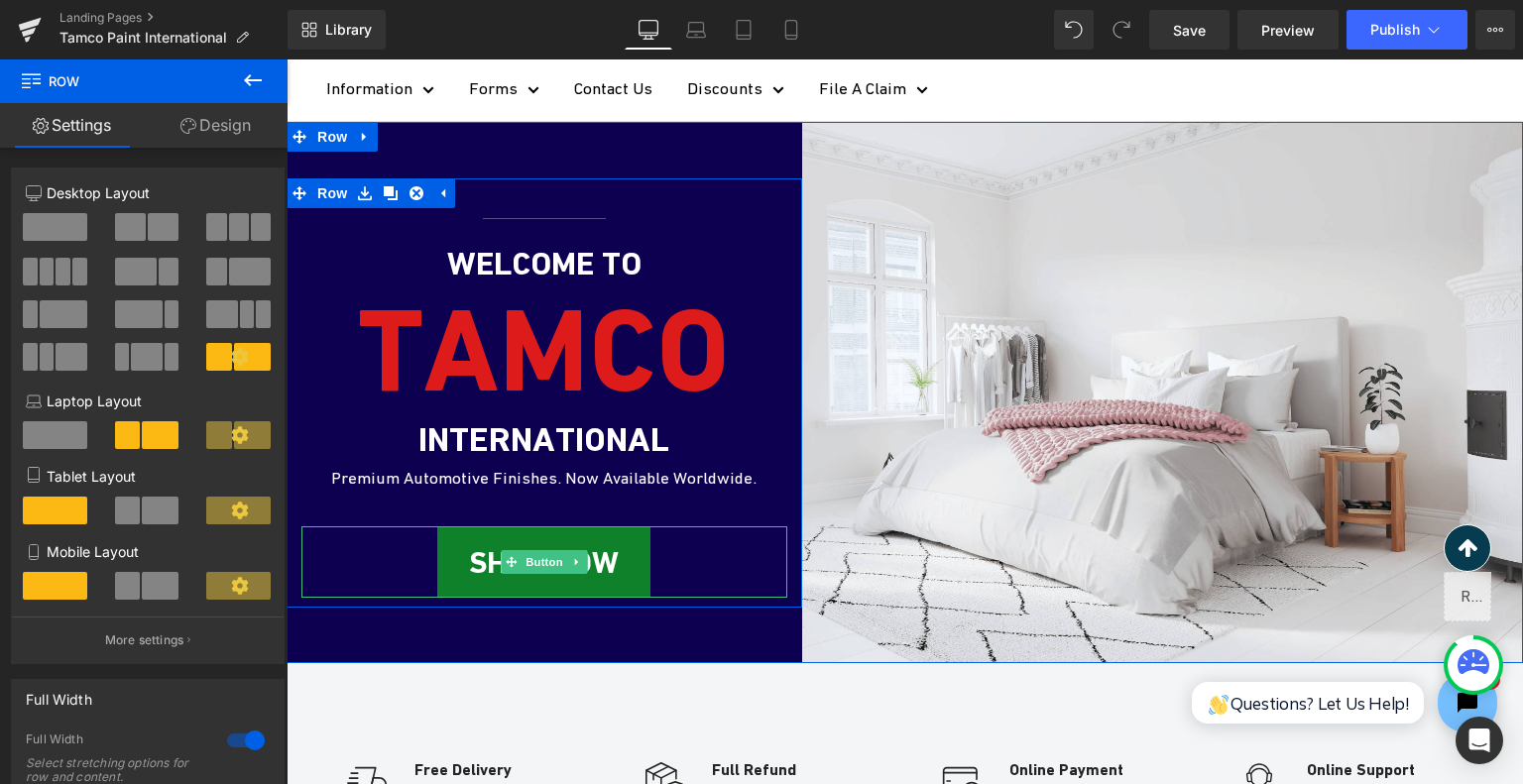 click on "SHOP NOW" at bounding box center [543, 562] 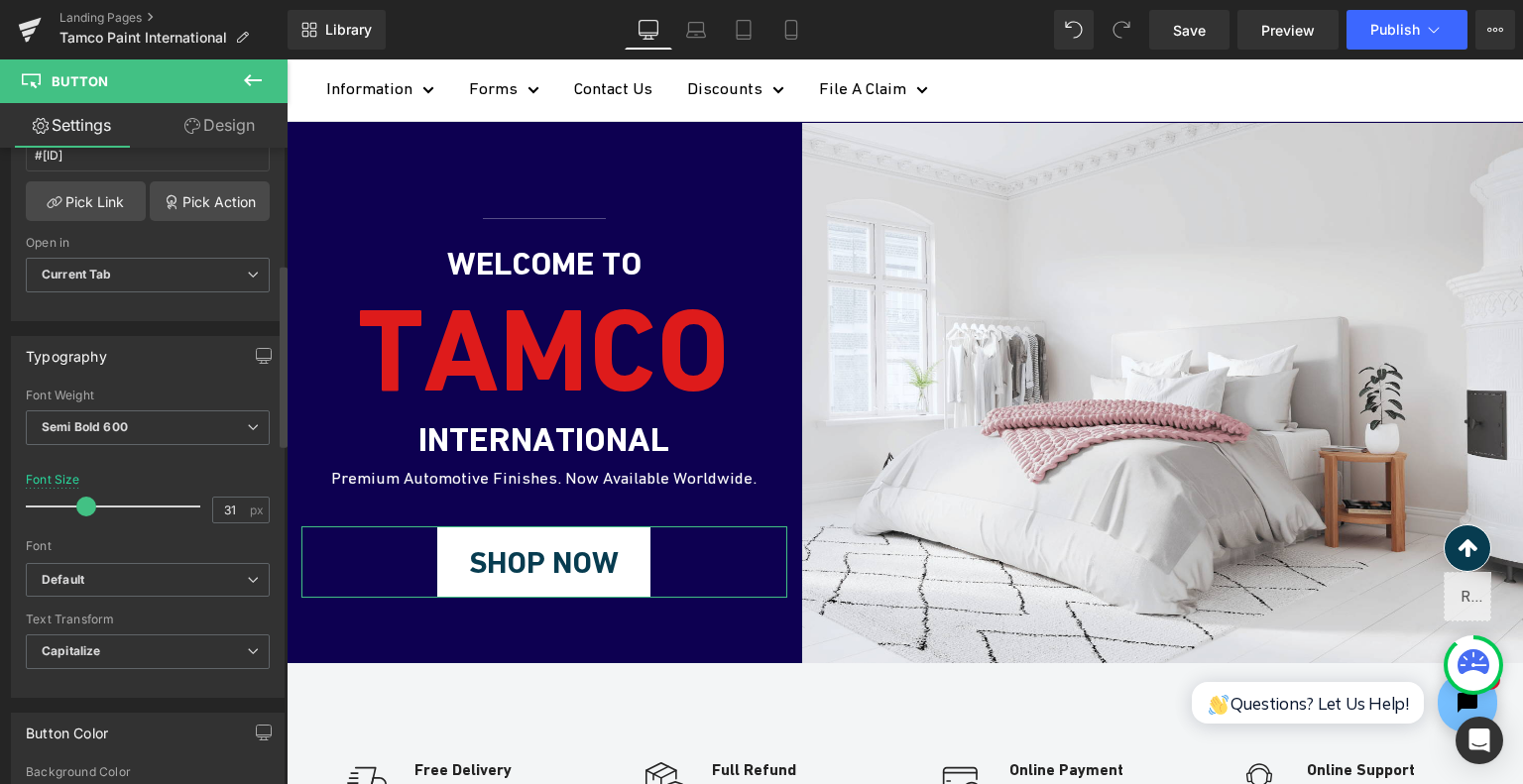 scroll, scrollTop: 496, scrollLeft: 0, axis: vertical 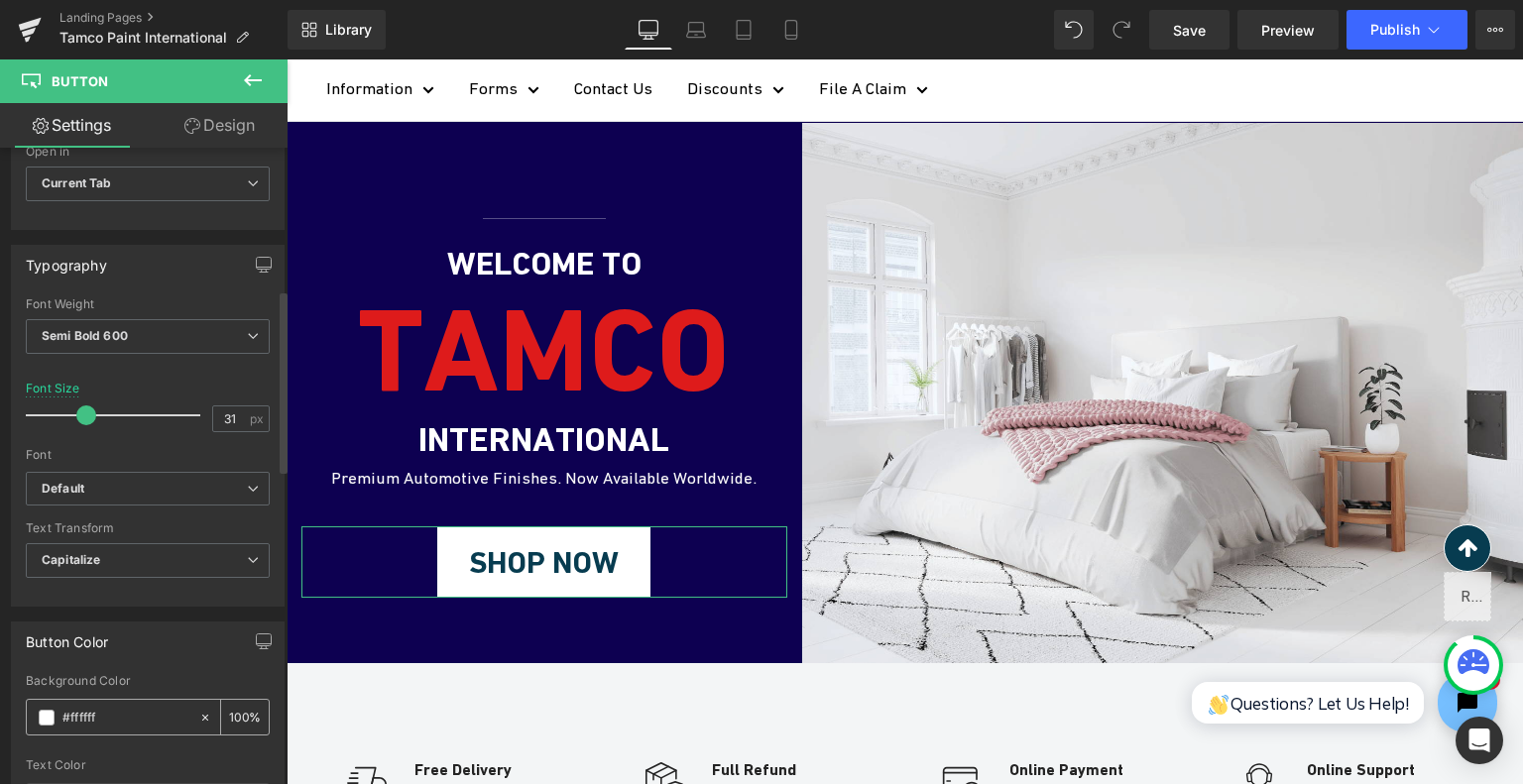 click on "#ffffff" at bounding box center (126, 718) 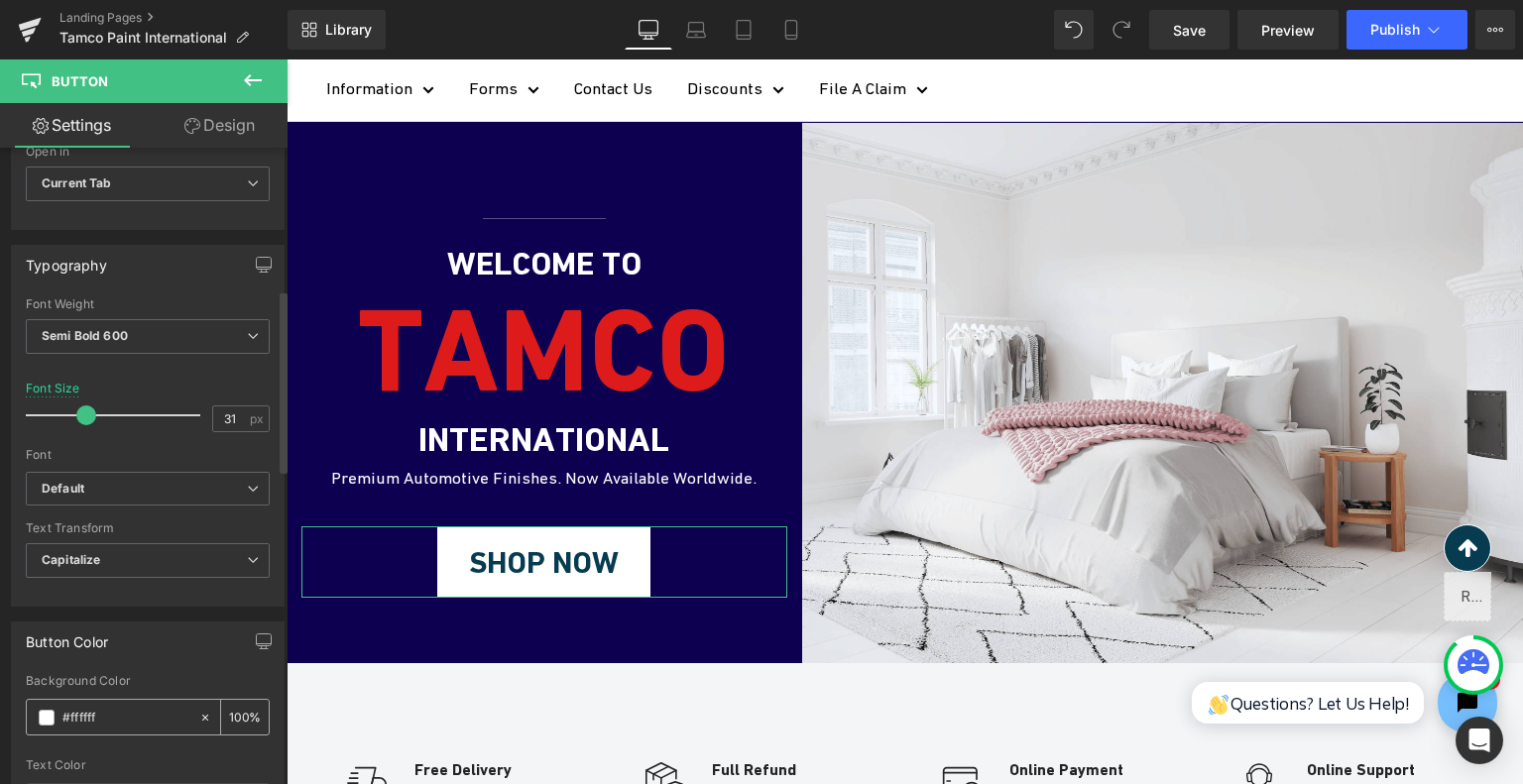 click at bounding box center [47, 718] 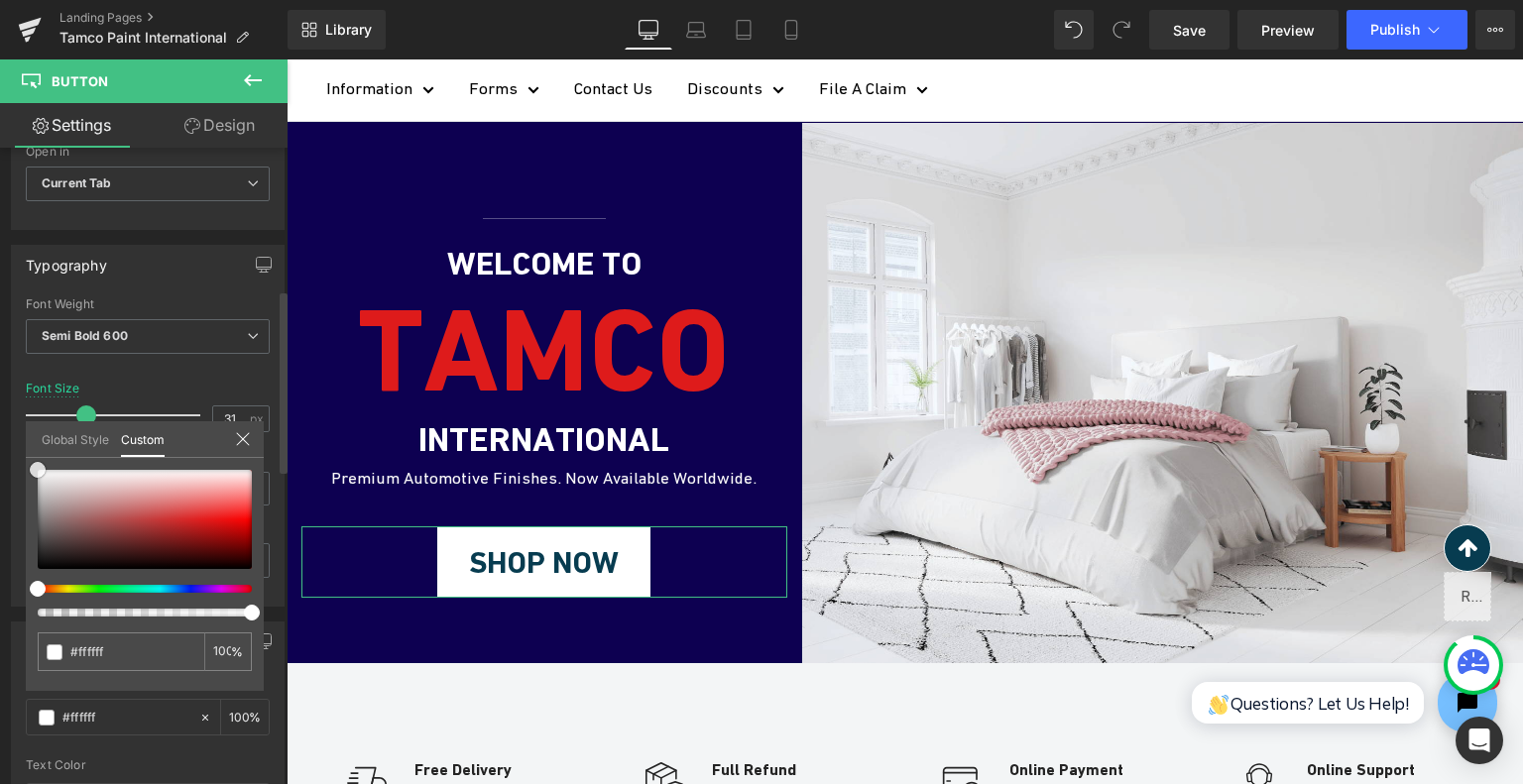click at bounding box center [145, 519] 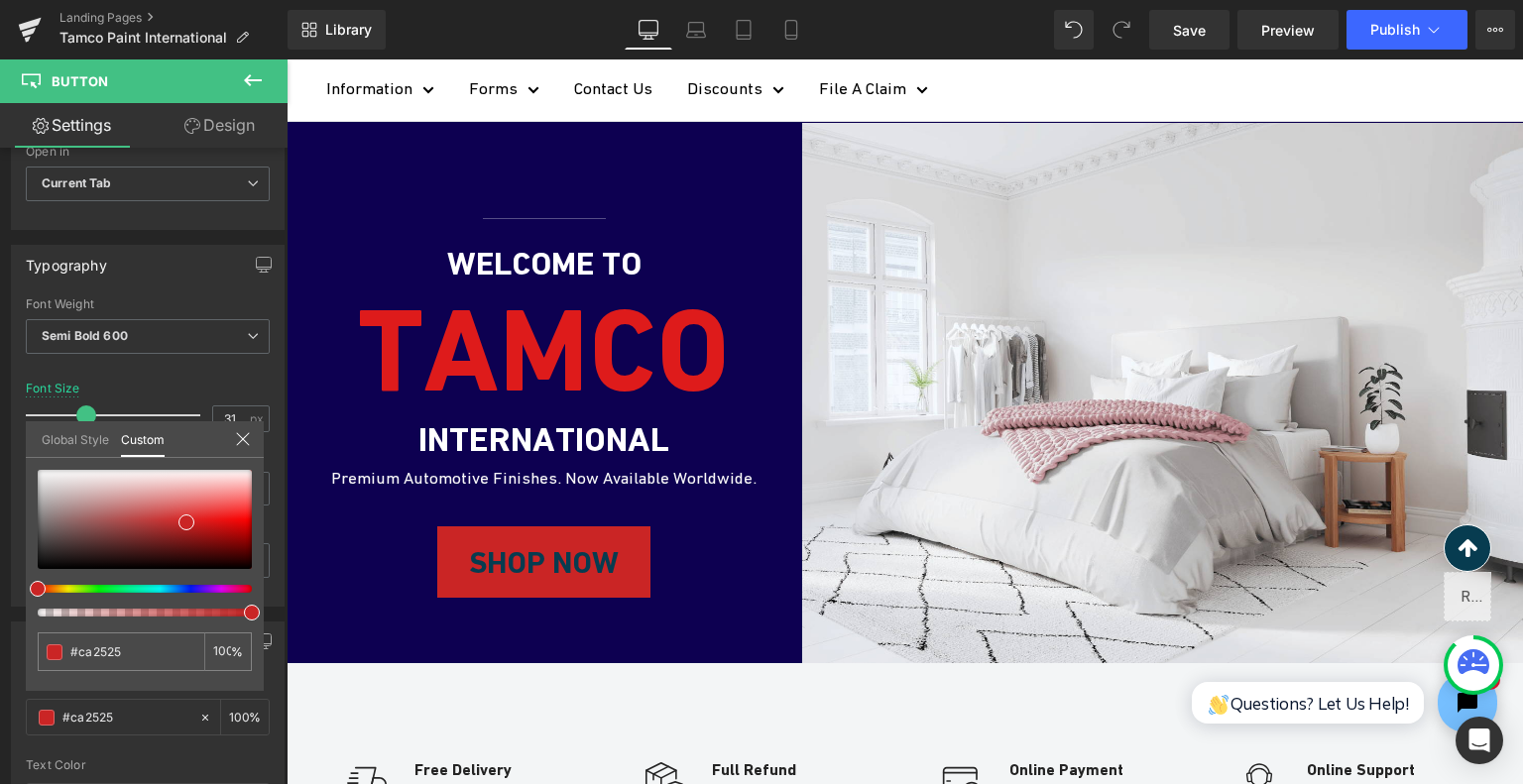click on "Skip to content
Close
Newsletter
Stay up to date with Tamco news , projects, products & Discount Codes!
Your email
Subscribe
Free shipping on orders $500+ in the lower 48 USA | Contact Us : (757) 627- 9551
Stay Up to Date
Join Our Newsletter!
Want to be informed on what's new at Tamco Paint? Submit your email below to stay up with all things Tamco & Discounts.
Your email Subscribe" at bounding box center [904, 4389] 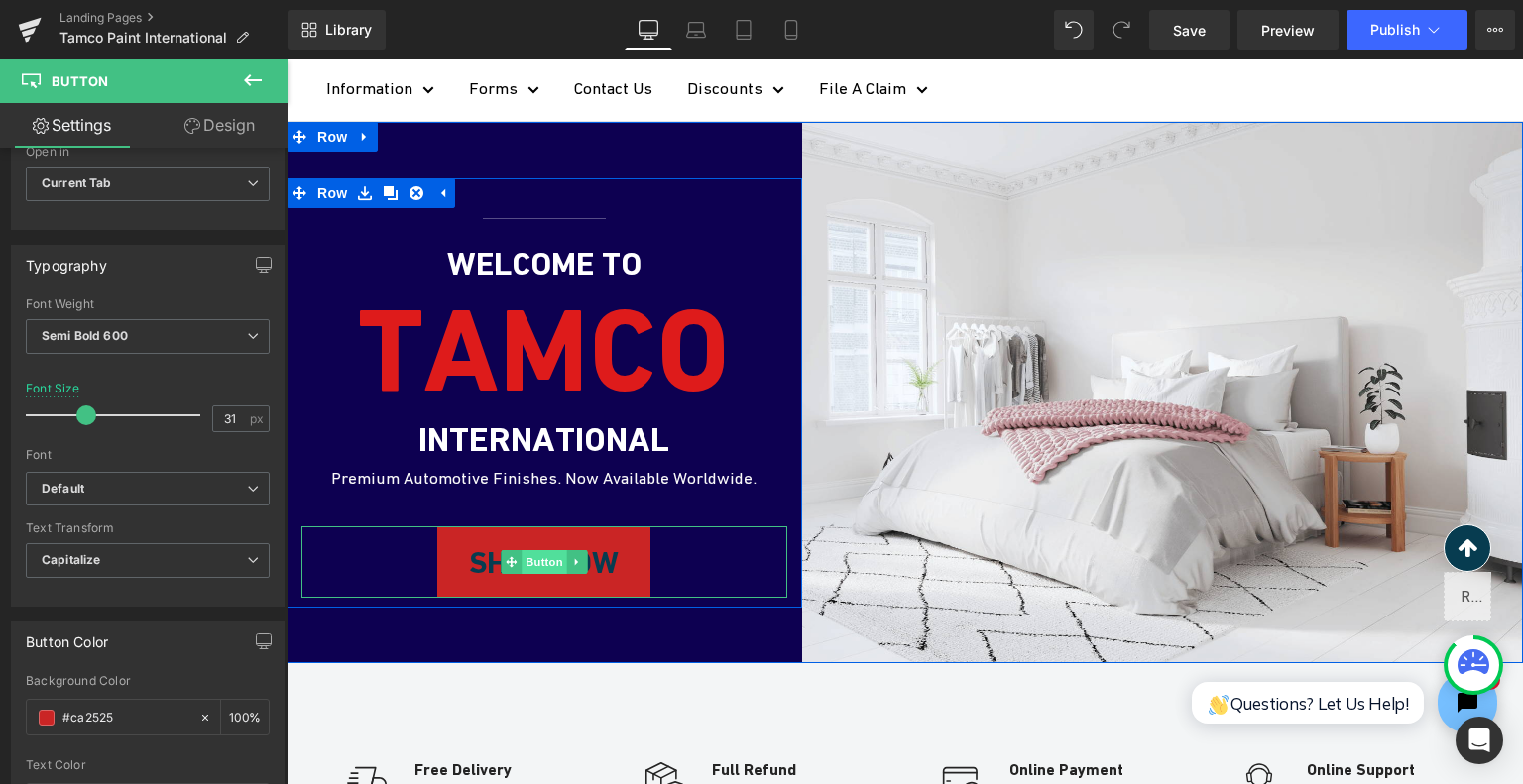 click on "Button" at bounding box center [544, 562] 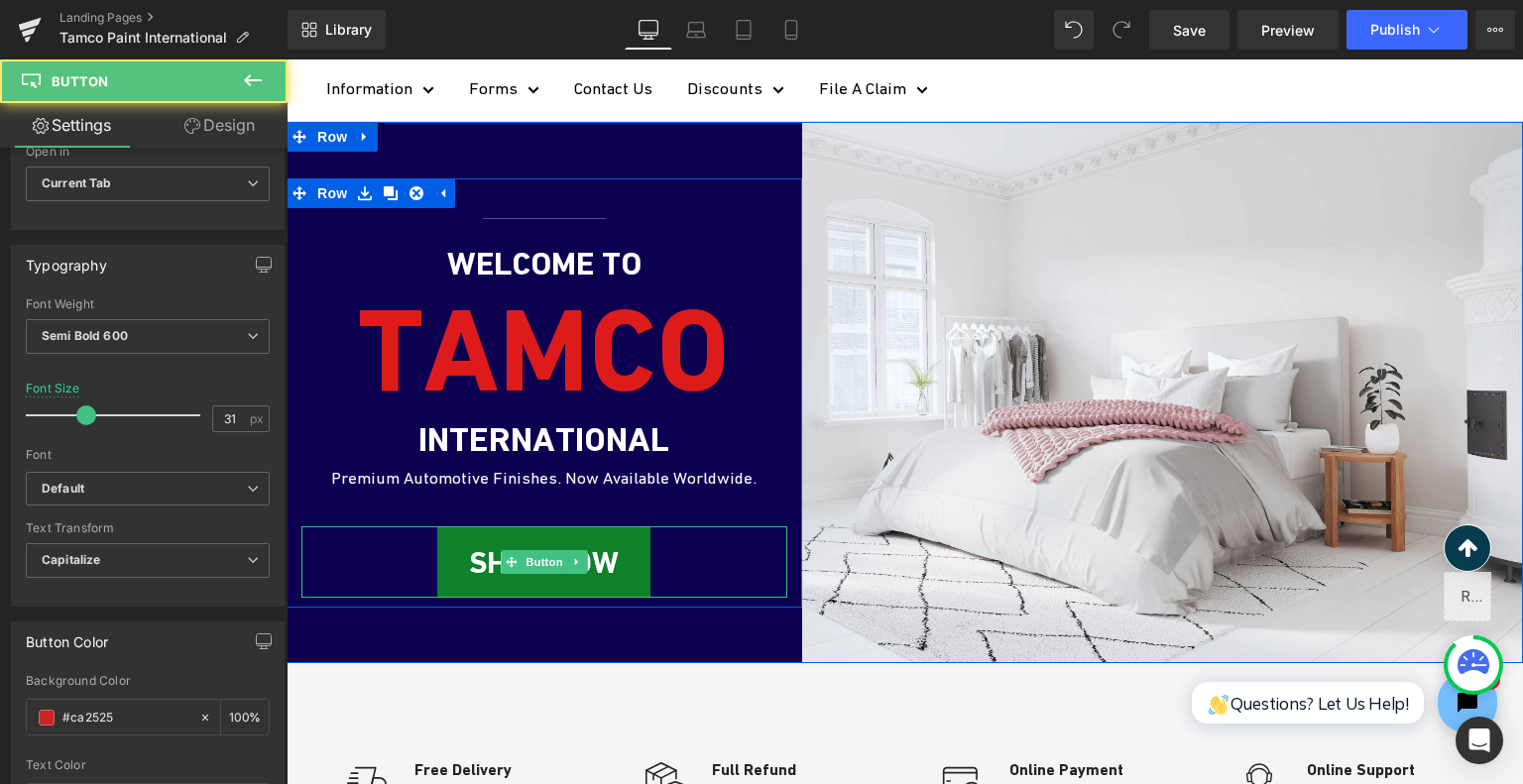 click on "SHOP NOW" at bounding box center (543, 562) 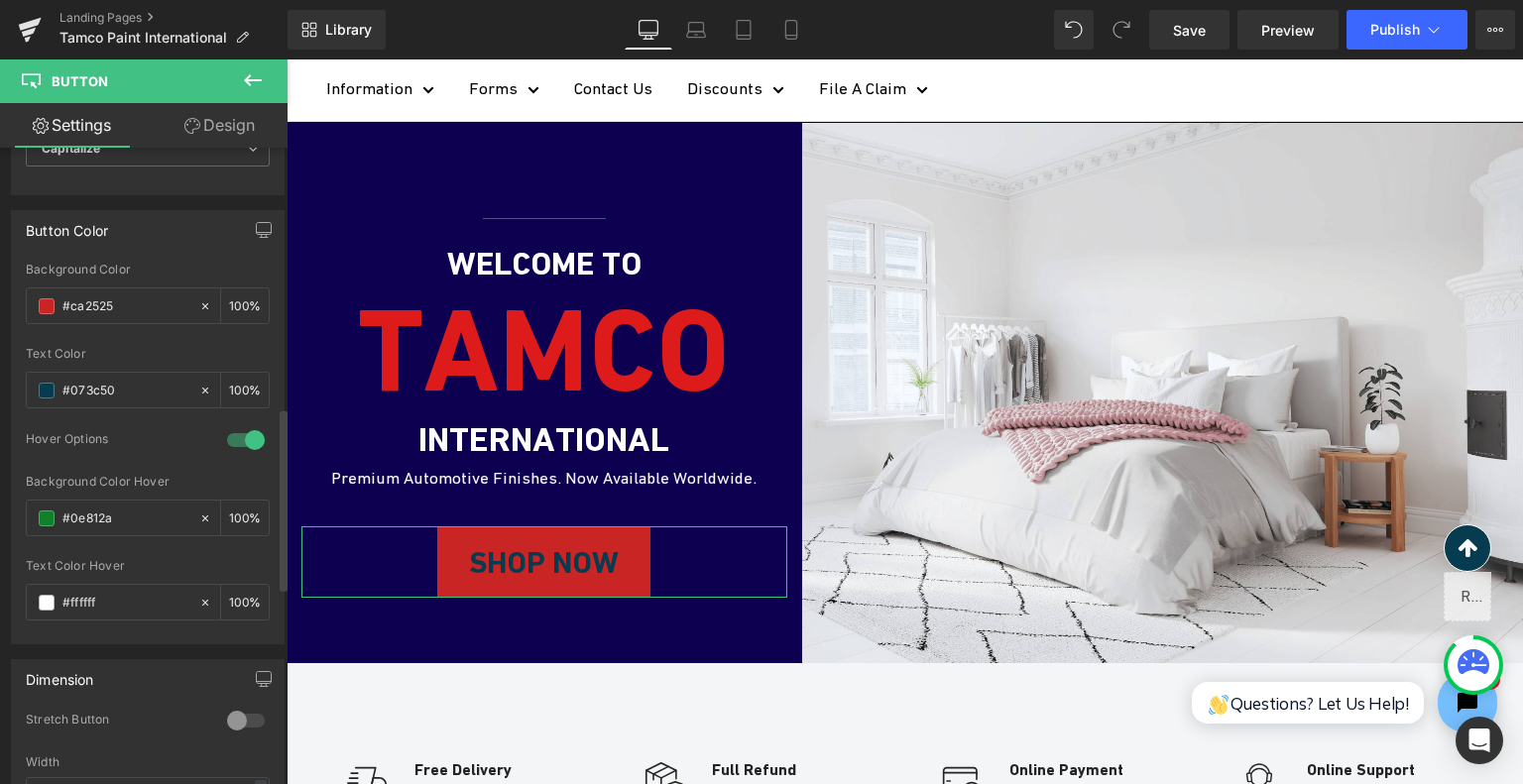 click on "Hover Options" at bounding box center (148, 453) 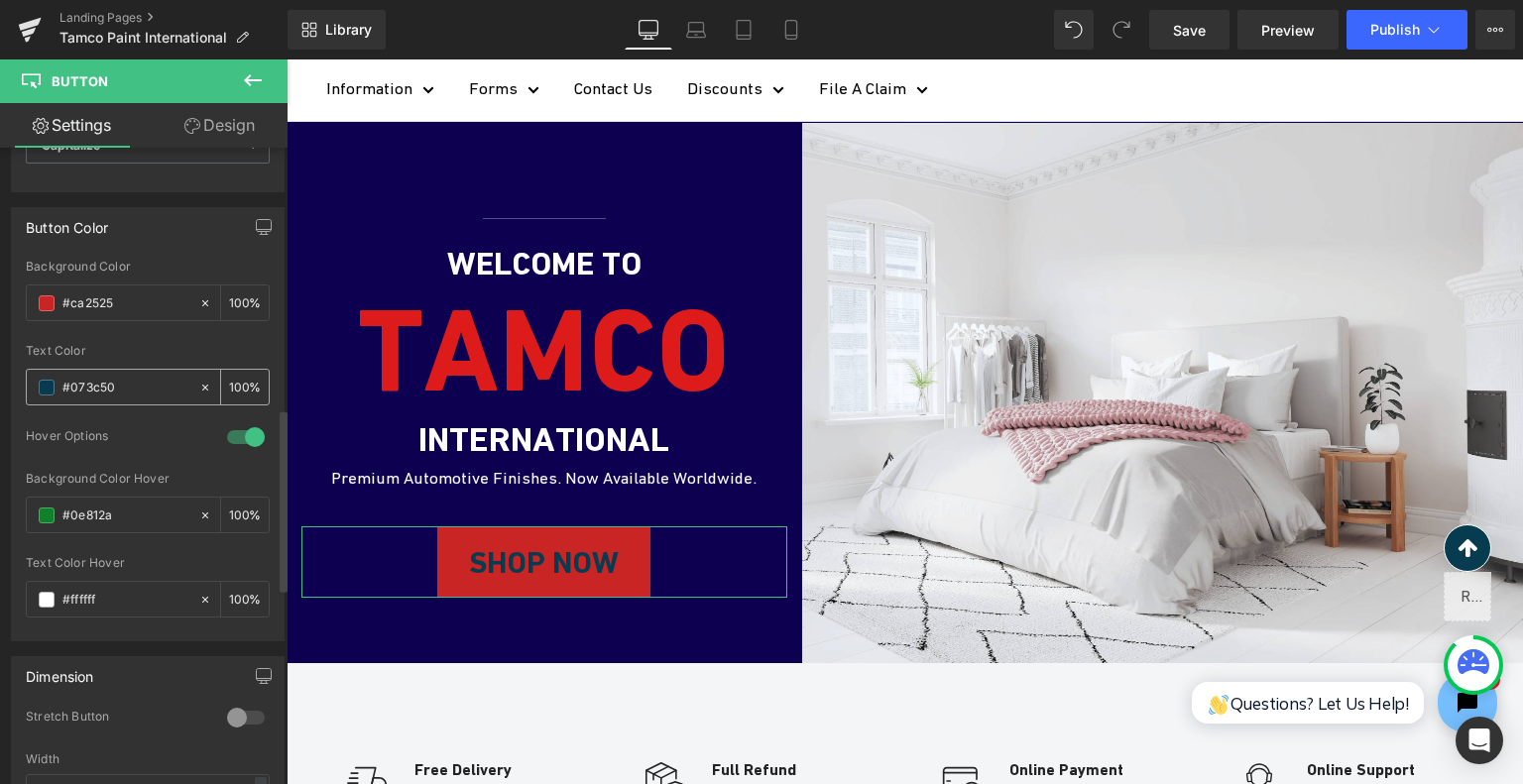 click on "#073c50" at bounding box center [126, 388] 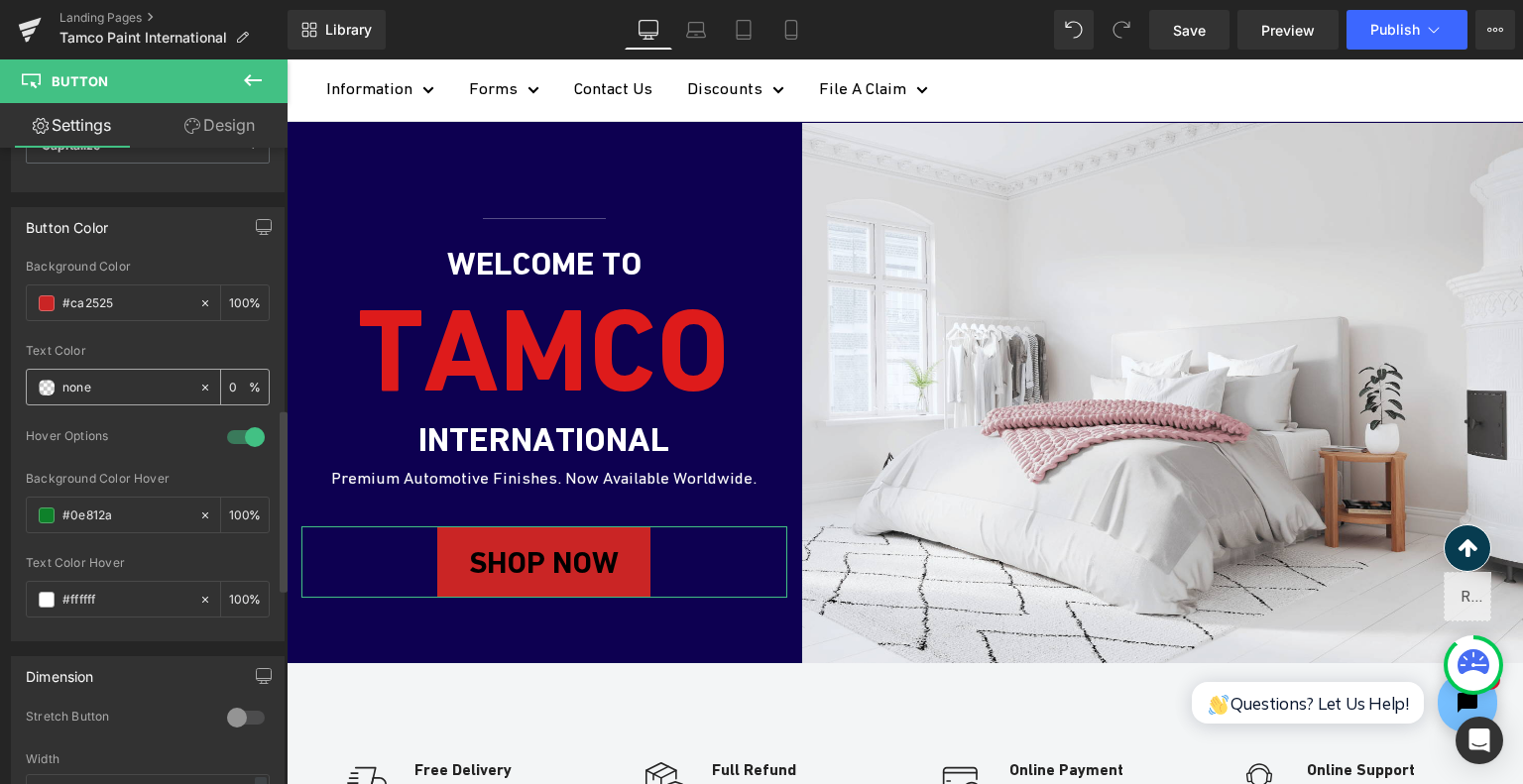 click on "#073c50" at bounding box center [126, 388] 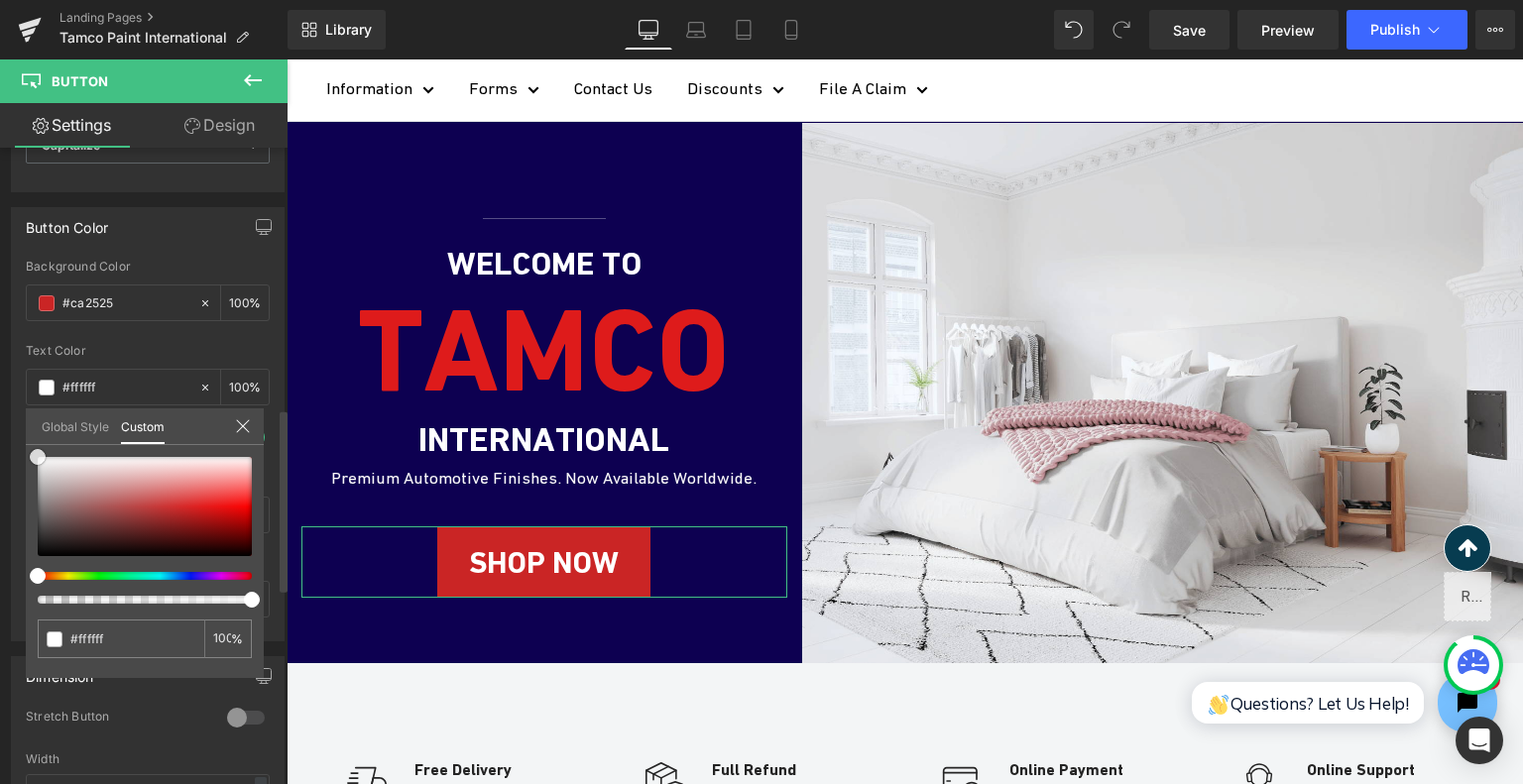 drag, startPoint x: 42, startPoint y: 464, endPoint x: 54, endPoint y: 399, distance: 66.09841 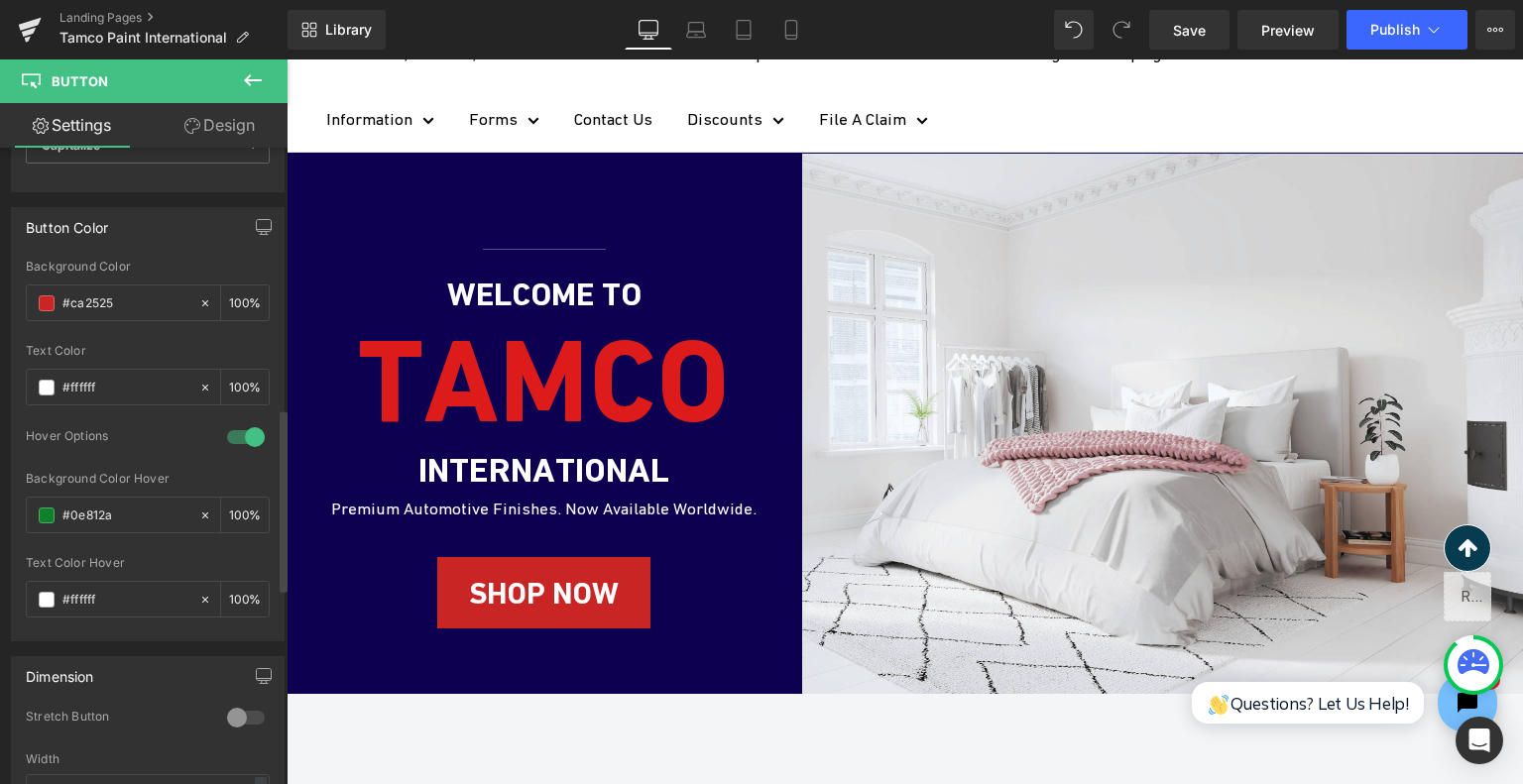 scroll, scrollTop: 281, scrollLeft: 0, axis: vertical 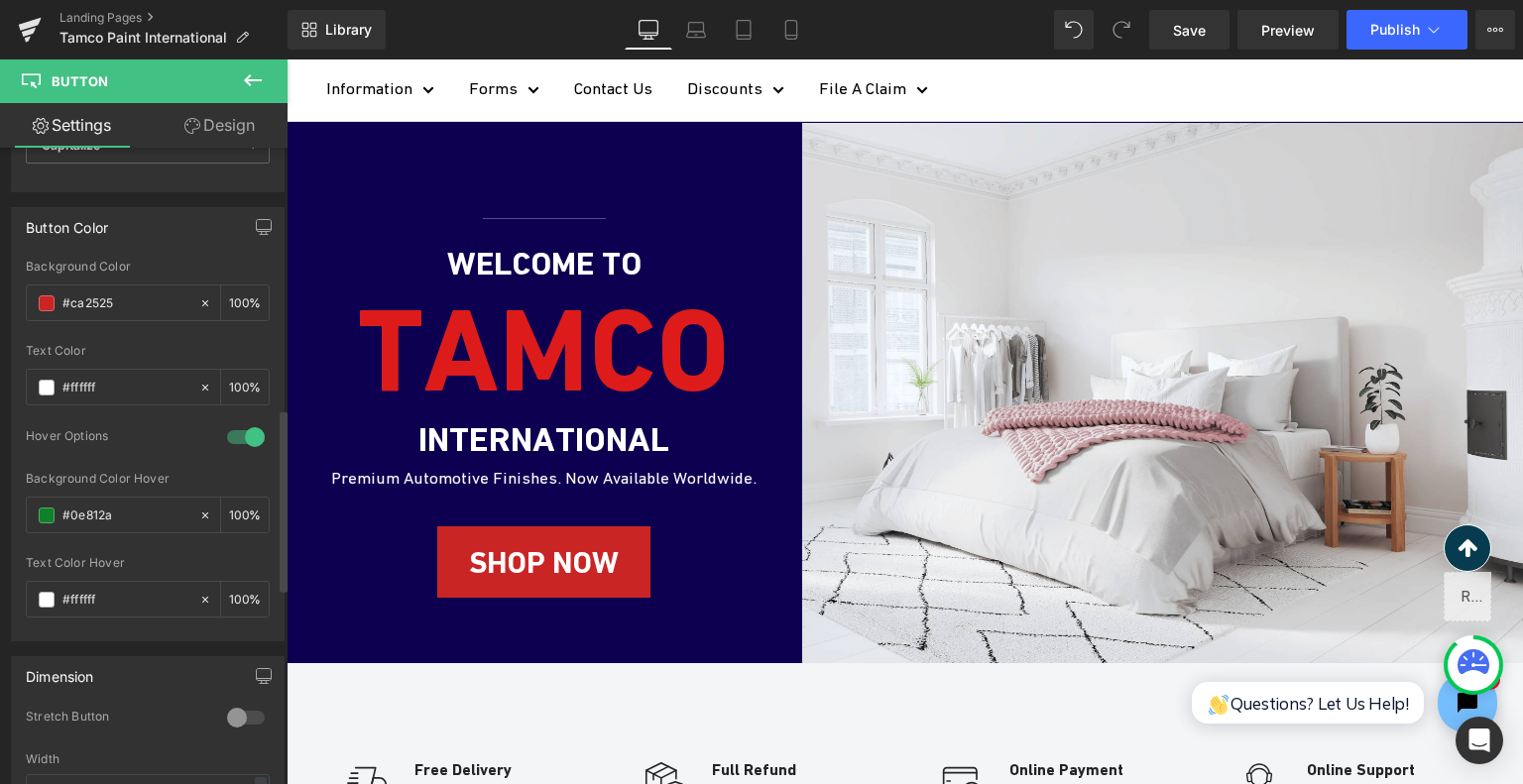 click on "Skip to content
Close
Newsletter
Stay up to date with Tamco news , projects, products & Discount Codes!
Your email
Subscribe
Free shipping on orders $500+ in the lower 48 USA | Contact Us : (757) 627- 9551
Stay Up to Date
Join Our Newsletter!
Want to be informed on what's new at Tamco Paint? Submit your email below to stay up with all things Tamco & Discounts.
Your email Subscribe" at bounding box center [904, 4389] 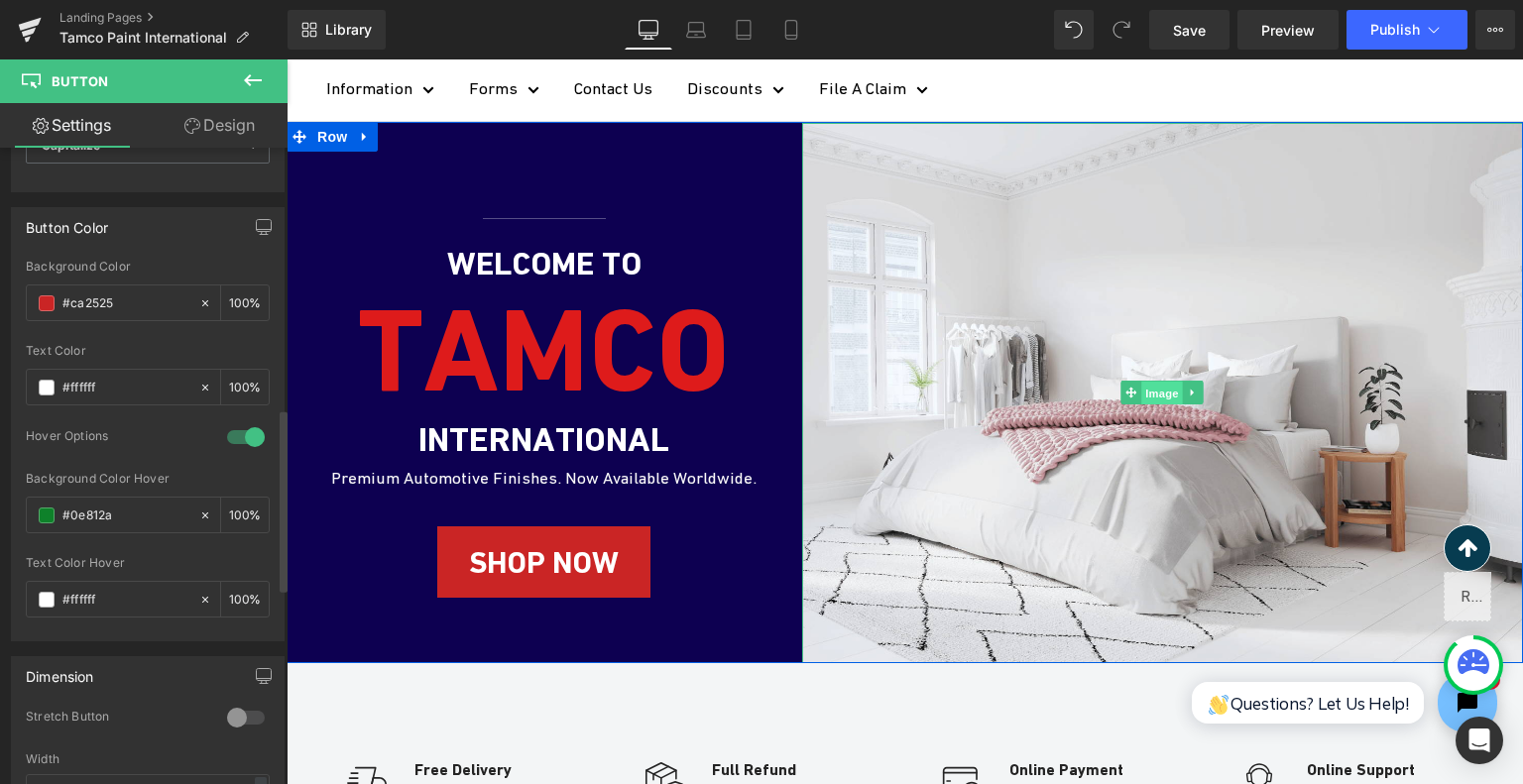 click on "Image" at bounding box center [1163, 393] 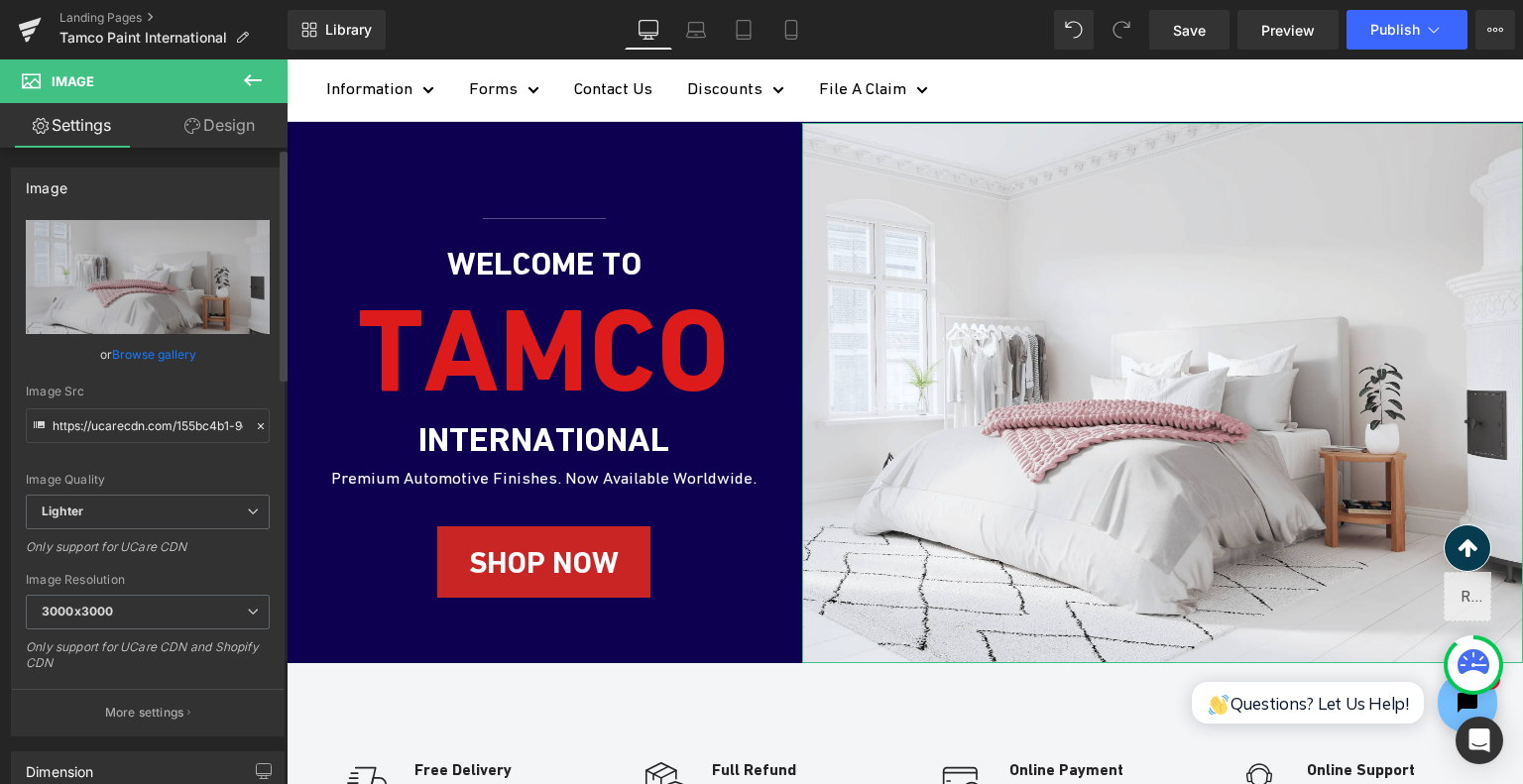 click on "Browse gallery" at bounding box center (154, 354) 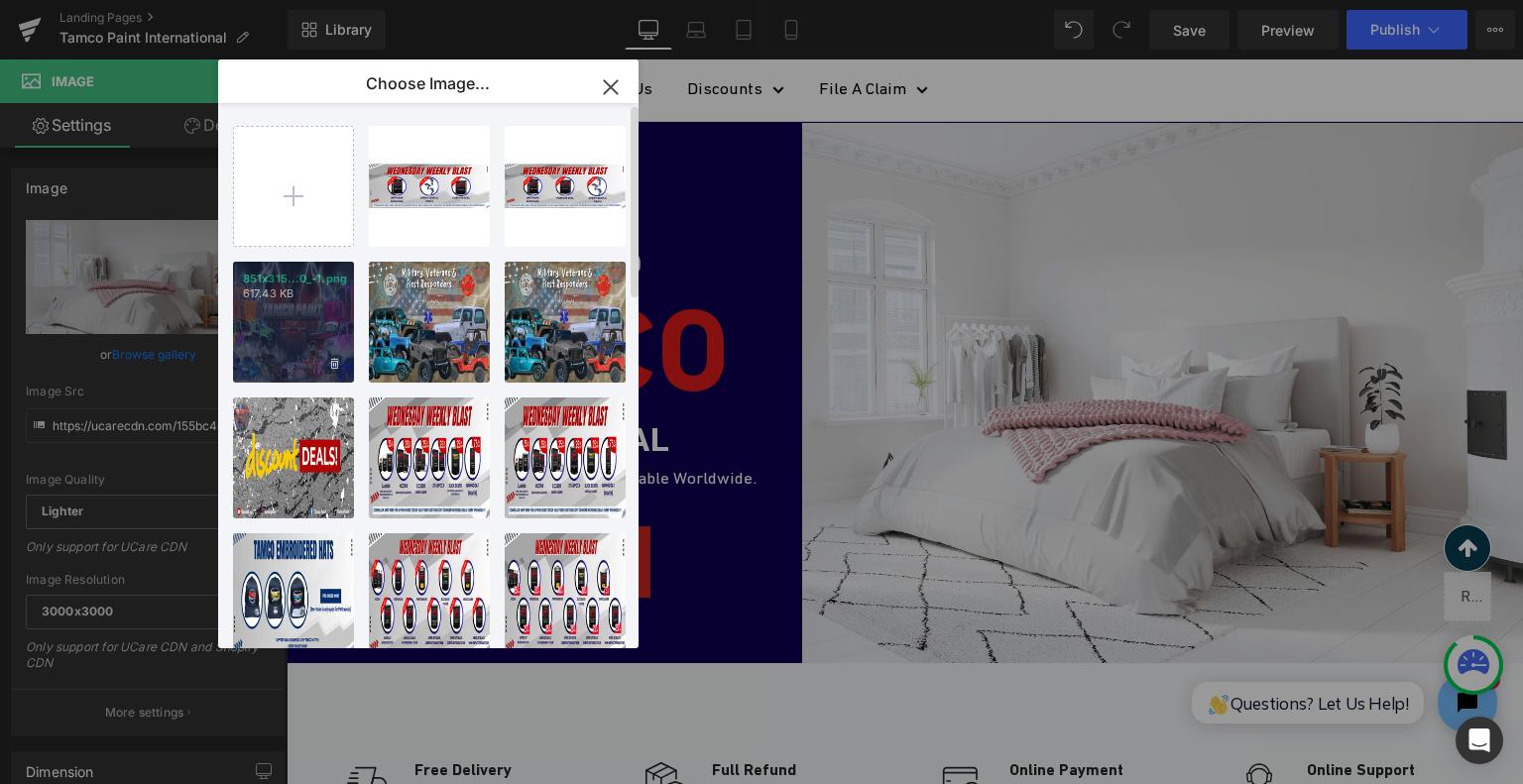 click on "851x315...0_-1.png 617.43 KB" at bounding box center [293, 322] 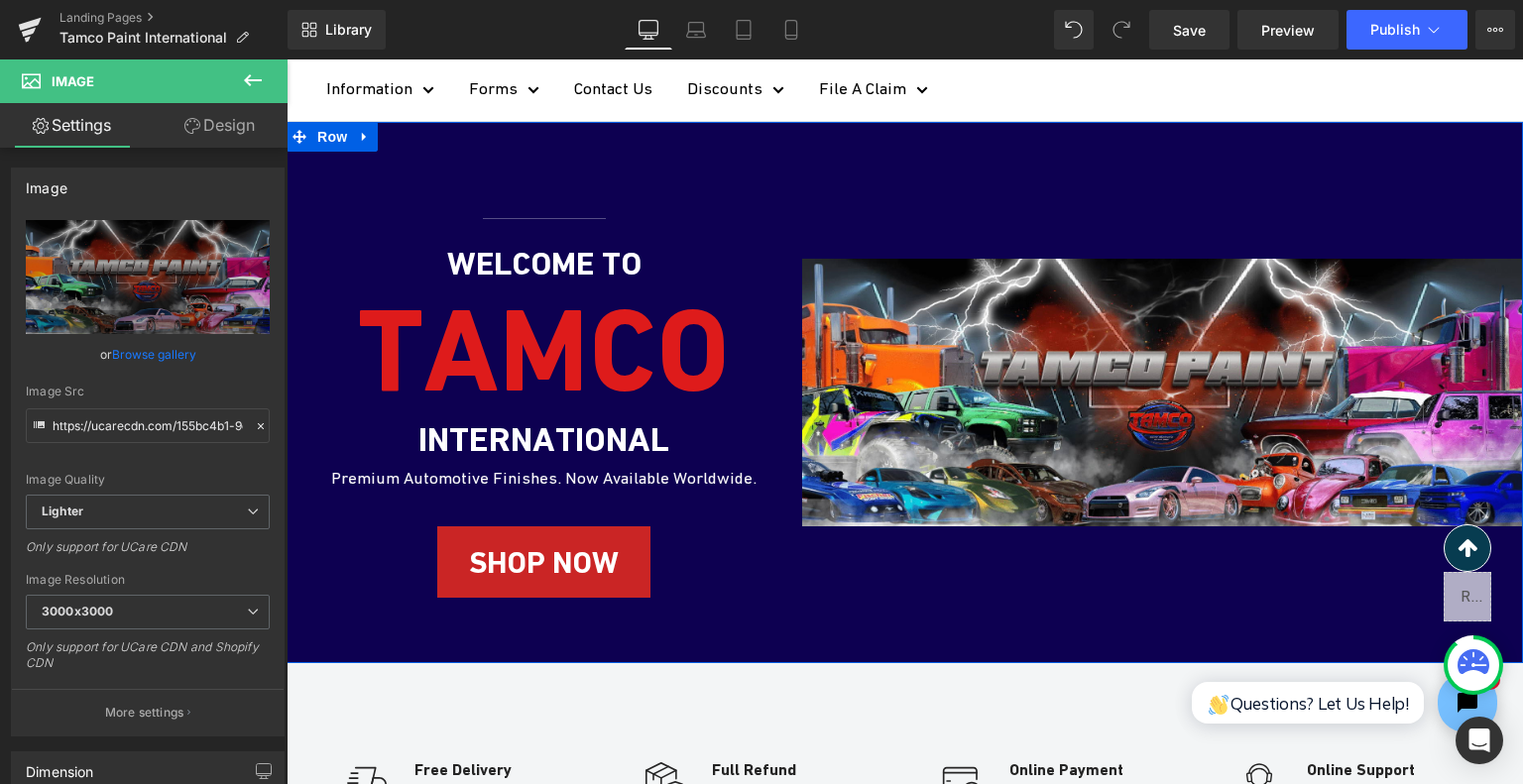 click on "Image" at bounding box center (1162, 392) 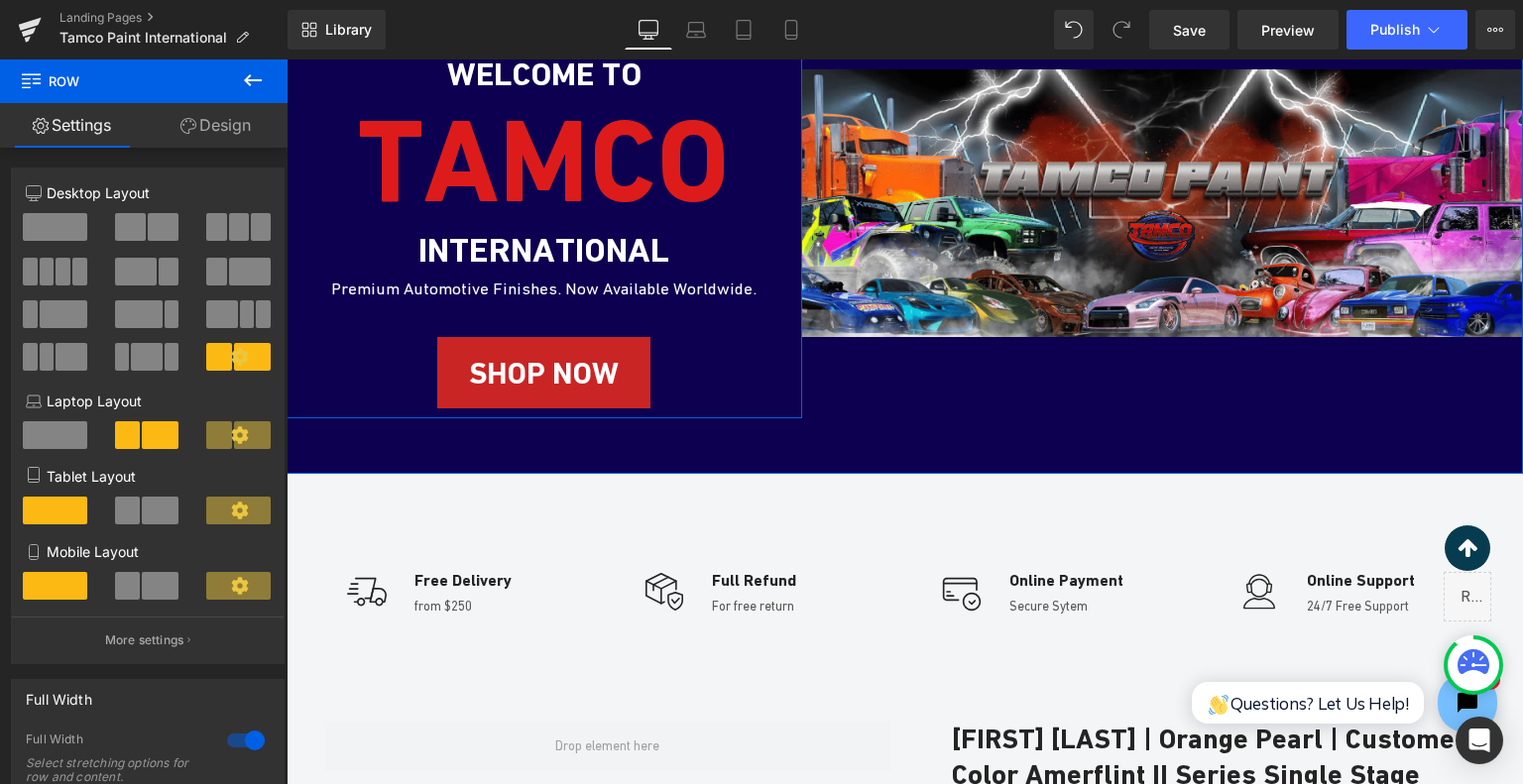 scroll, scrollTop: 480, scrollLeft: 0, axis: vertical 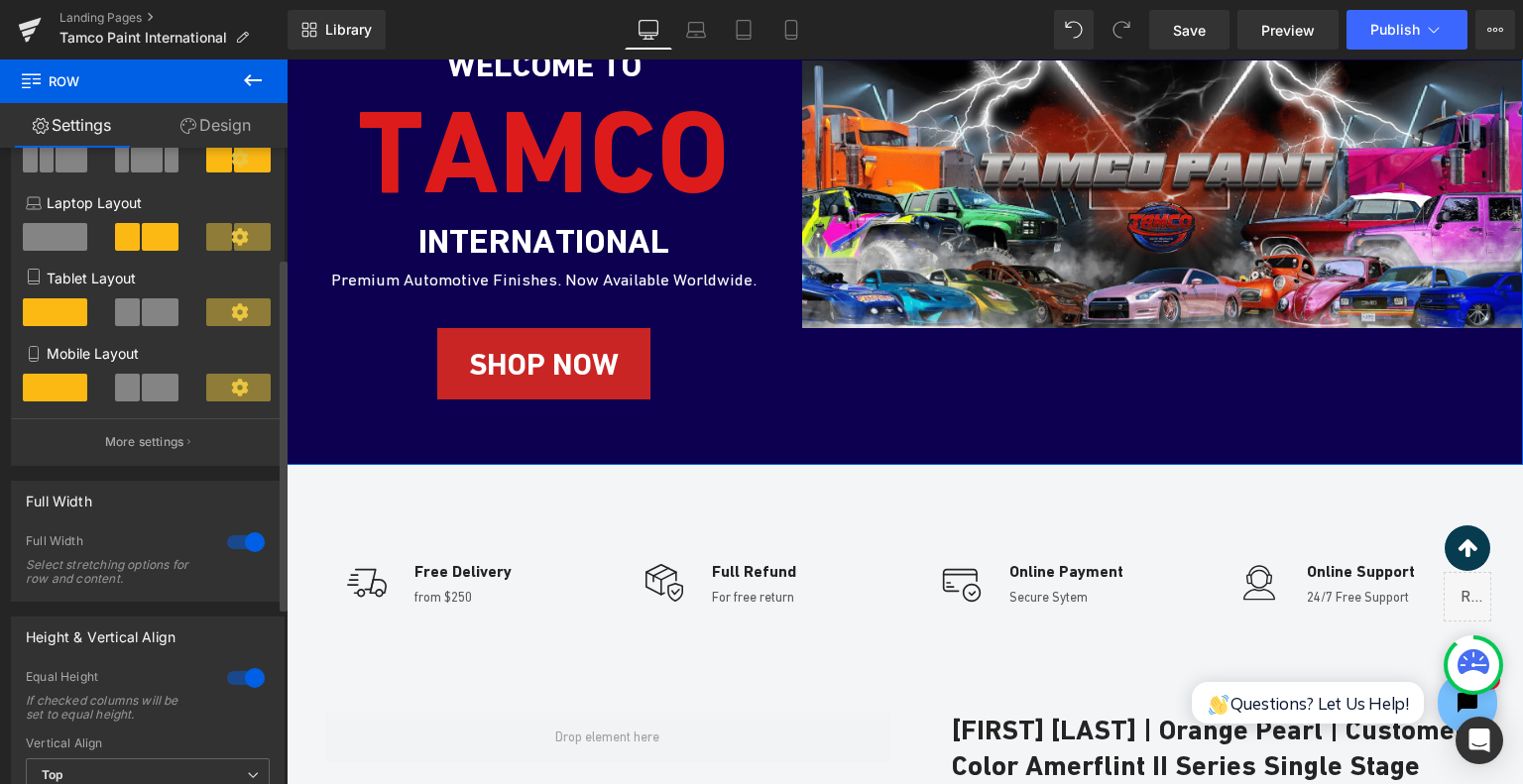 click at bounding box center [246, 542] 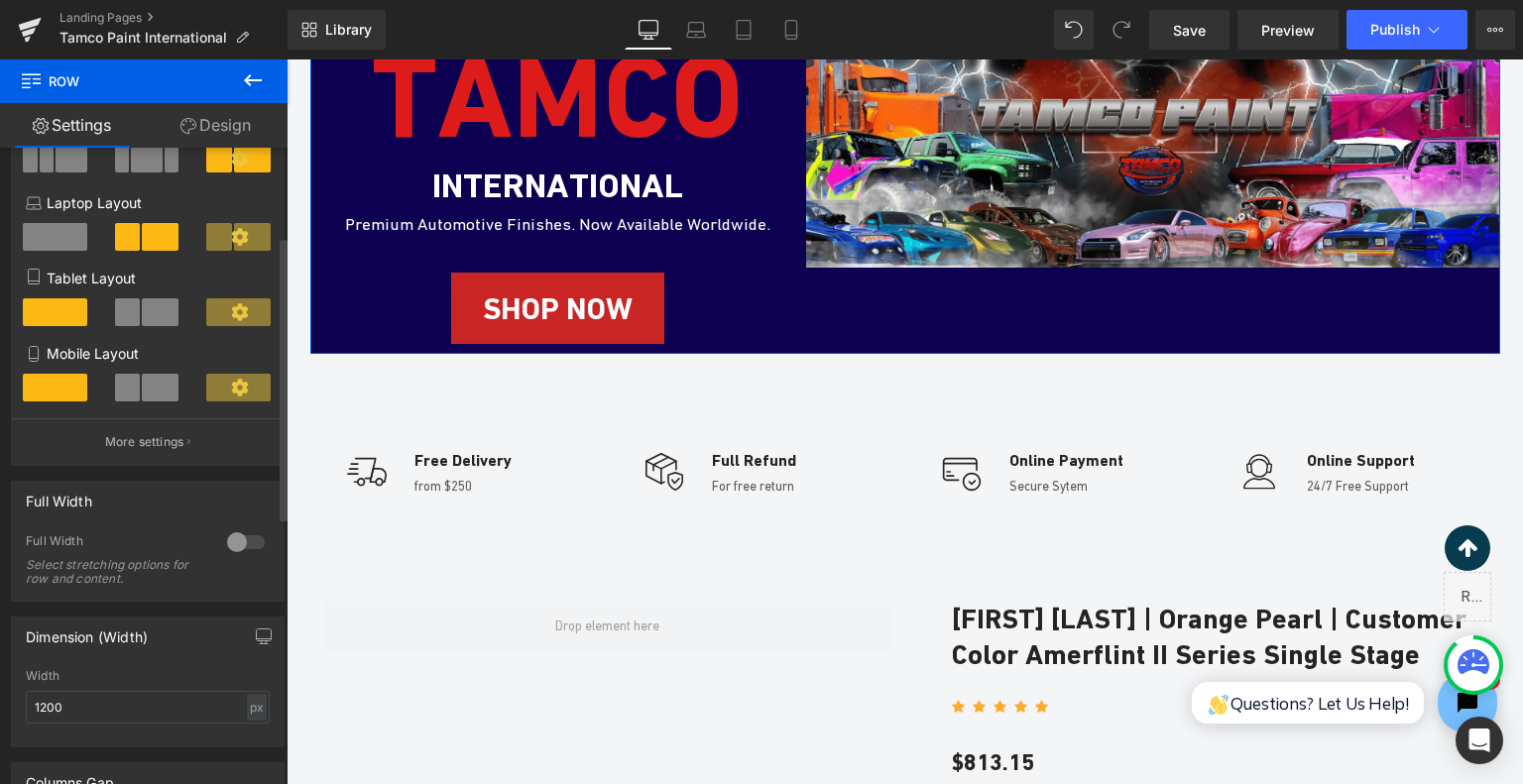 click at bounding box center [246, 542] 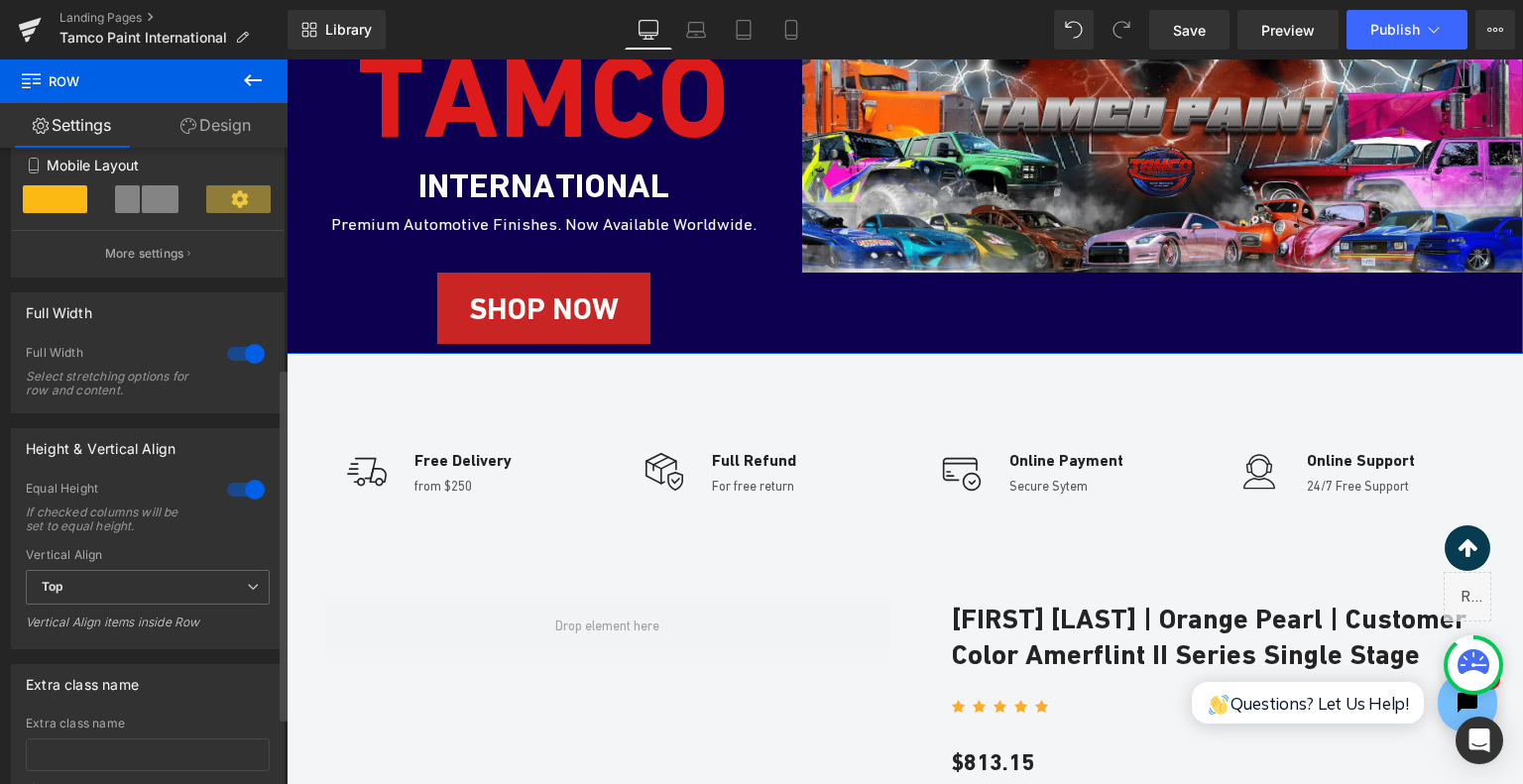 scroll, scrollTop: 396, scrollLeft: 0, axis: vertical 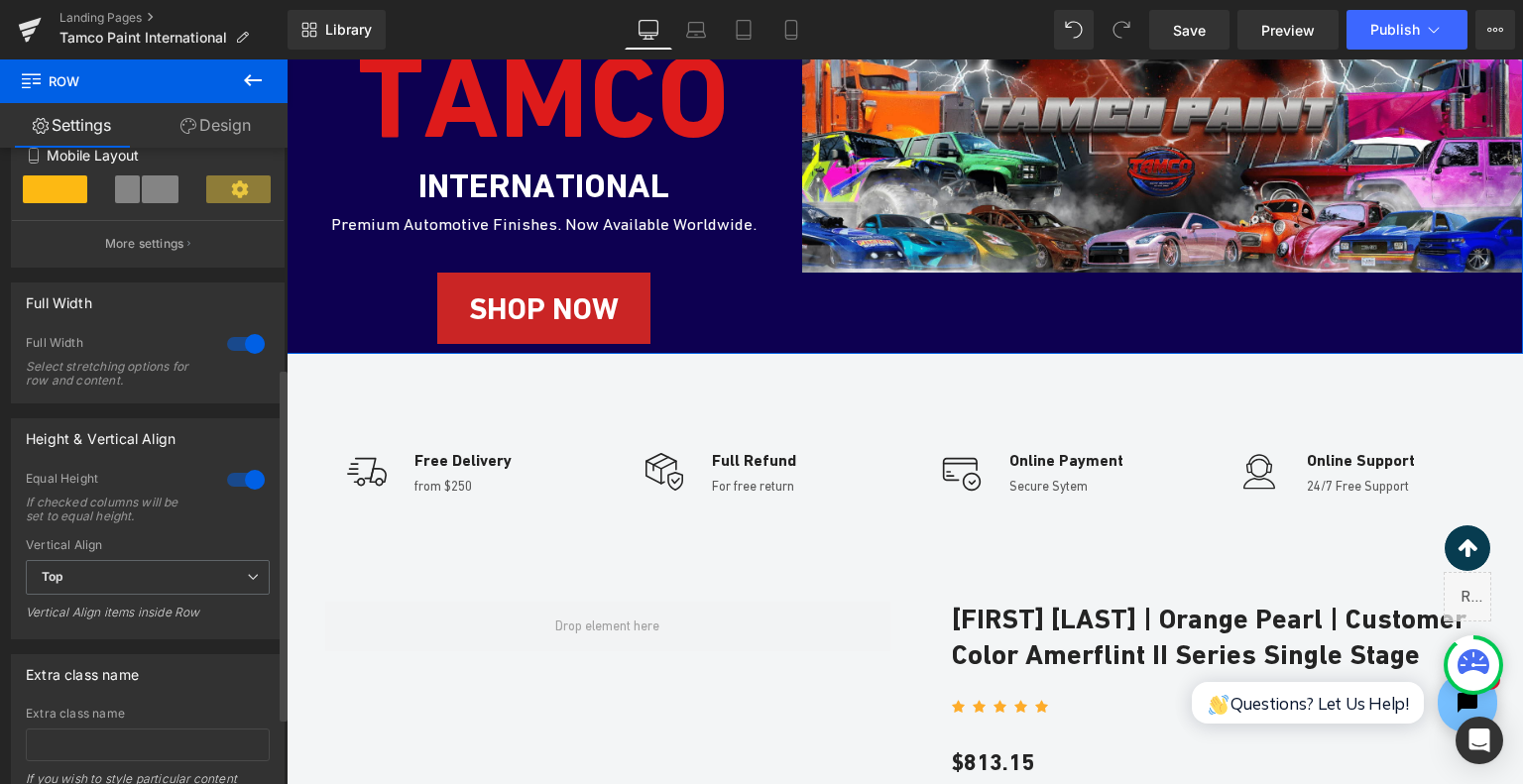 click at bounding box center [246, 480] 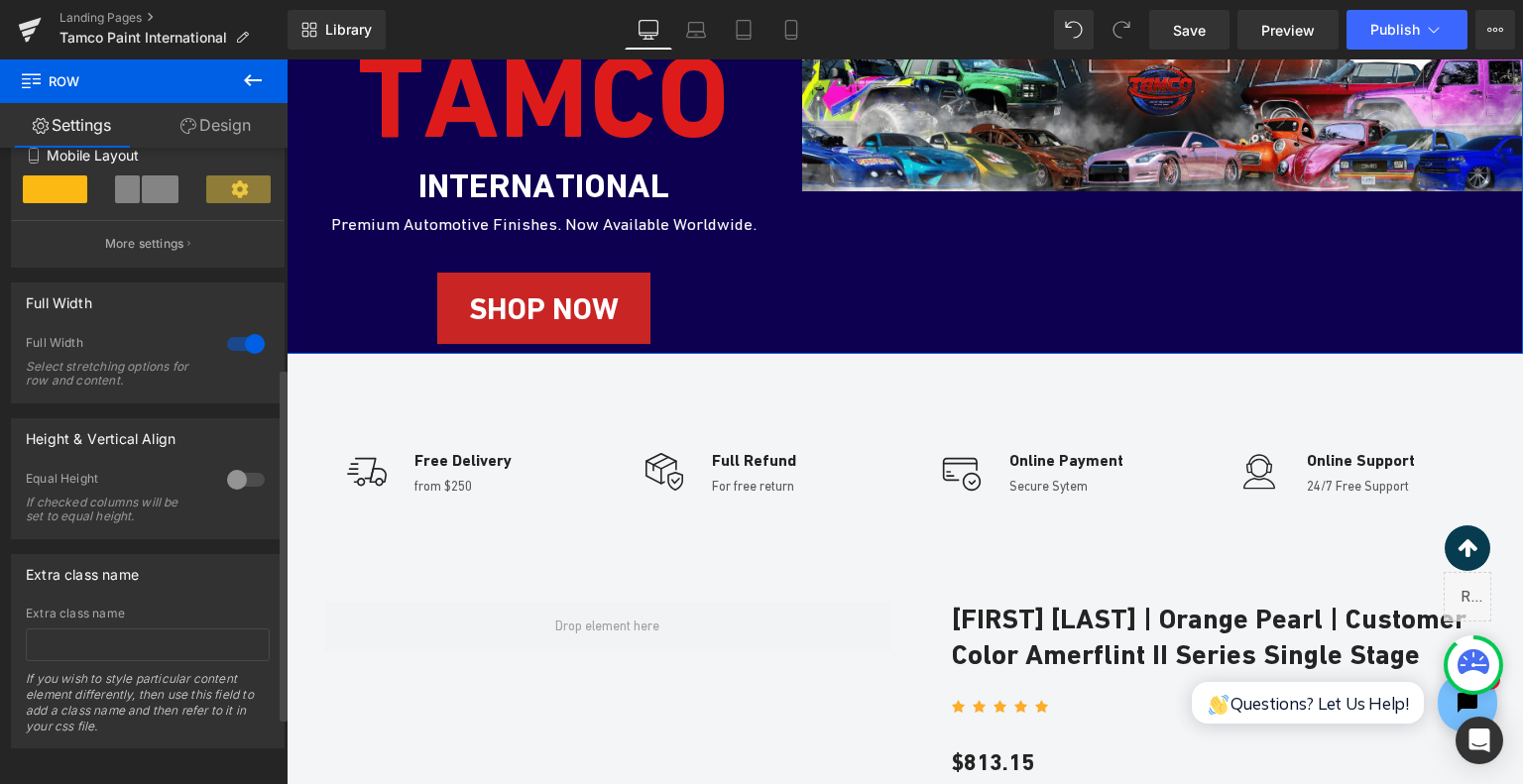 click at bounding box center (246, 480) 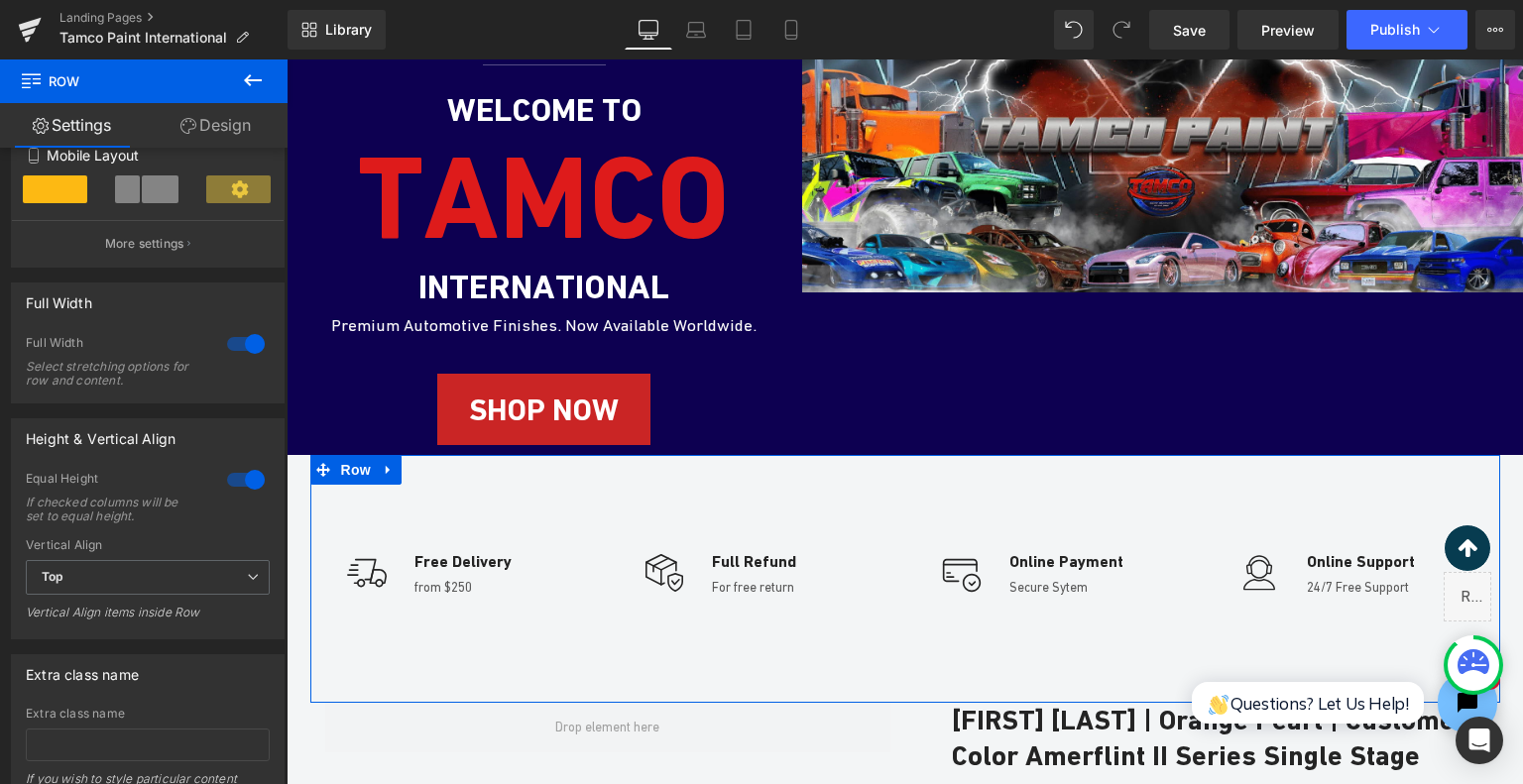 scroll, scrollTop: 381, scrollLeft: 0, axis: vertical 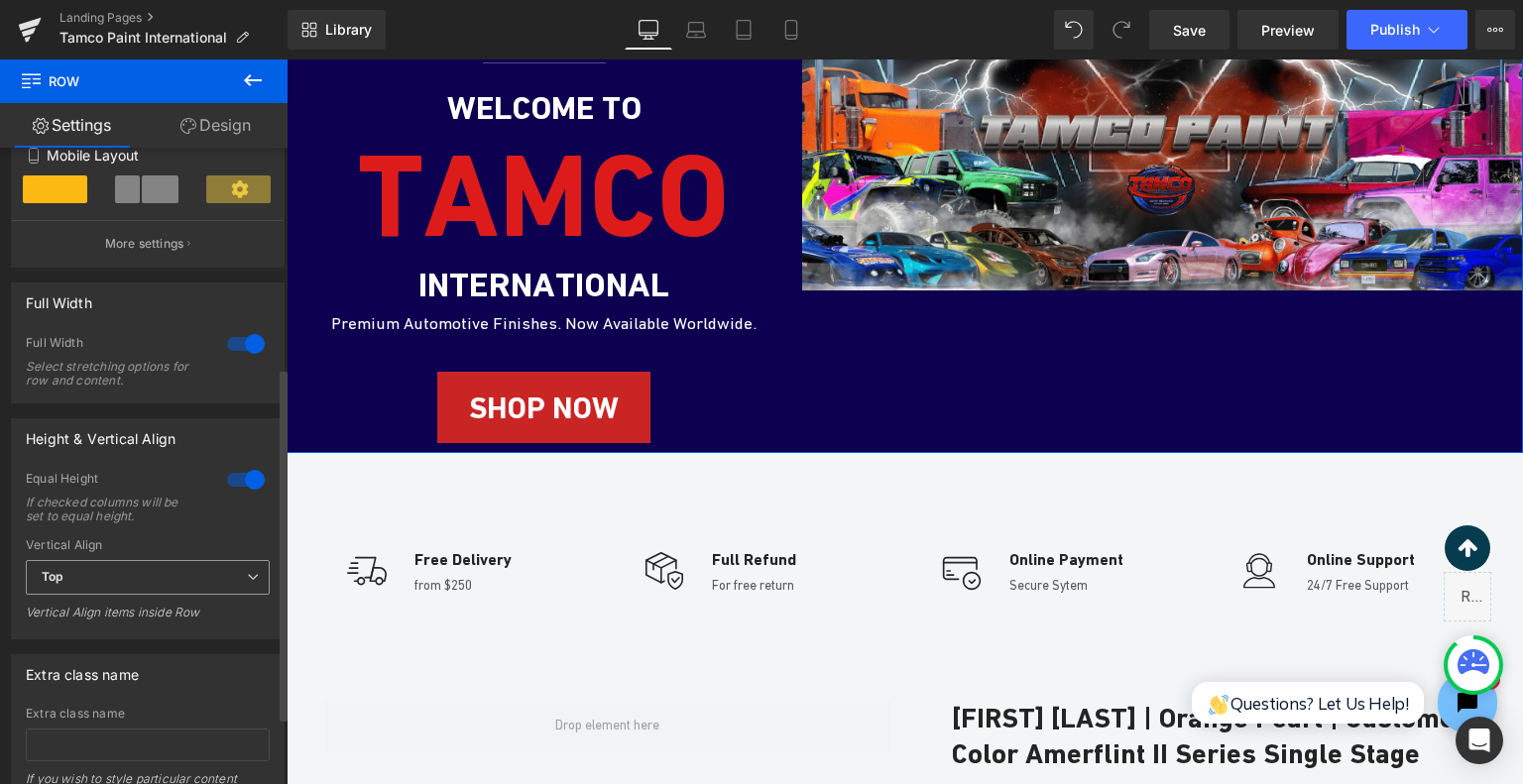 click on "Top" at bounding box center (148, 577) 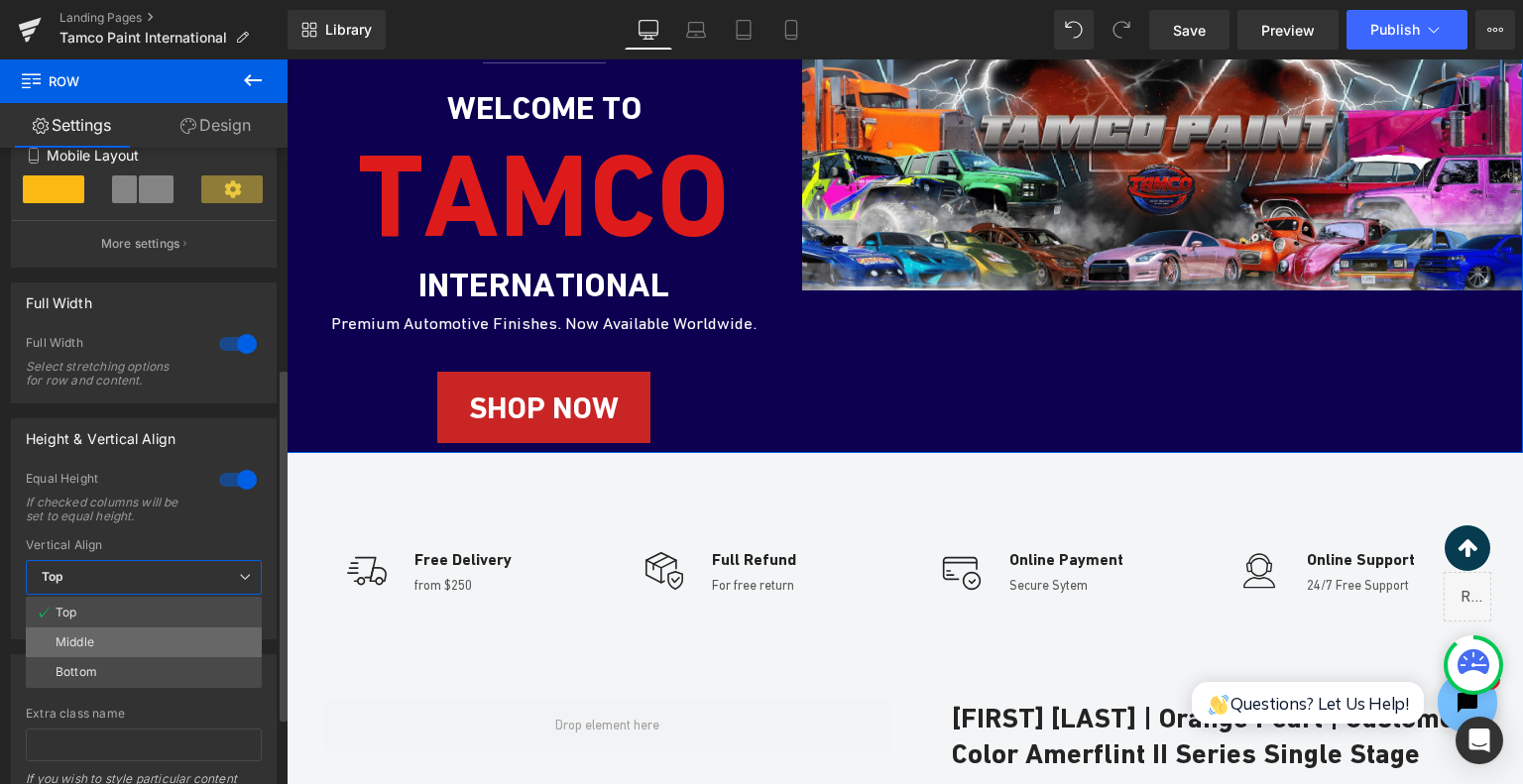 click on "Middle" at bounding box center (144, 642) 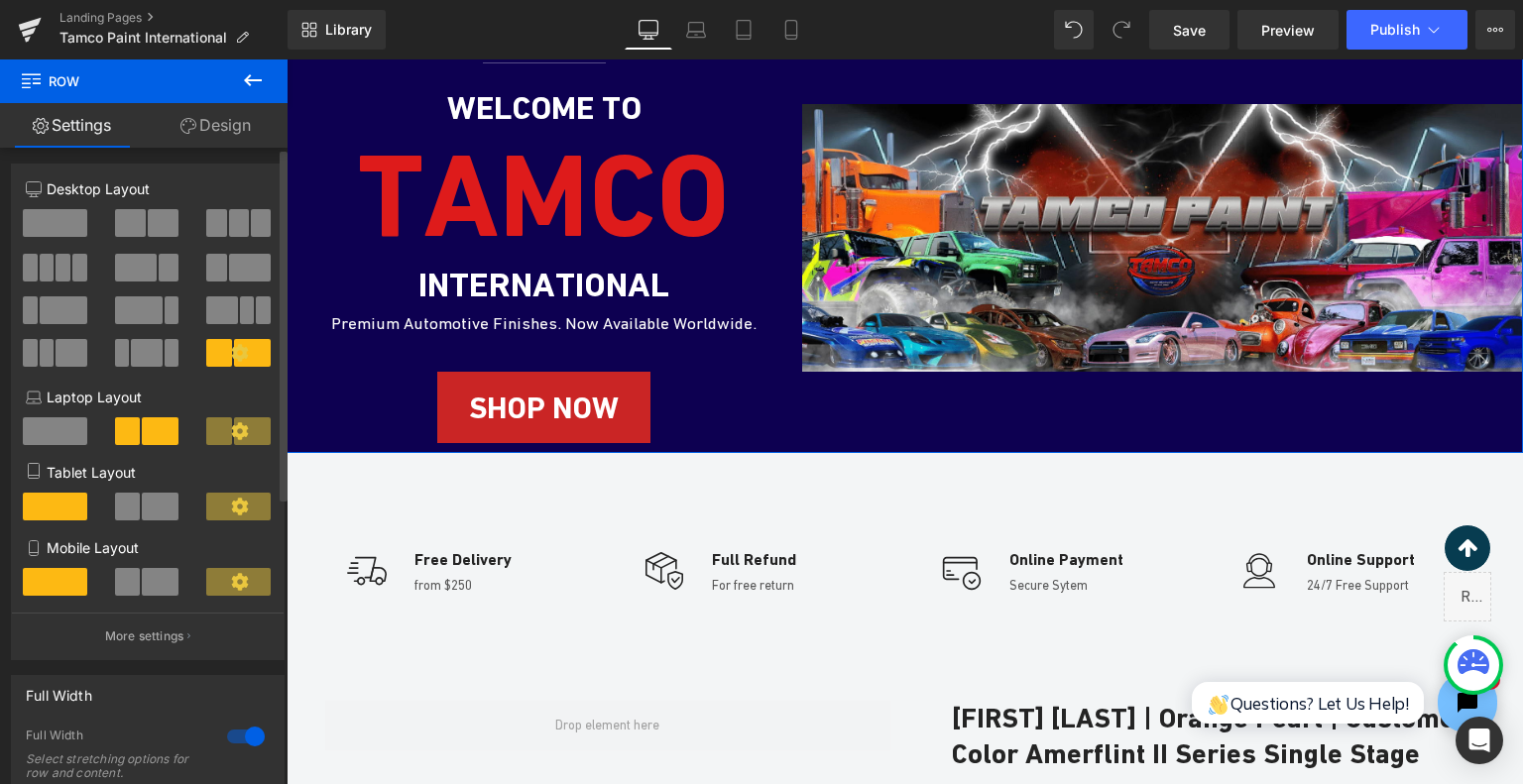 scroll, scrollTop: 0, scrollLeft: 0, axis: both 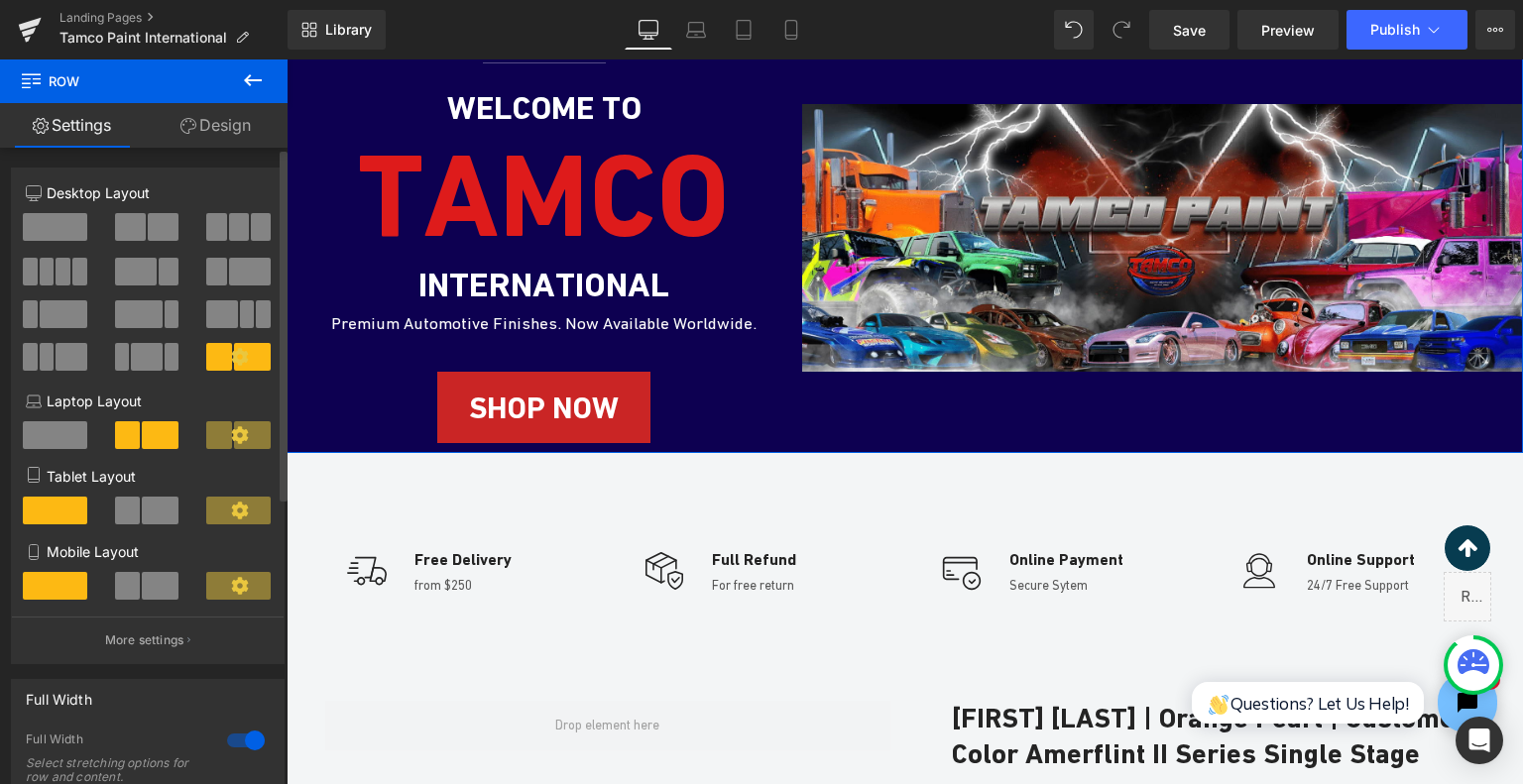 click 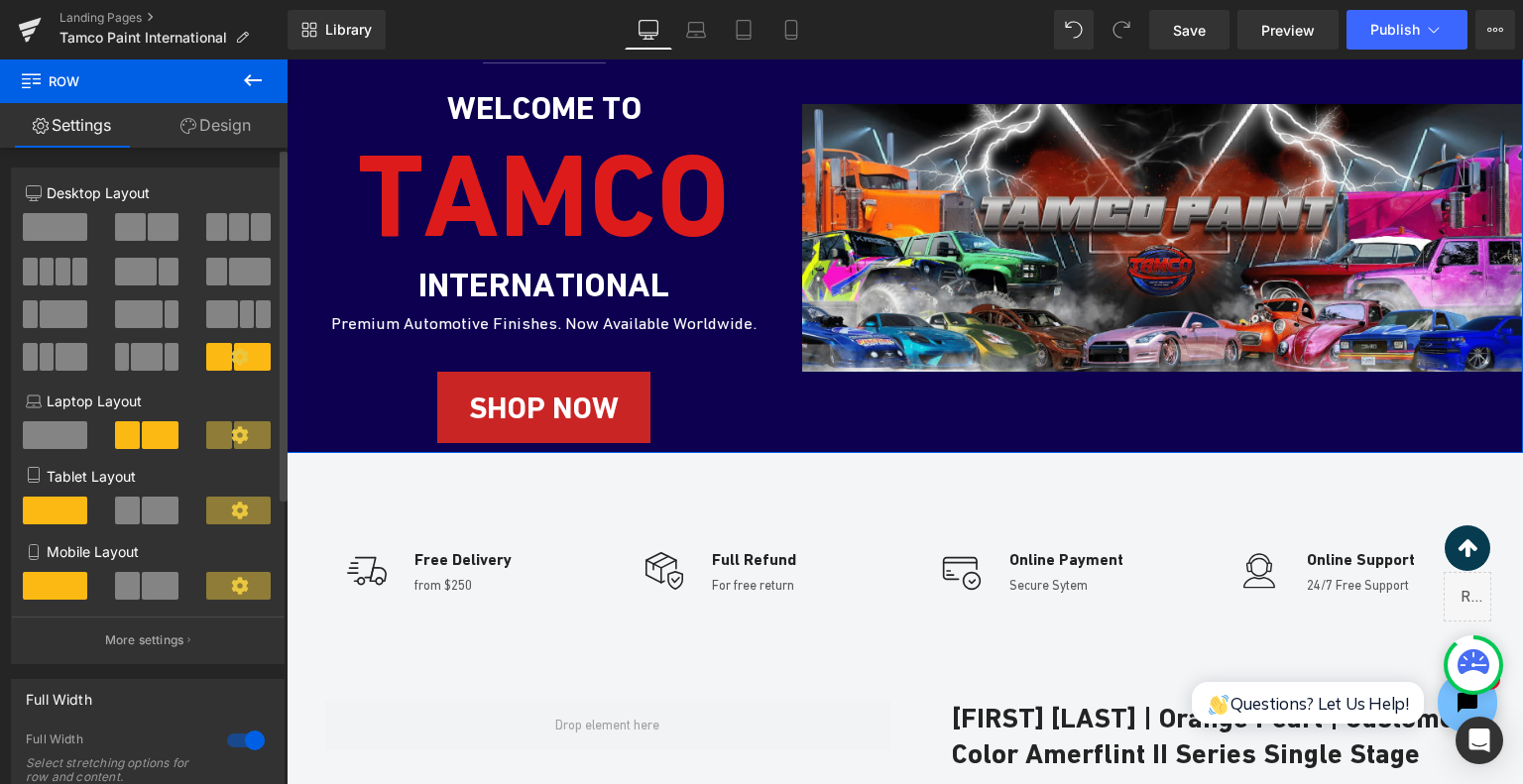 click 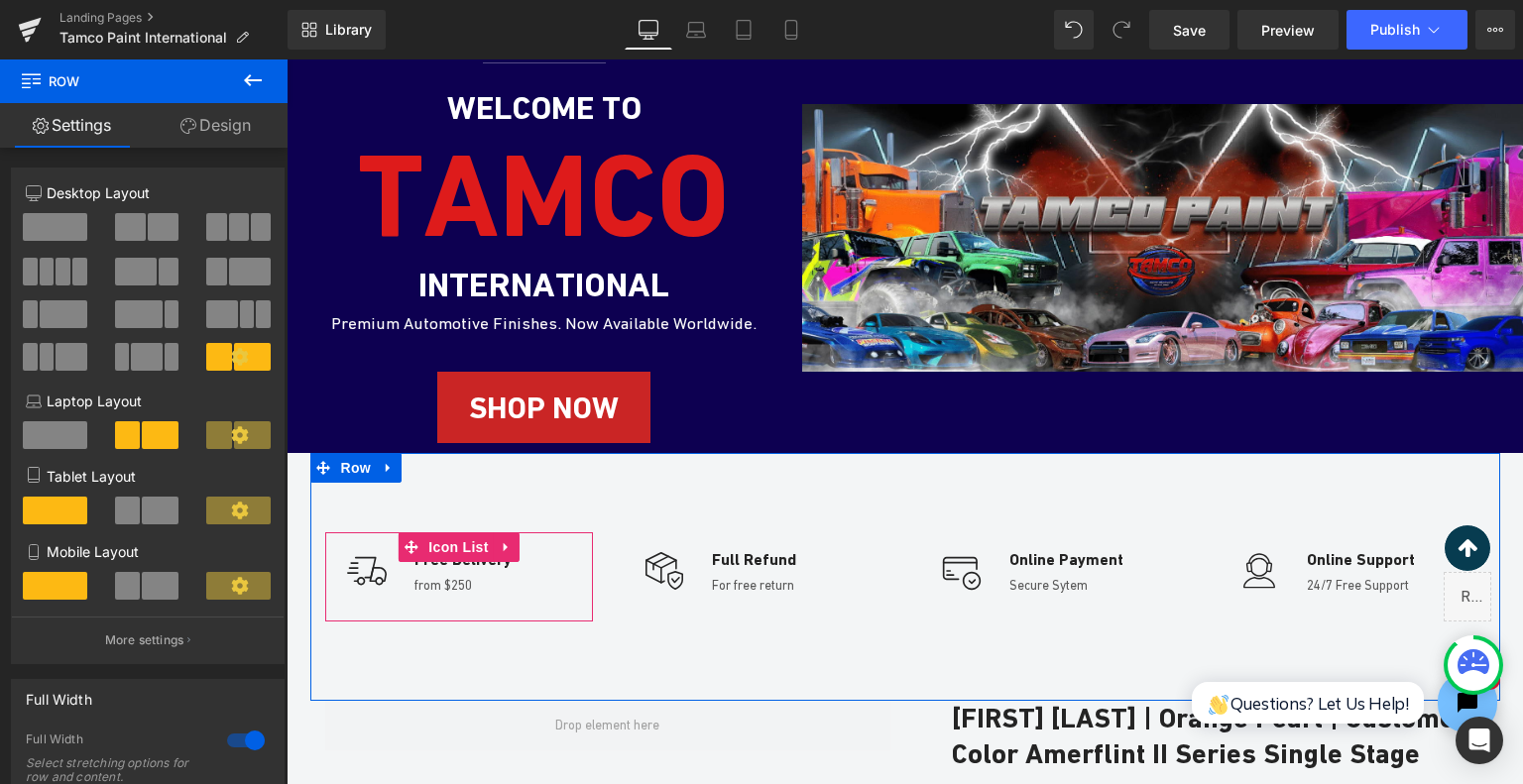 scroll, scrollTop: 182, scrollLeft: 0, axis: vertical 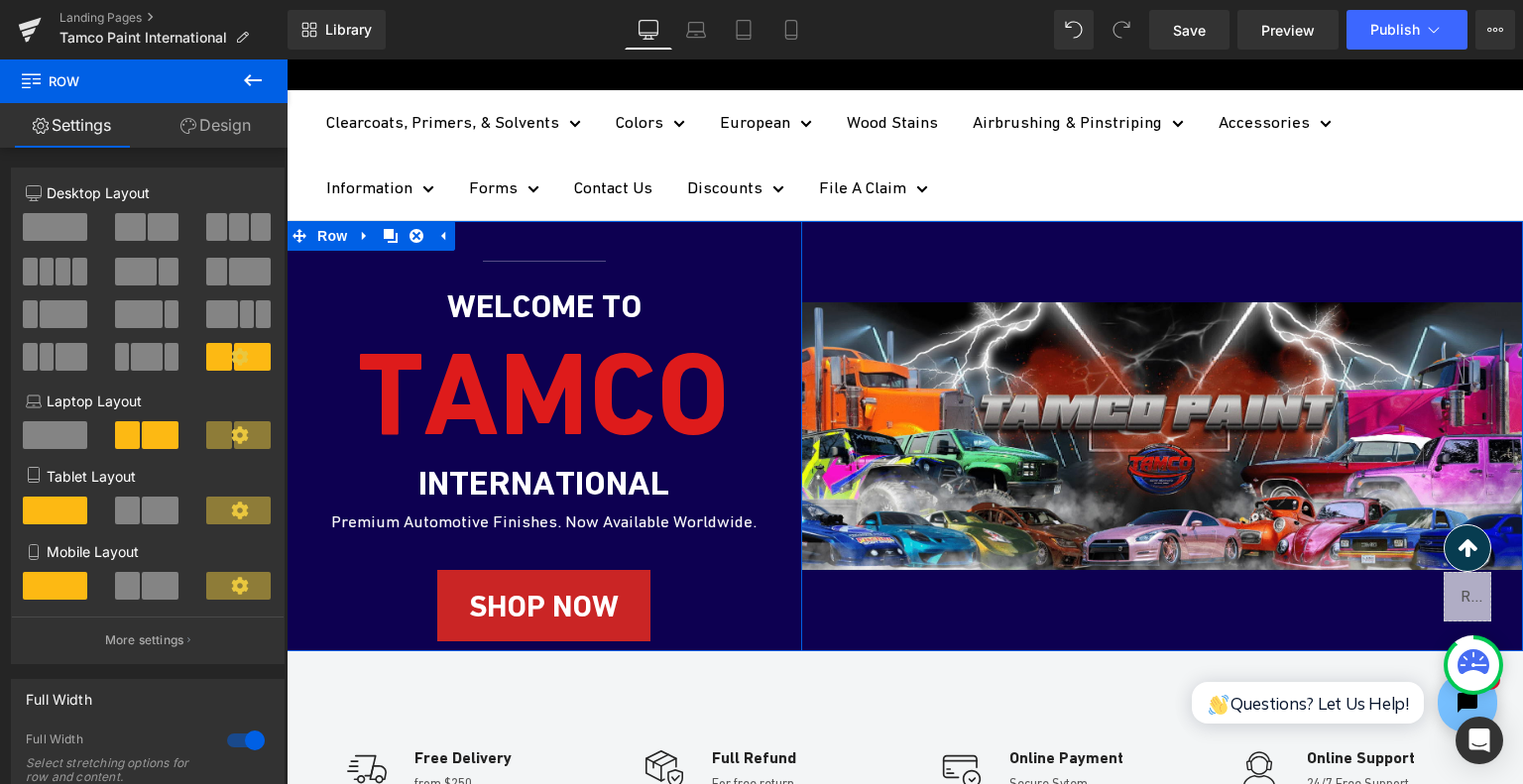 click on "SHOP NOW" at bounding box center [544, 606] 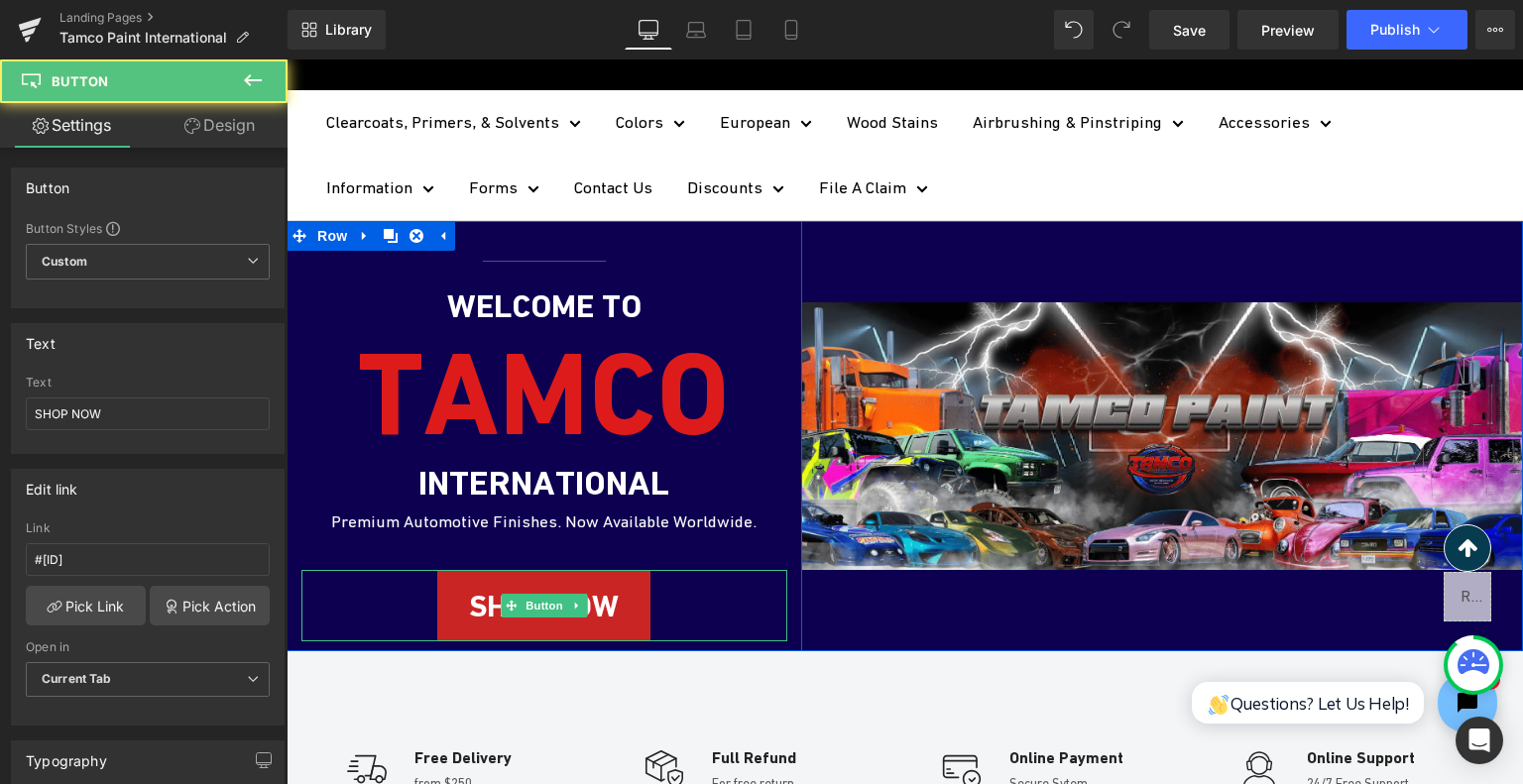 click on "SHOP NOW" at bounding box center [544, 606] 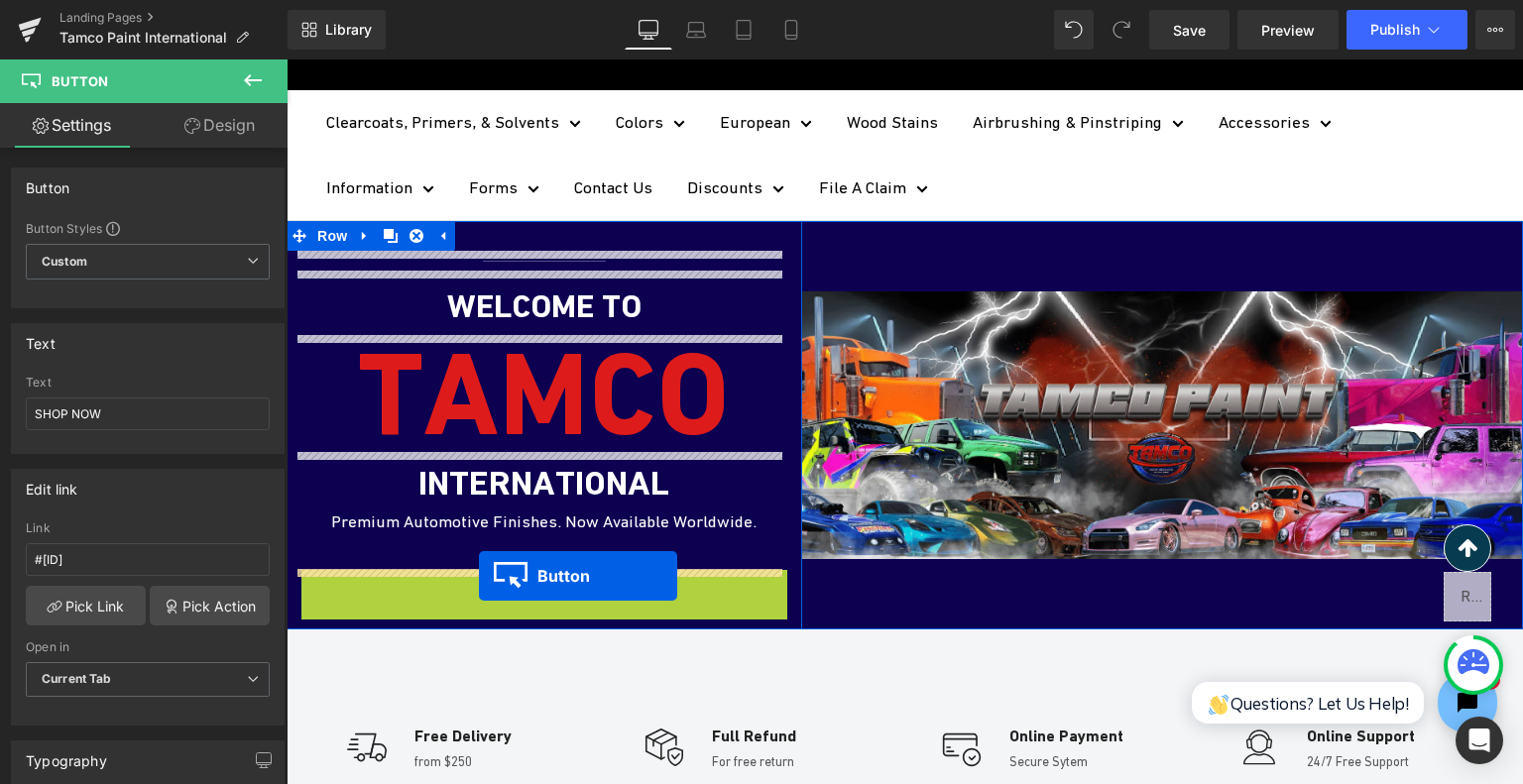 drag, startPoint x: 503, startPoint y: 602, endPoint x: 477, endPoint y: 575, distance: 37.48333 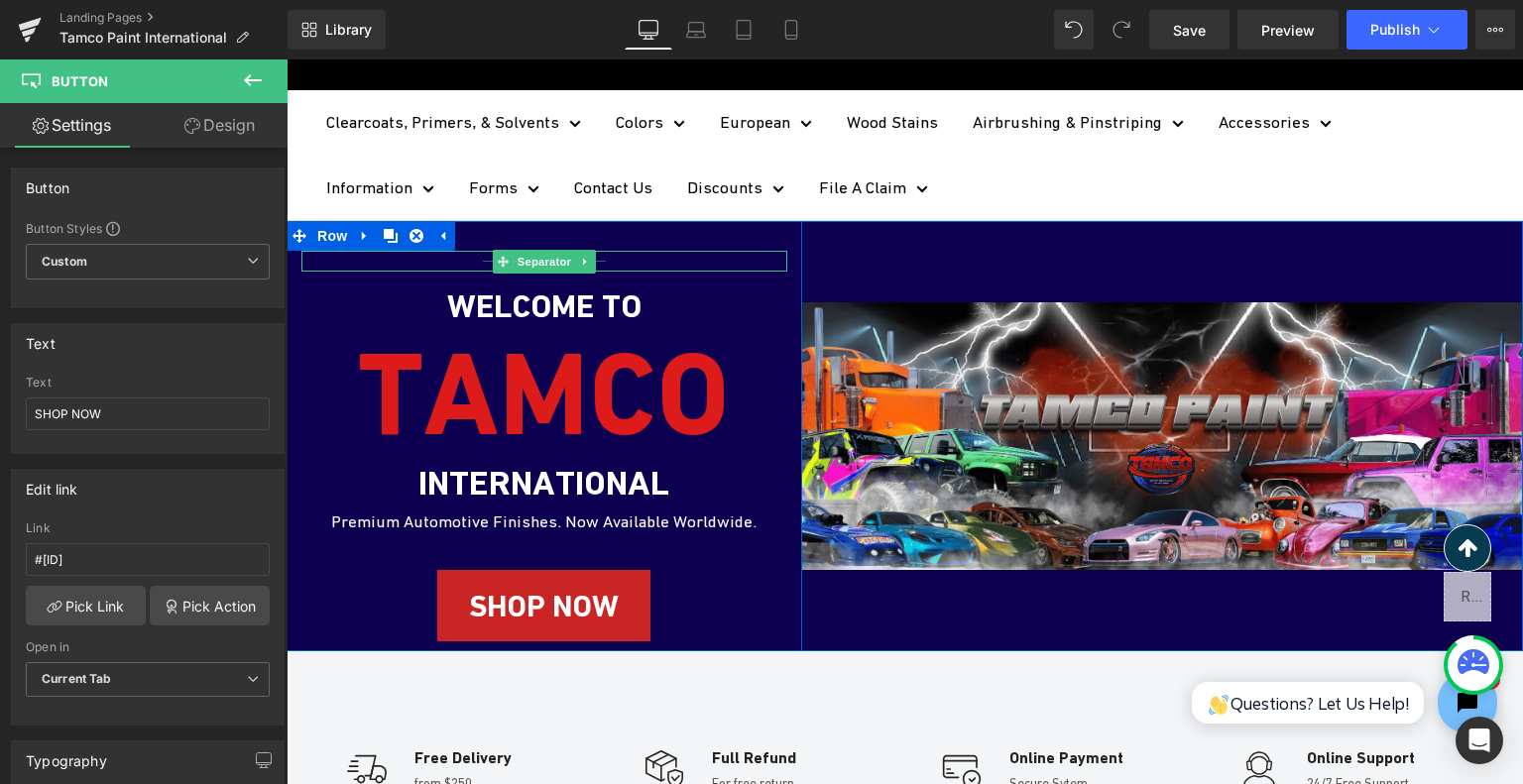 scroll, scrollTop: 211, scrollLeft: 0, axis: vertical 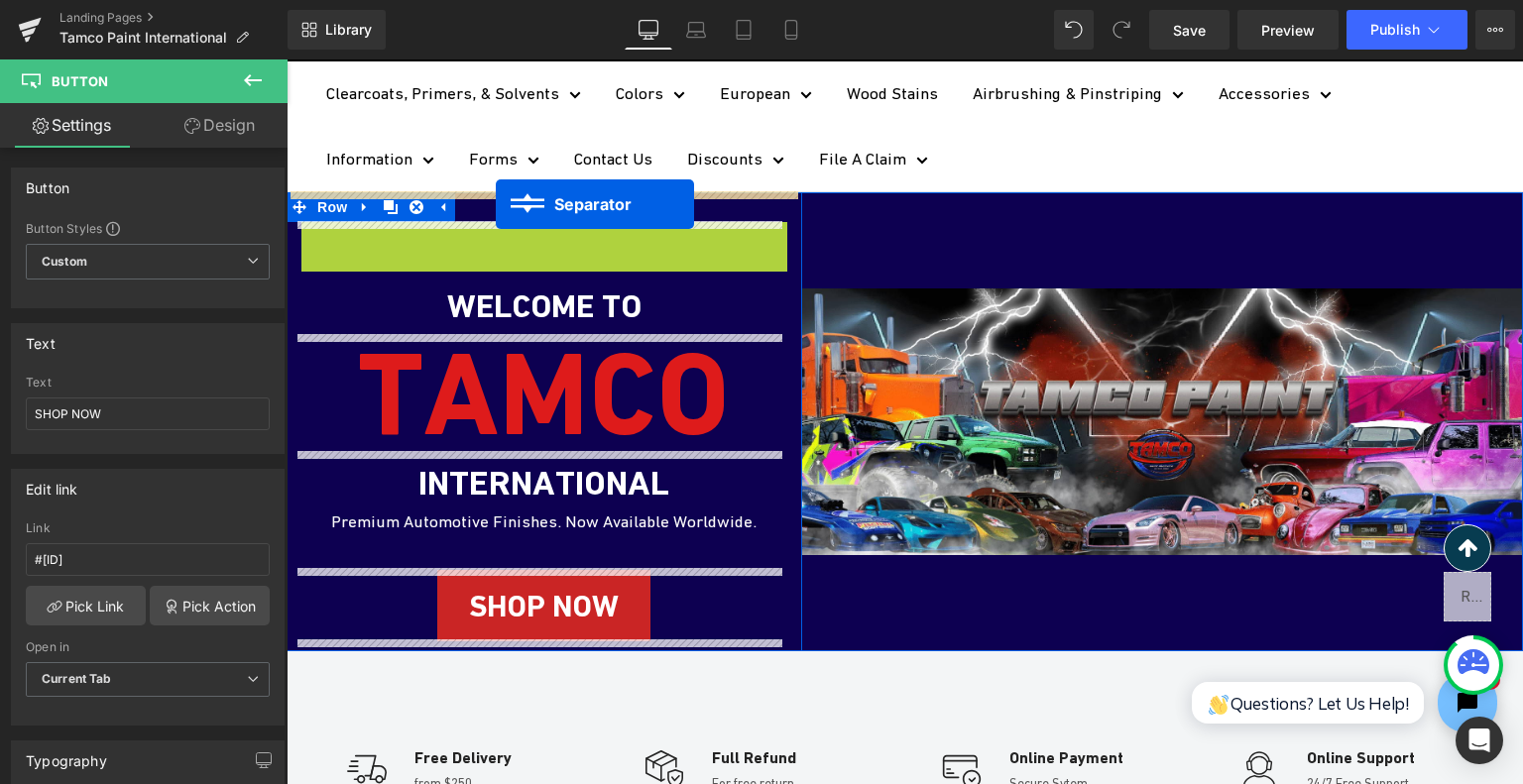drag, startPoint x: 496, startPoint y: 257, endPoint x: 496, endPoint y: 205, distance: 52 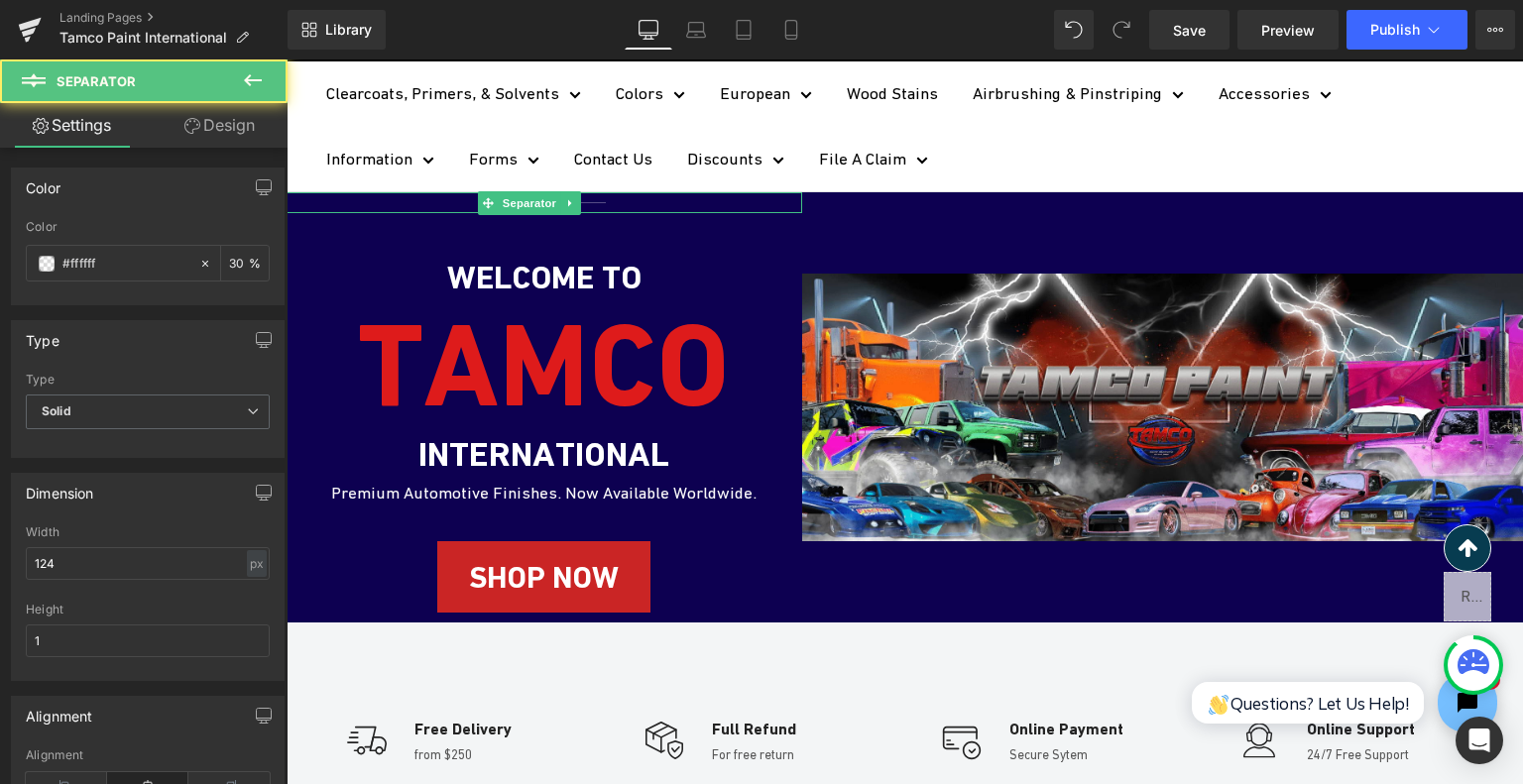 scroll, scrollTop: 182, scrollLeft: 0, axis: vertical 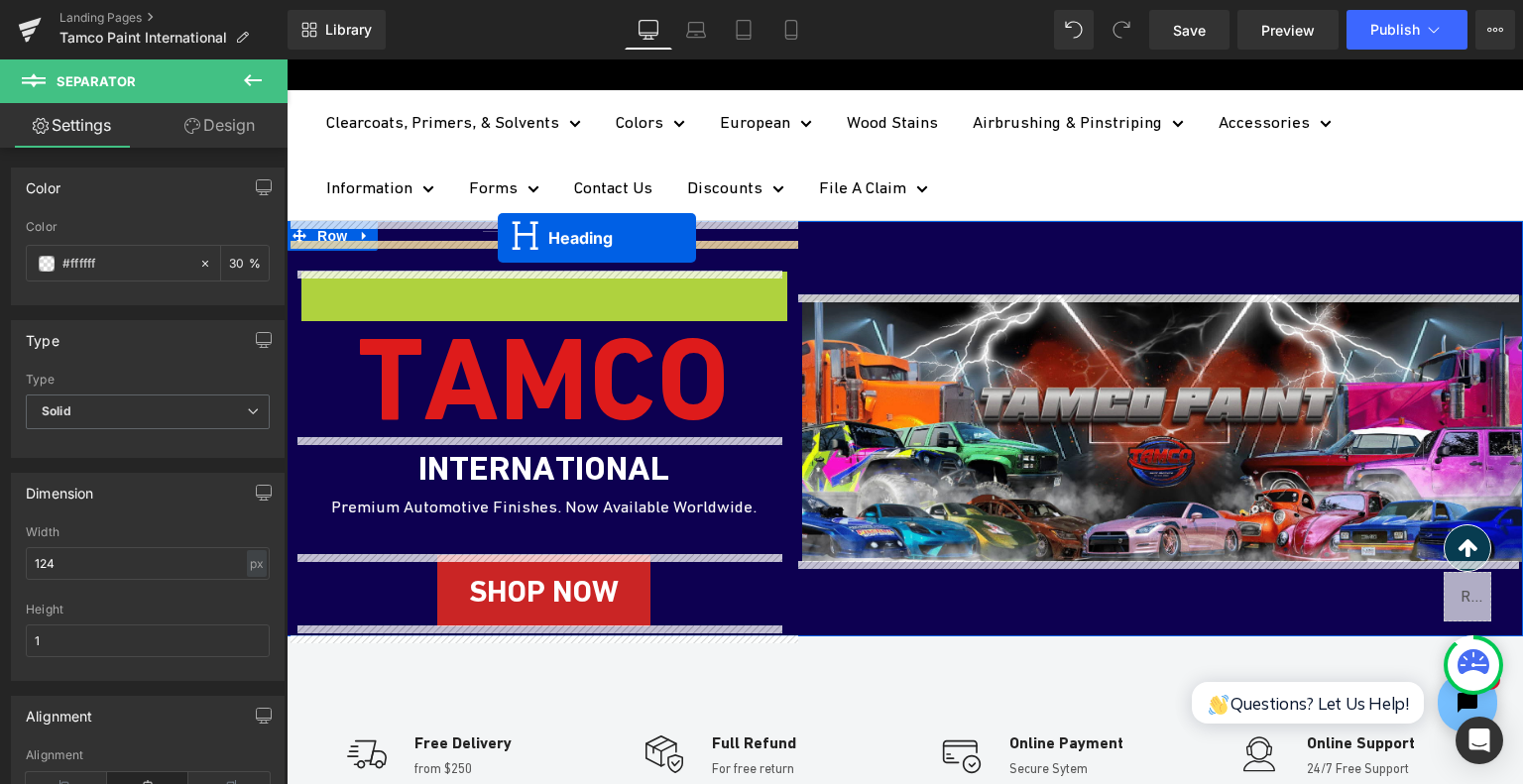 drag, startPoint x: 492, startPoint y: 300, endPoint x: 498, endPoint y: 238, distance: 62.28965 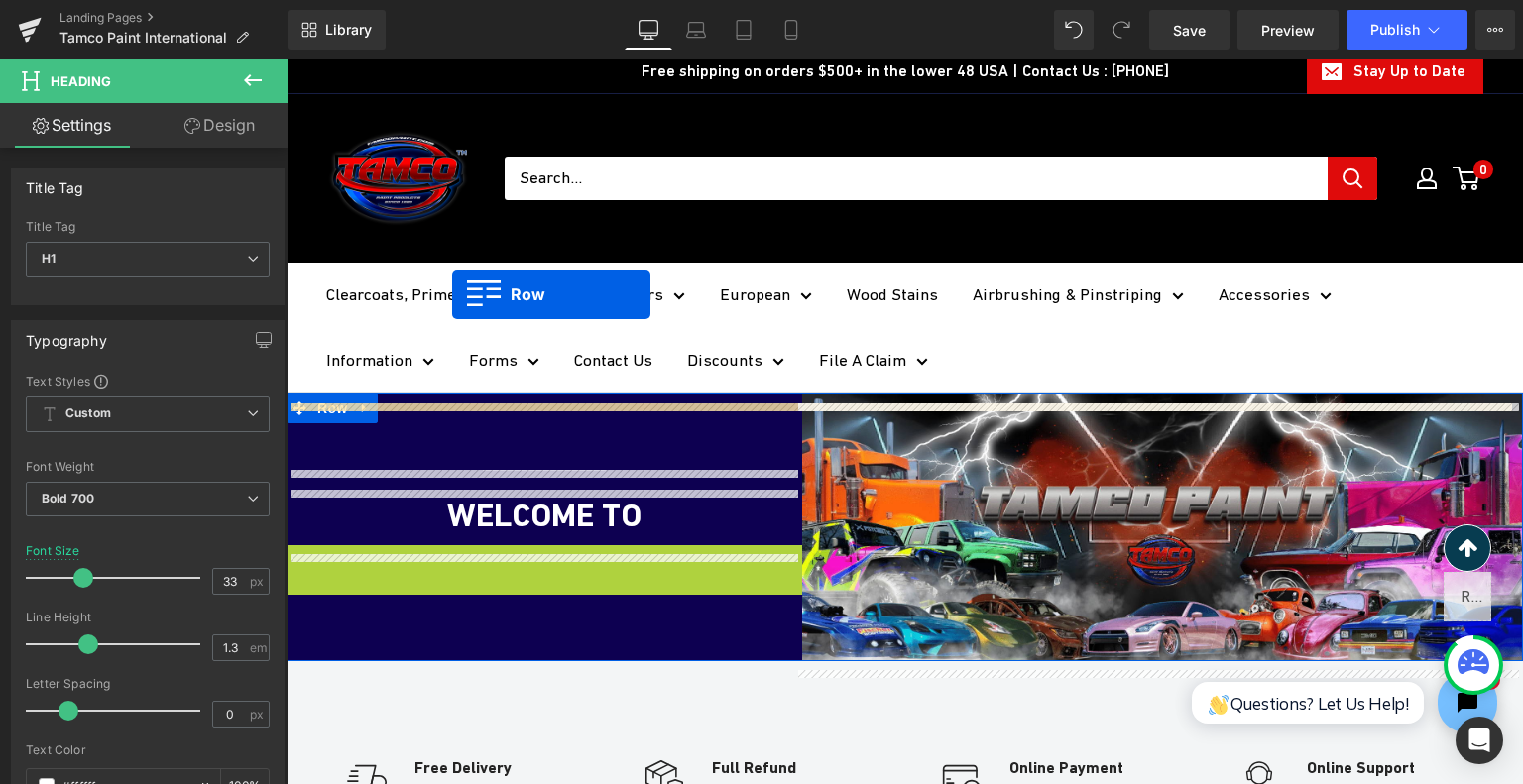 scroll, scrollTop: 0, scrollLeft: 0, axis: both 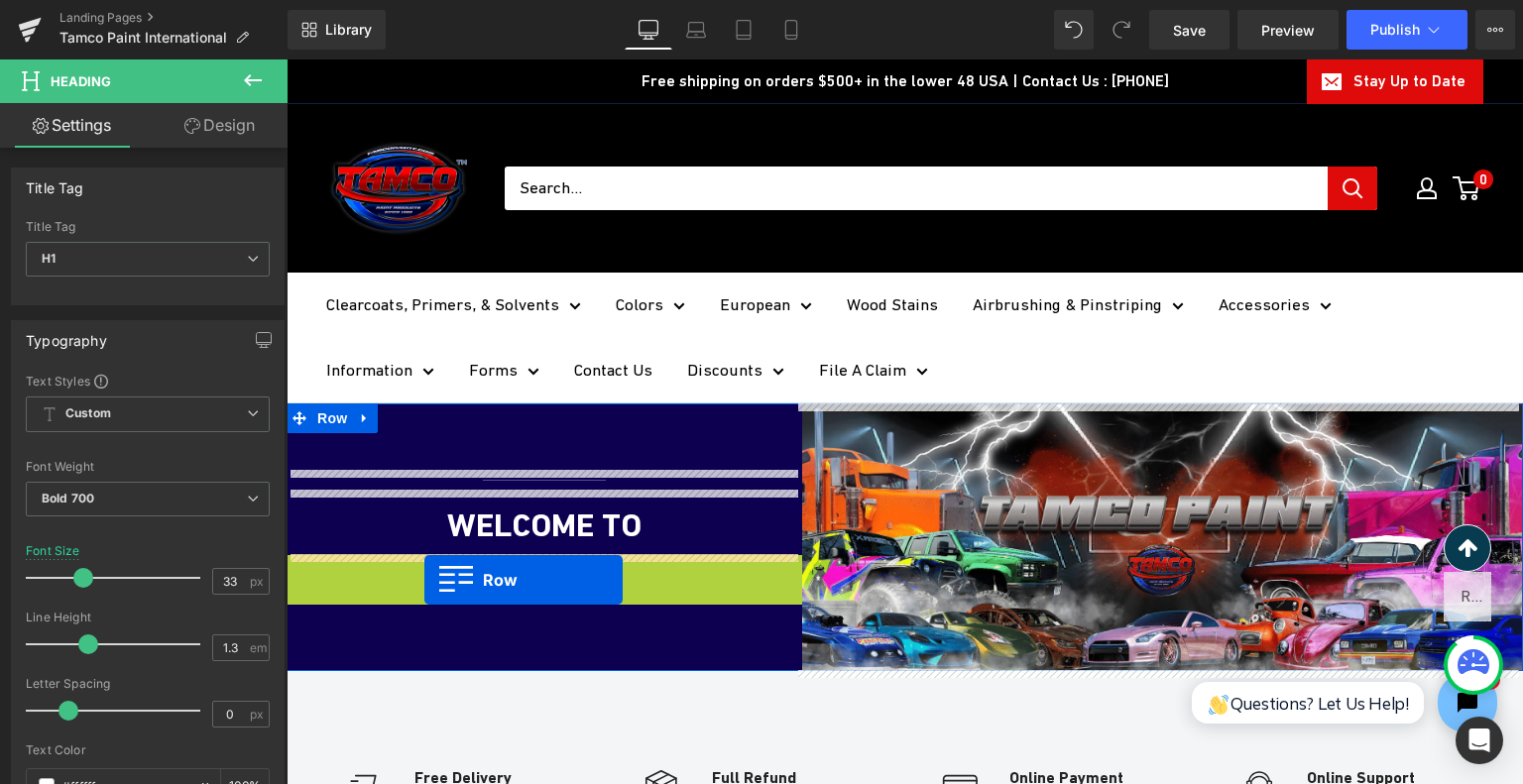drag, startPoint x: 295, startPoint y: 316, endPoint x: 424, endPoint y: 580, distance: 293.83158 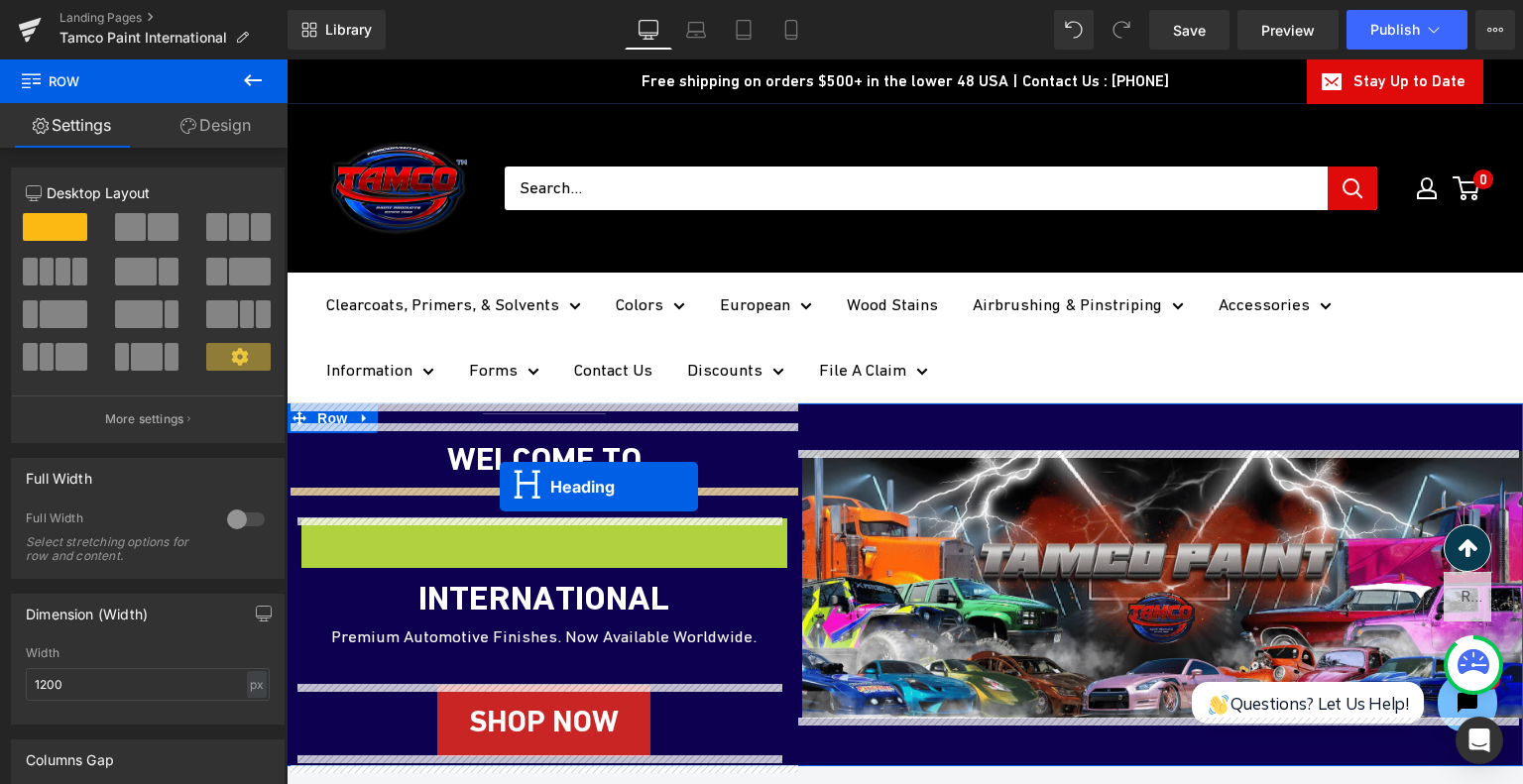 drag, startPoint x: 492, startPoint y: 574, endPoint x: 500, endPoint y: 487, distance: 87.367042 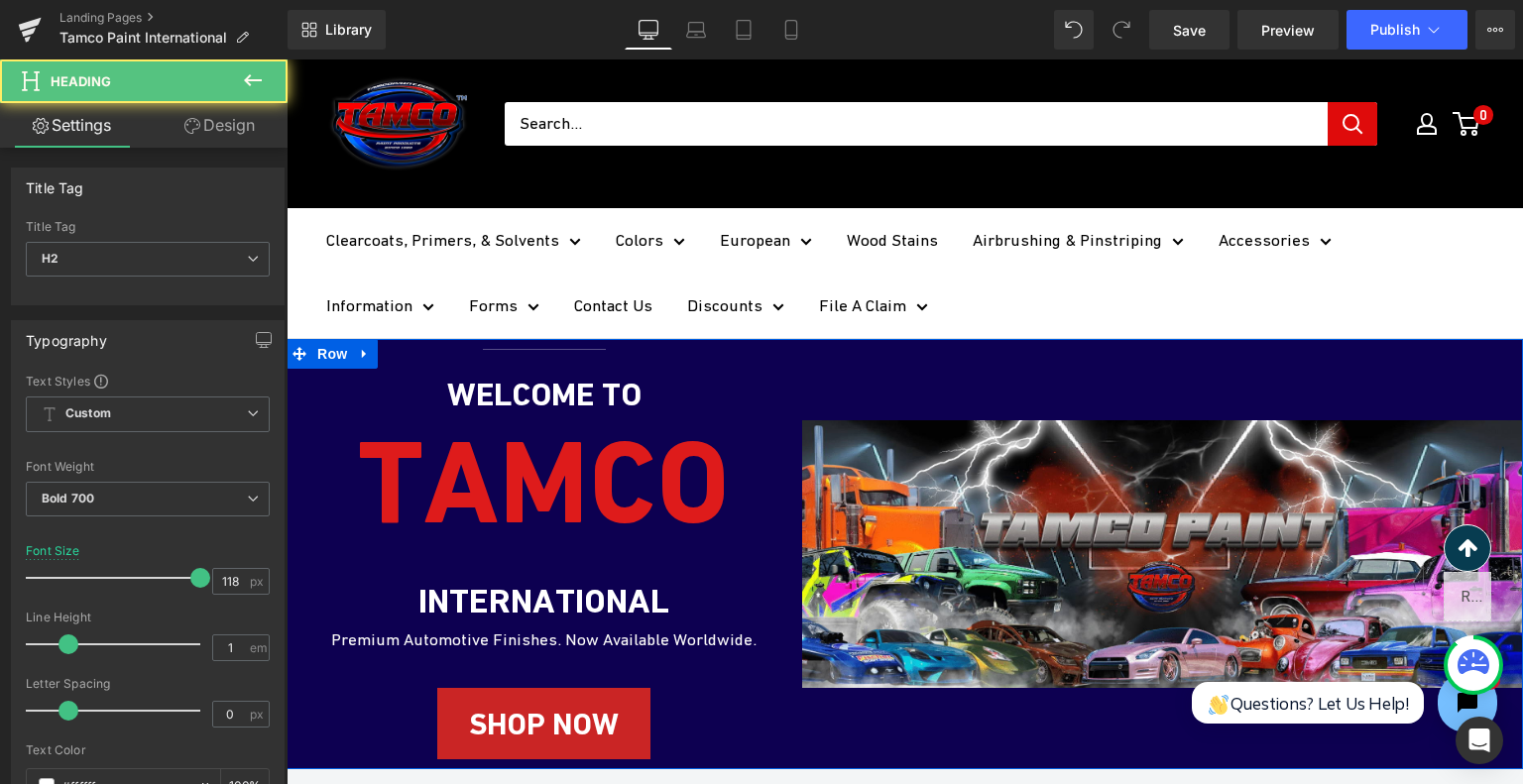 scroll, scrollTop: 99, scrollLeft: 0, axis: vertical 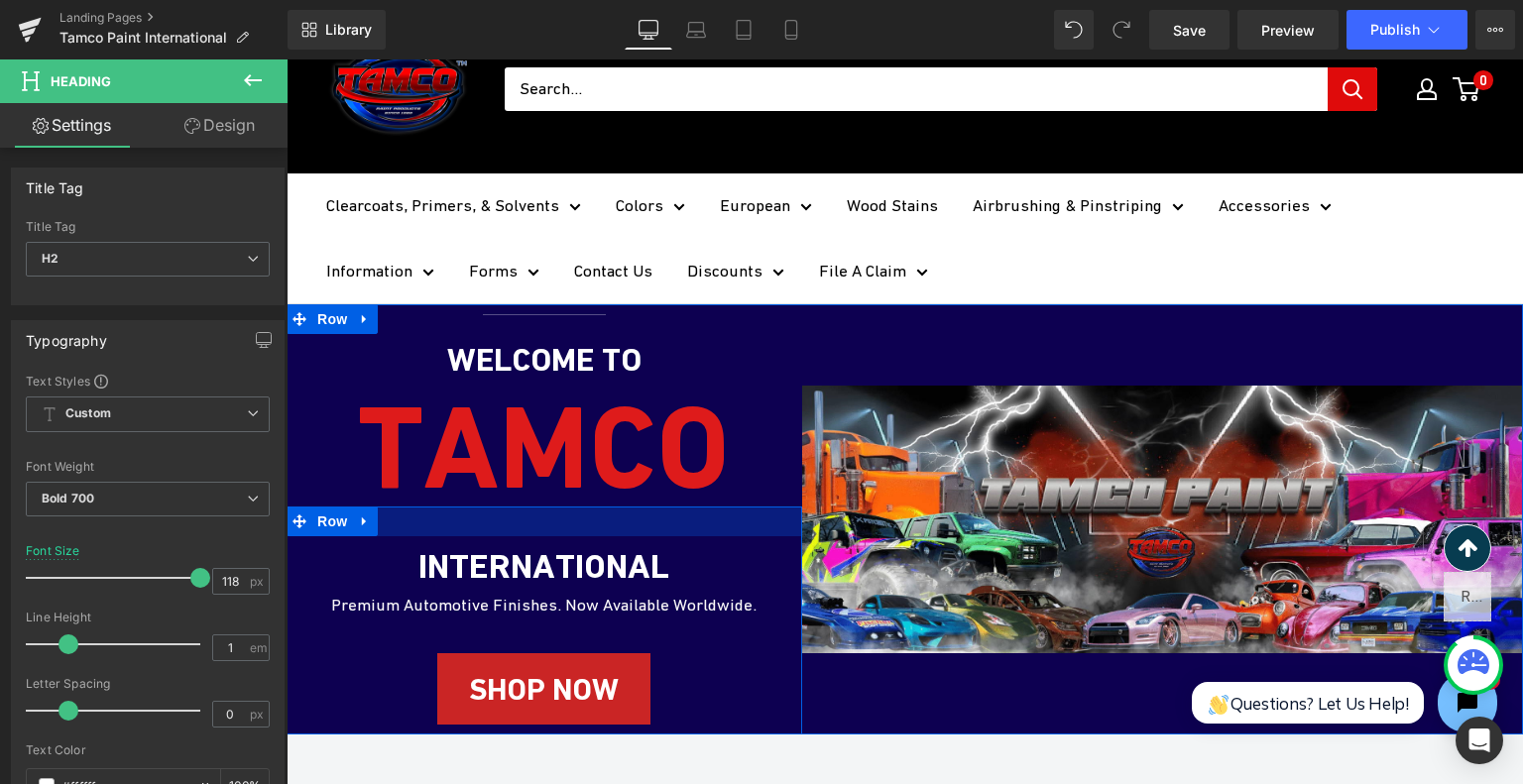 click on "INTERNATIONAL Premium Automotive Finishes. Now Available Worldwide. Heading         SHOP NOW Button         Row" at bounding box center (544, 619) 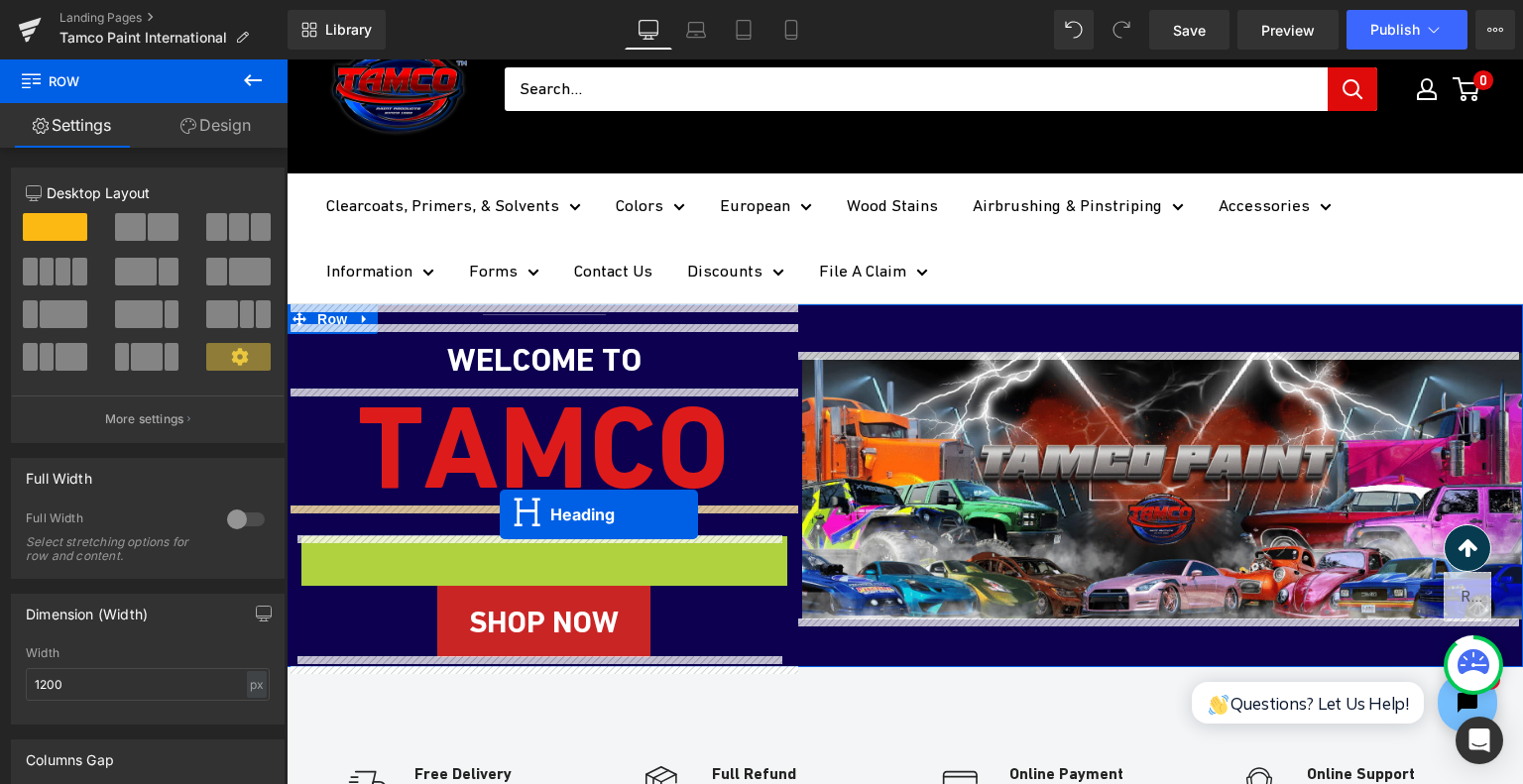 drag, startPoint x: 487, startPoint y: 593, endPoint x: 500, endPoint y: 514, distance: 80.06248 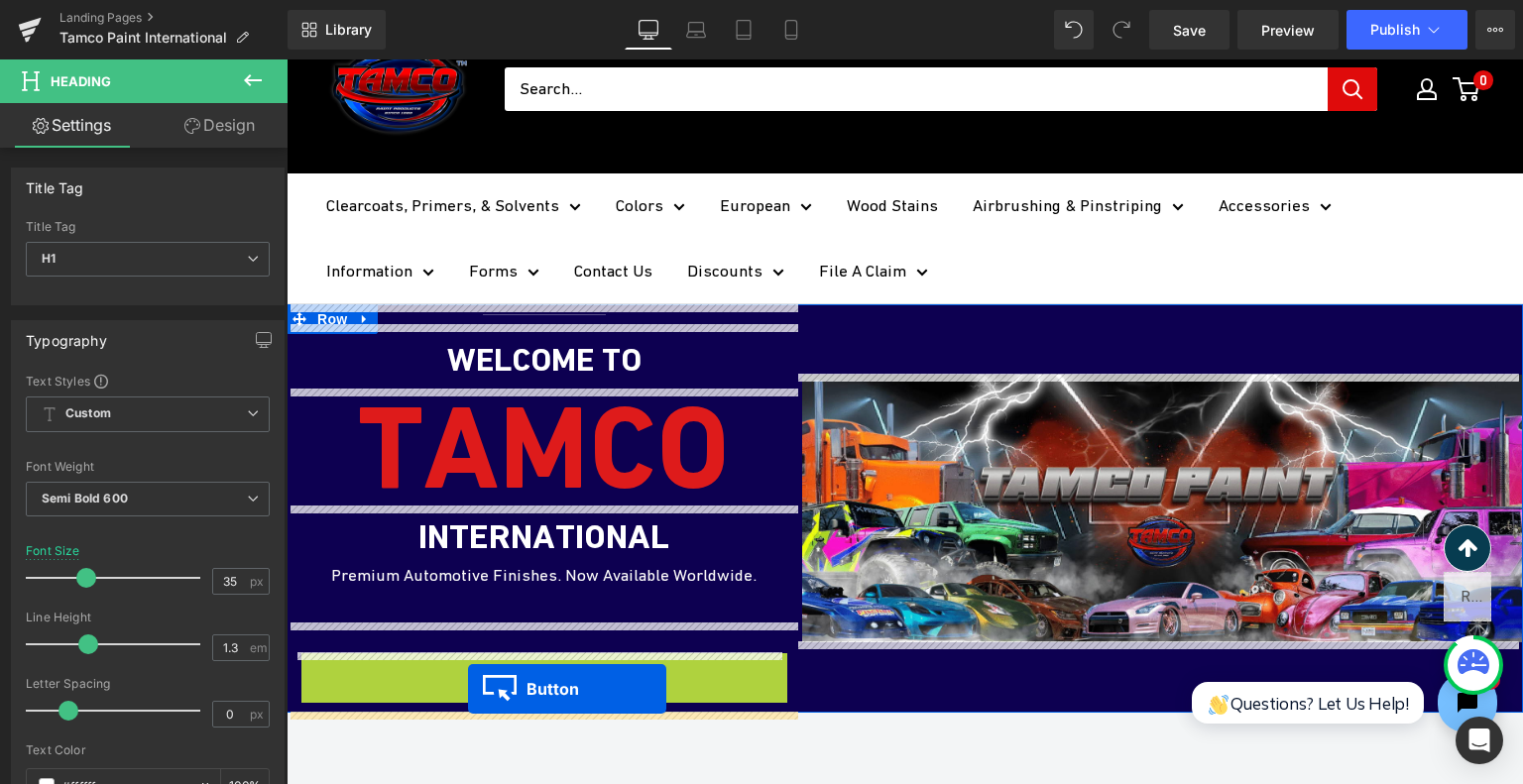 drag, startPoint x: 504, startPoint y: 686, endPoint x: 500, endPoint y: 630, distance: 56.142675 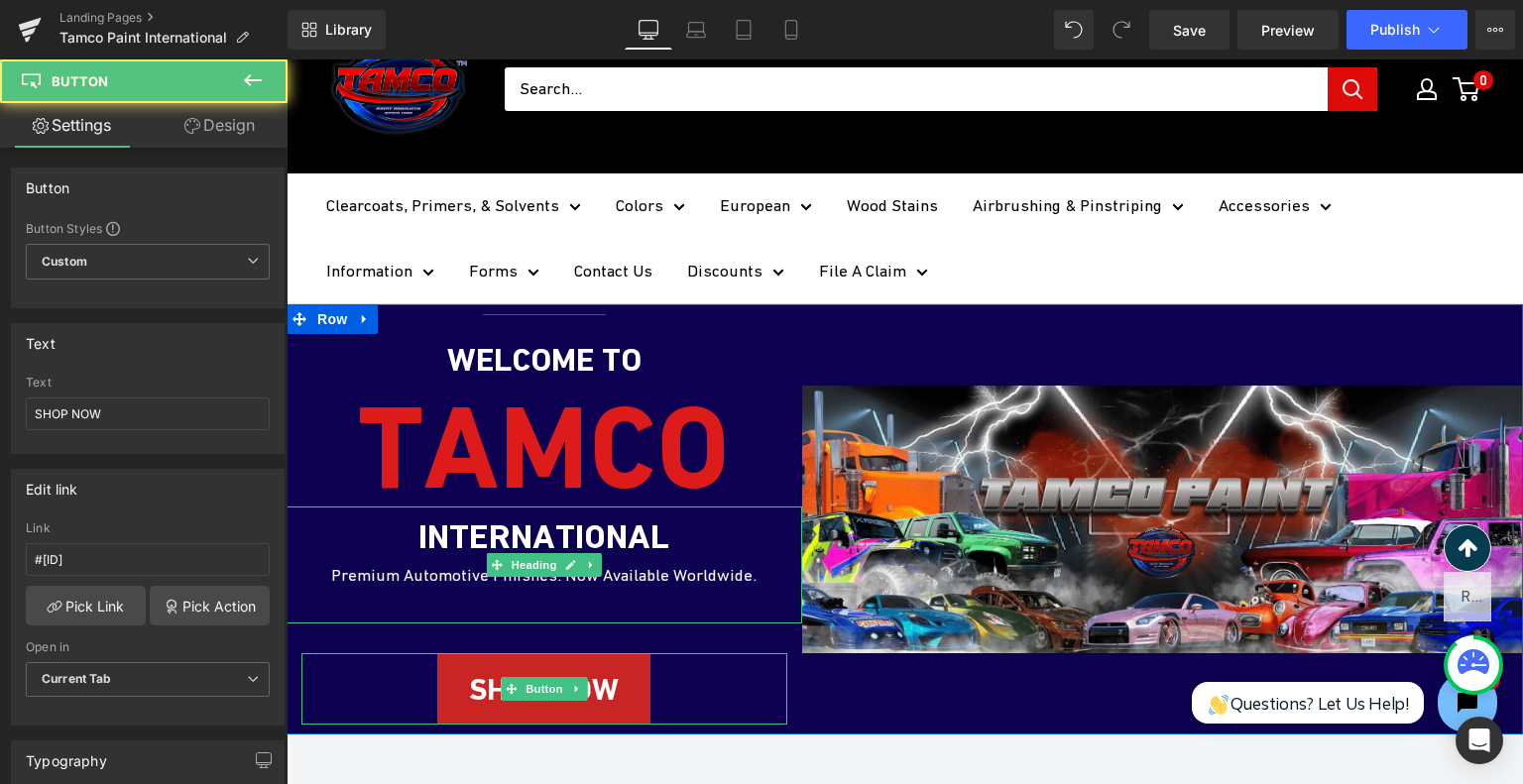 click on "INTERNATIONAL Premium Automotive Finishes. Now Available Worldwide." at bounding box center (544, 564) 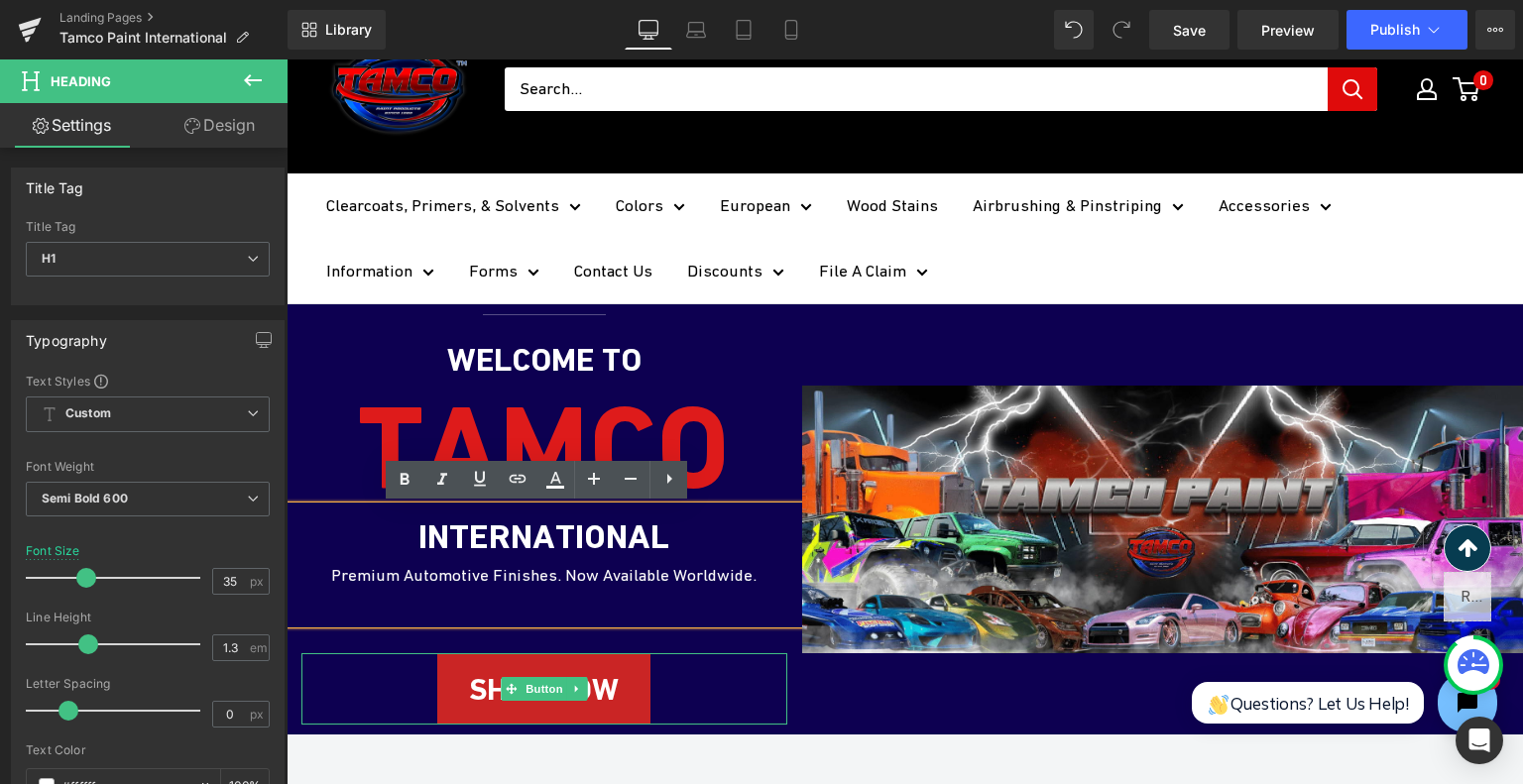 click on "INTERNATIONAL Premium Automotive Finishes. Now Available Worldwide." at bounding box center (544, 564) 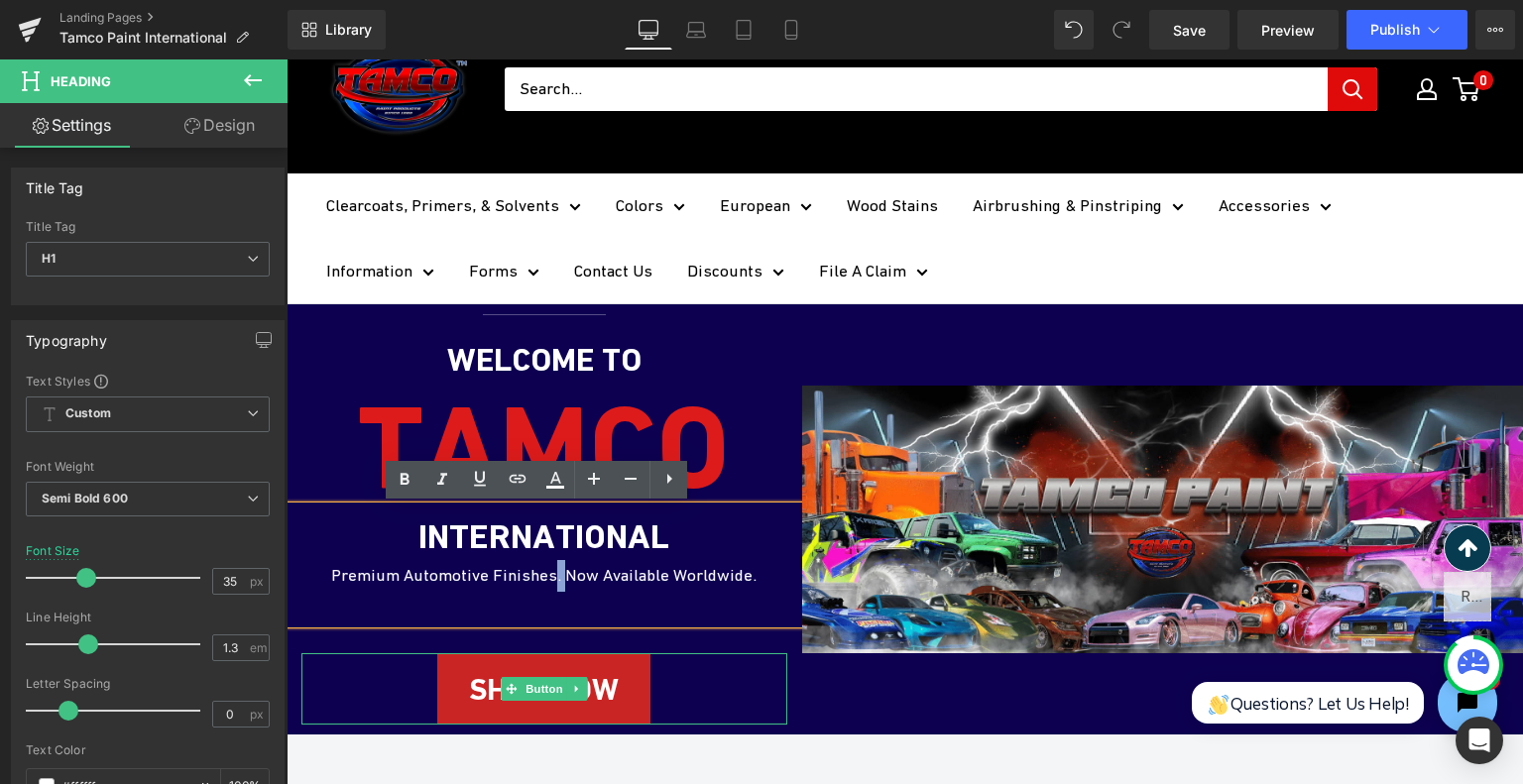click on "INTERNATIONAL Premium Automotive Finishes. Now Available Worldwide." at bounding box center [544, 564] 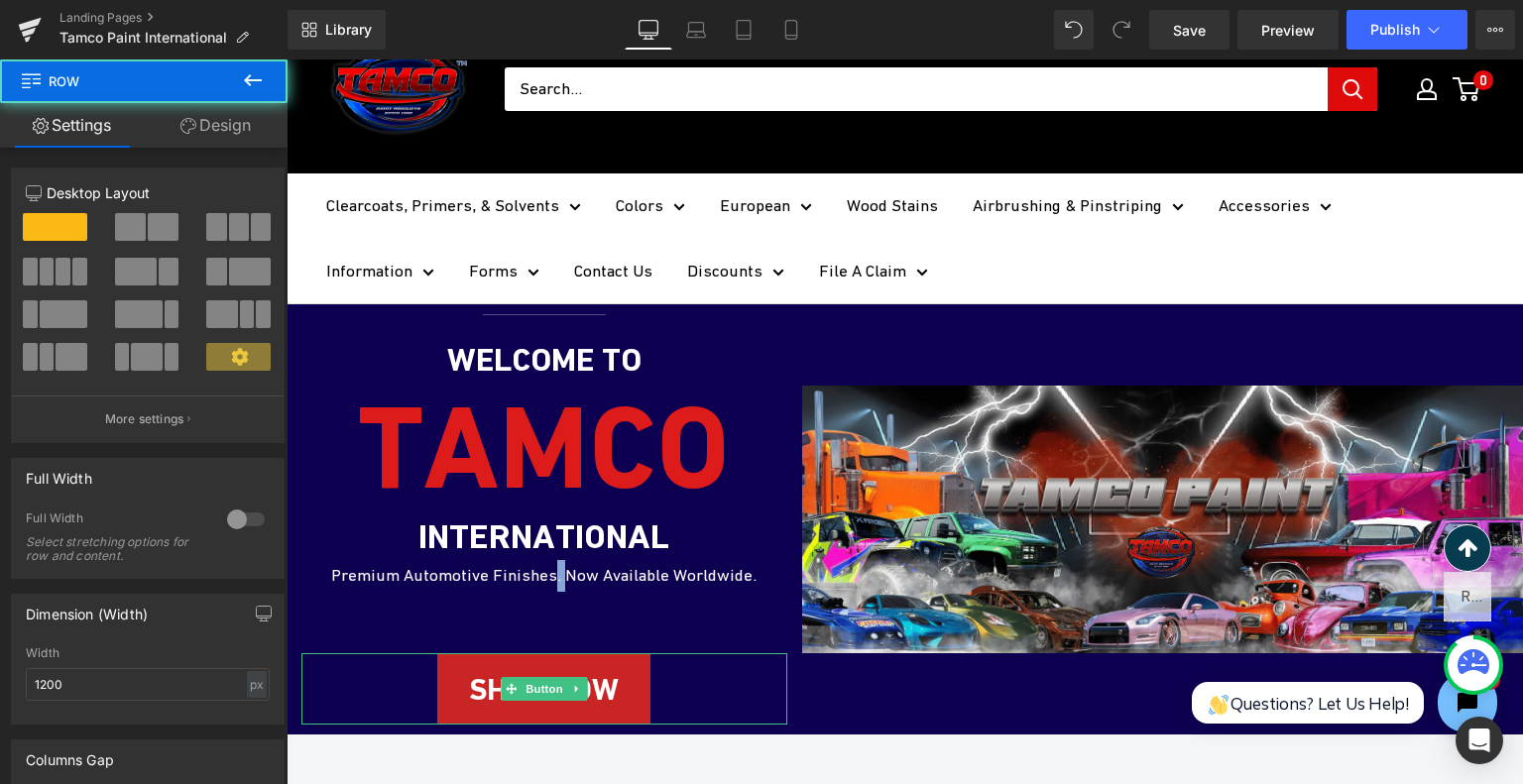 click on "INTERNATIONAL Premium Automotive Finishes. Now Available Worldwide." at bounding box center [544, 564] 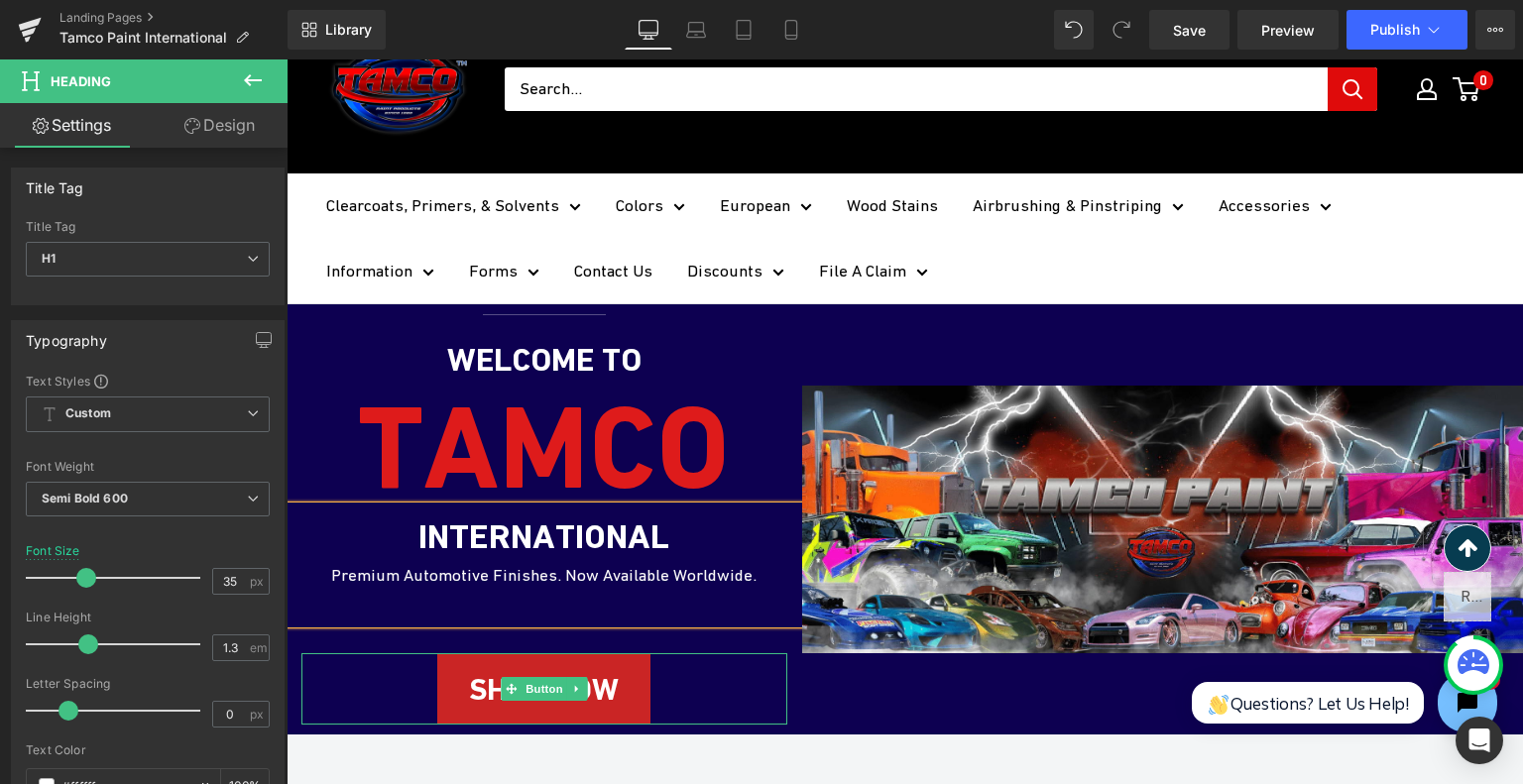 click on "INTERNATIONAL Premium Automotive Finishes. Now Available Worldwide." at bounding box center (544, 564) 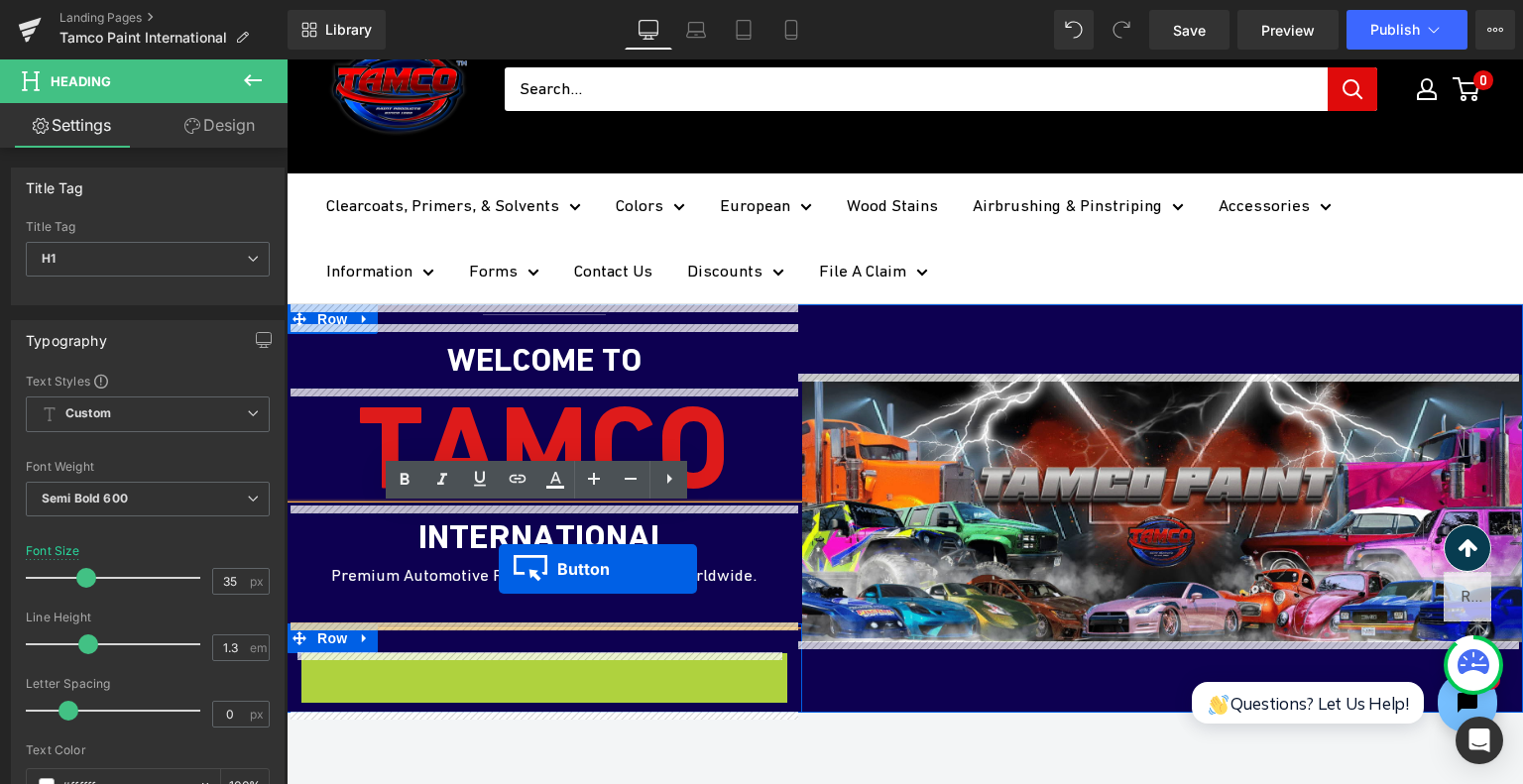 drag, startPoint x: 495, startPoint y: 686, endPoint x: 499, endPoint y: 569, distance: 117.06836 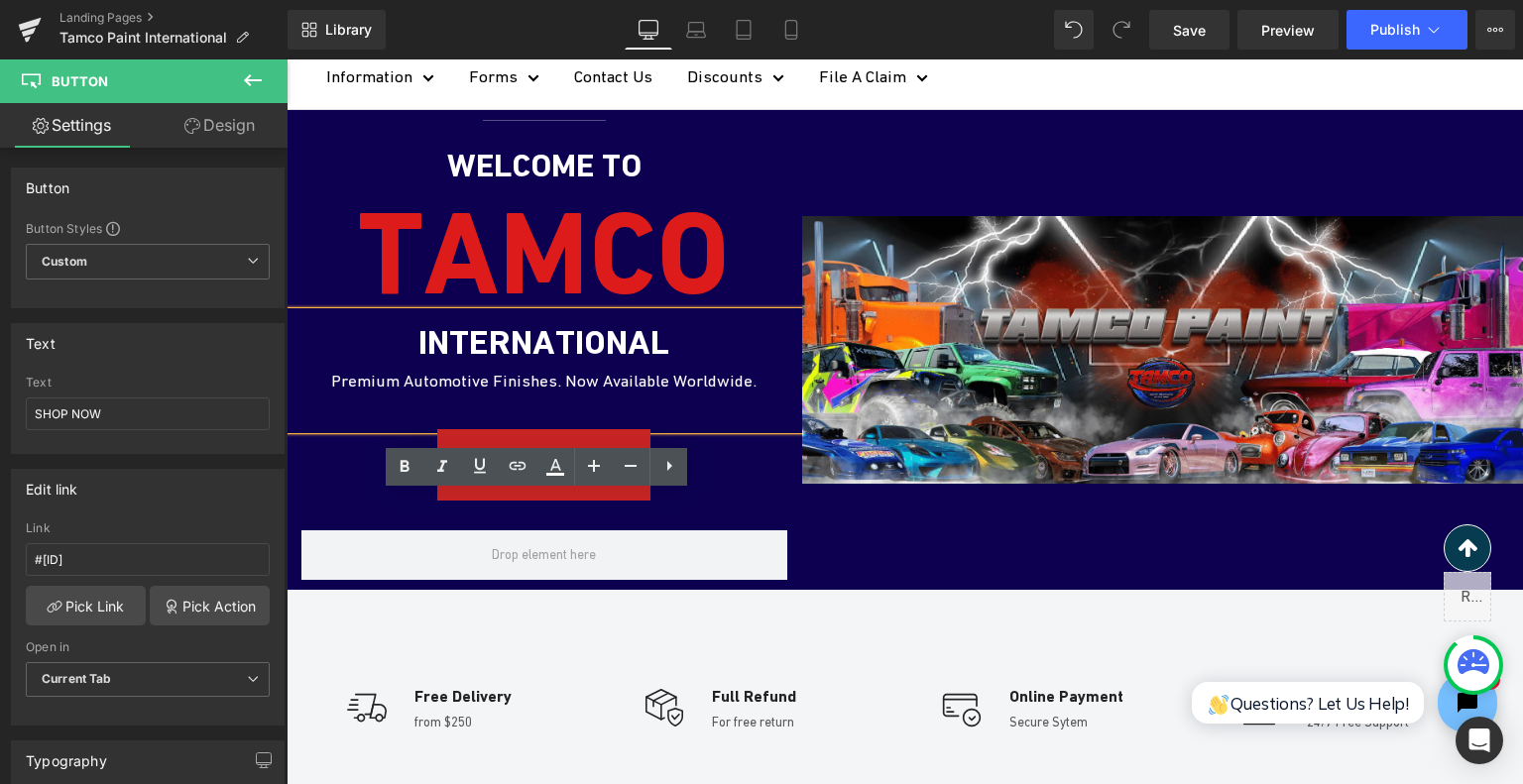 scroll, scrollTop: 297, scrollLeft: 0, axis: vertical 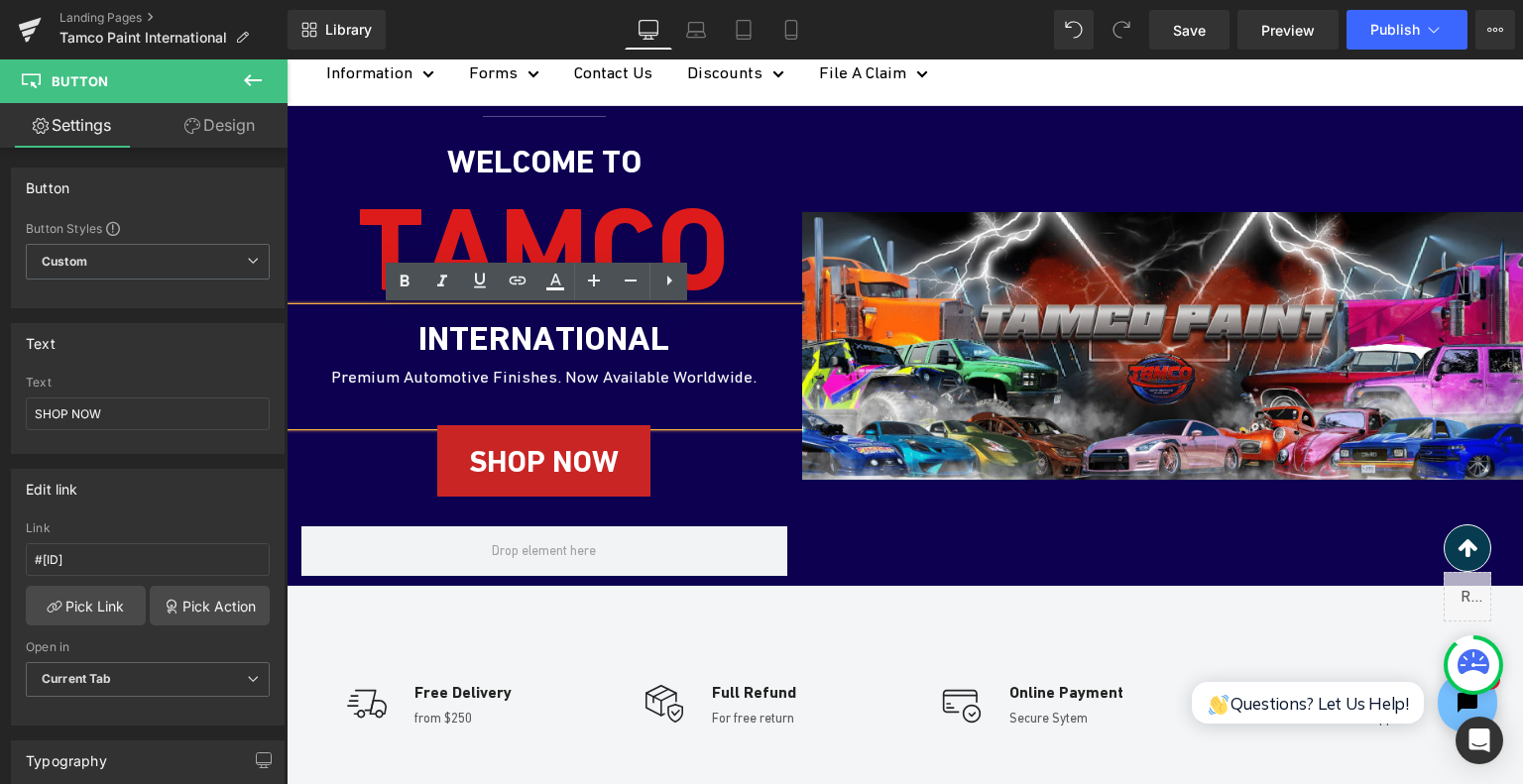 click at bounding box center [287, 59] 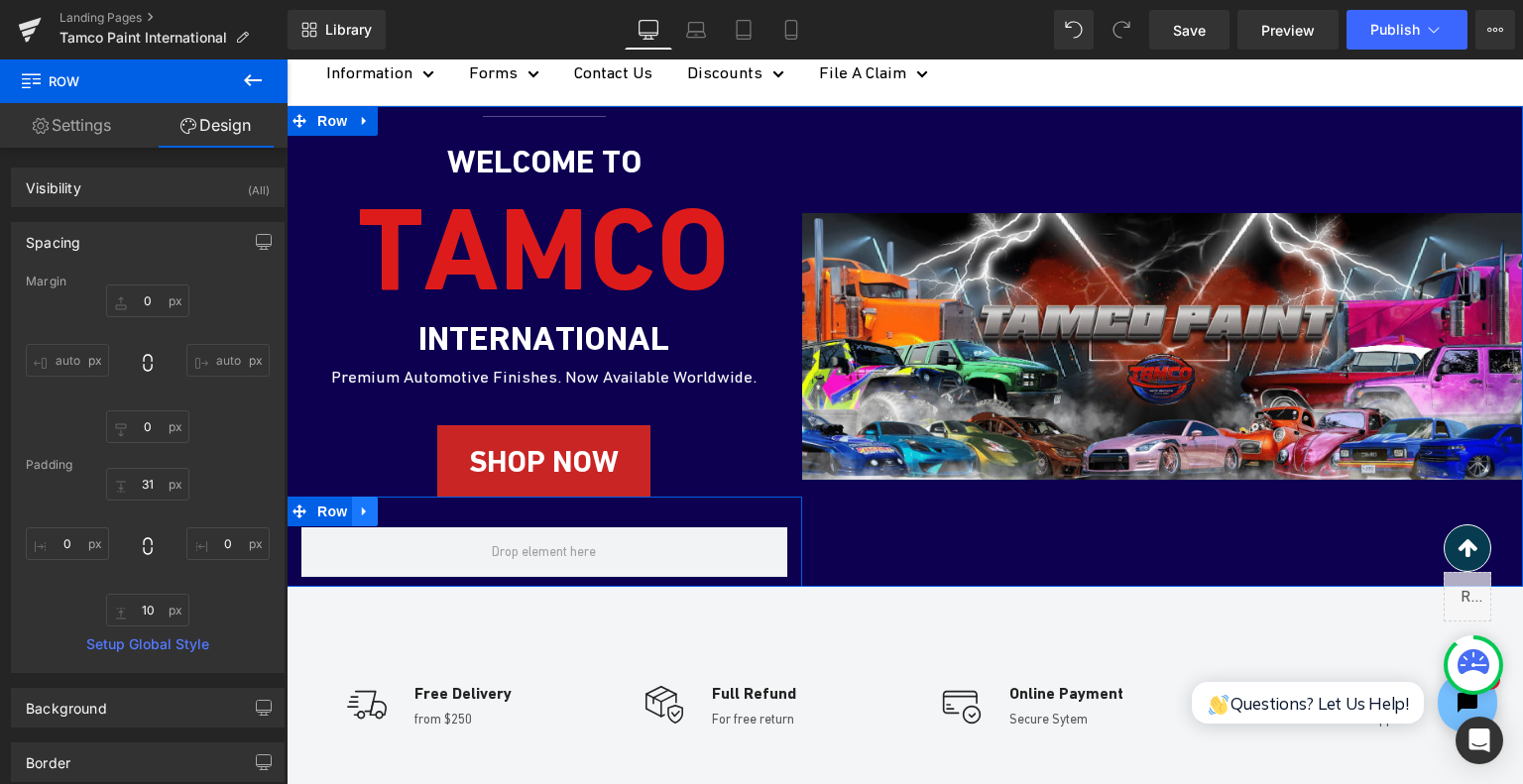 click 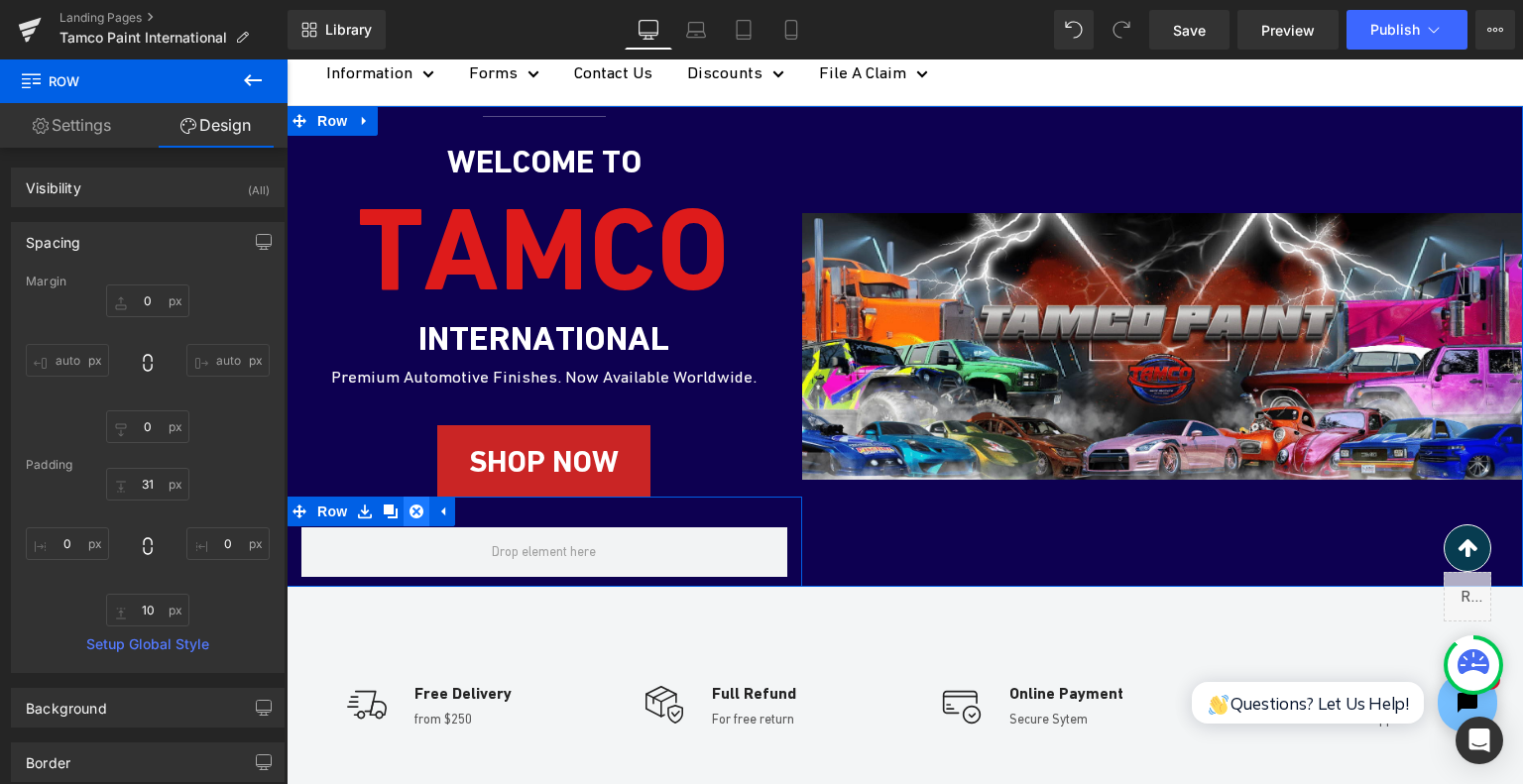 click at bounding box center (416, 511) 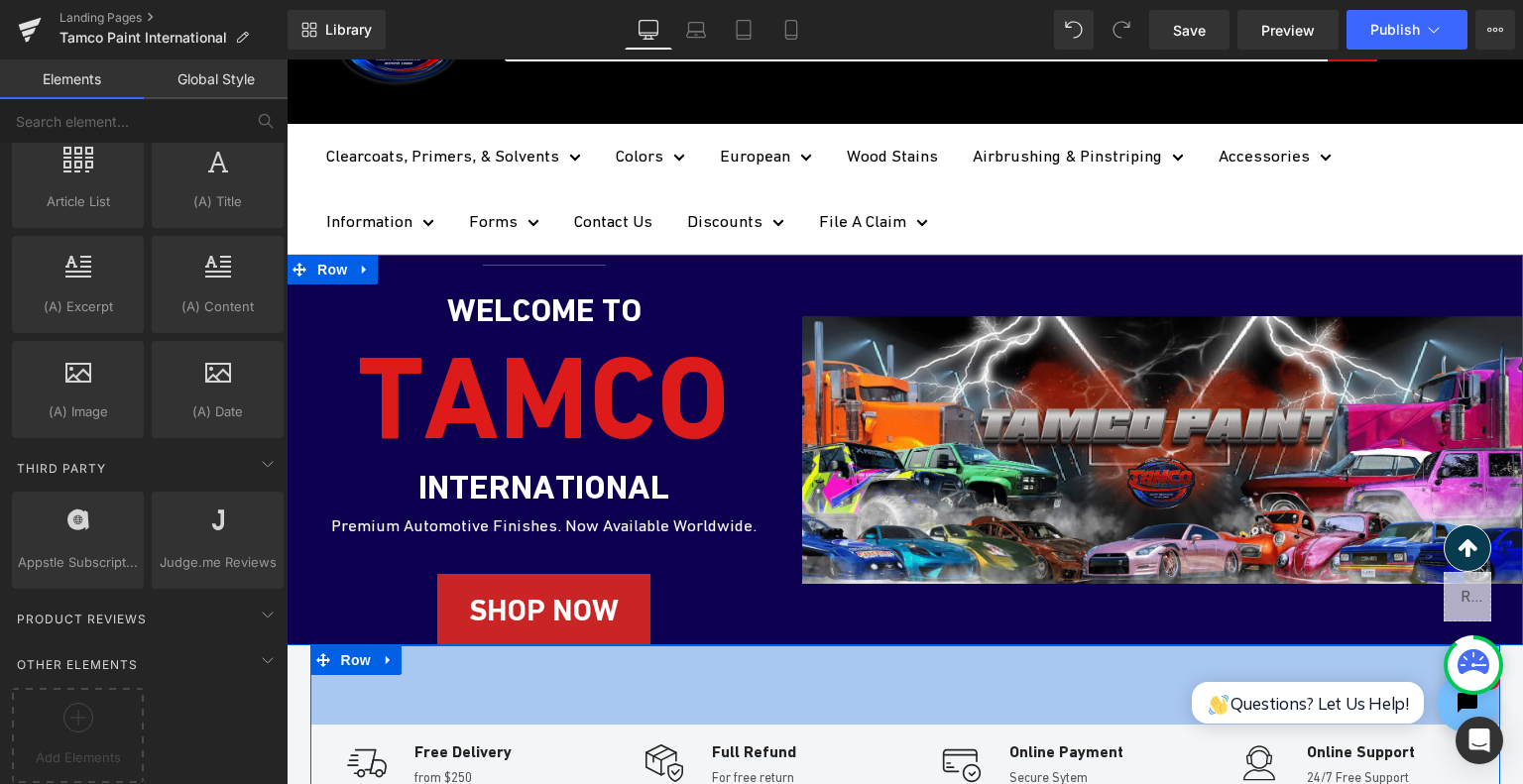 scroll, scrollTop: 99, scrollLeft: 0, axis: vertical 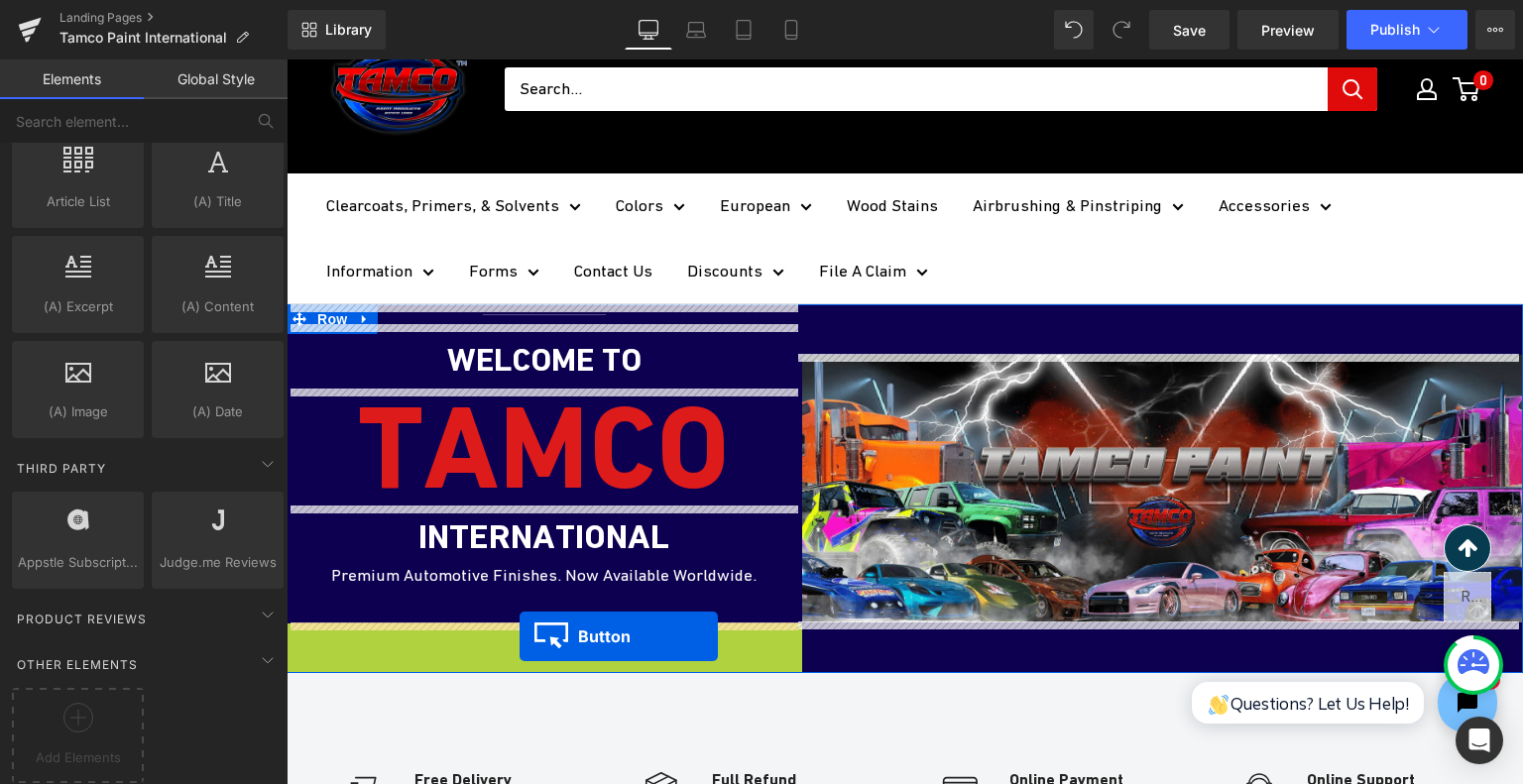 drag, startPoint x: 495, startPoint y: 652, endPoint x: 520, endPoint y: 636, distance: 29.681644 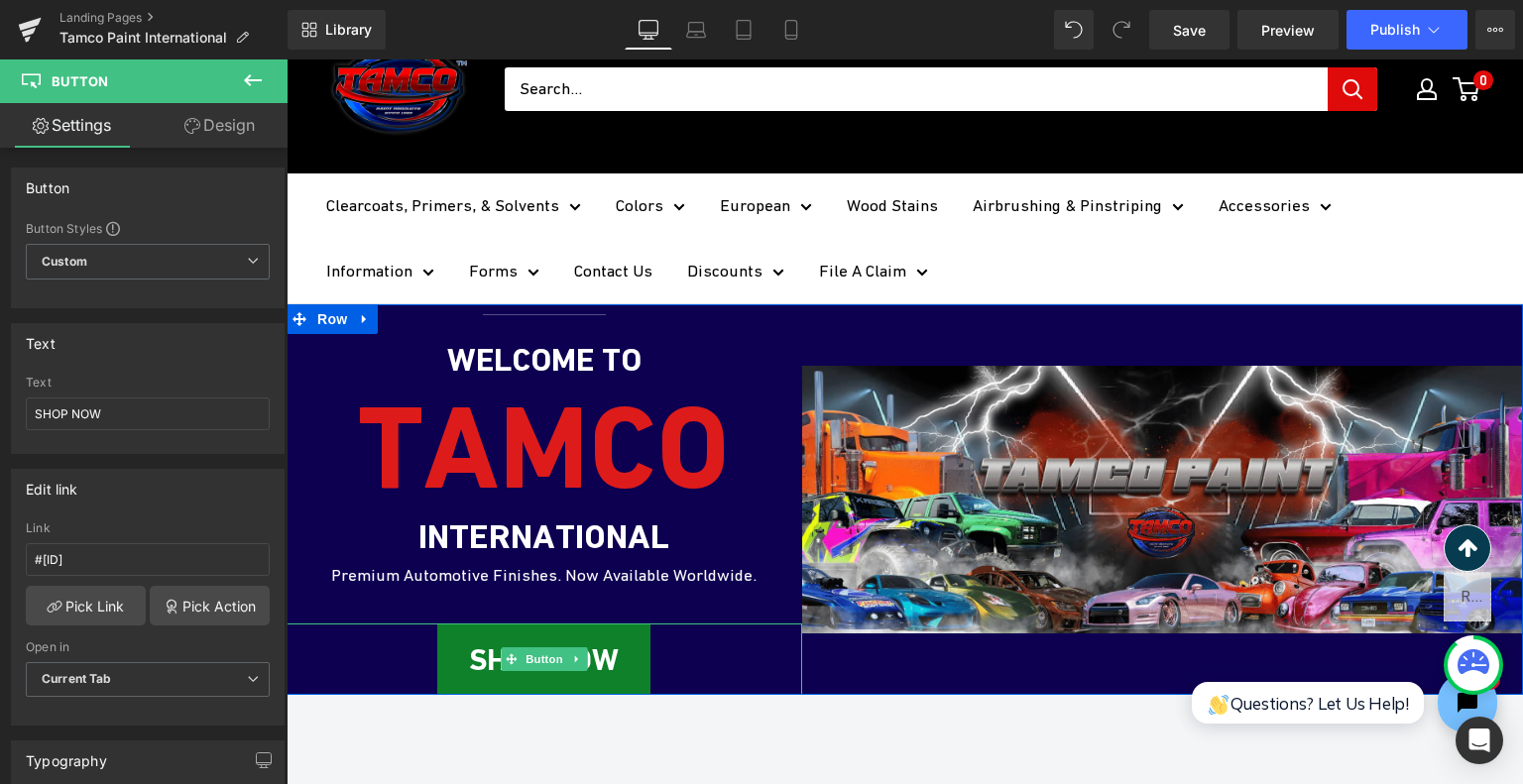 click on "SHOP NOW" at bounding box center (543, 659) 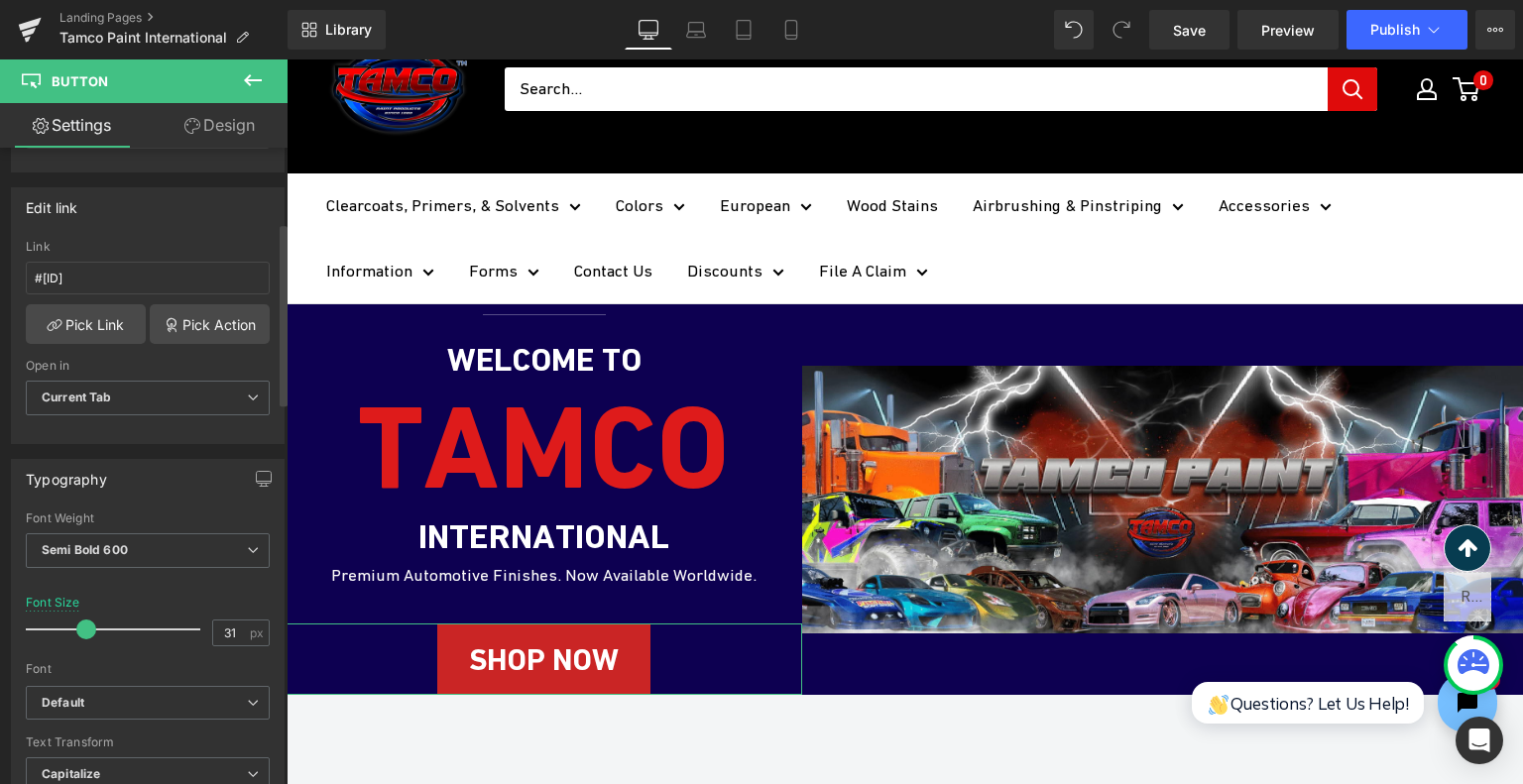 scroll, scrollTop: 297, scrollLeft: 0, axis: vertical 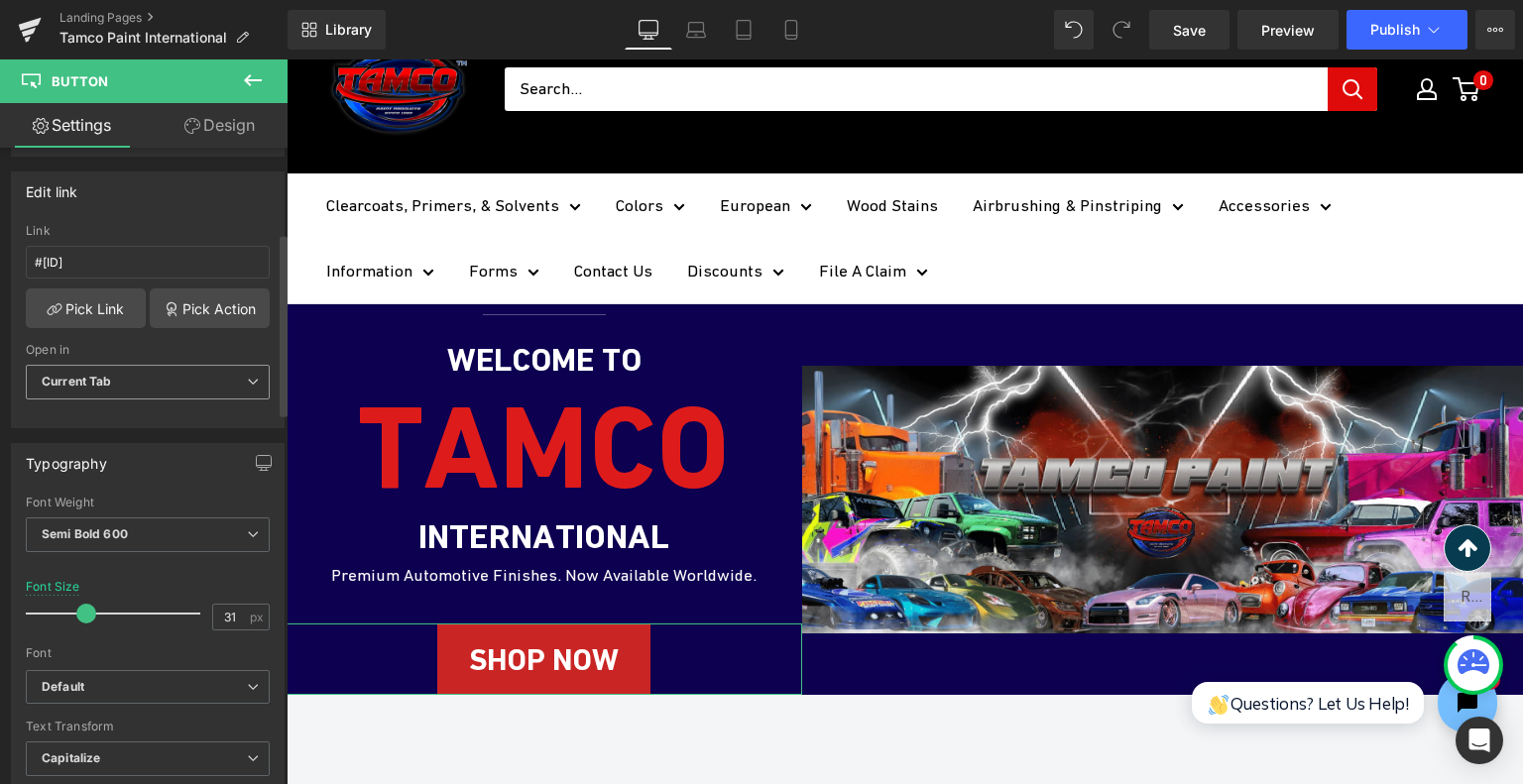 click on "Current Tab" at bounding box center (148, 382) 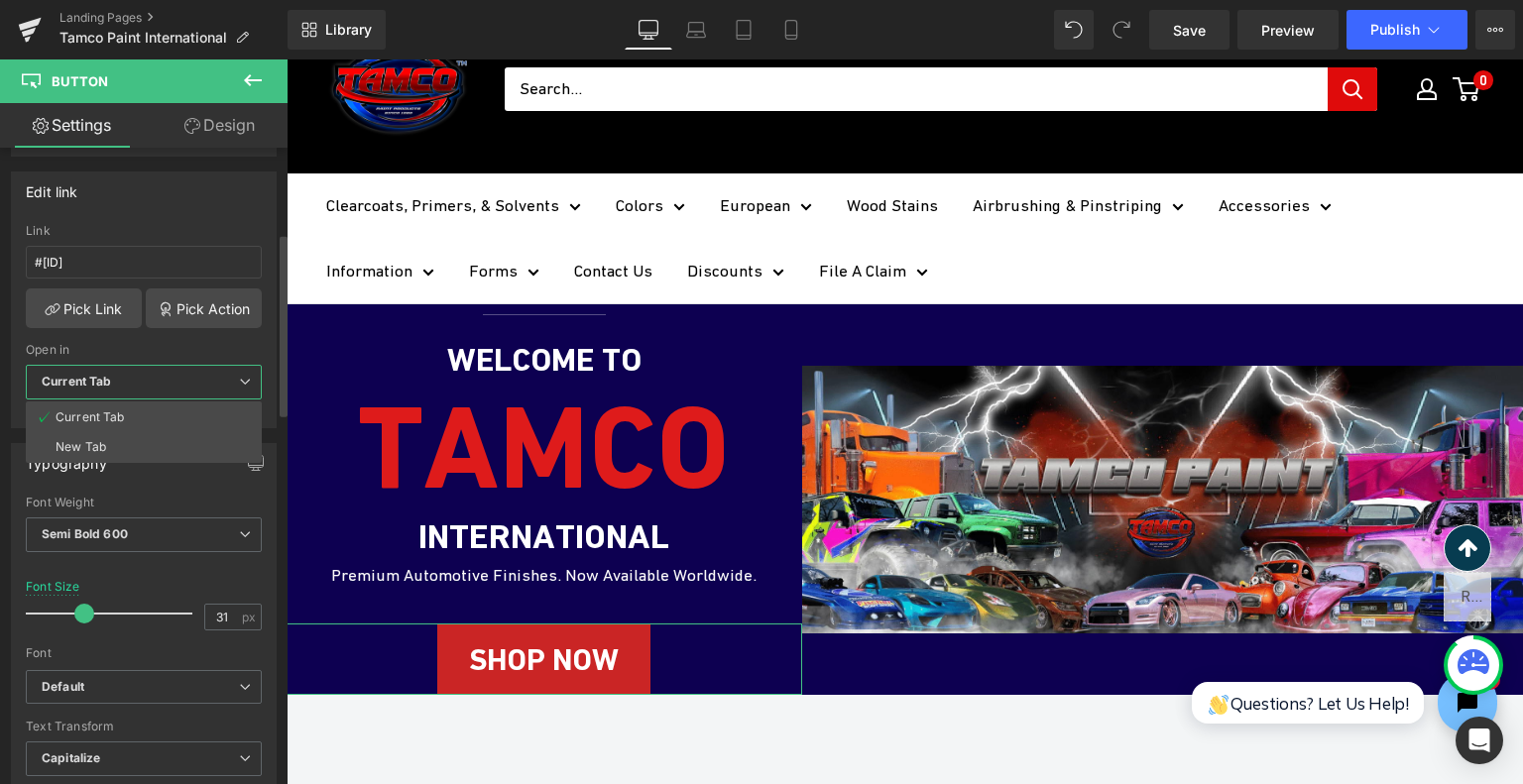 click on "Current Tab" at bounding box center [144, 382] 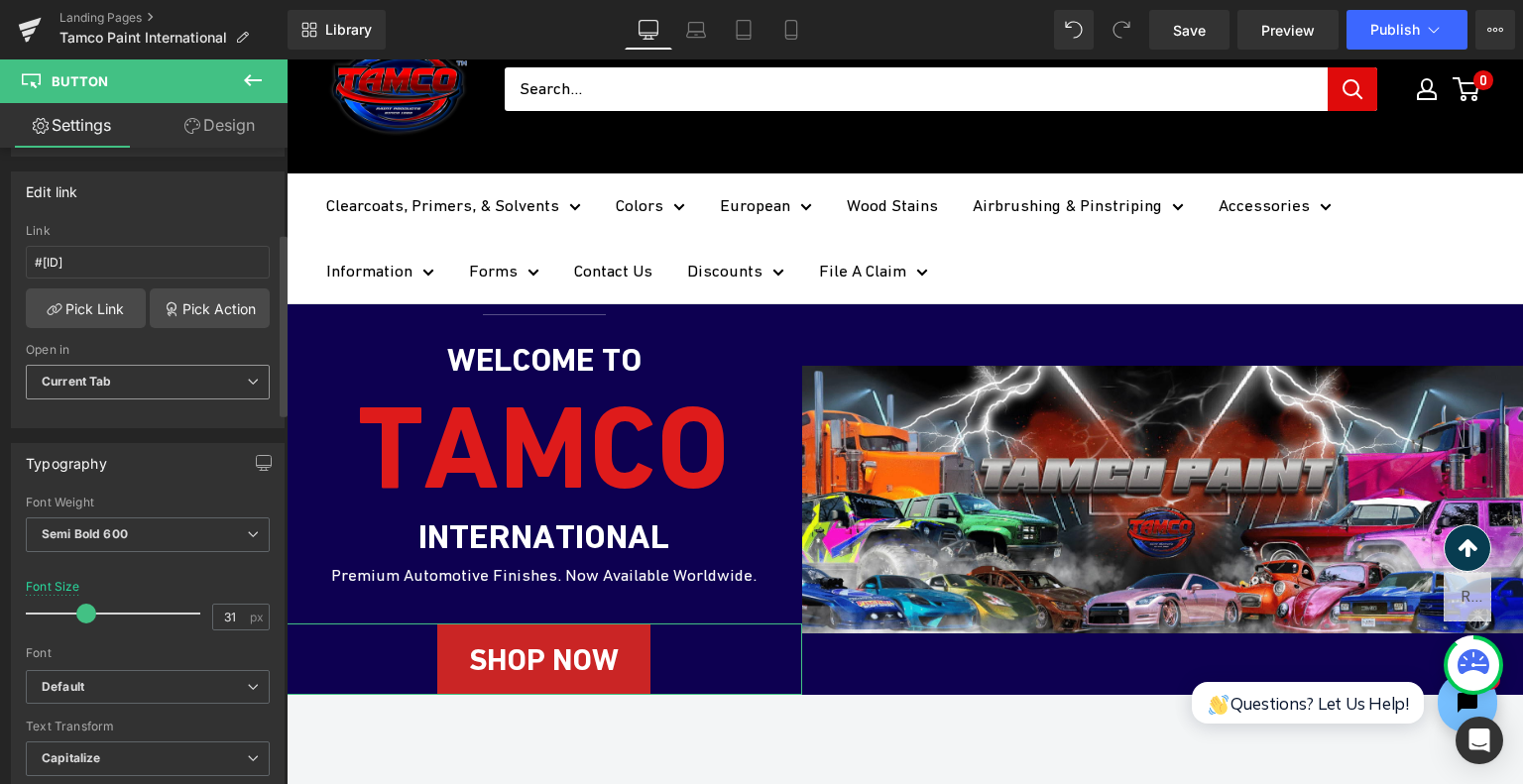 click on "Current Tab" at bounding box center (148, 382) 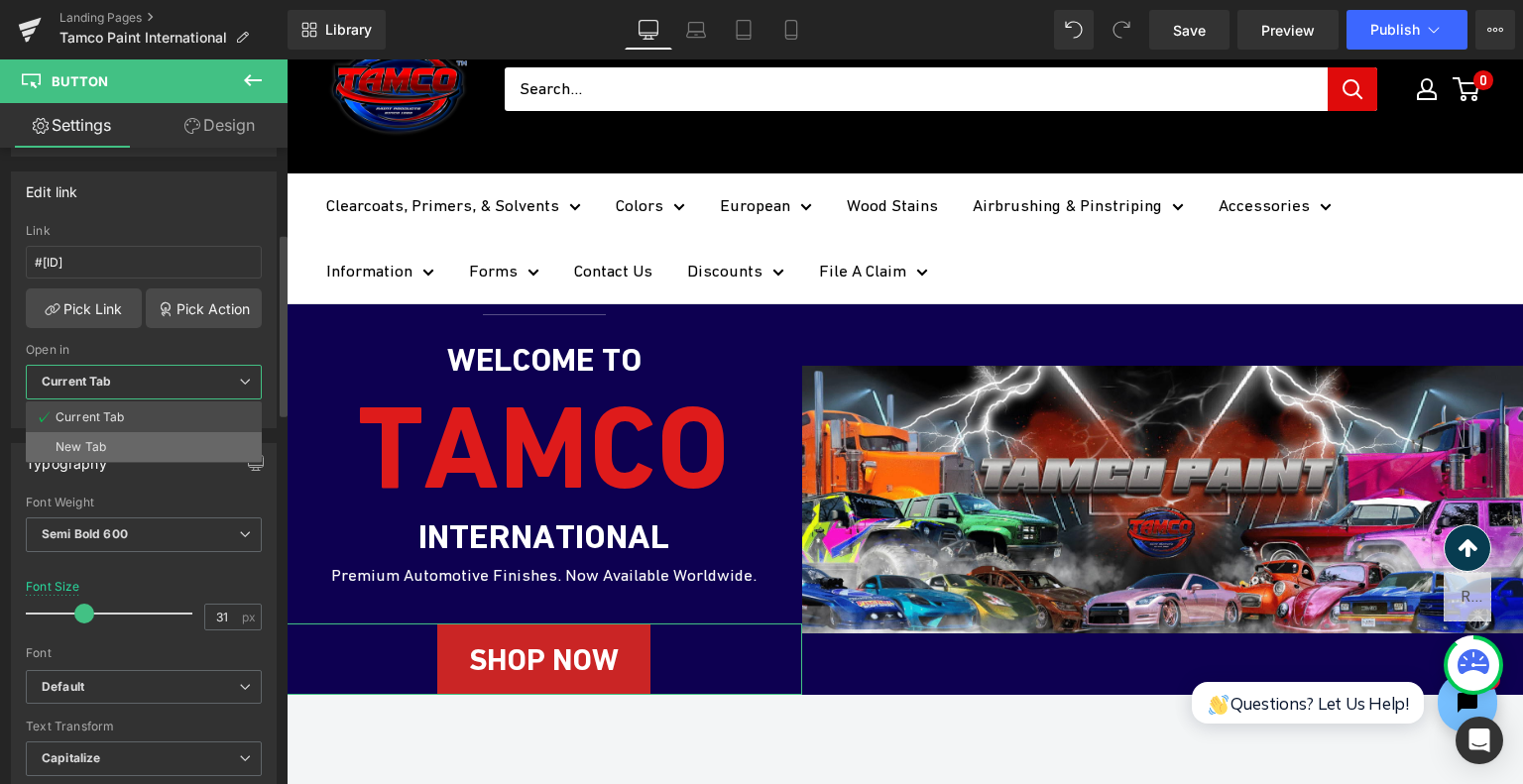 click on "New Tab" at bounding box center (144, 447) 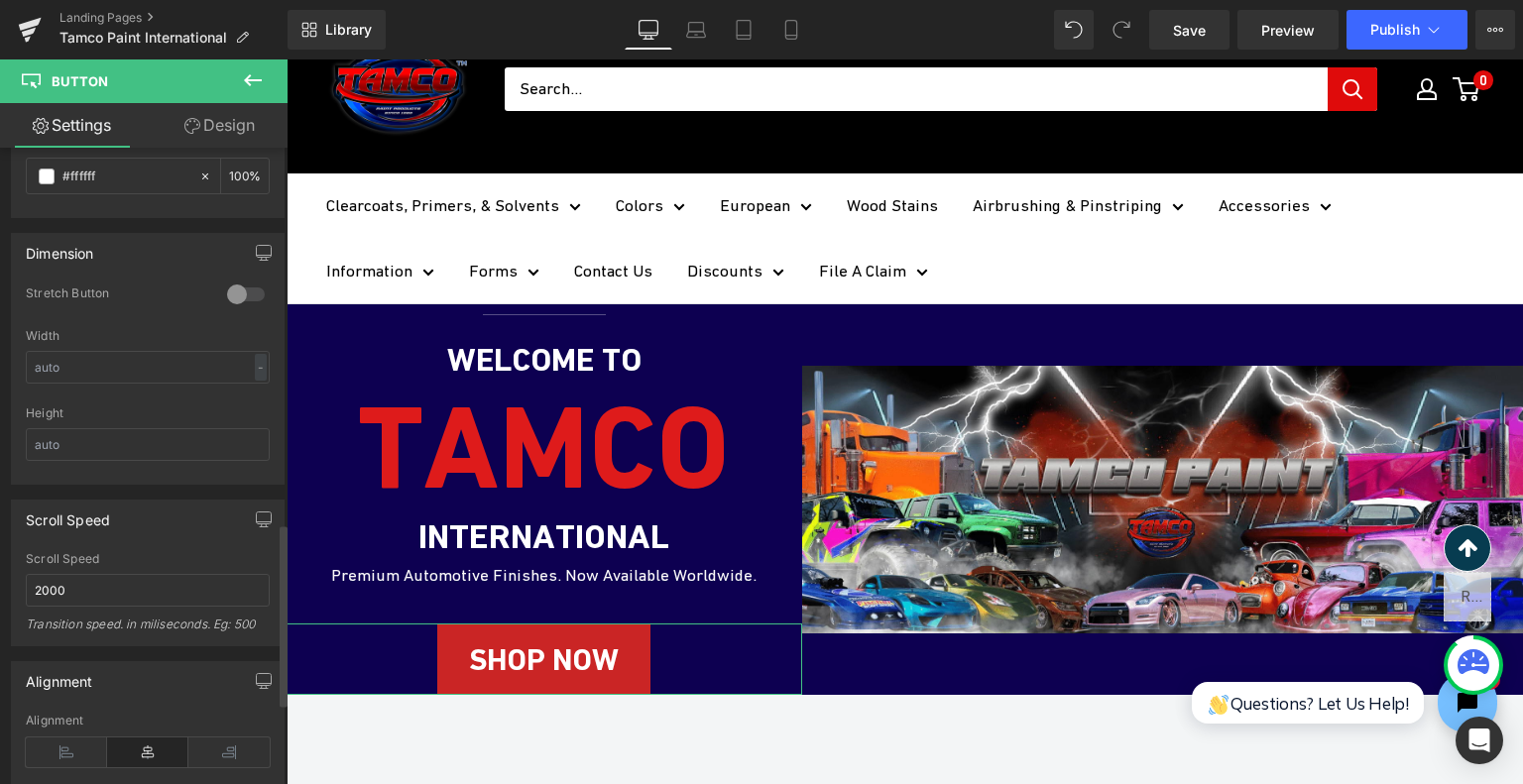 scroll, scrollTop: 1299, scrollLeft: 0, axis: vertical 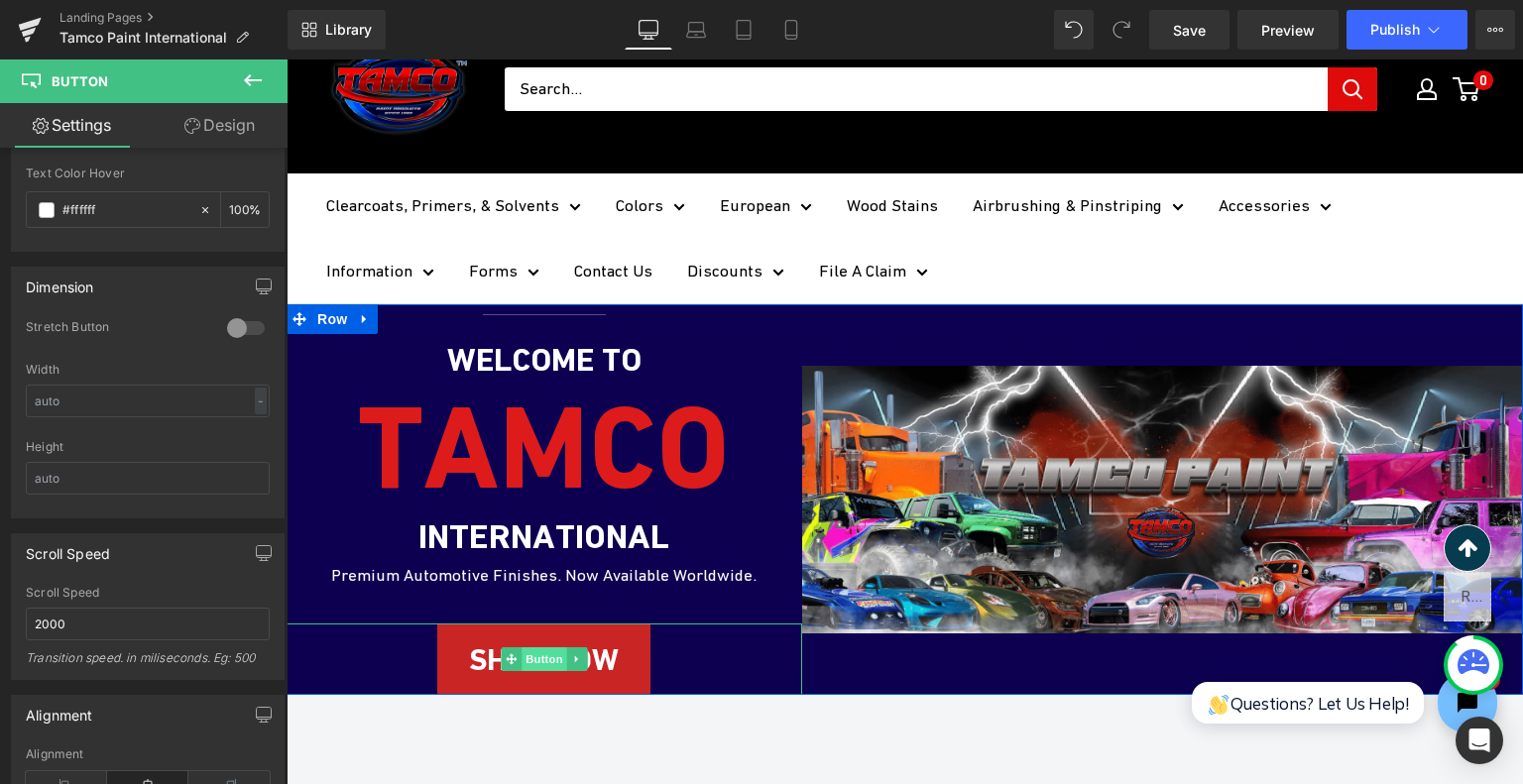 click on "Button" at bounding box center (544, 659) 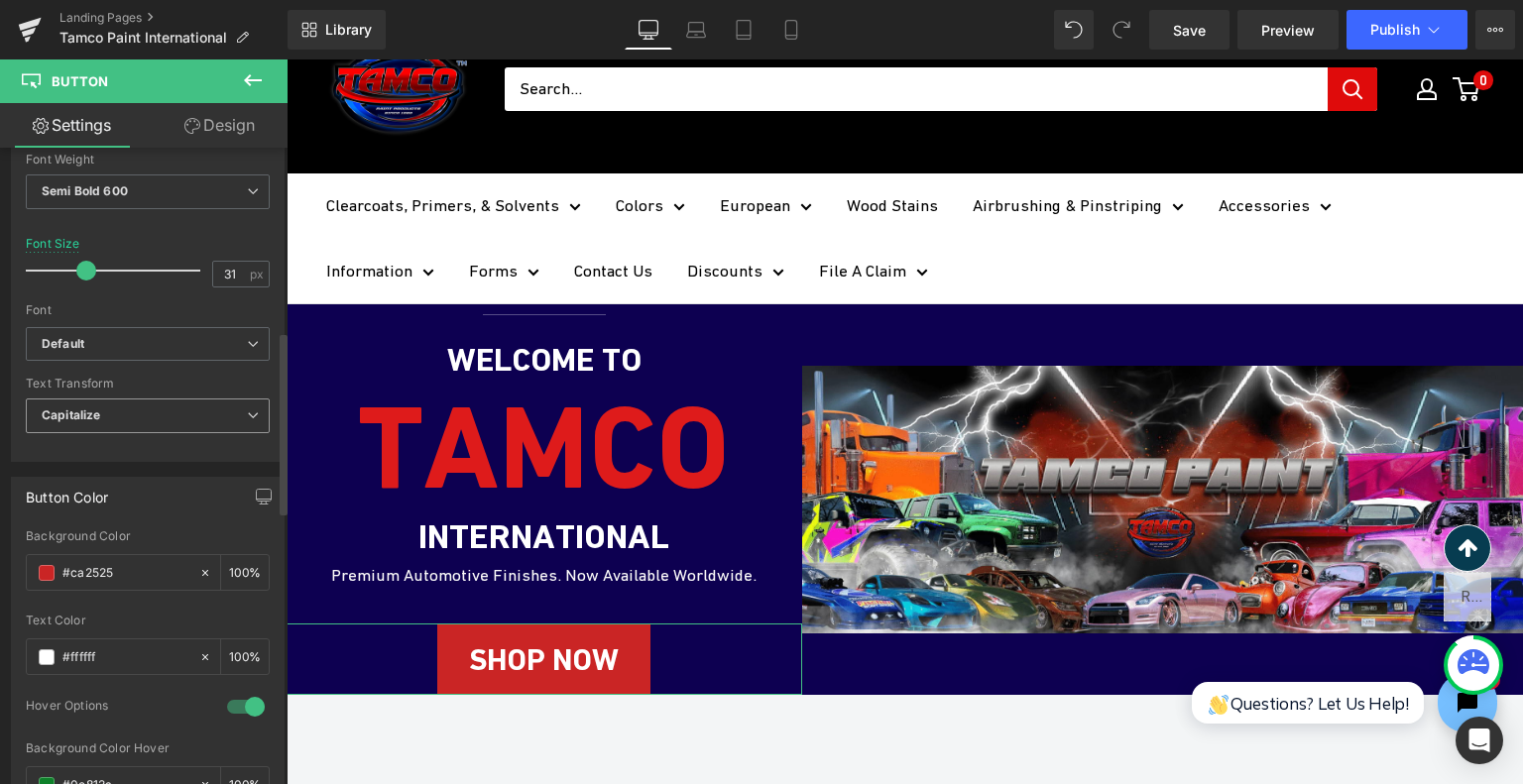 scroll, scrollTop: 606, scrollLeft: 0, axis: vertical 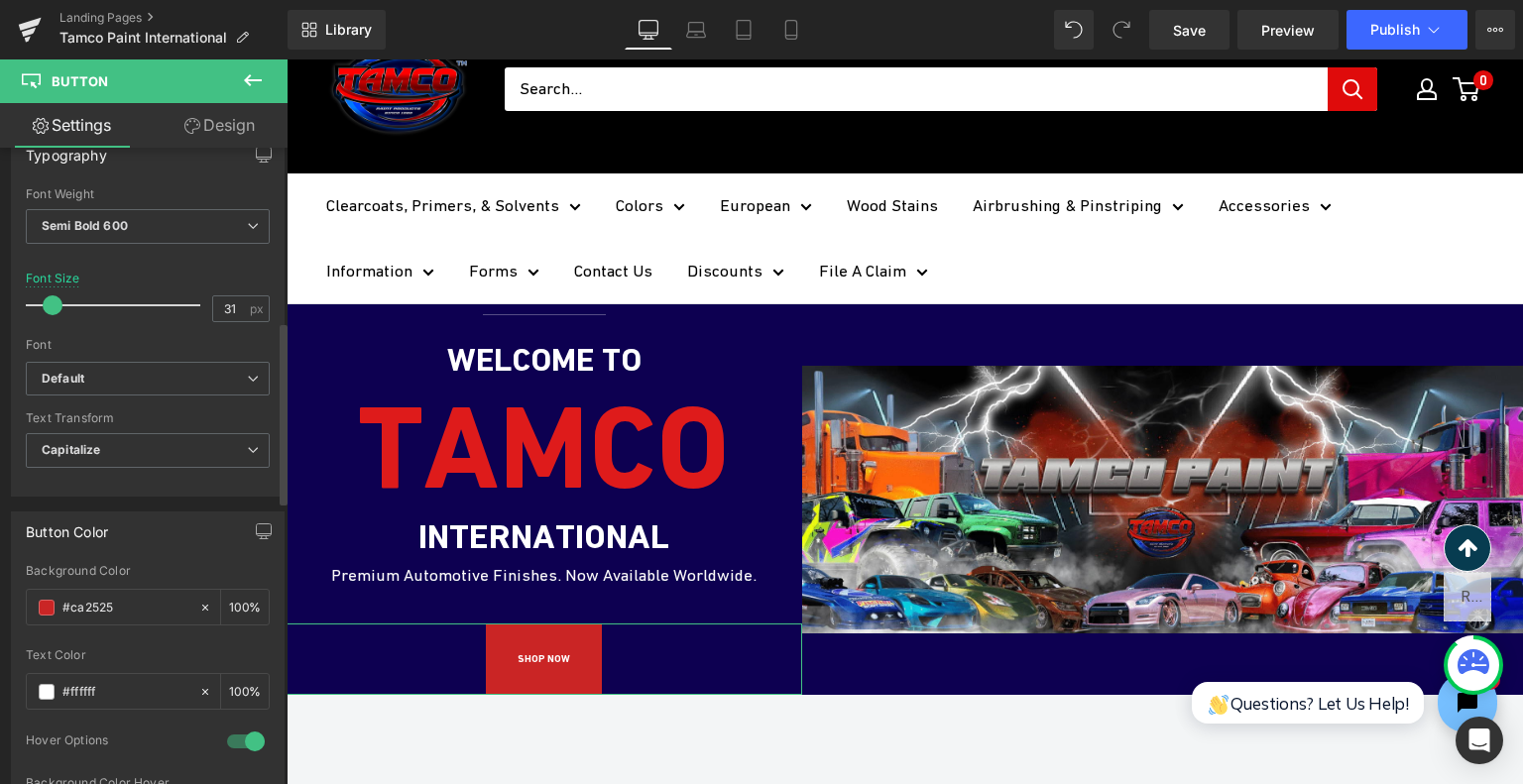 drag, startPoint x: 85, startPoint y: 306, endPoint x: 52, endPoint y: 308, distance: 33.060551 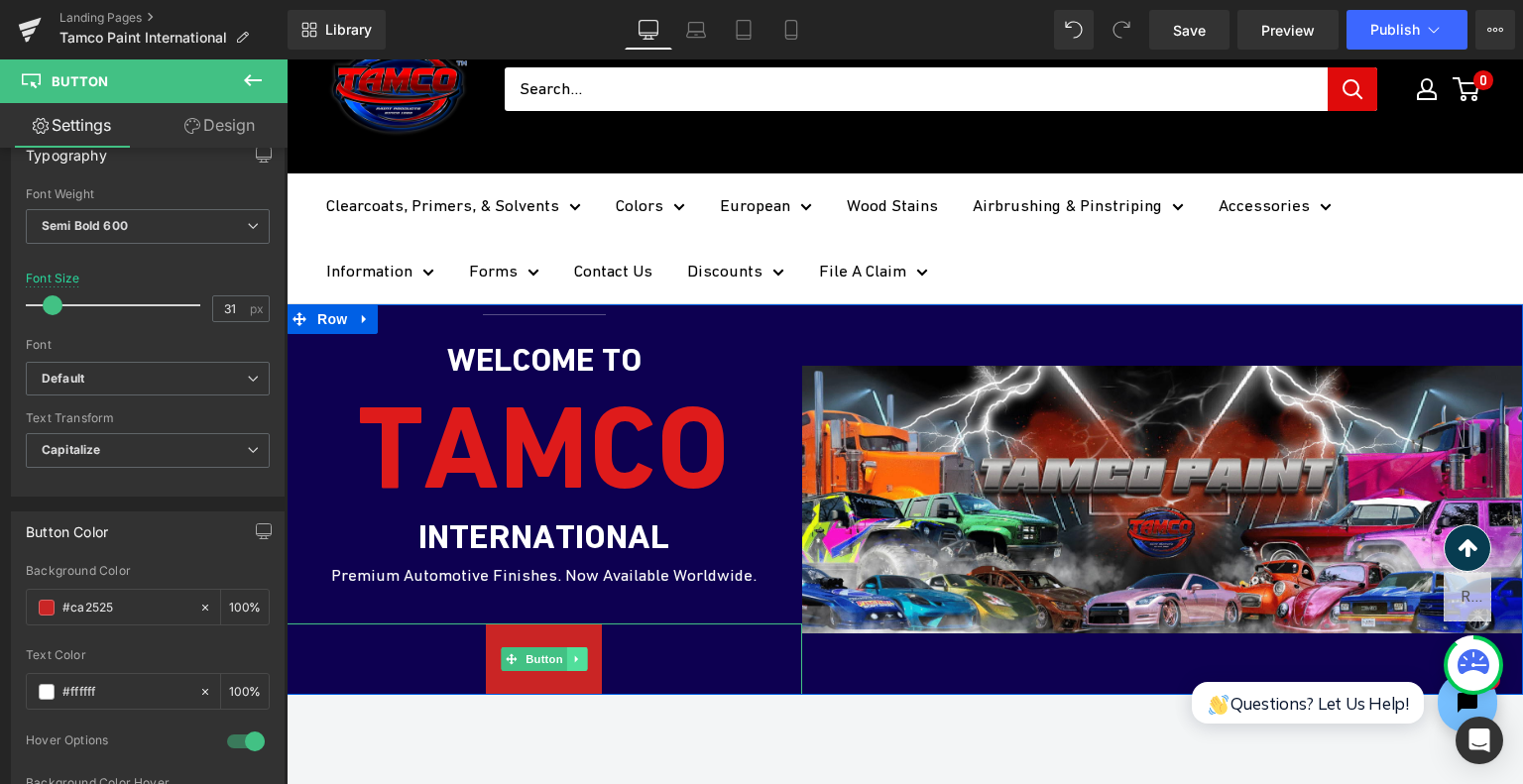 click 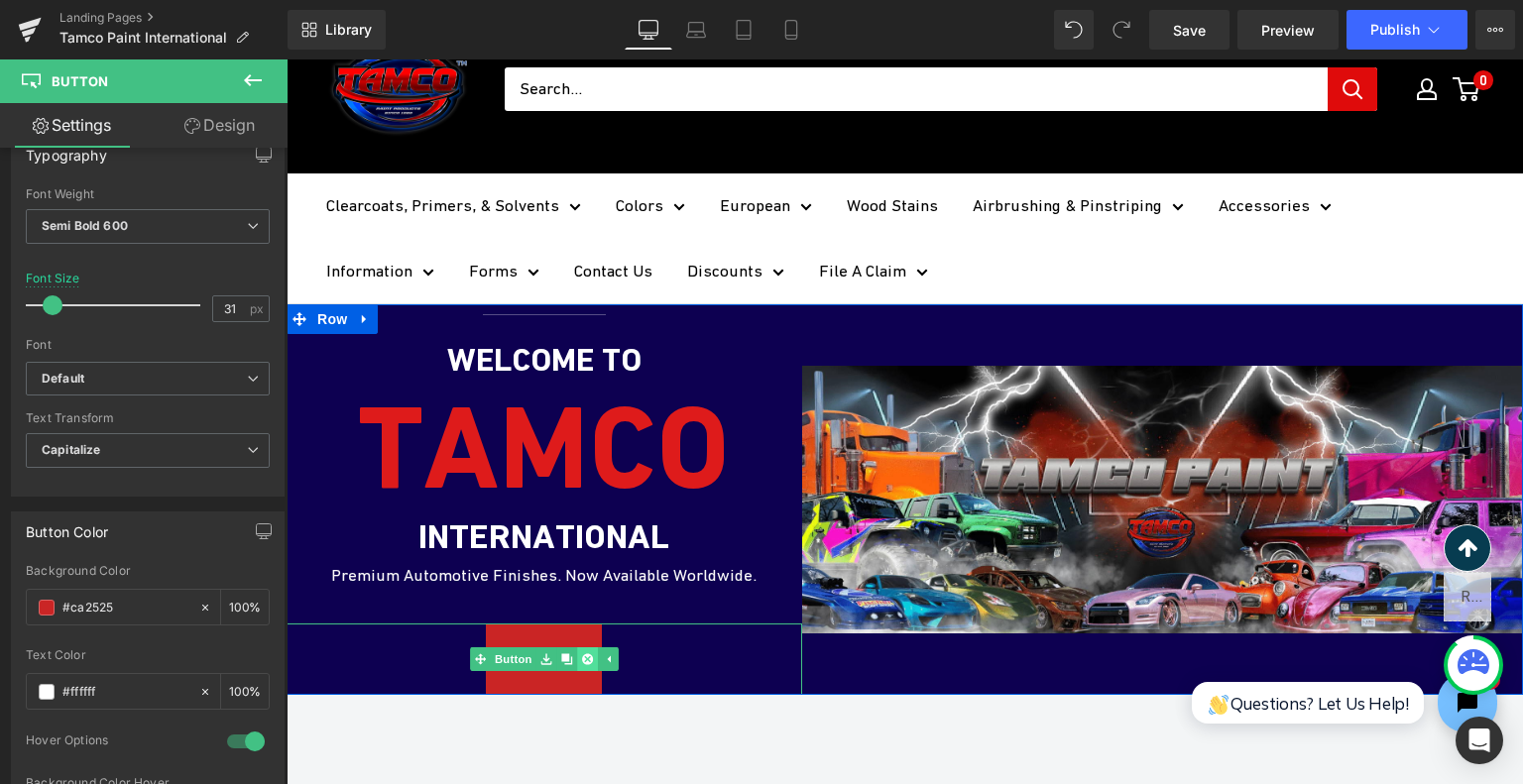 click 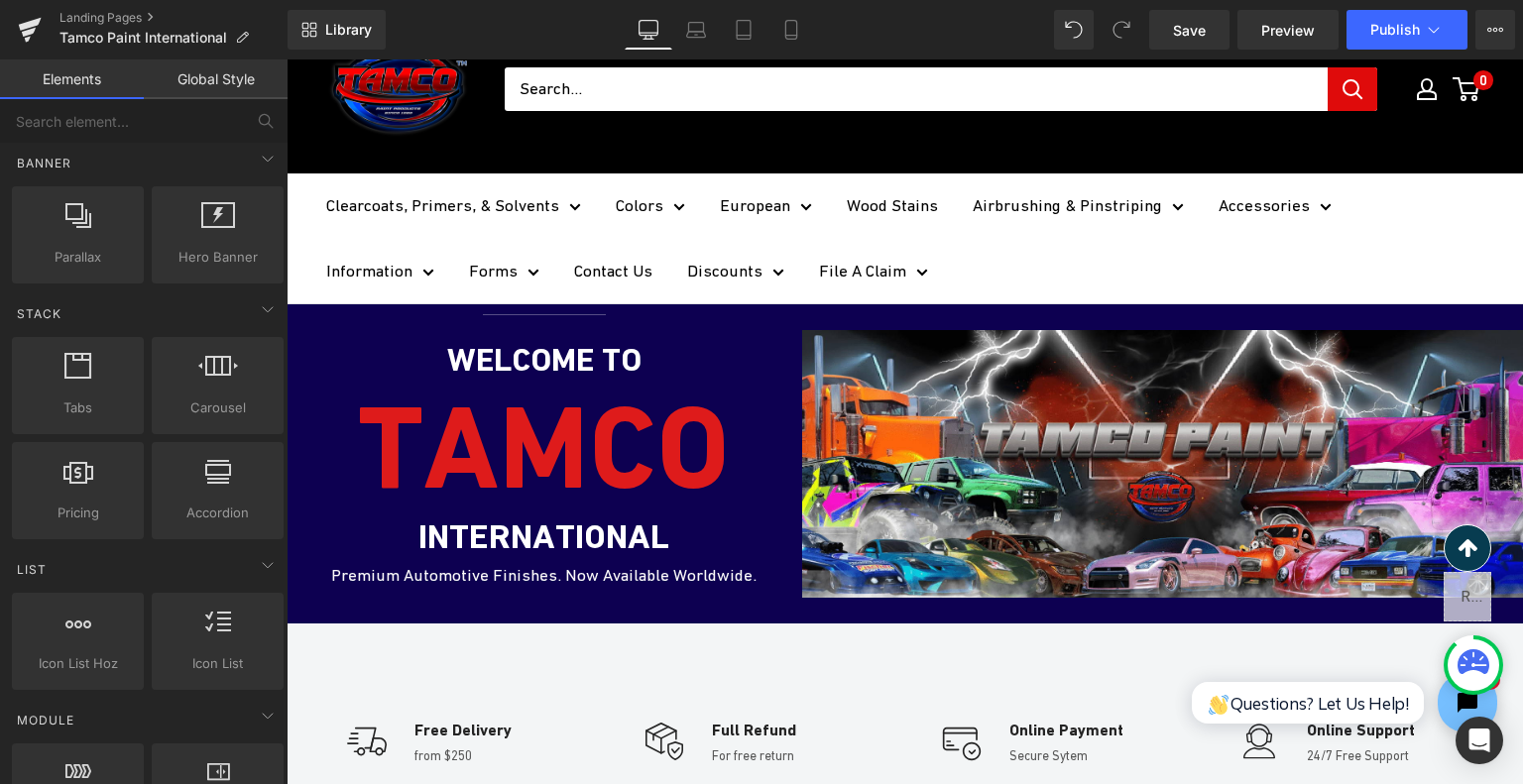 scroll, scrollTop: 0, scrollLeft: 0, axis: both 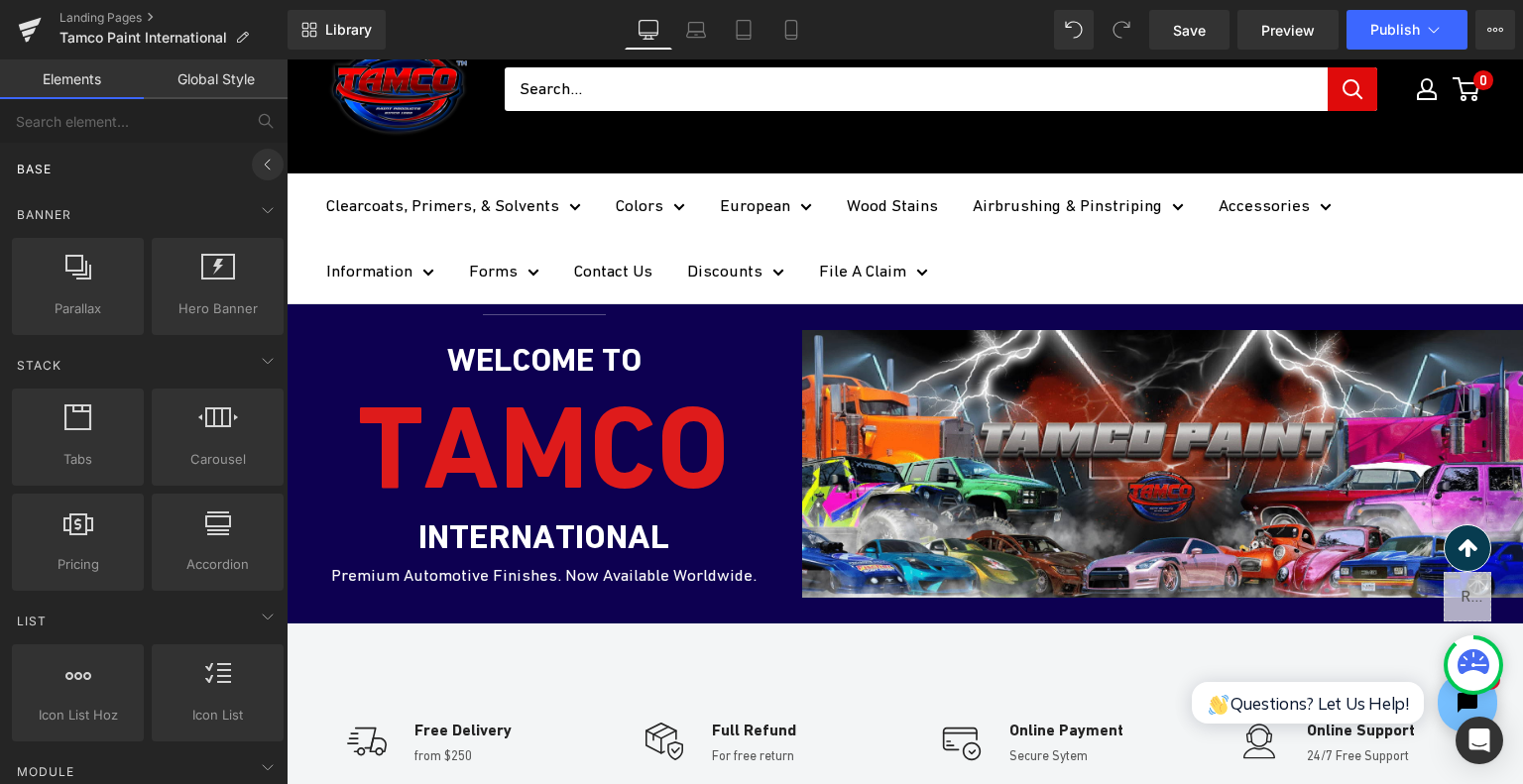 click 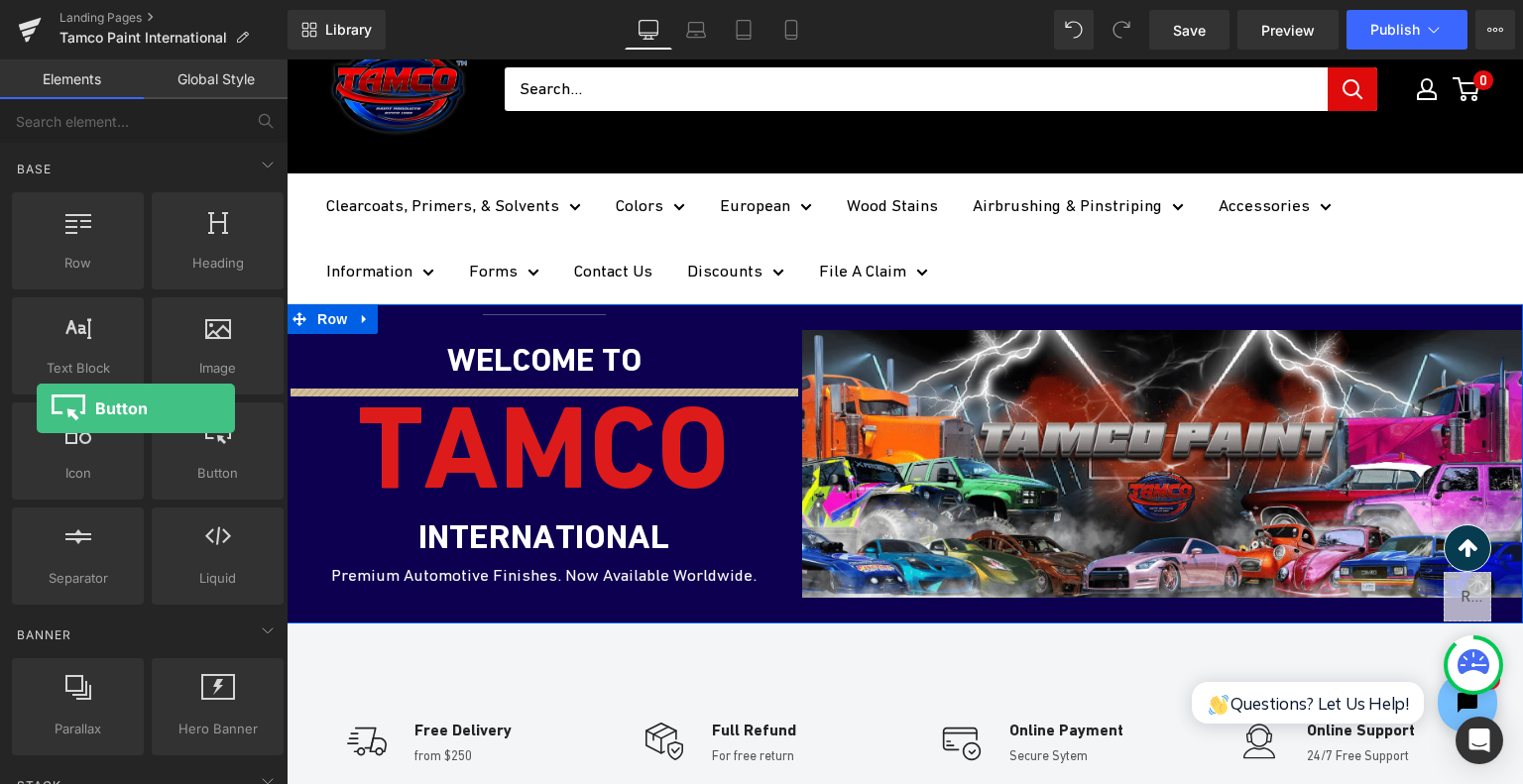 drag, startPoint x: 224, startPoint y: 466, endPoint x: 41, endPoint y: 397, distance: 195.57607 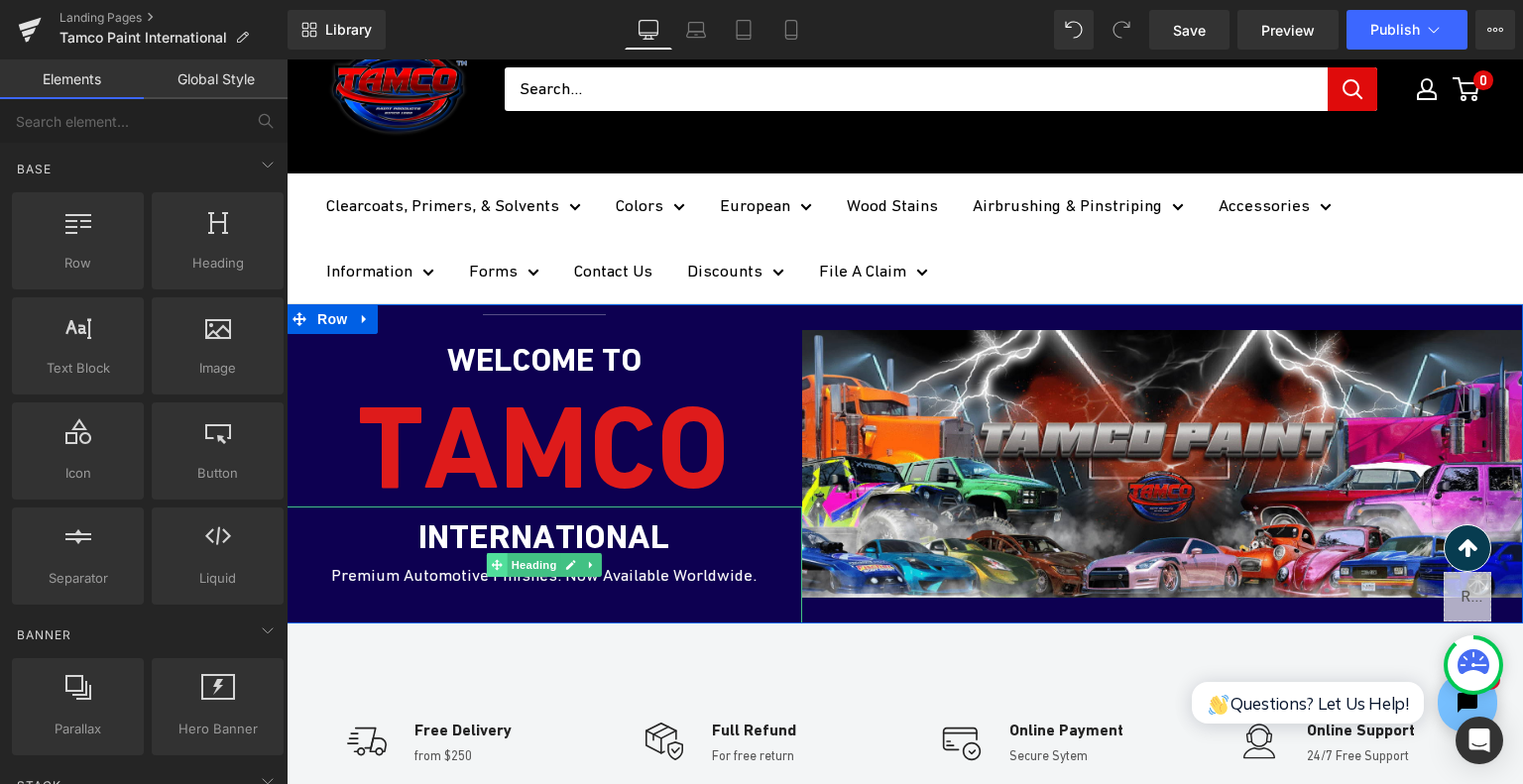click at bounding box center [497, 565] 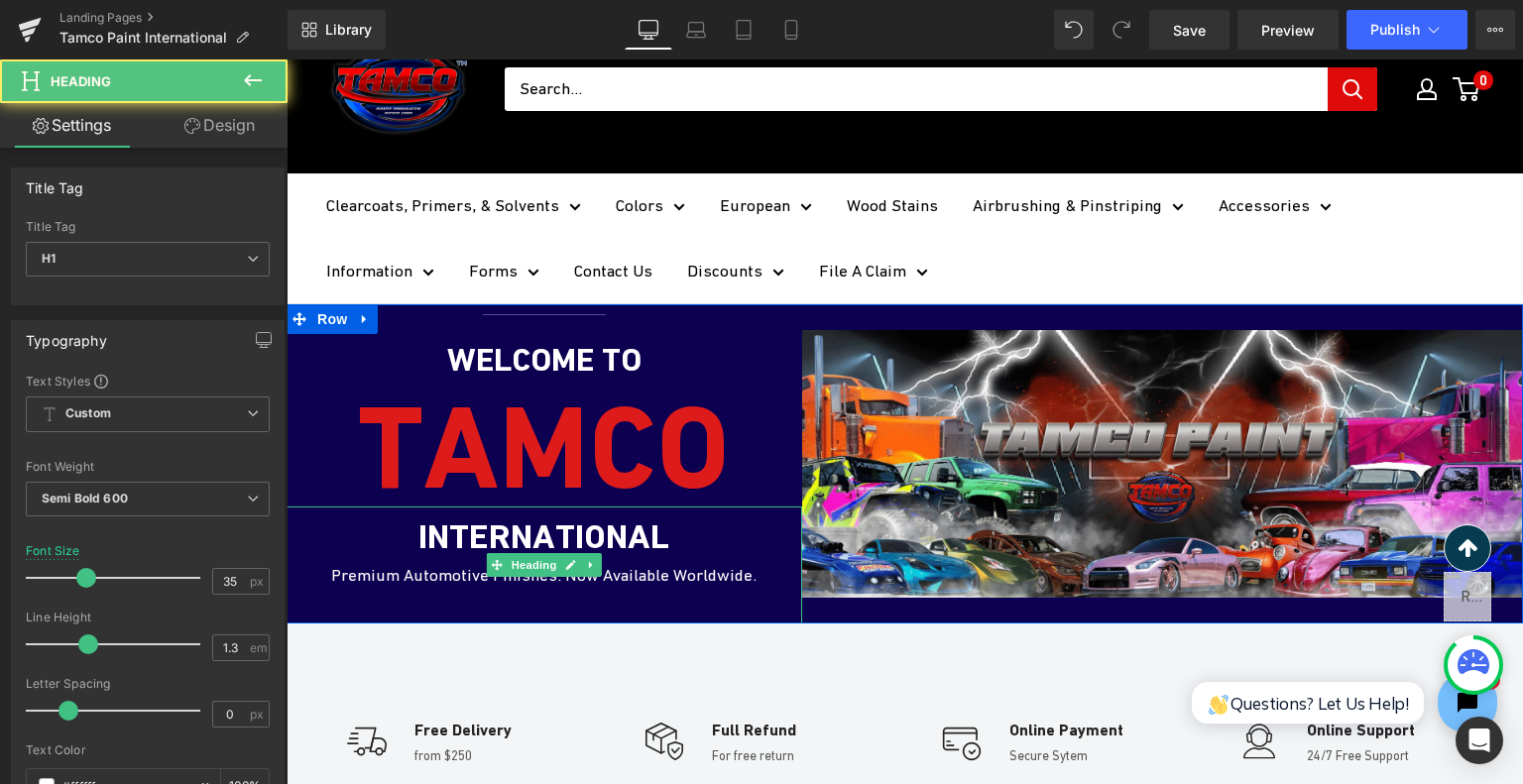 click on "Premium Automotive Finishes. Now Available Worldwide." at bounding box center (544, 576) 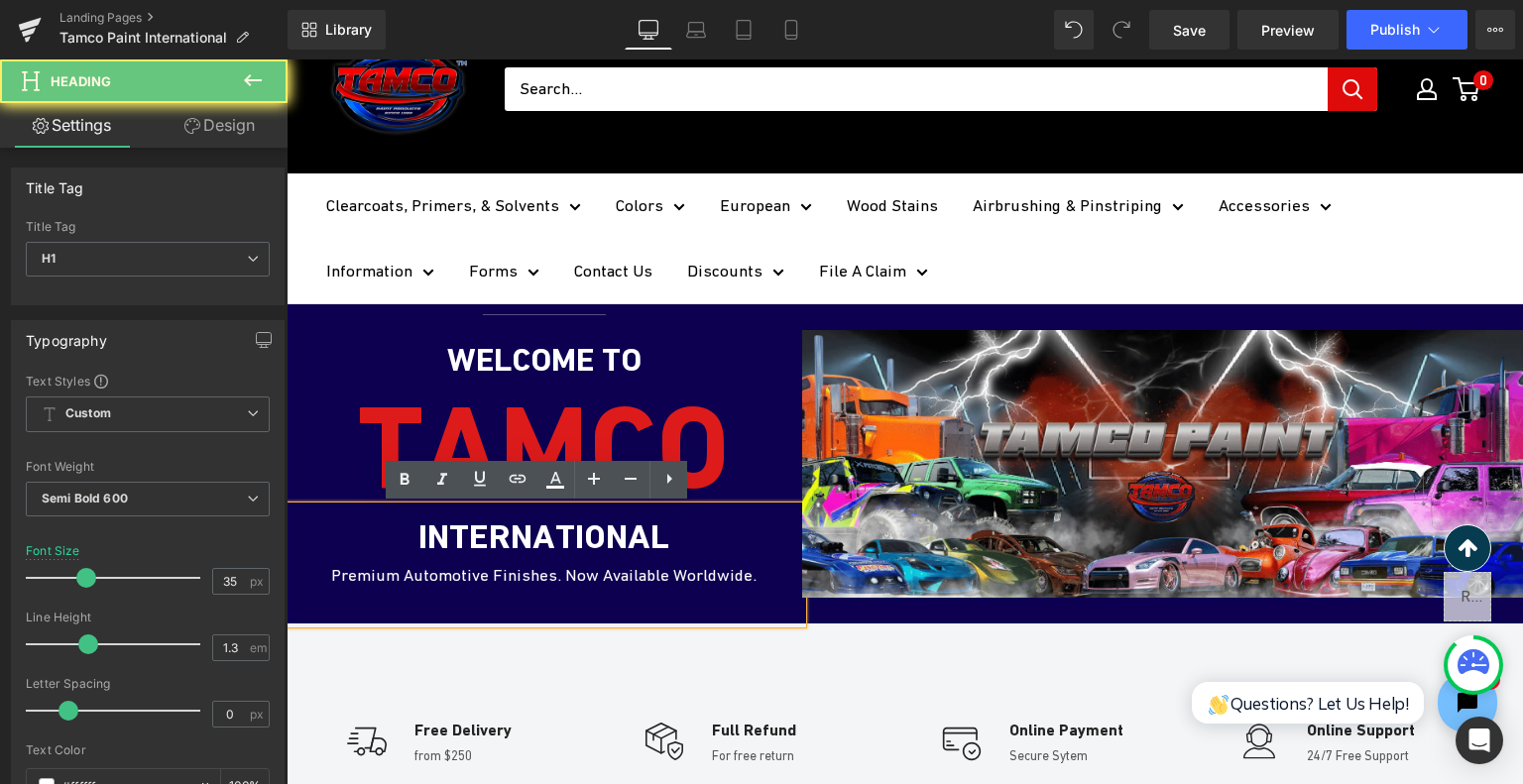 click on "INTERNATIONAL Premium Automotive Finishes. Now Available Worldwide." at bounding box center [544, 564] 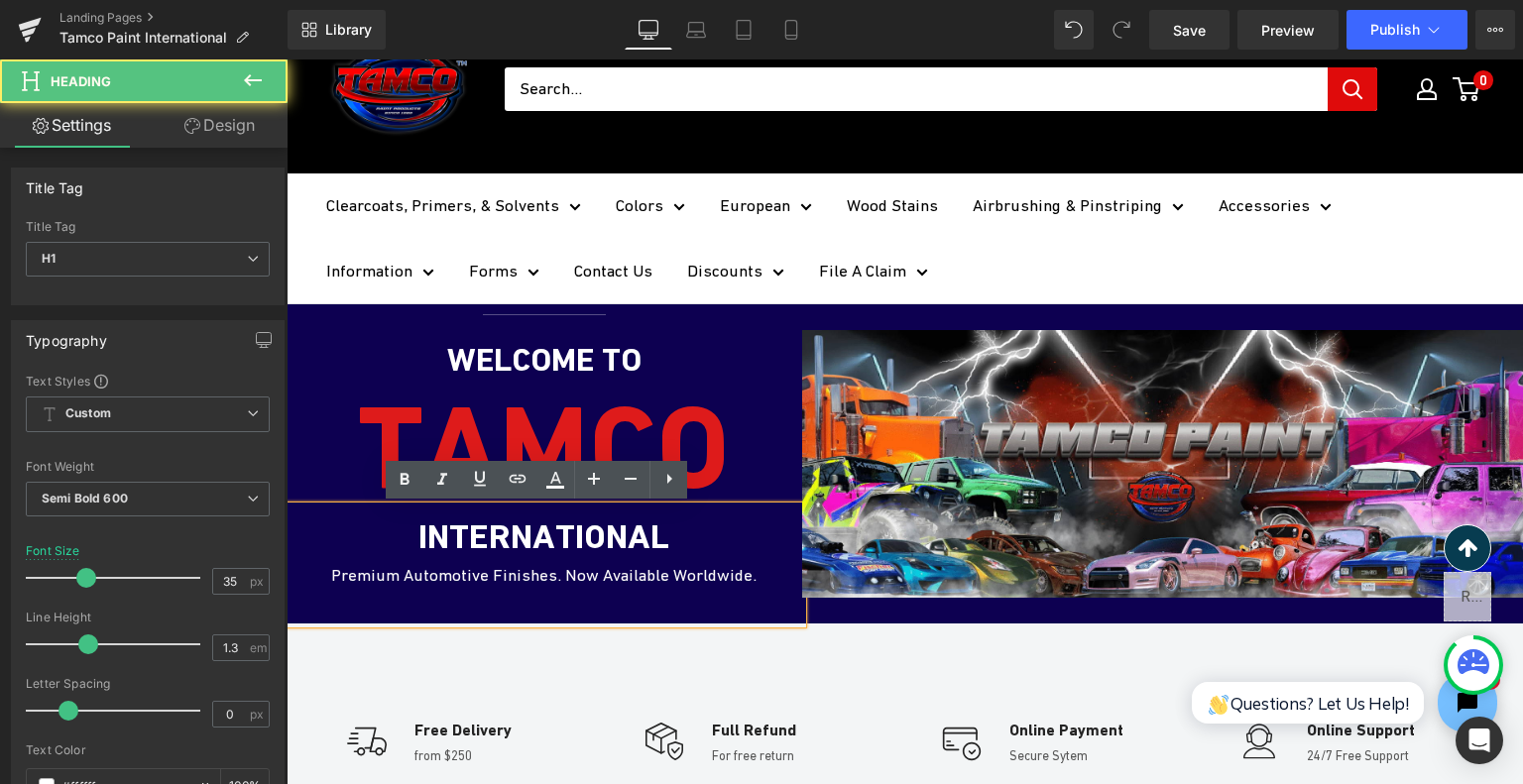 click on "INTERNATIONAL Premium Automotive Finishes. Now Available Worldwide." at bounding box center (544, 564) 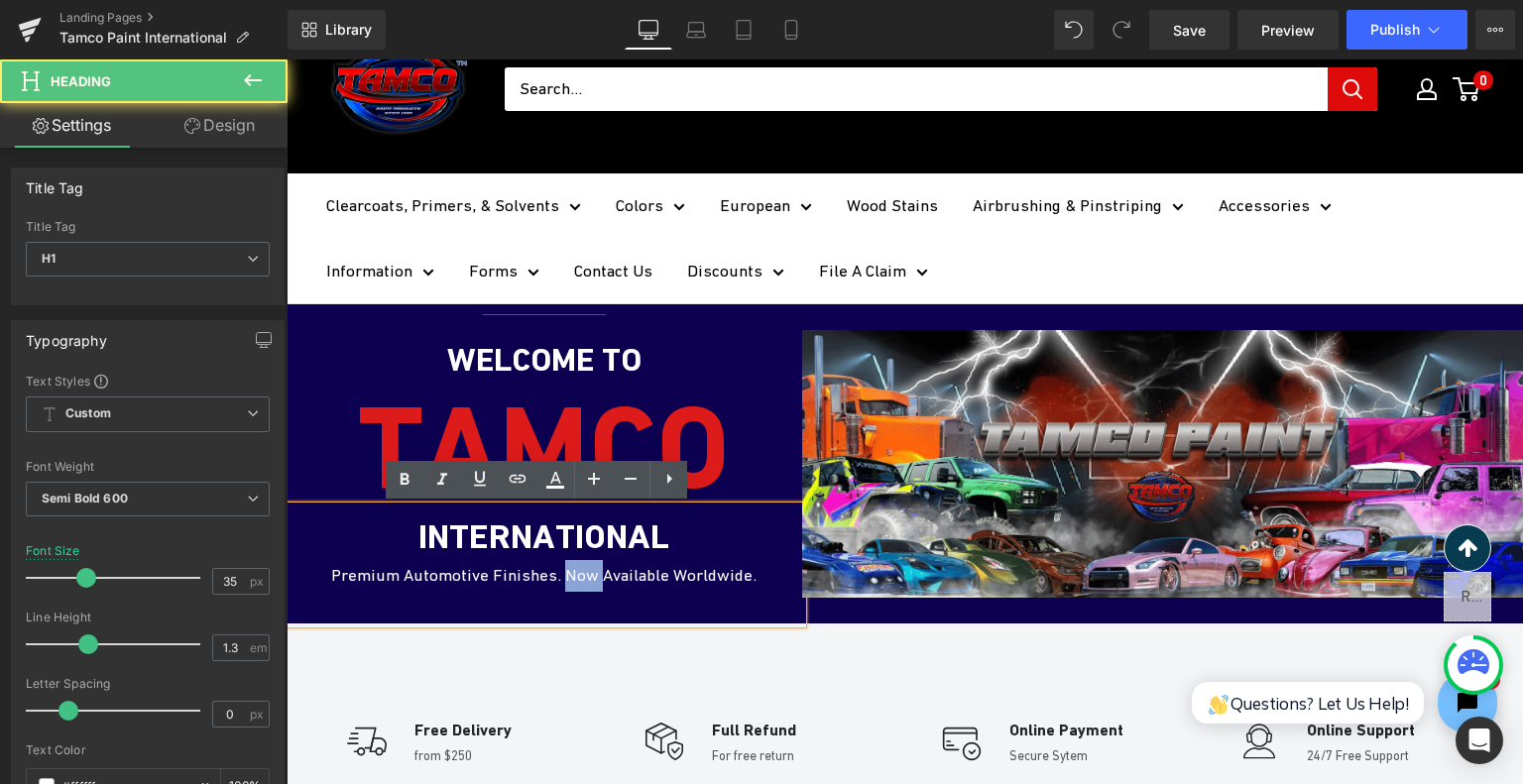 click on "INTERNATIONAL Premium Automotive Finishes. Now Available Worldwide." at bounding box center (544, 564) 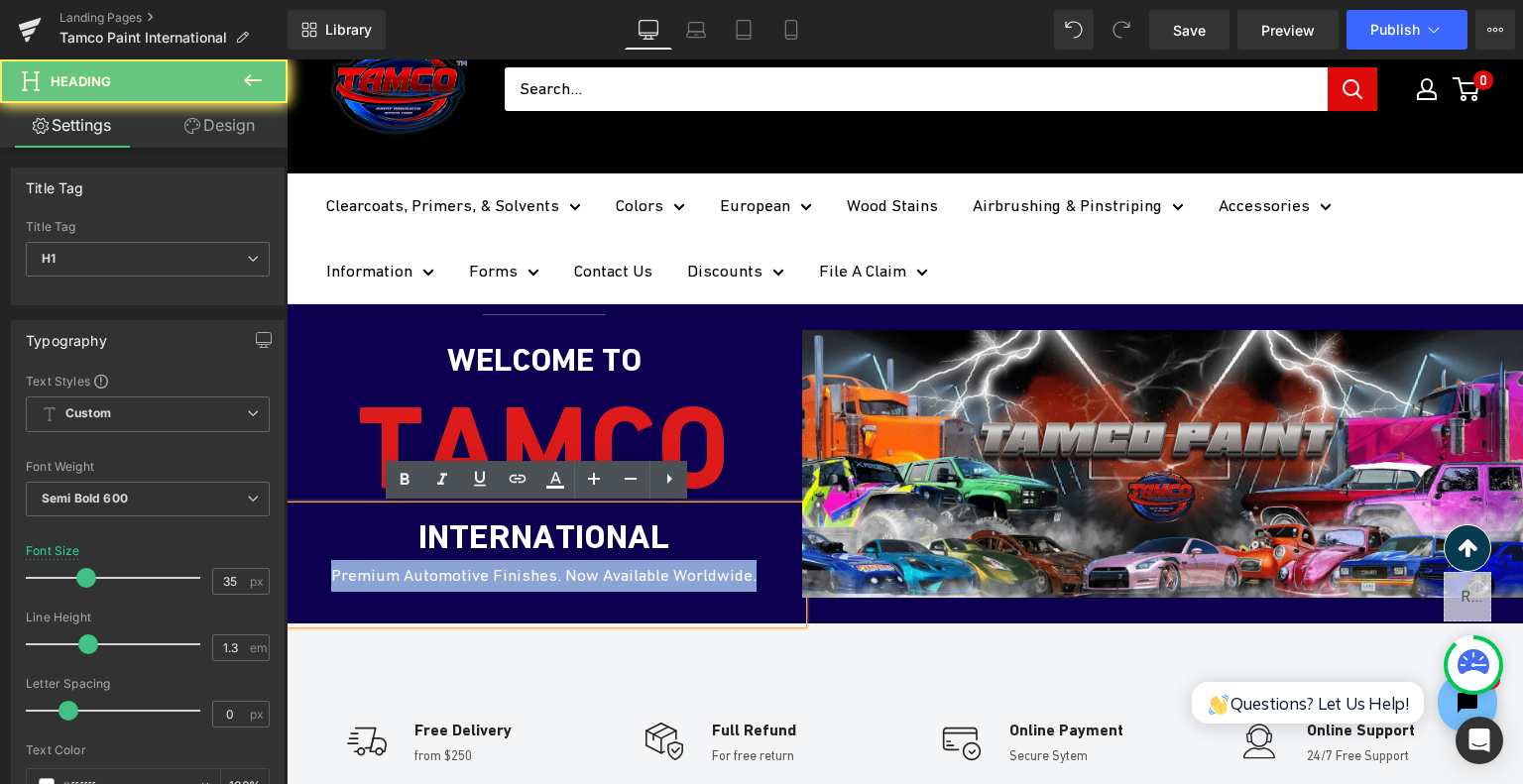 click on "INTERNATIONAL Premium Automotive Finishes. Now Available Worldwide." at bounding box center (544, 564) 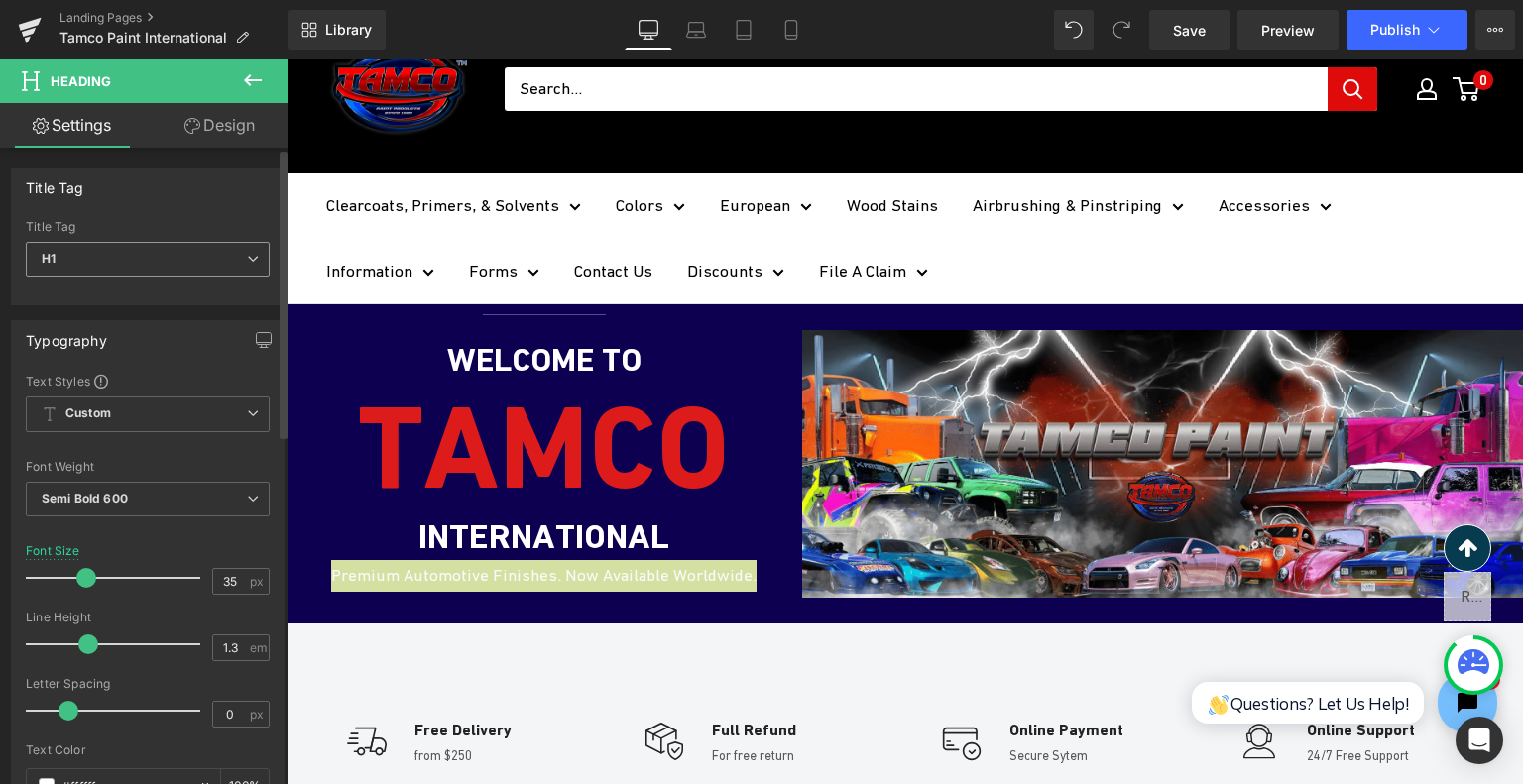 click on "H1" at bounding box center (148, 259) 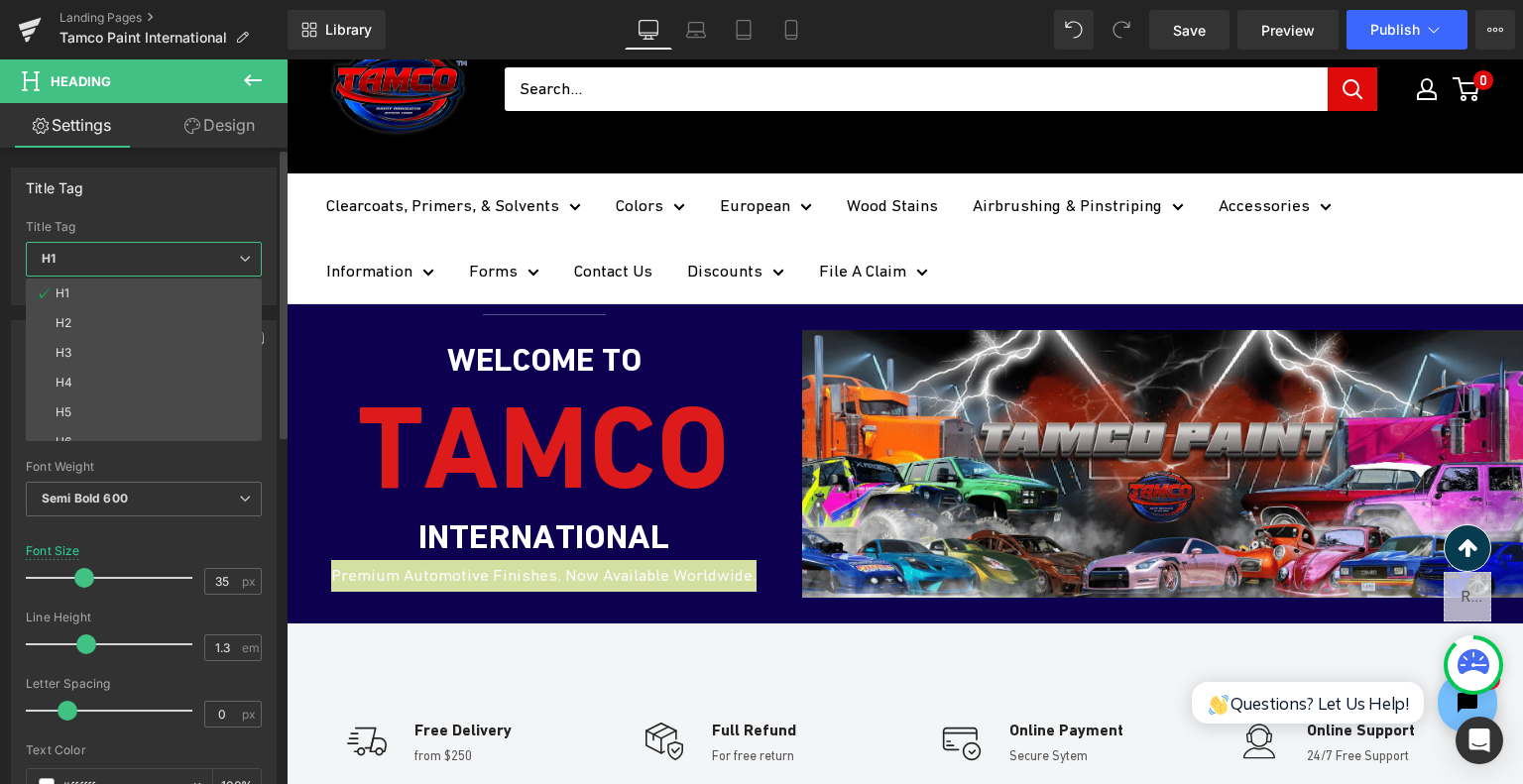 click on "Title Tag
H1
H1 H2 H3 H4 H5 H6" at bounding box center (144, 260) 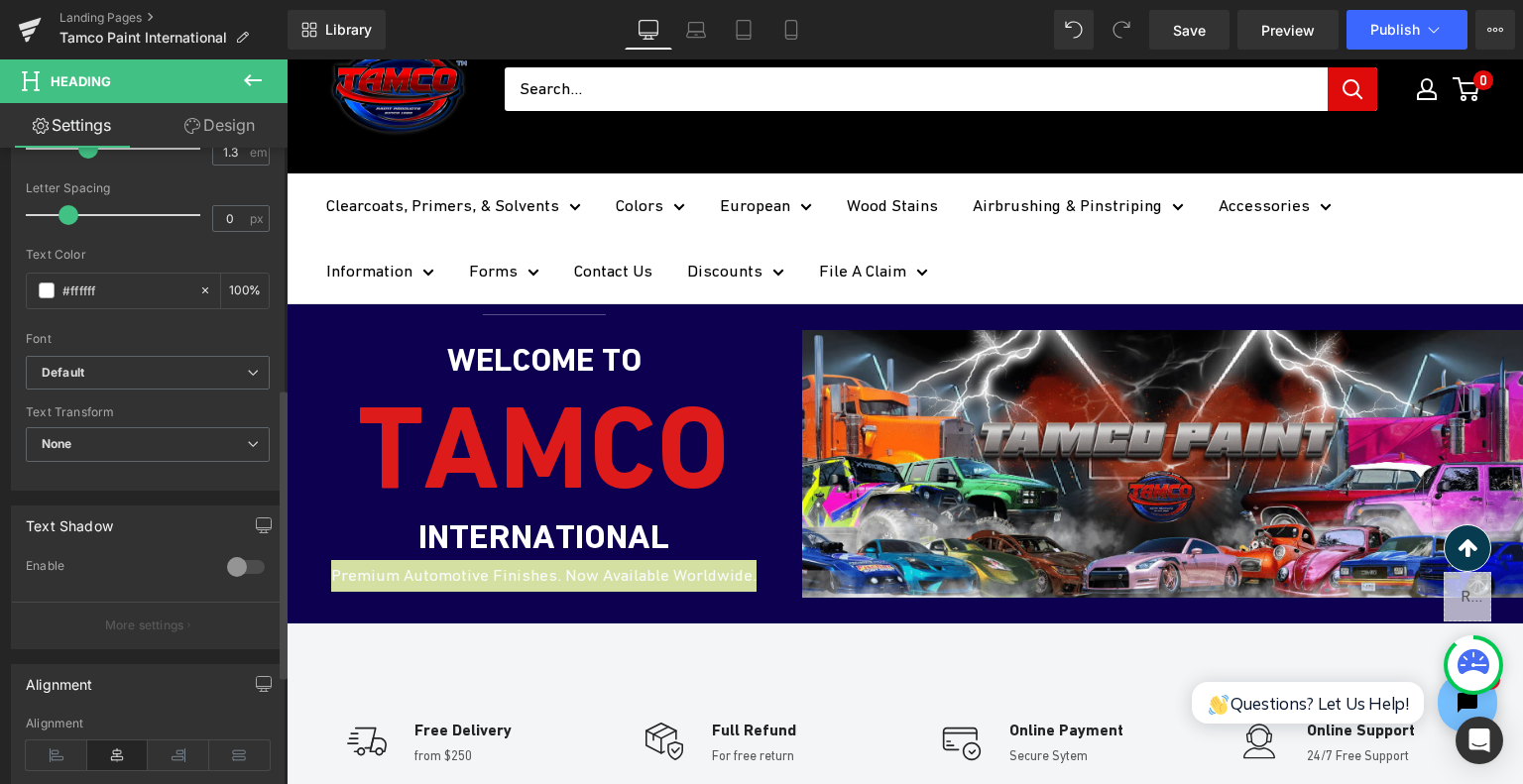 scroll, scrollTop: 765, scrollLeft: 0, axis: vertical 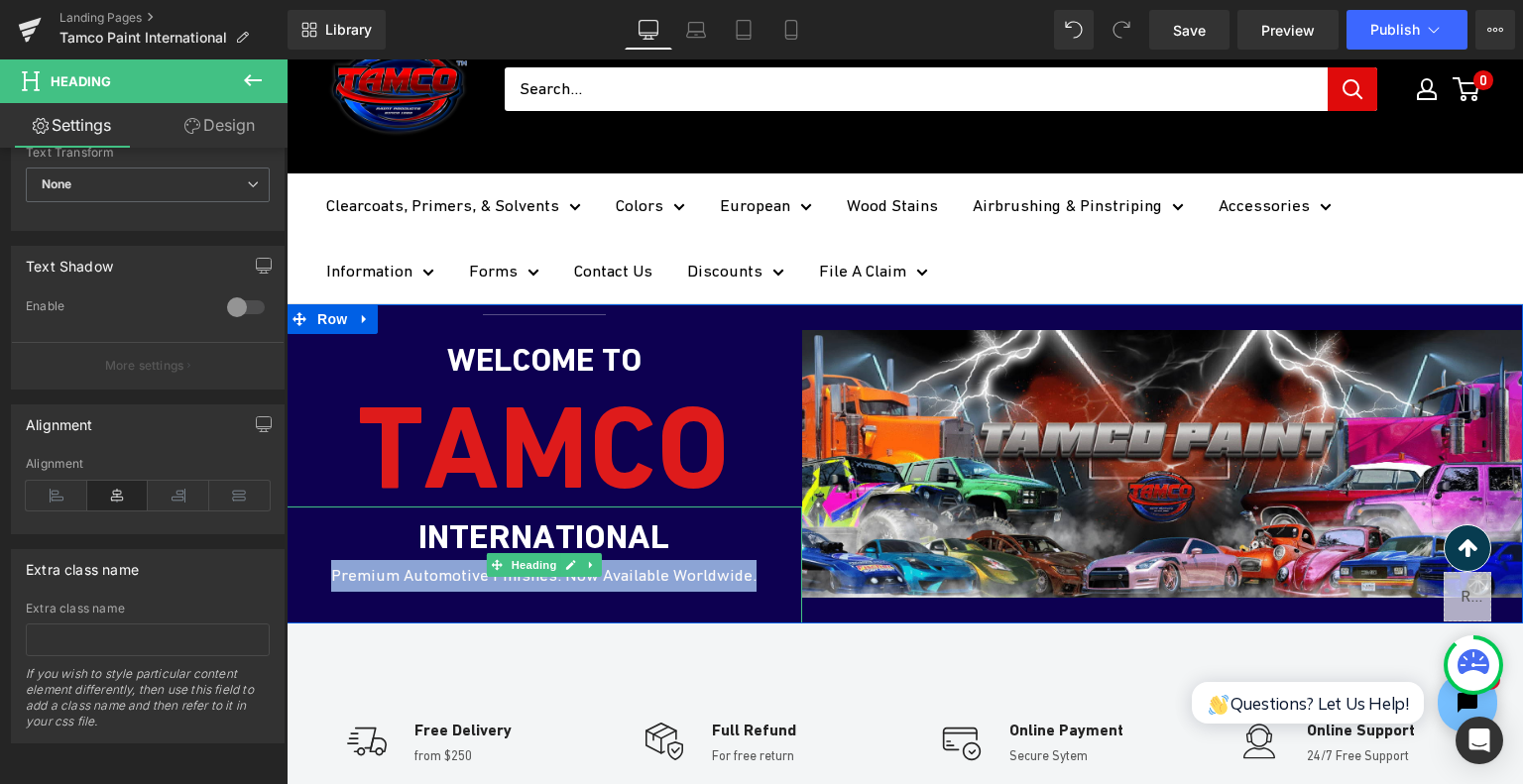 click on "INTERNATIONAL Premium Automotive Finishes. Now Available Worldwide." at bounding box center (544, 564) 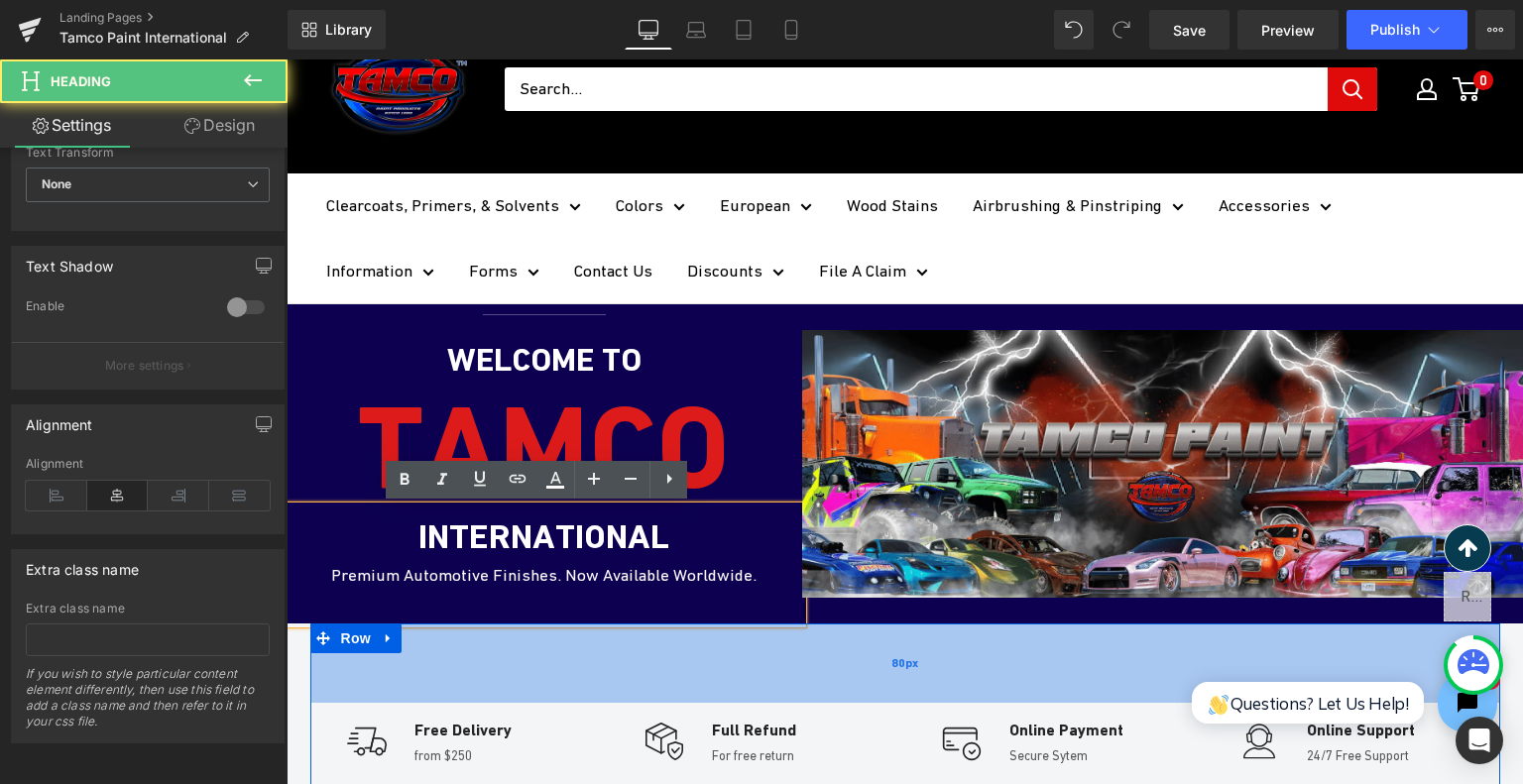 click on "80px" at bounding box center (905, 663) 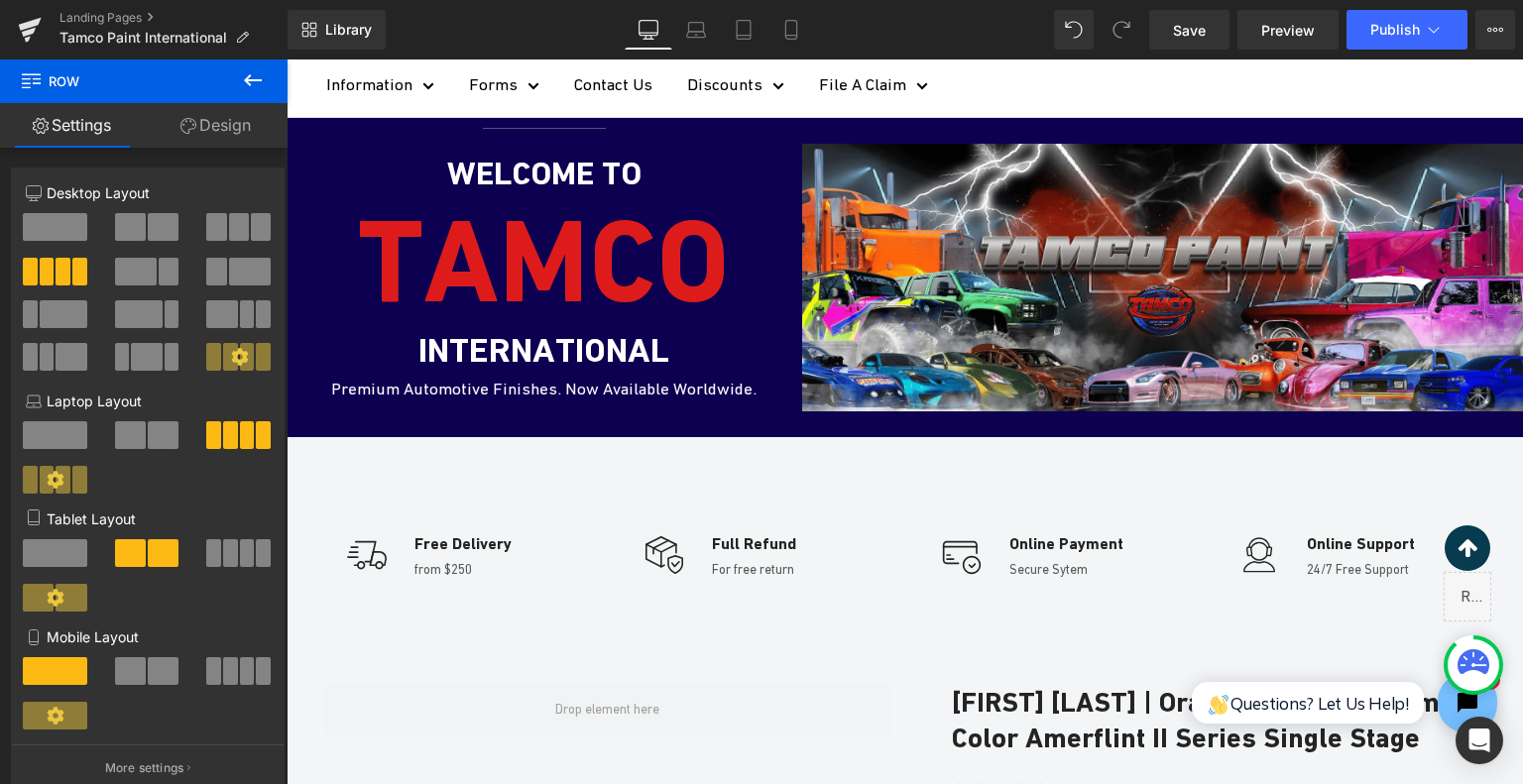 scroll, scrollTop: 297, scrollLeft: 0, axis: vertical 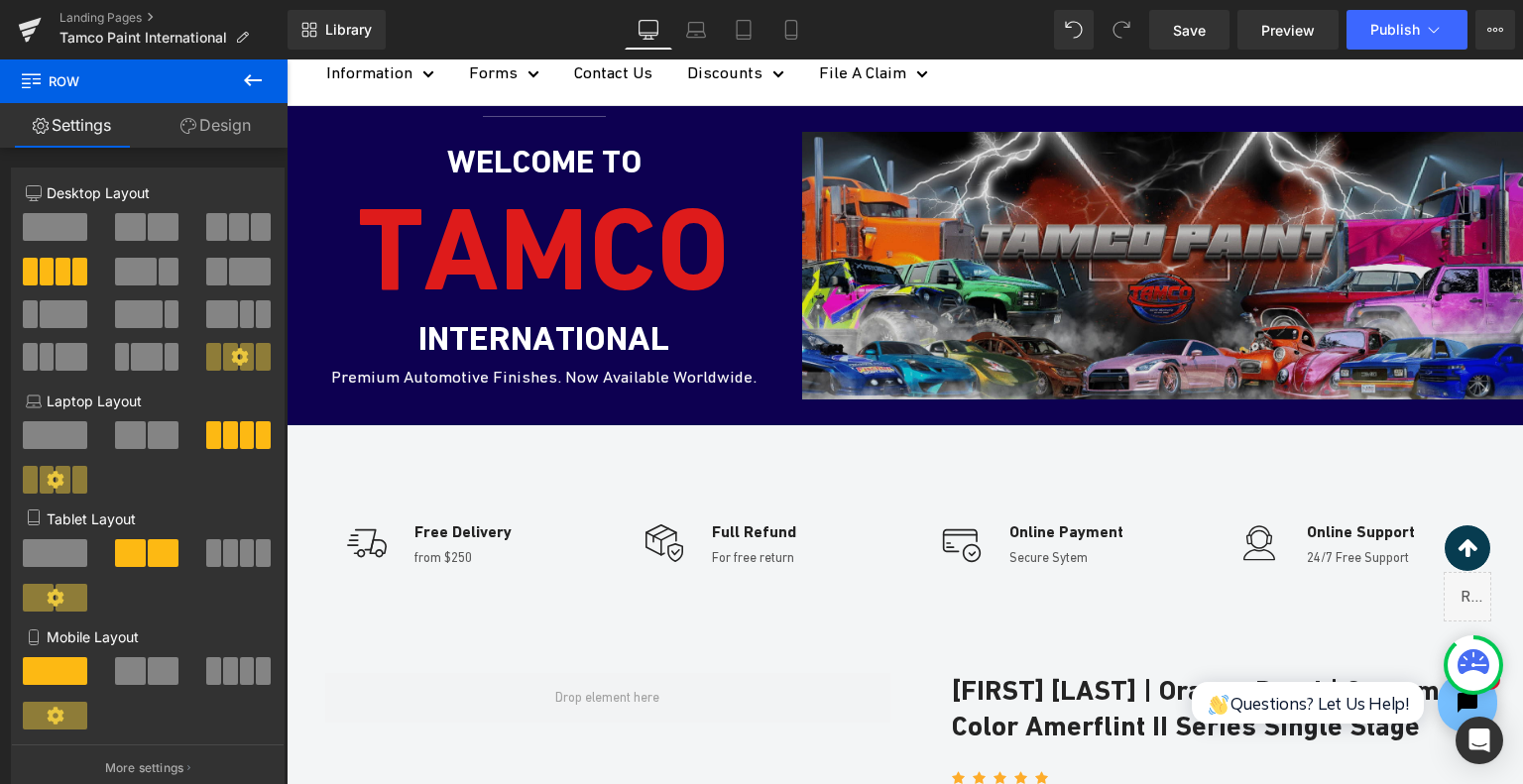 click at bounding box center (1162, 266) 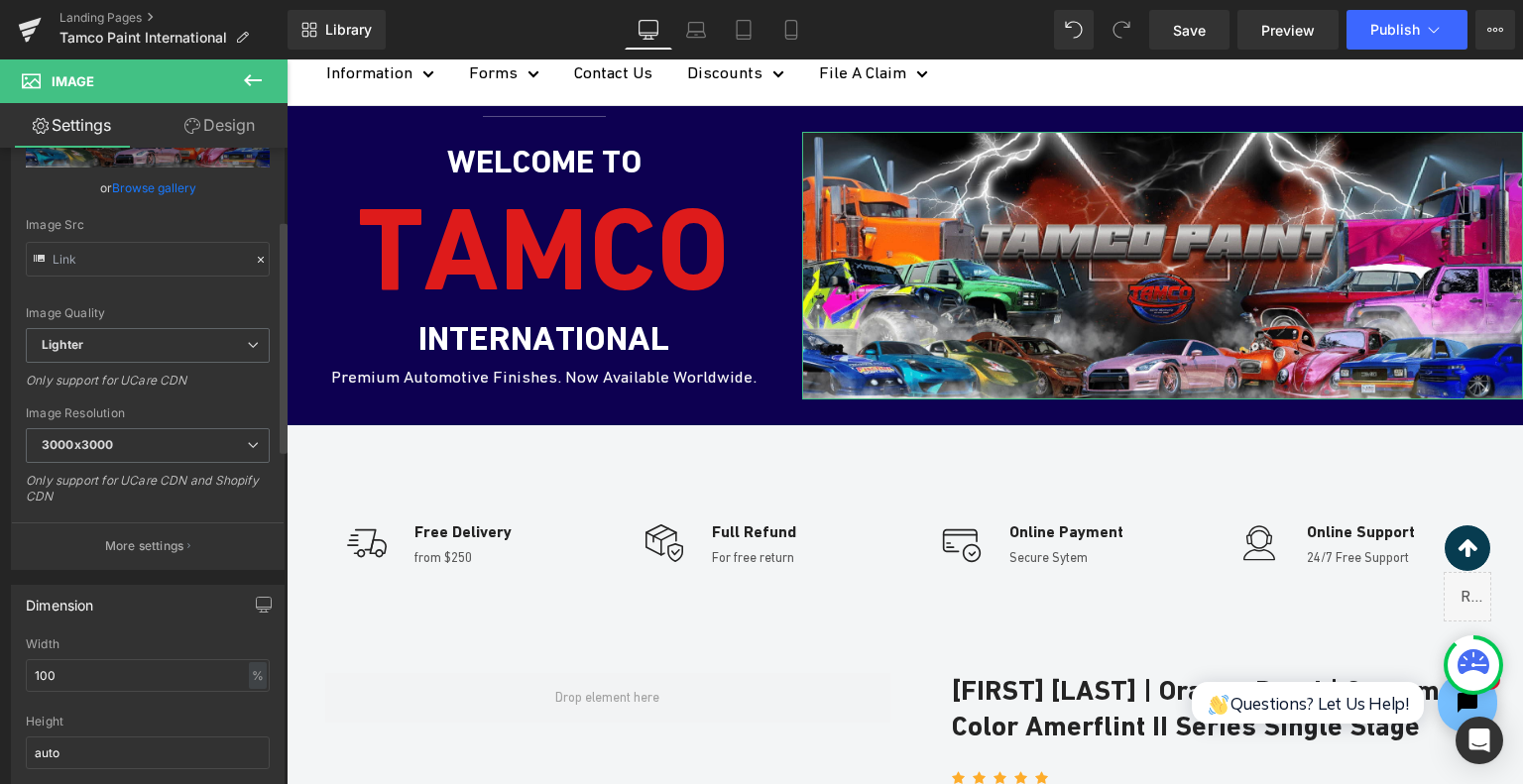 scroll, scrollTop: 198, scrollLeft: 0, axis: vertical 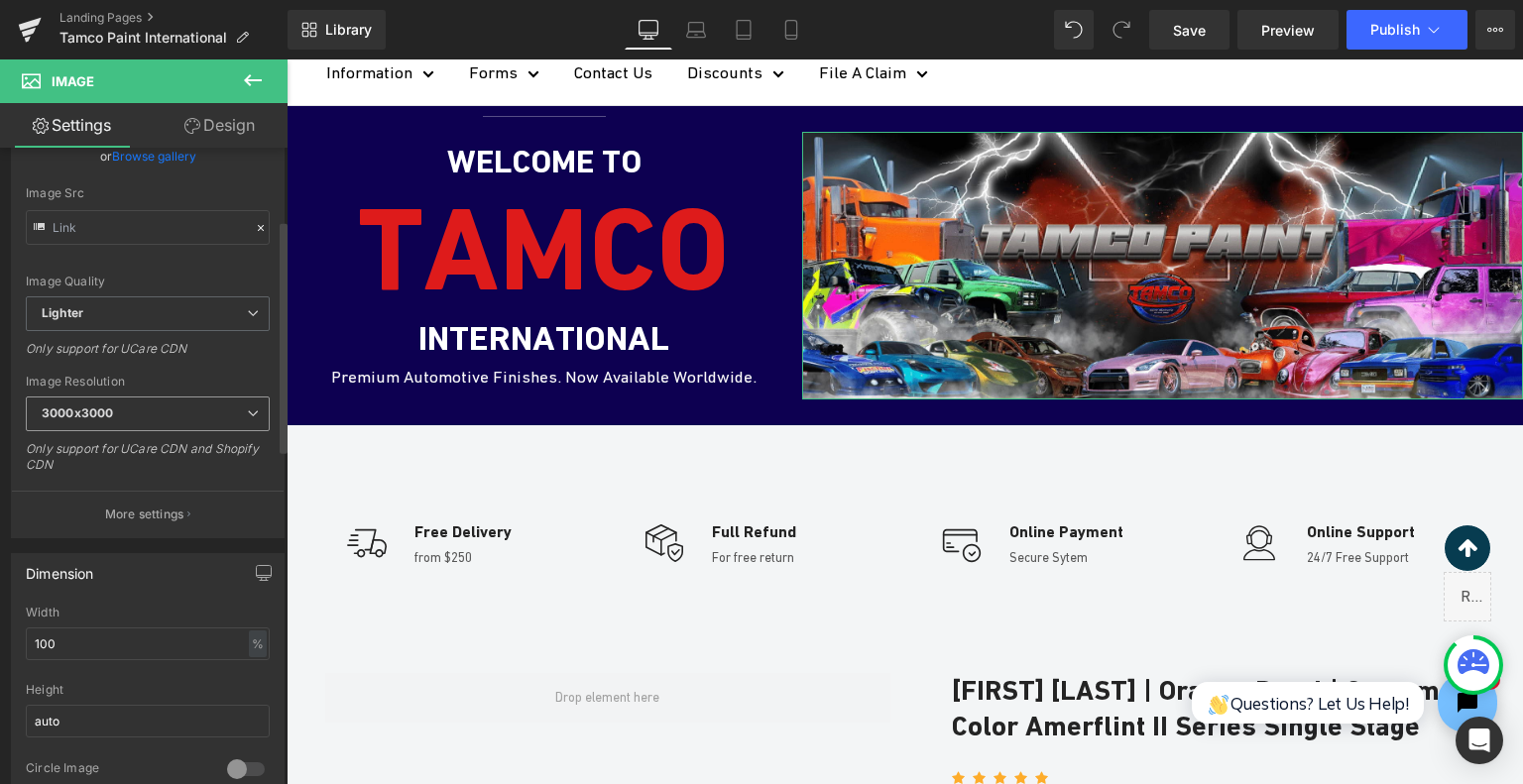 click on "3000x3000" at bounding box center (148, 413) 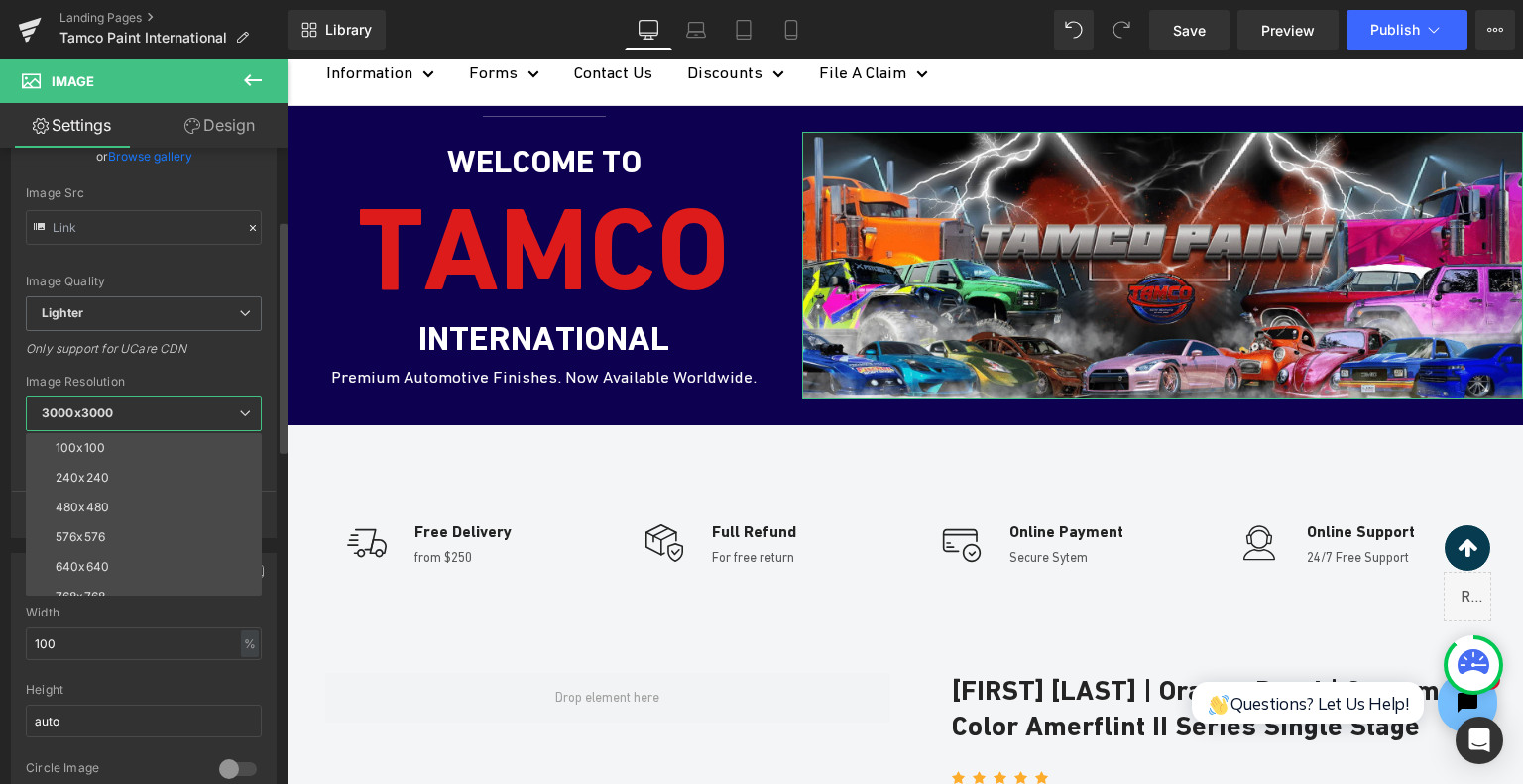 click on "3000x3000" at bounding box center (144, 413) 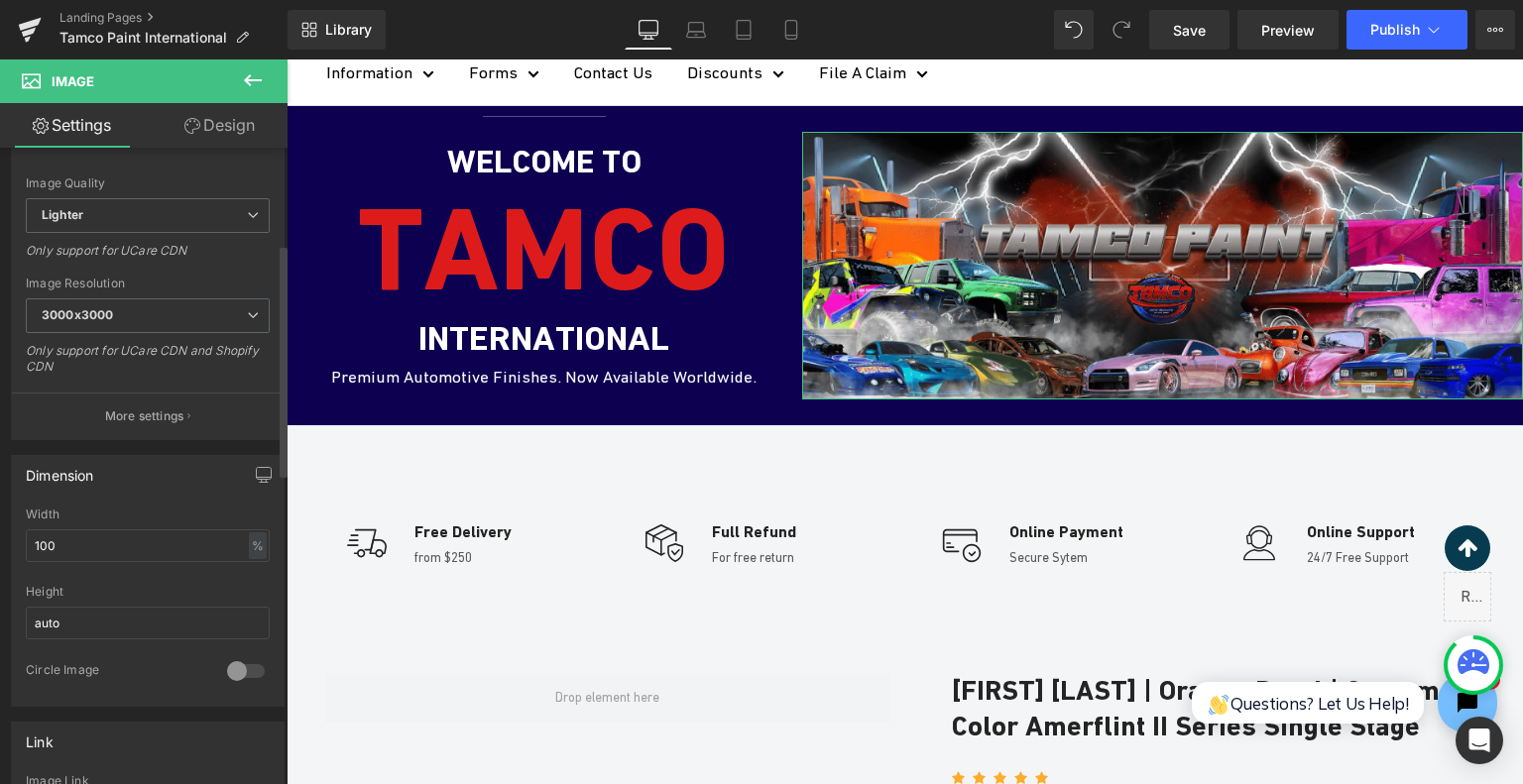 scroll, scrollTop: 297, scrollLeft: 0, axis: vertical 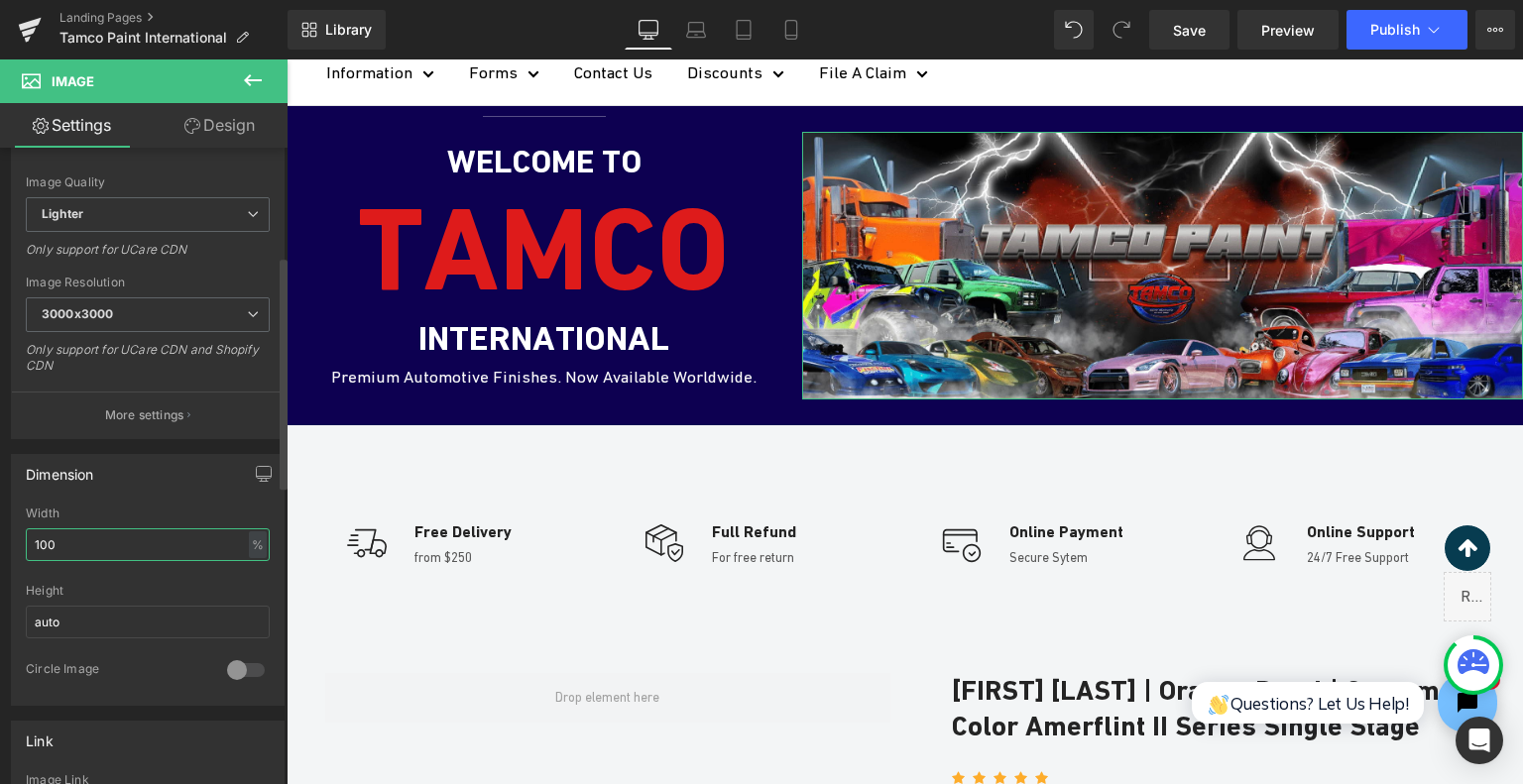 click on "100" at bounding box center [148, 544] 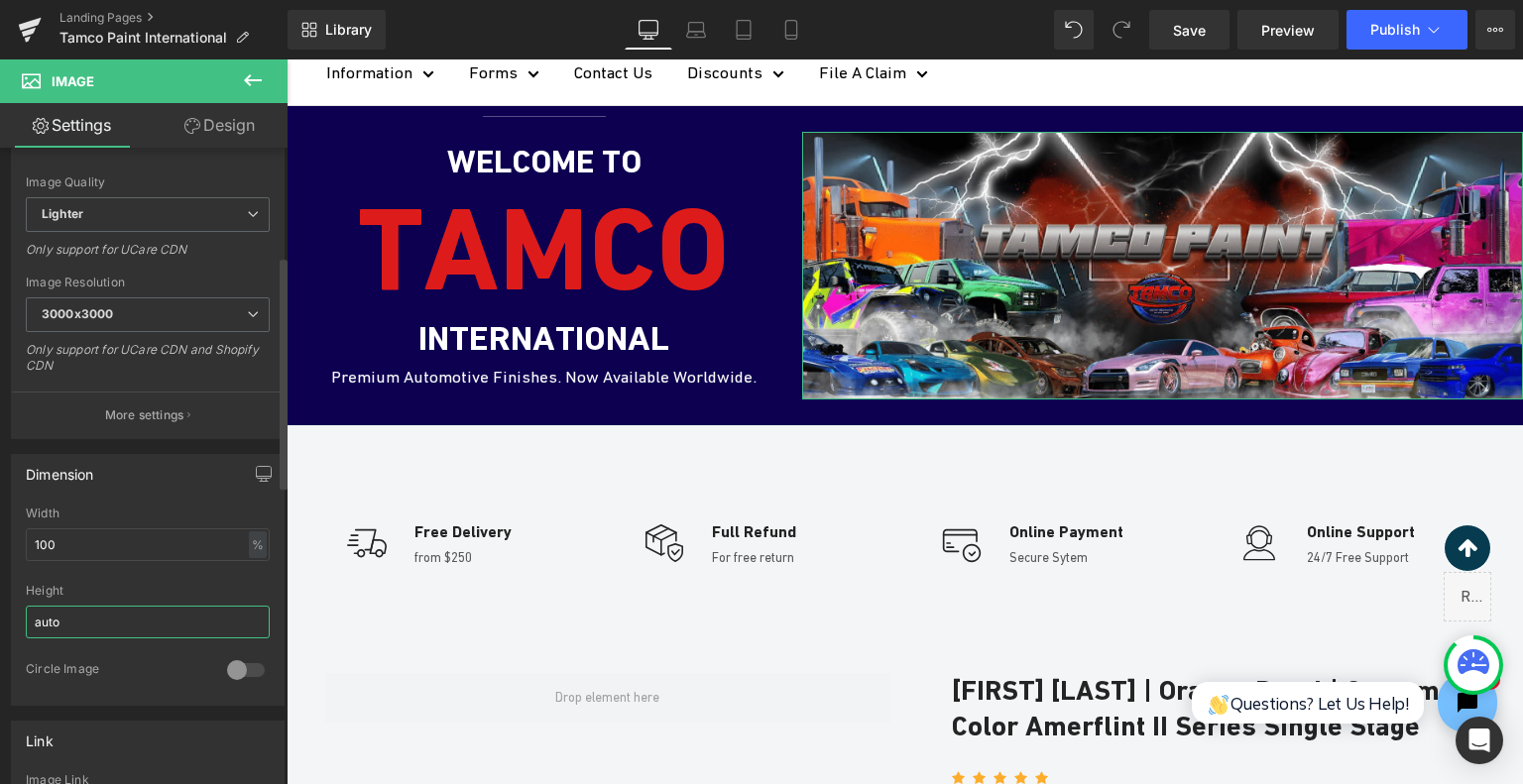 click on "auto" at bounding box center [148, 621] 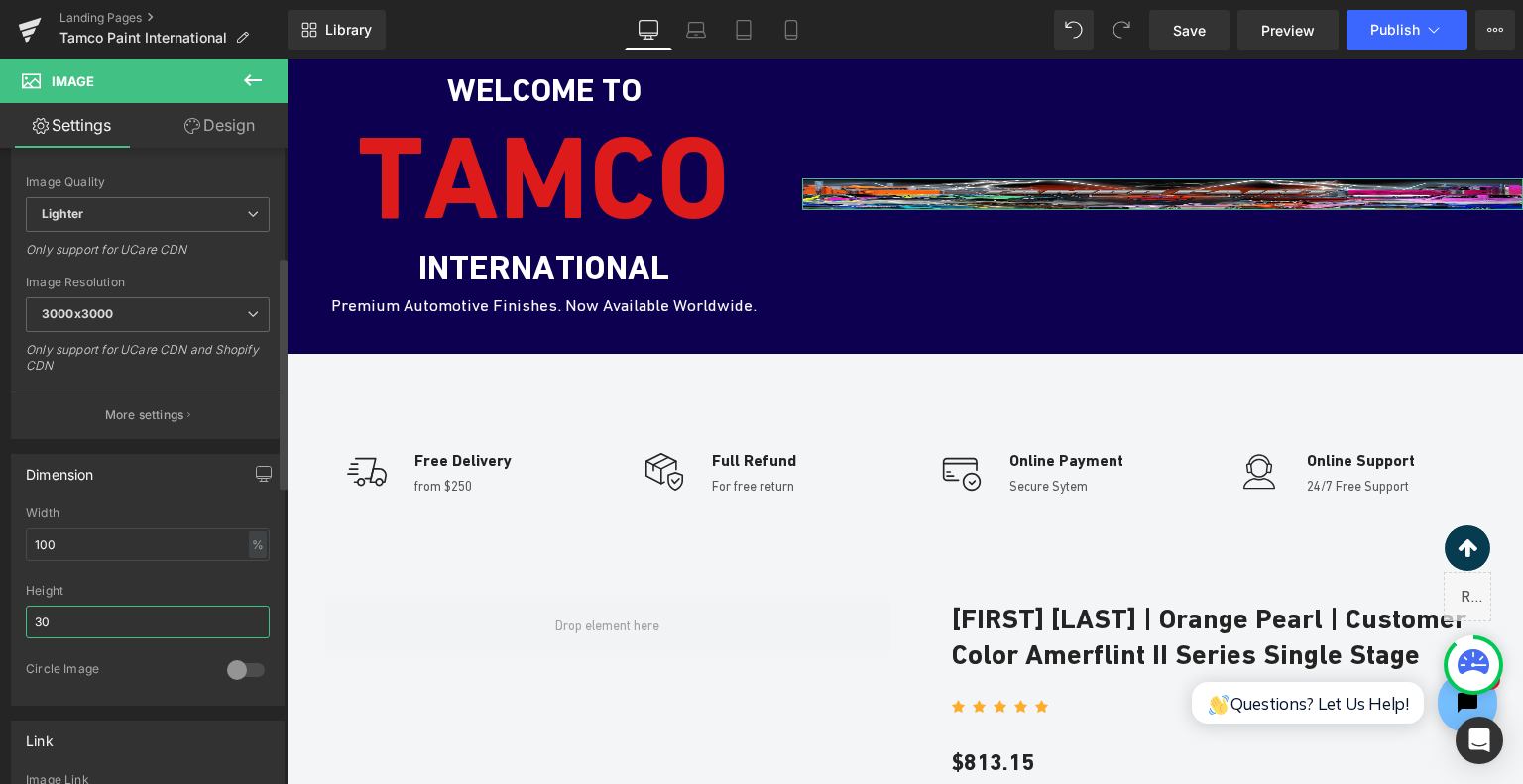 scroll, scrollTop: 297, scrollLeft: 0, axis: vertical 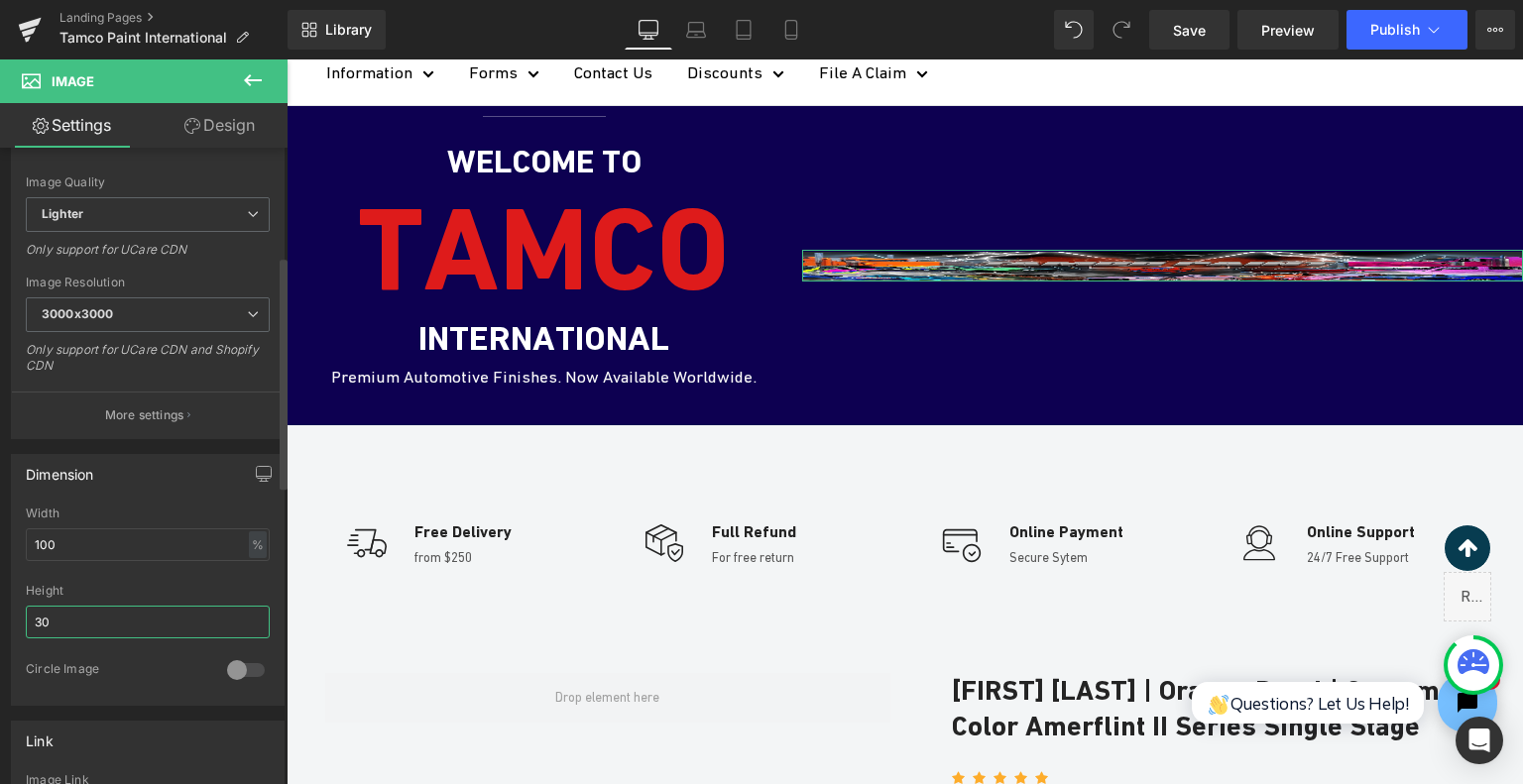 type on "3" 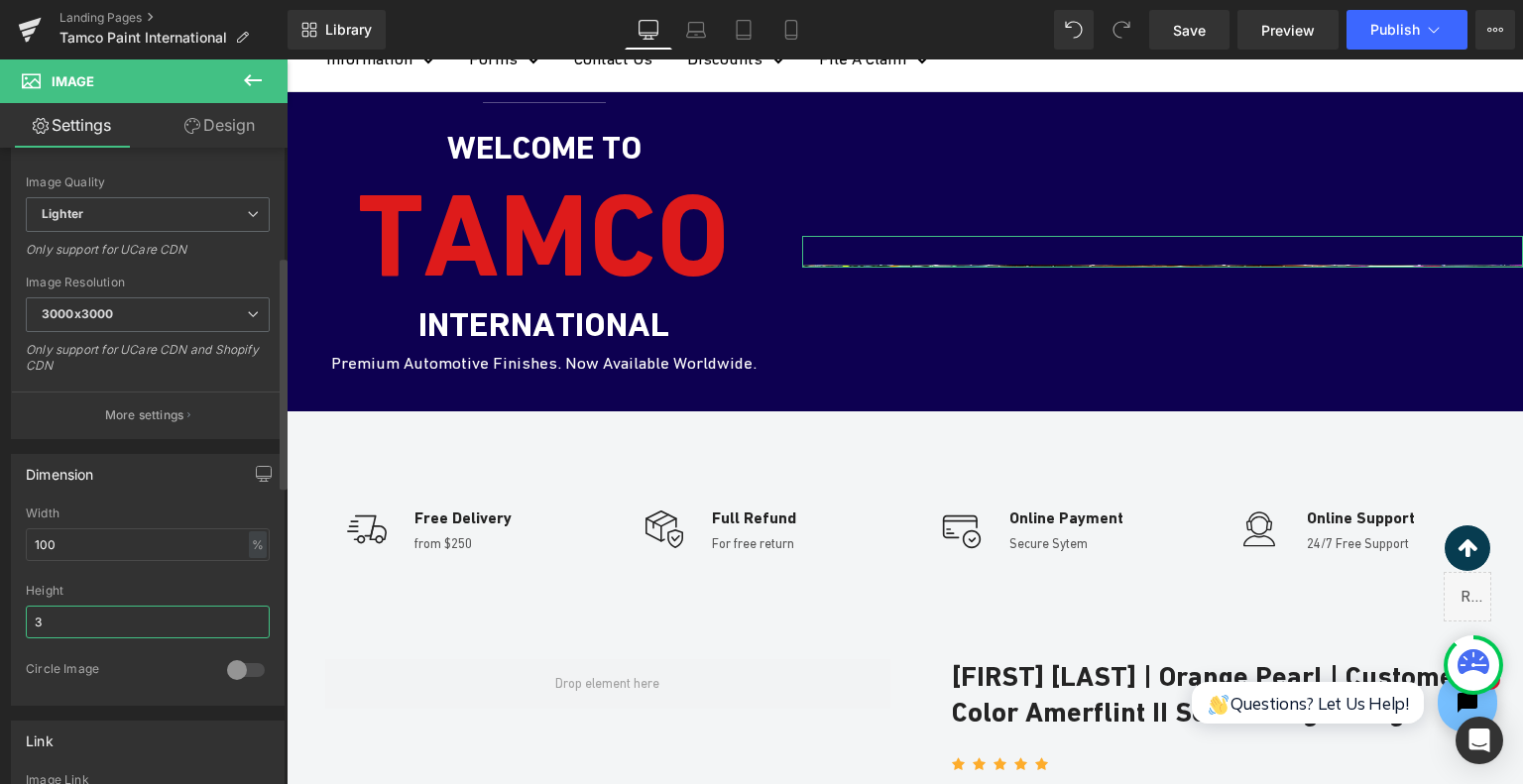 scroll, scrollTop: 297, scrollLeft: 0, axis: vertical 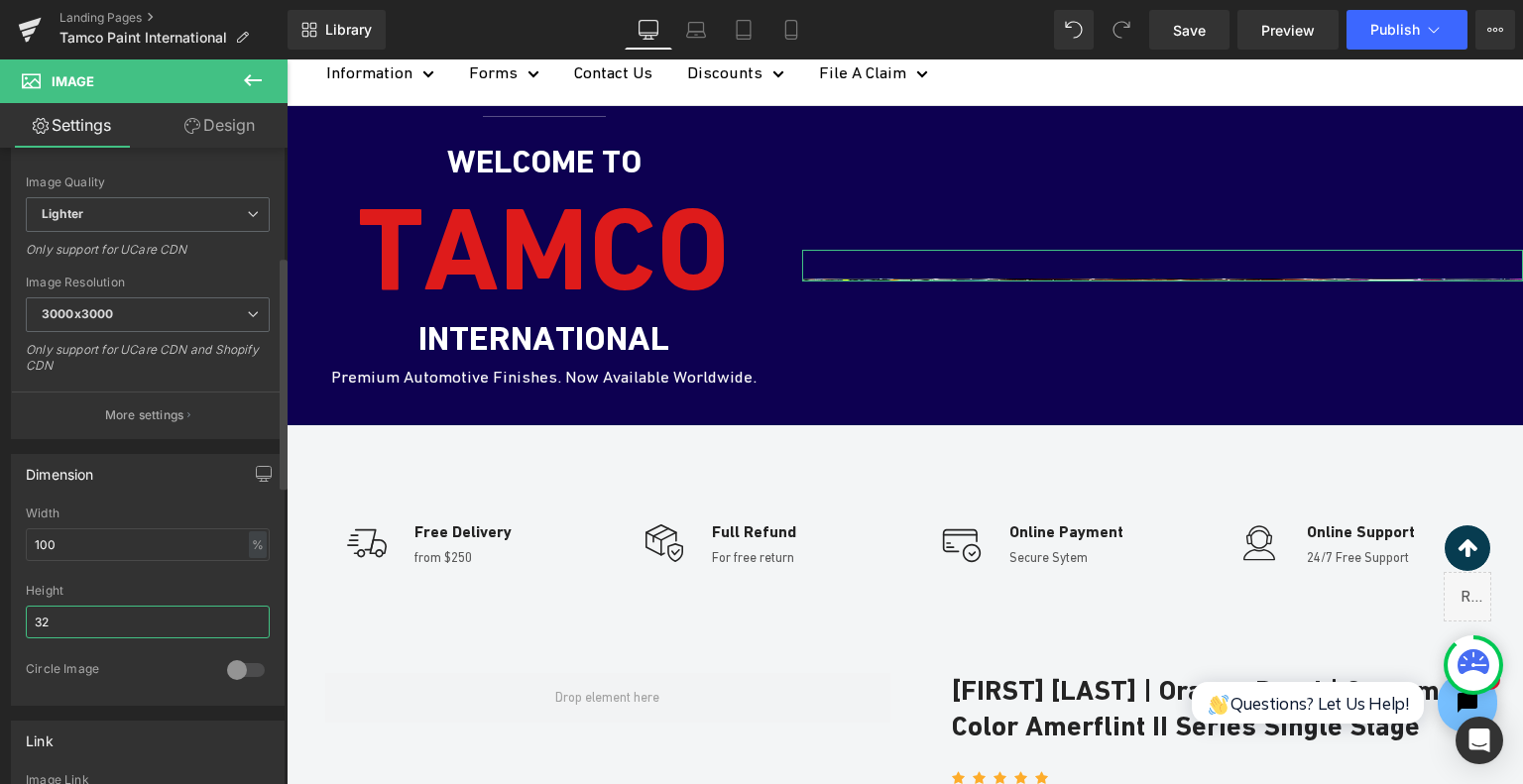 type on "320" 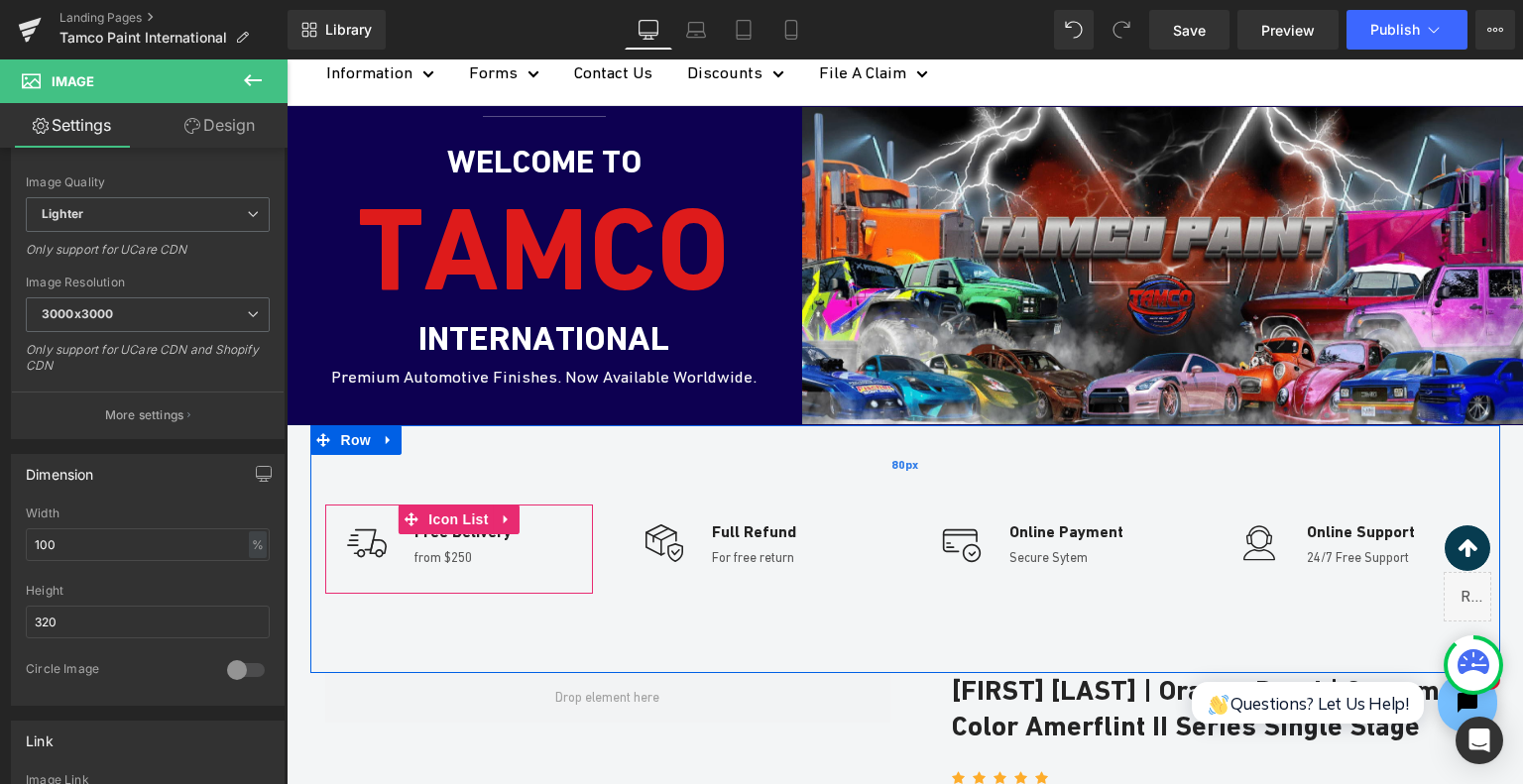 click on "80px" at bounding box center [905, 465] 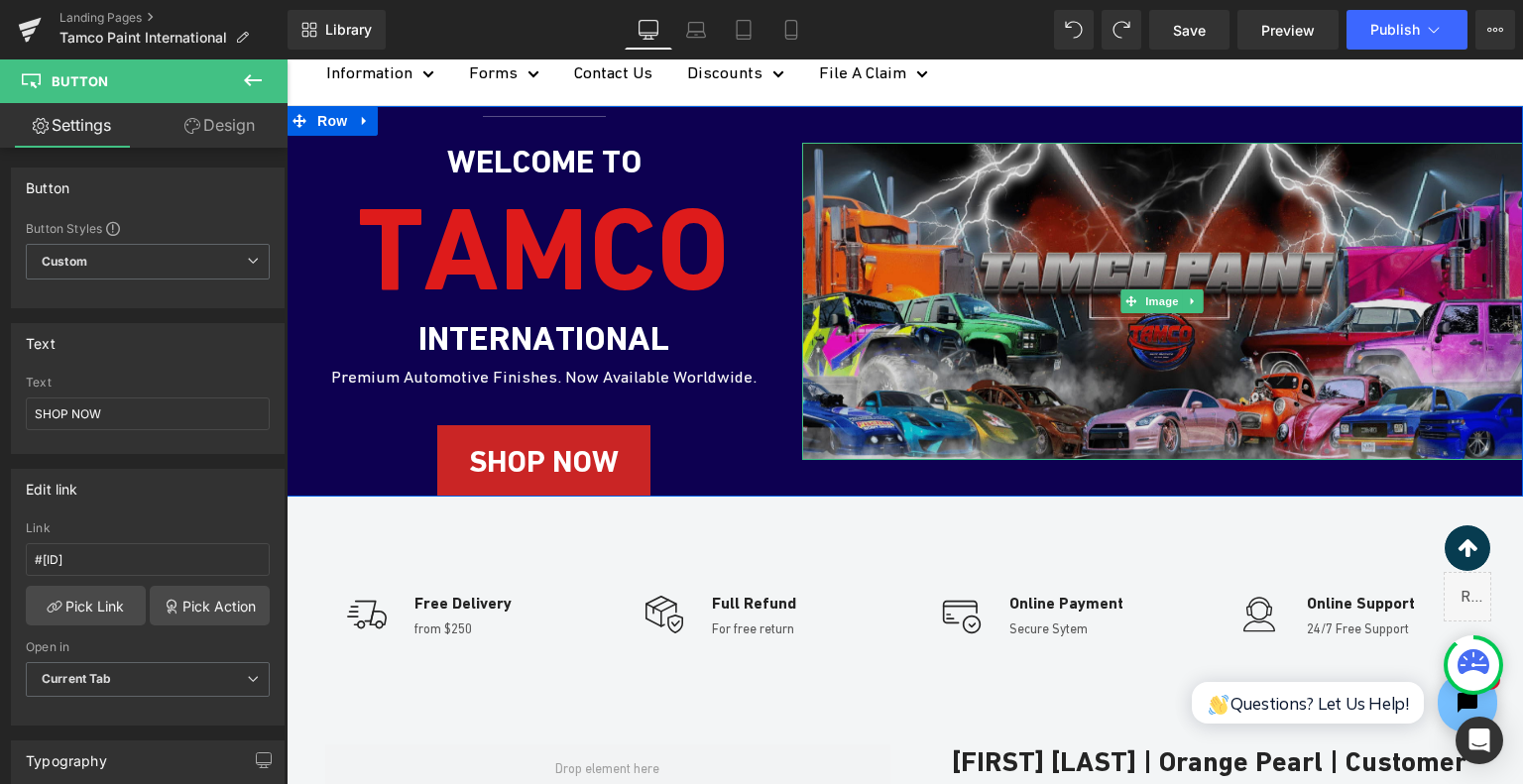 click at bounding box center [1162, 301] 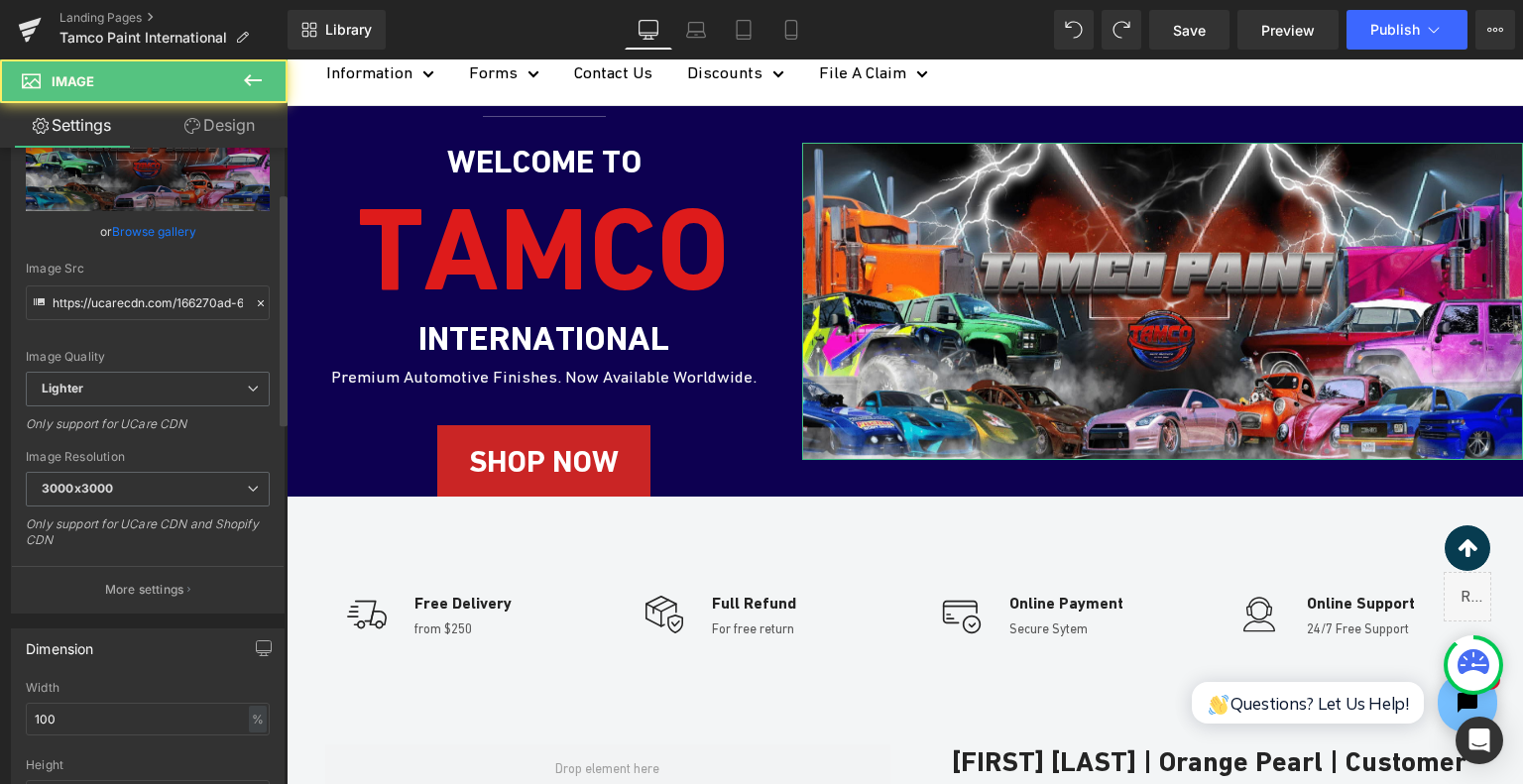 scroll, scrollTop: 496, scrollLeft: 0, axis: vertical 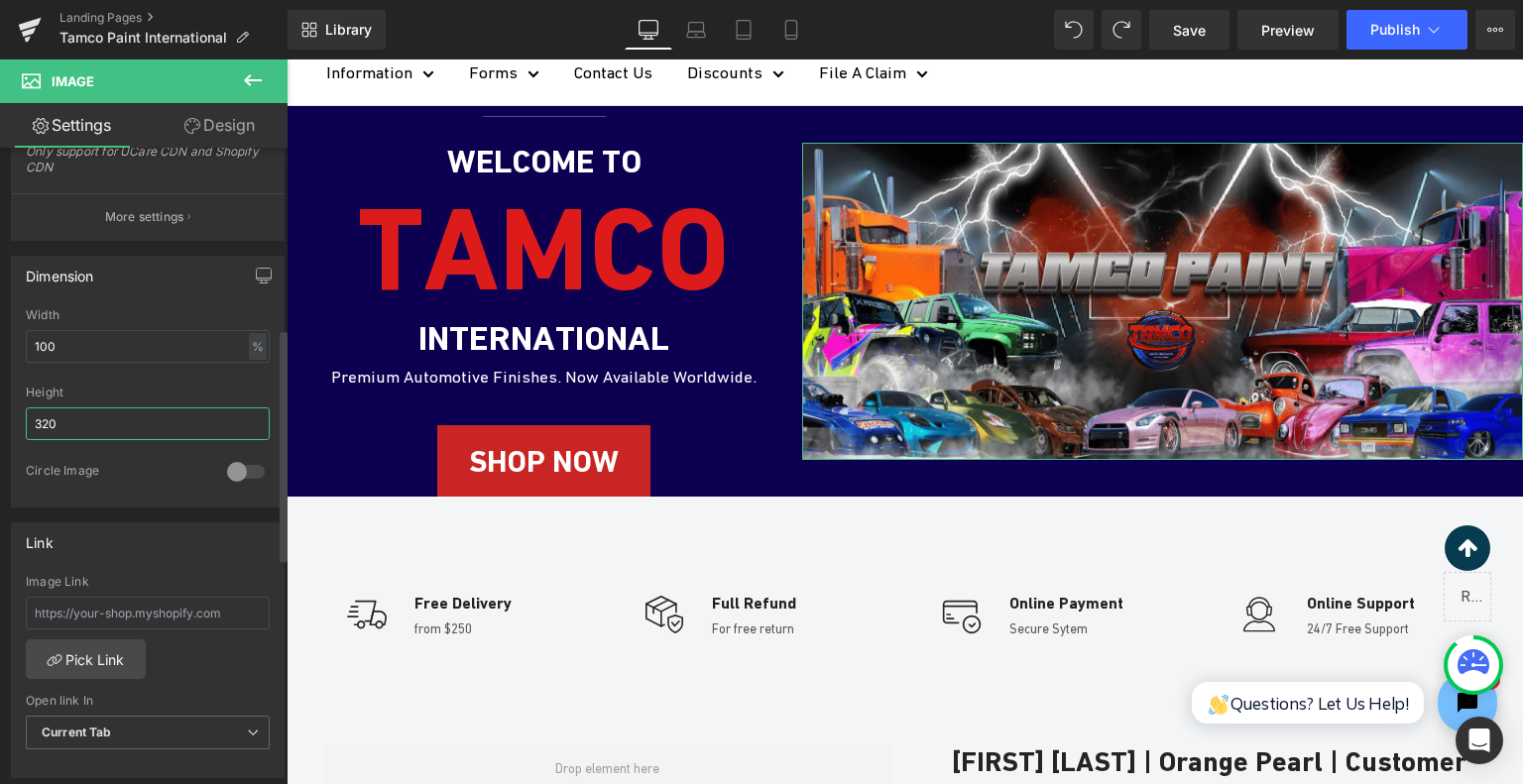 click on "320" at bounding box center (148, 423) 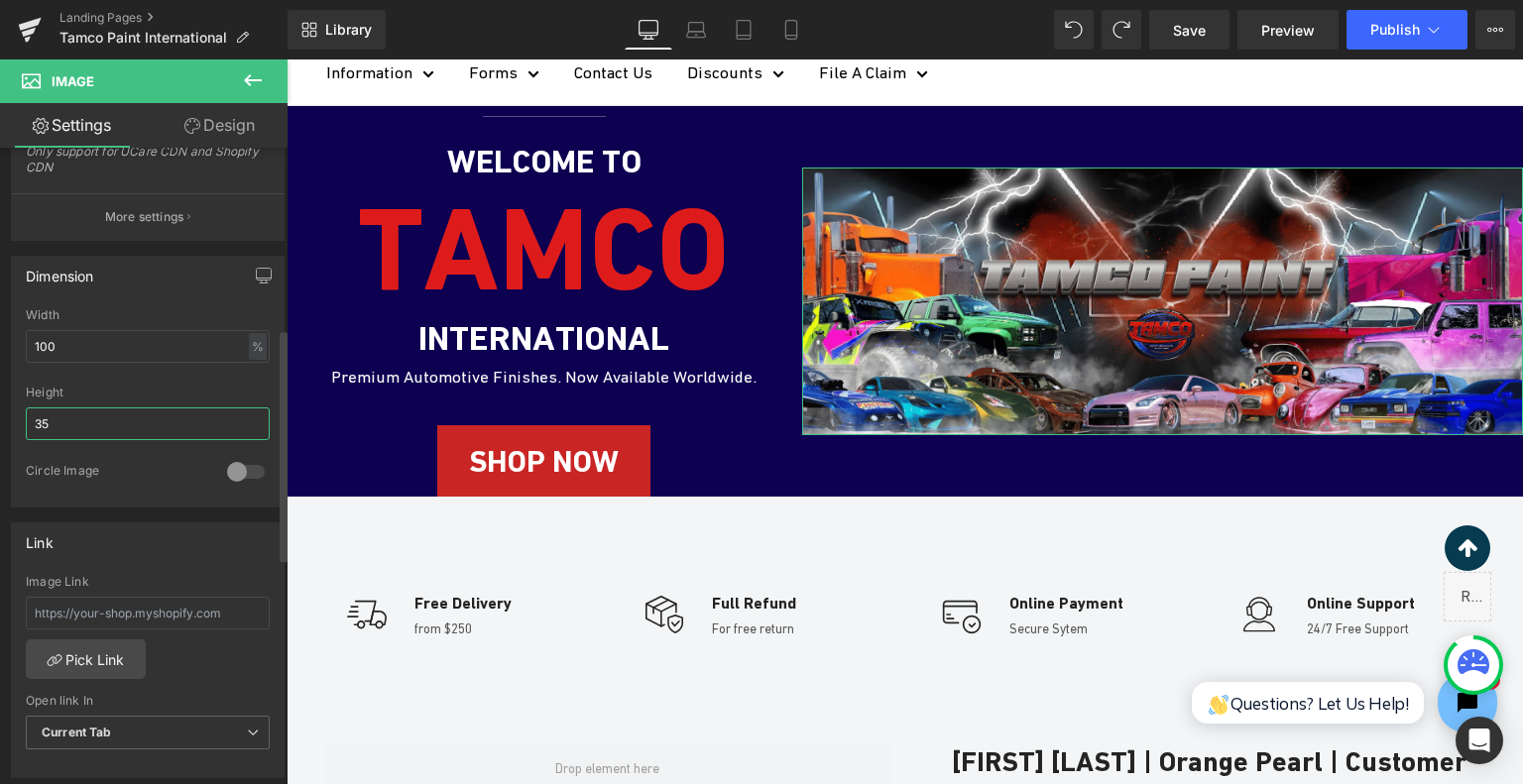 type on "35-" 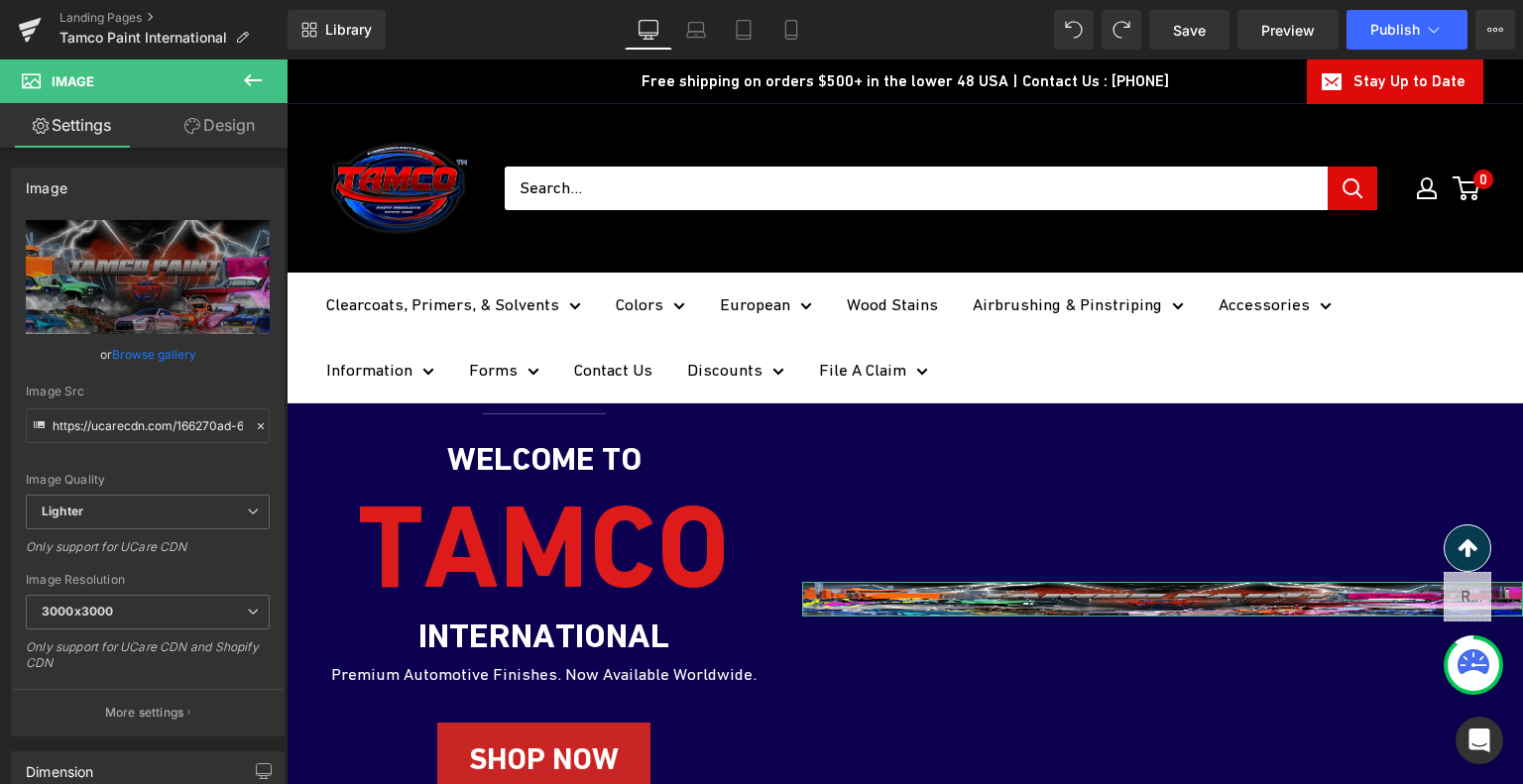 scroll, scrollTop: 297, scrollLeft: 0, axis: vertical 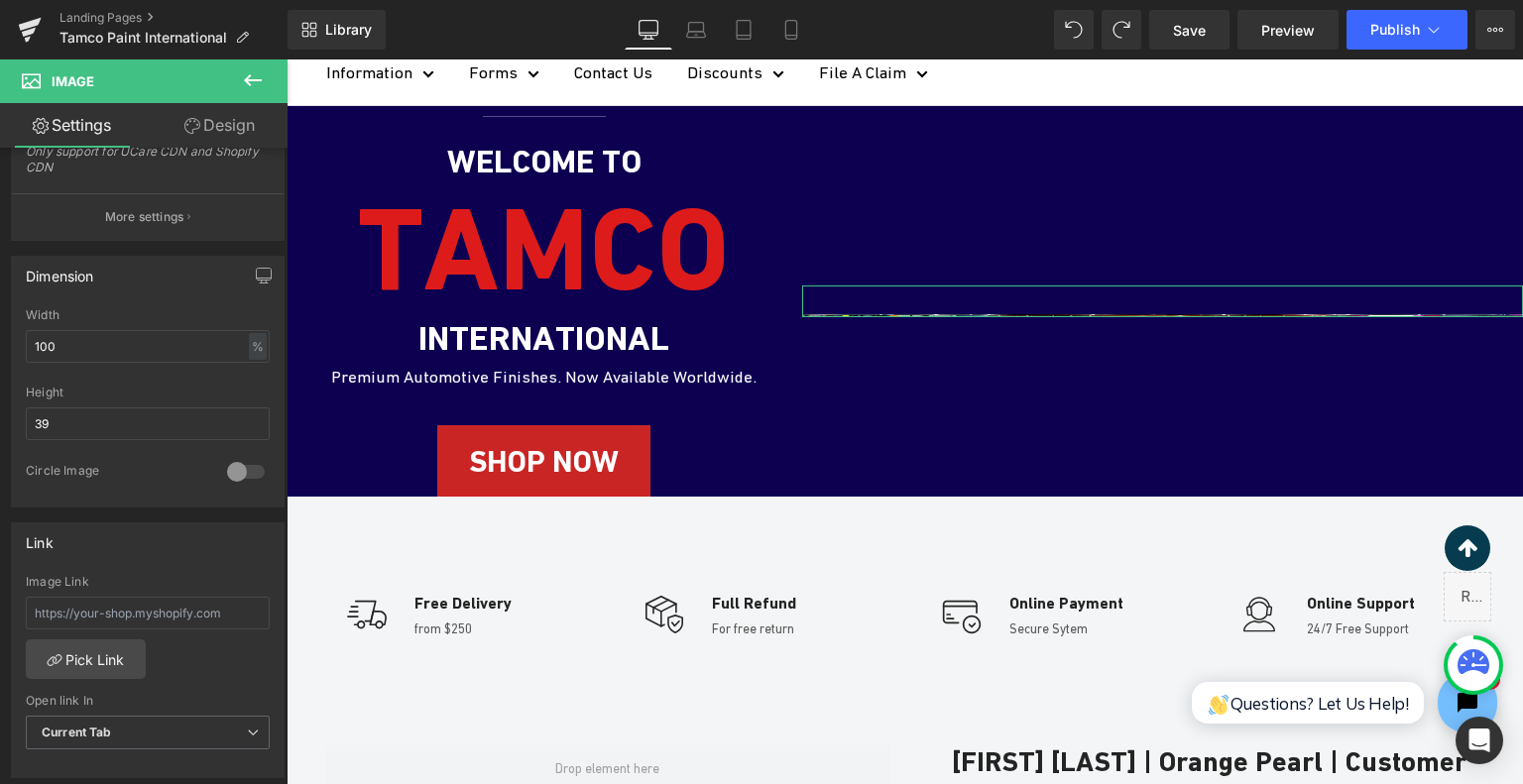 type on "3" 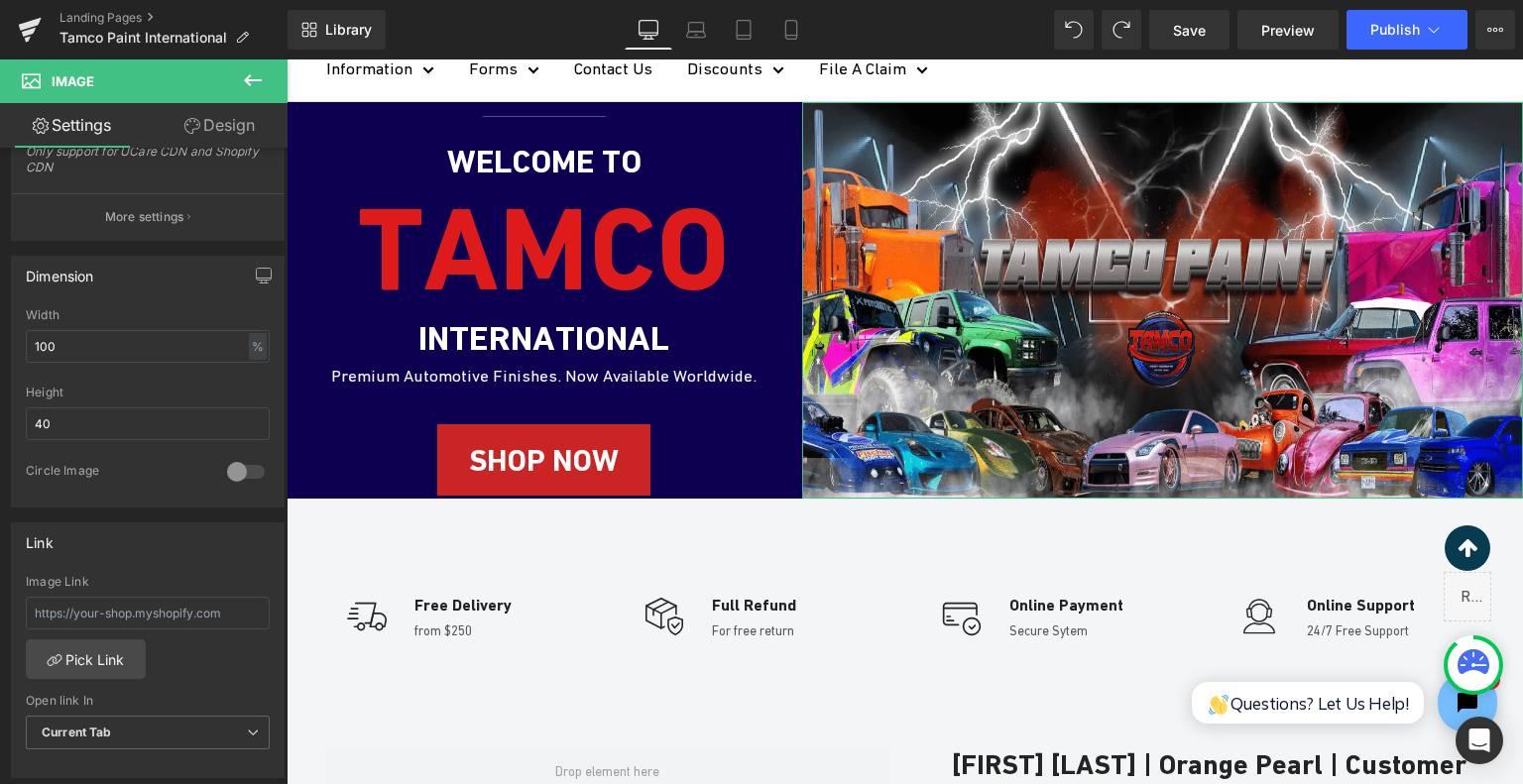 type on "4" 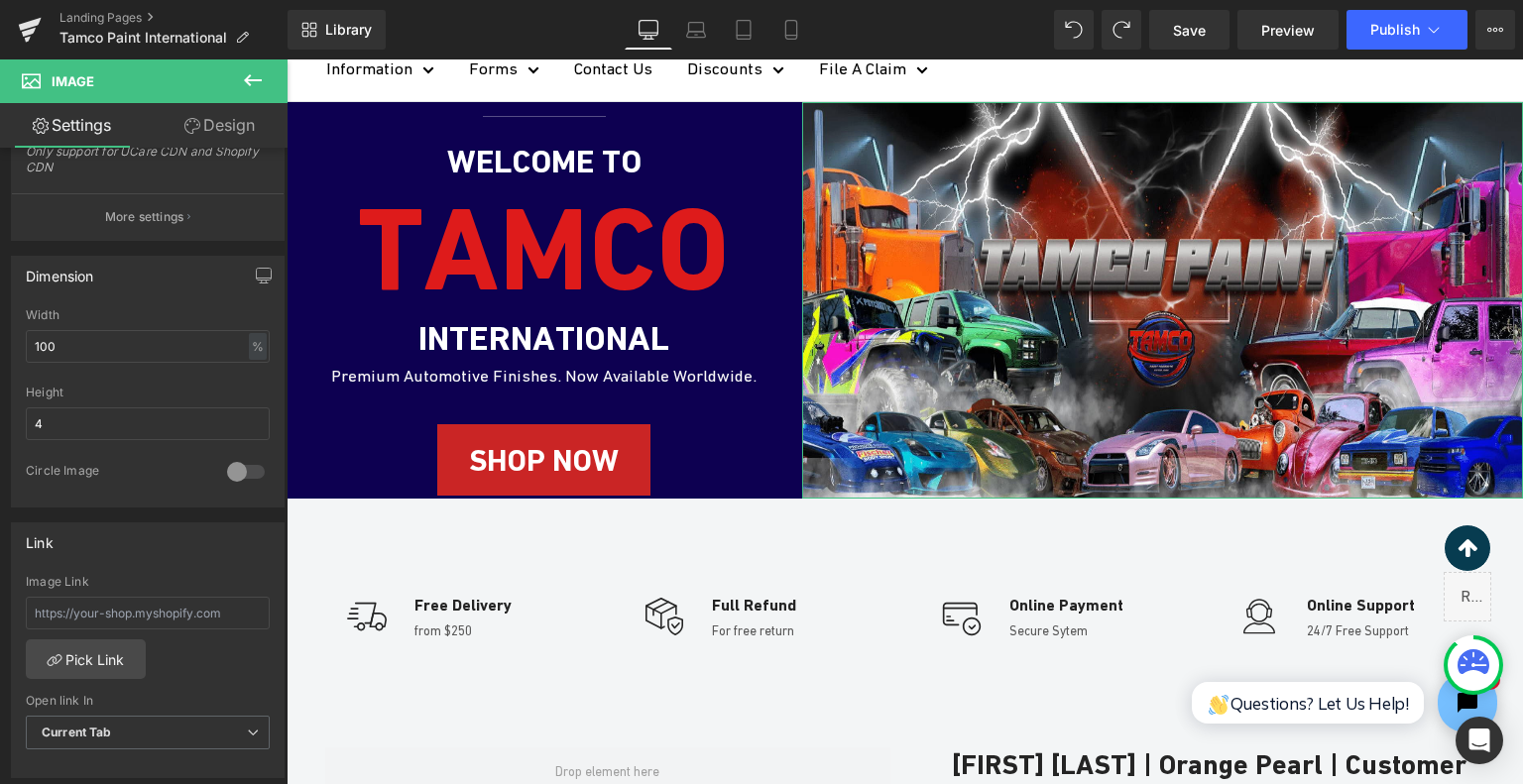scroll, scrollTop: 297, scrollLeft: 0, axis: vertical 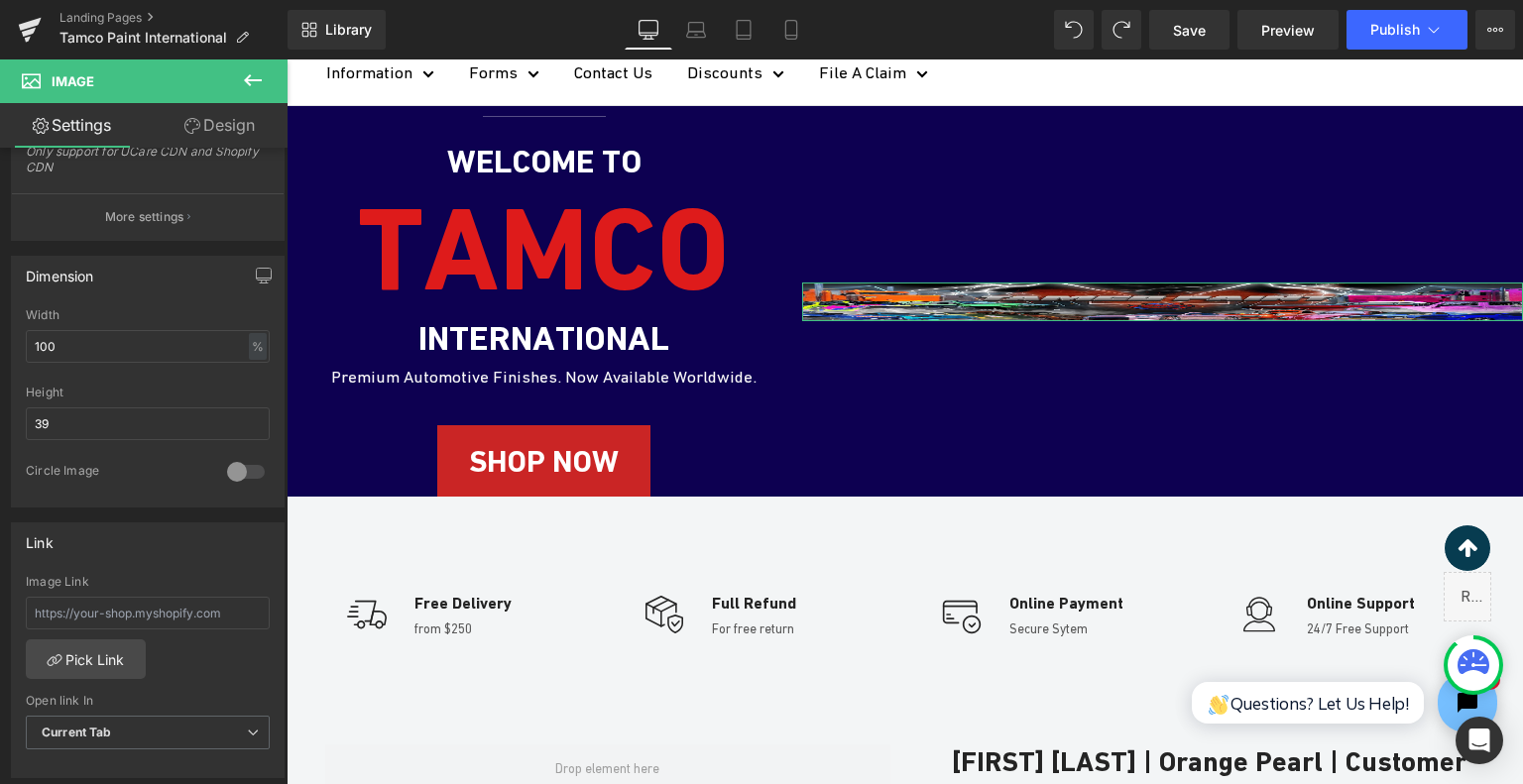 type on "3" 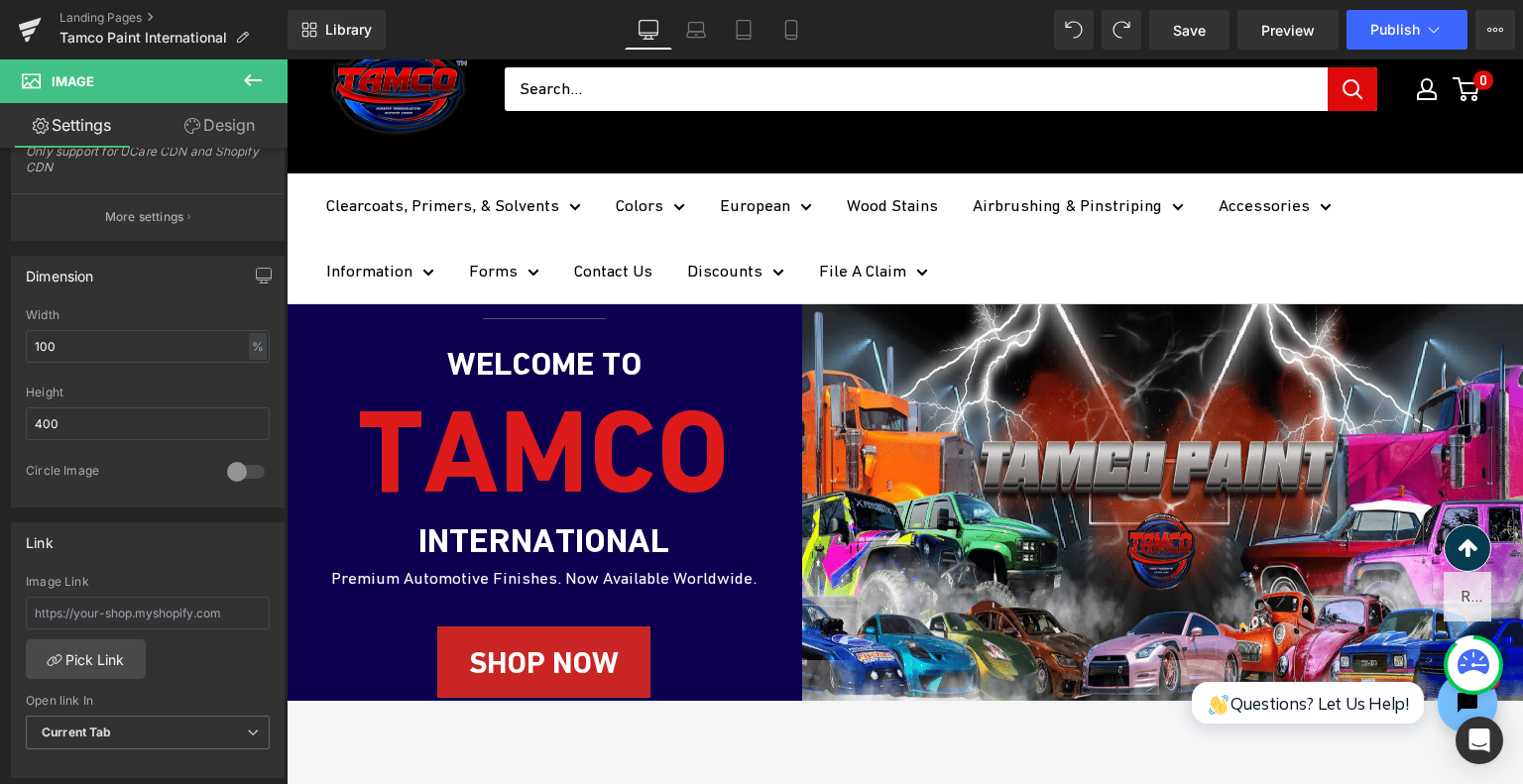 scroll, scrollTop: 198, scrollLeft: 0, axis: vertical 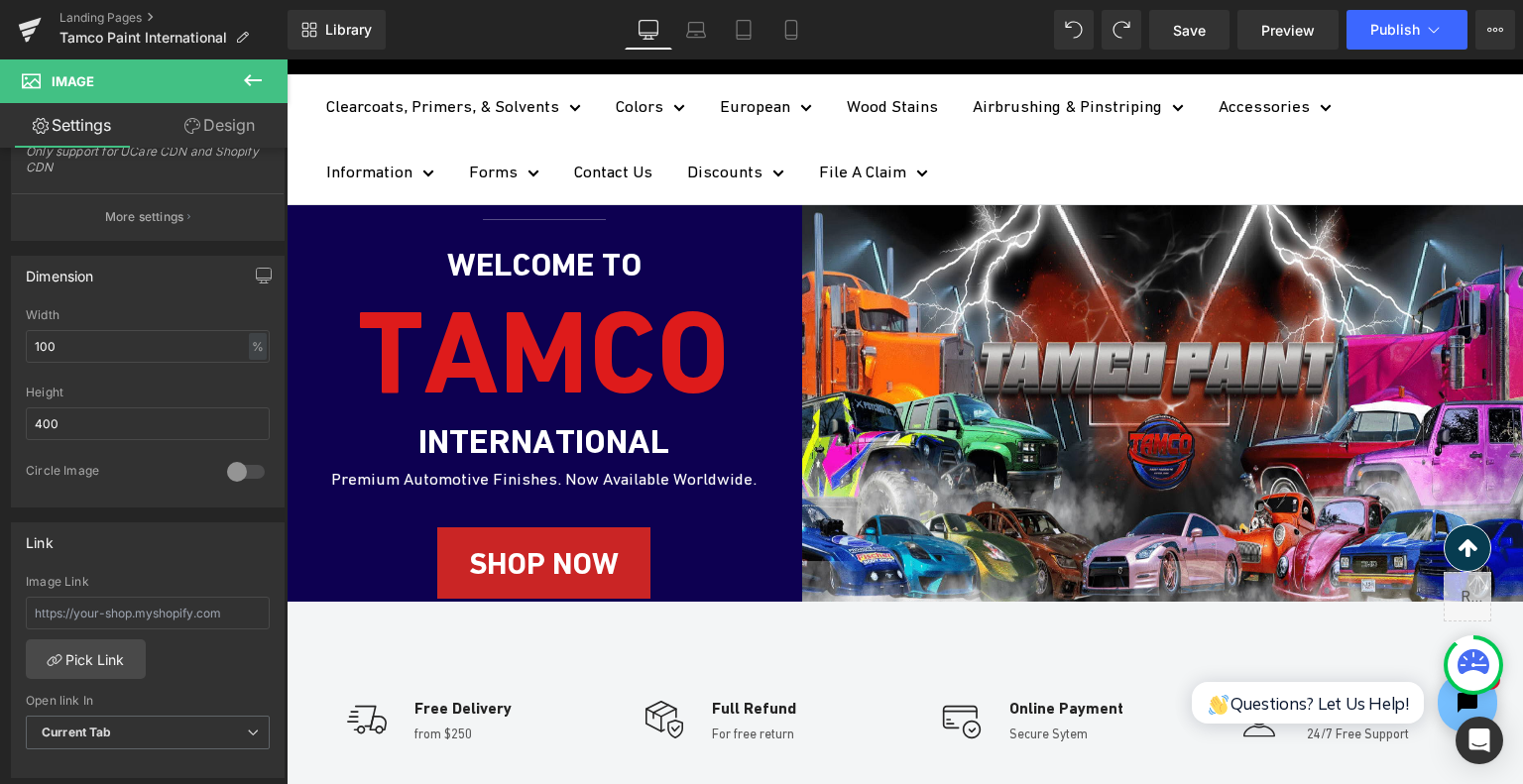 type on "400" 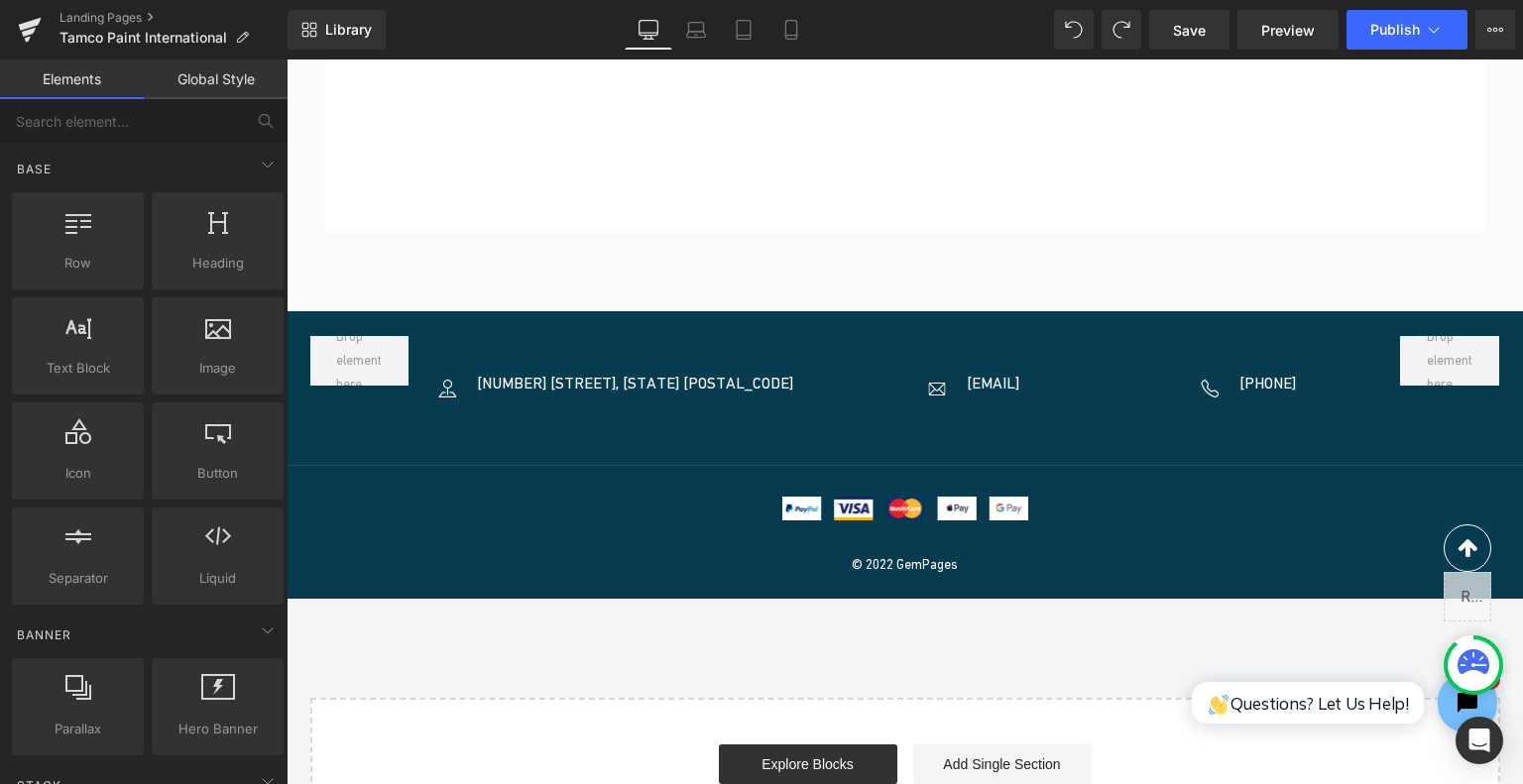 scroll, scrollTop: 7037, scrollLeft: 0, axis: vertical 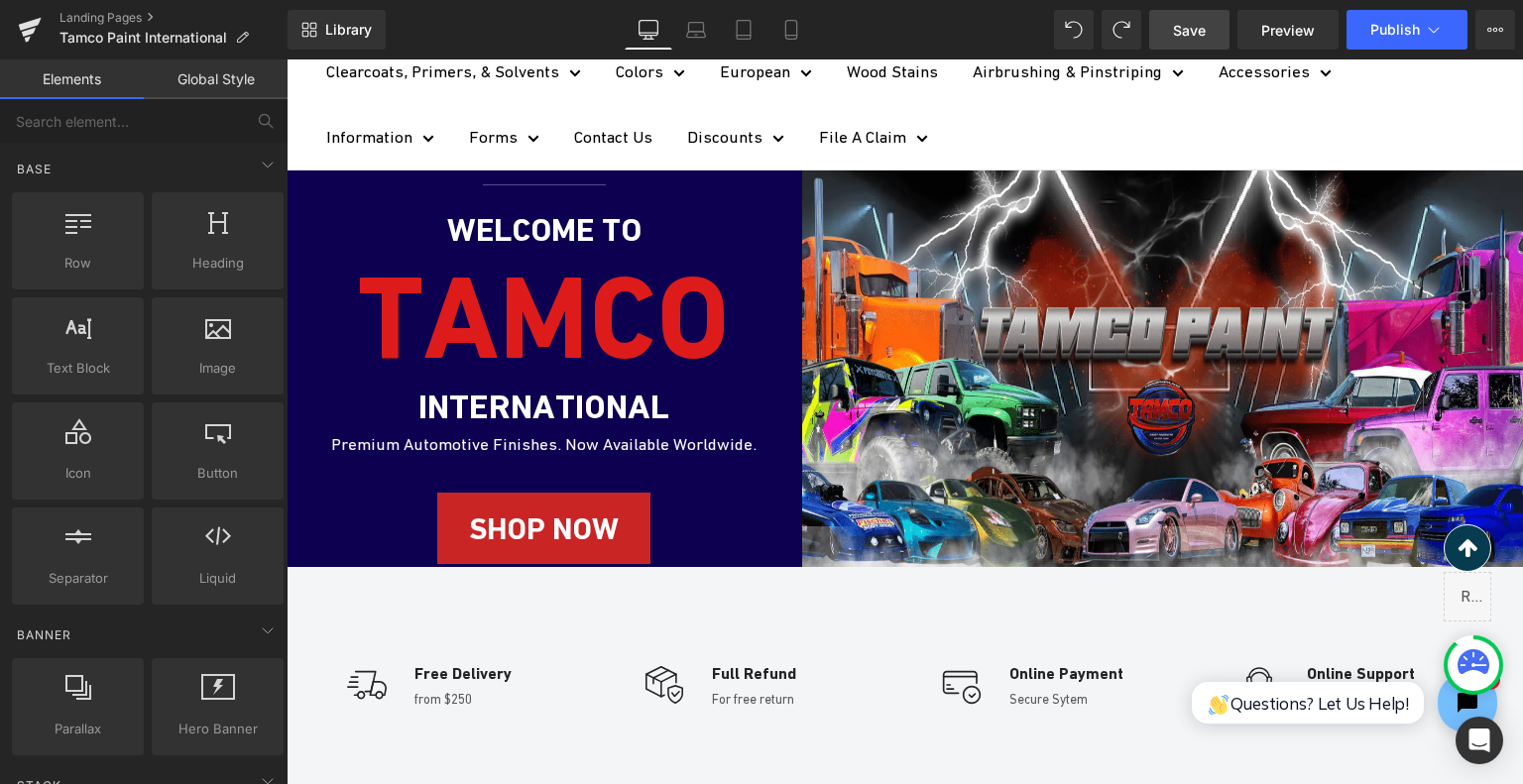 click on "Save" at bounding box center [1189, 30] 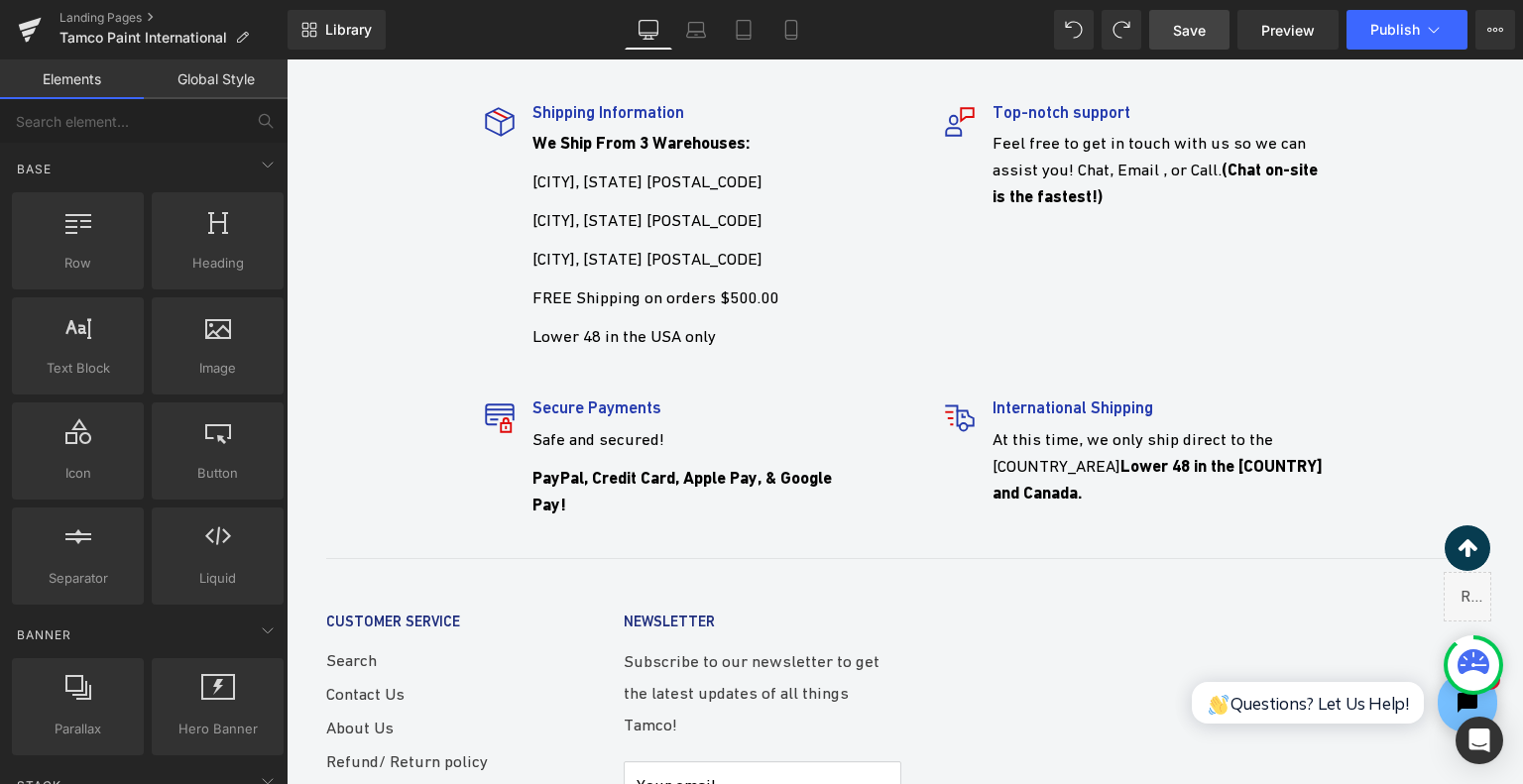 scroll, scrollTop: 8089, scrollLeft: 0, axis: vertical 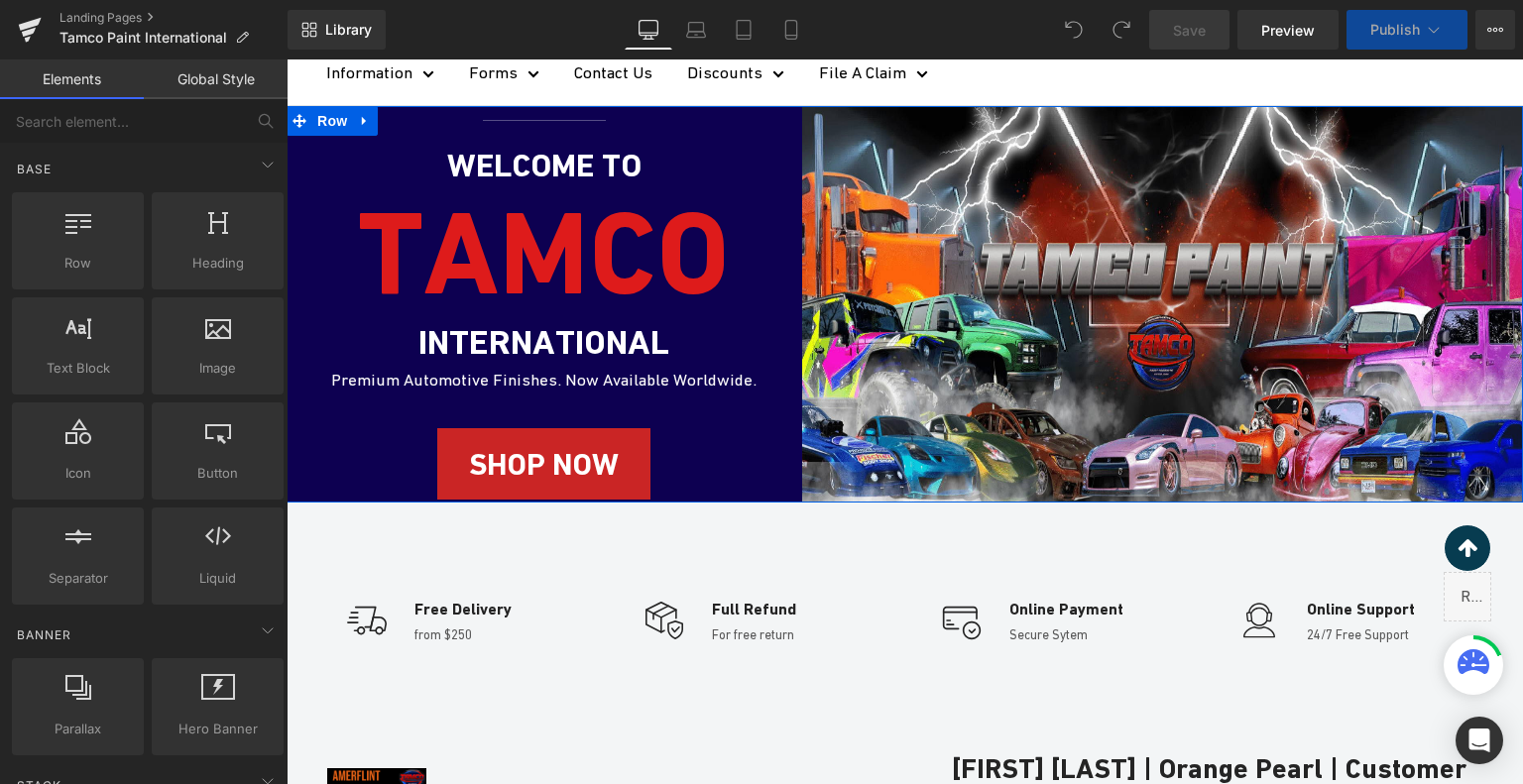 click on "TAMCO" at bounding box center [543, 253] 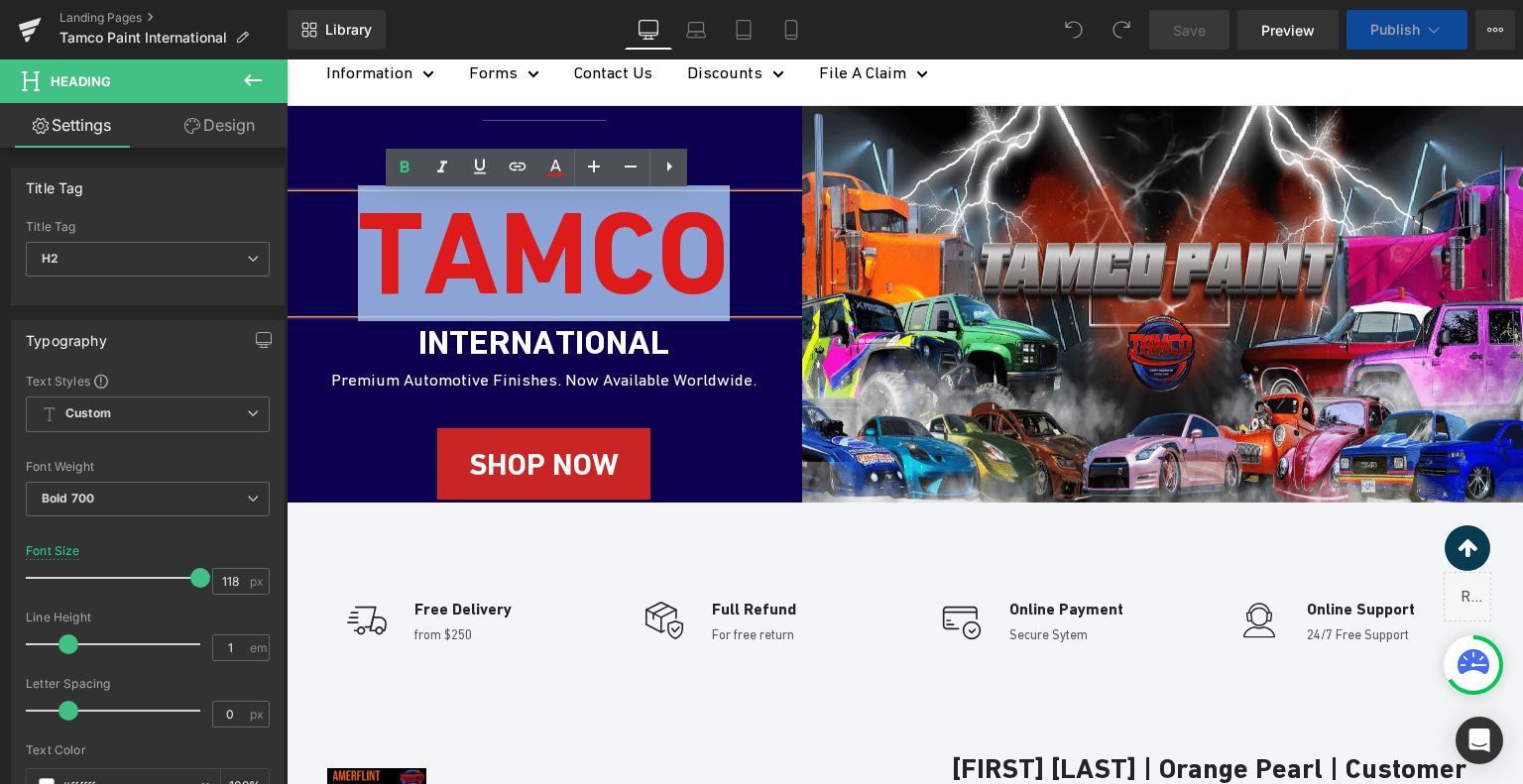 scroll, scrollTop: 0, scrollLeft: 0, axis: both 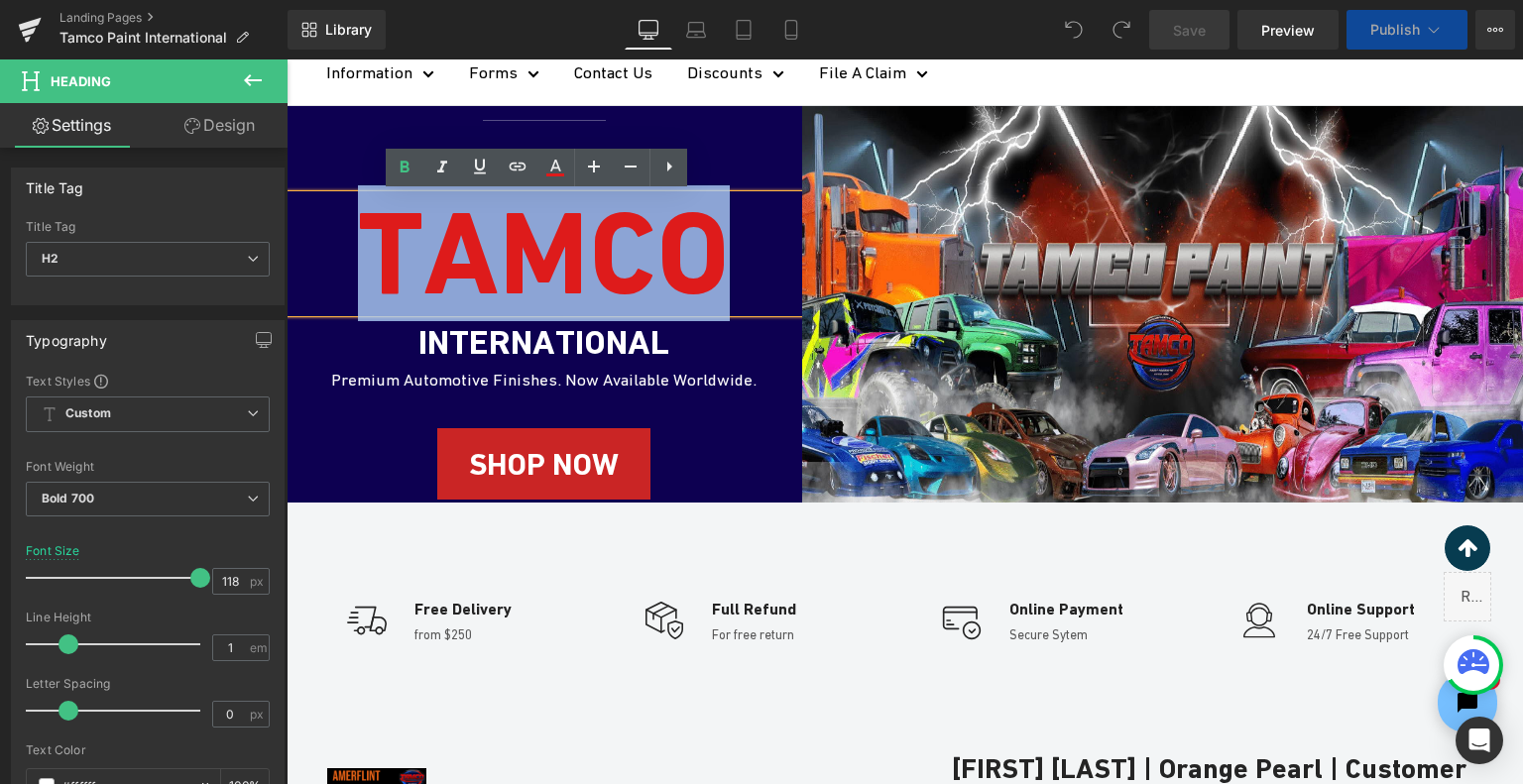 click on "TAMCO" at bounding box center (544, 254) 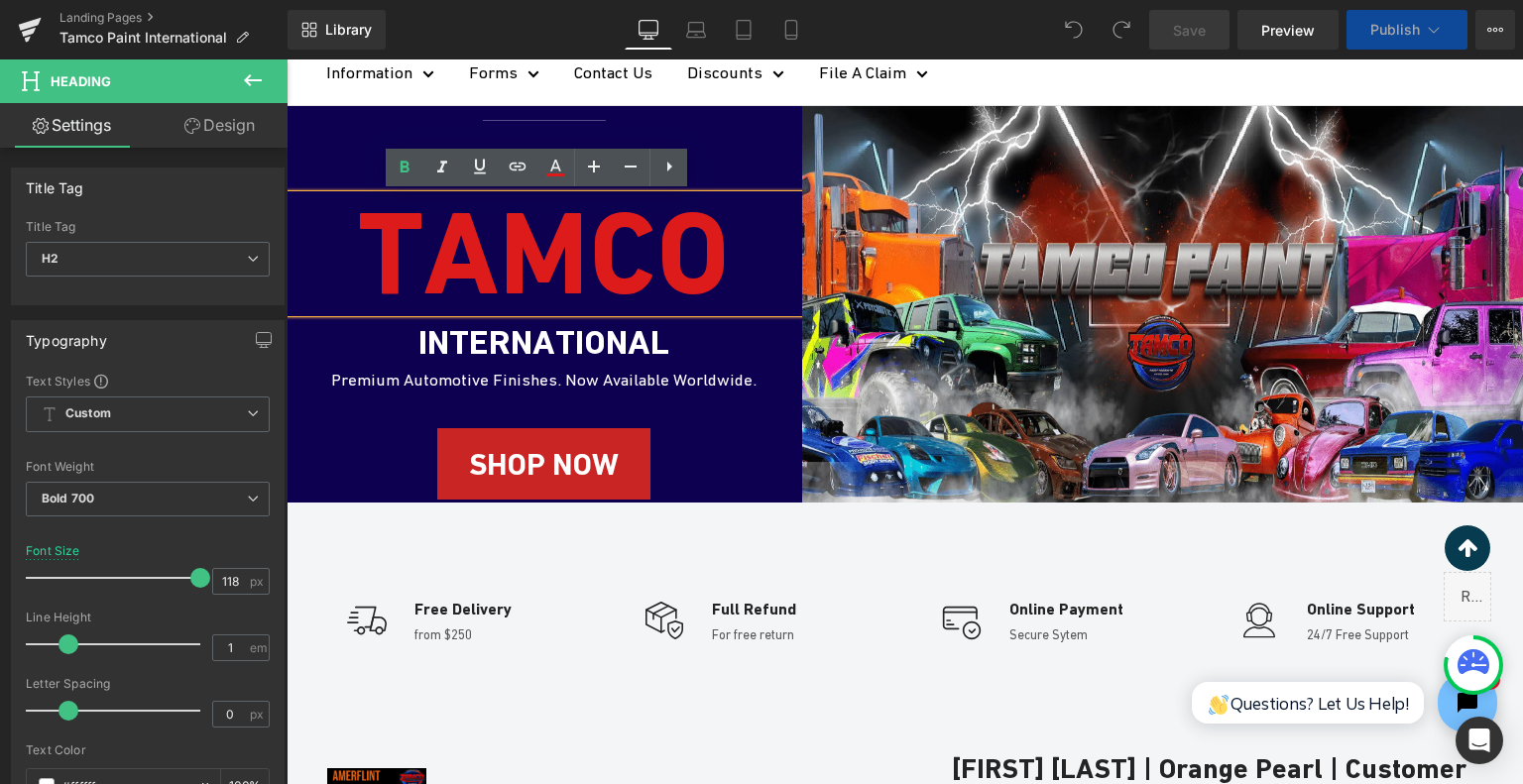 type 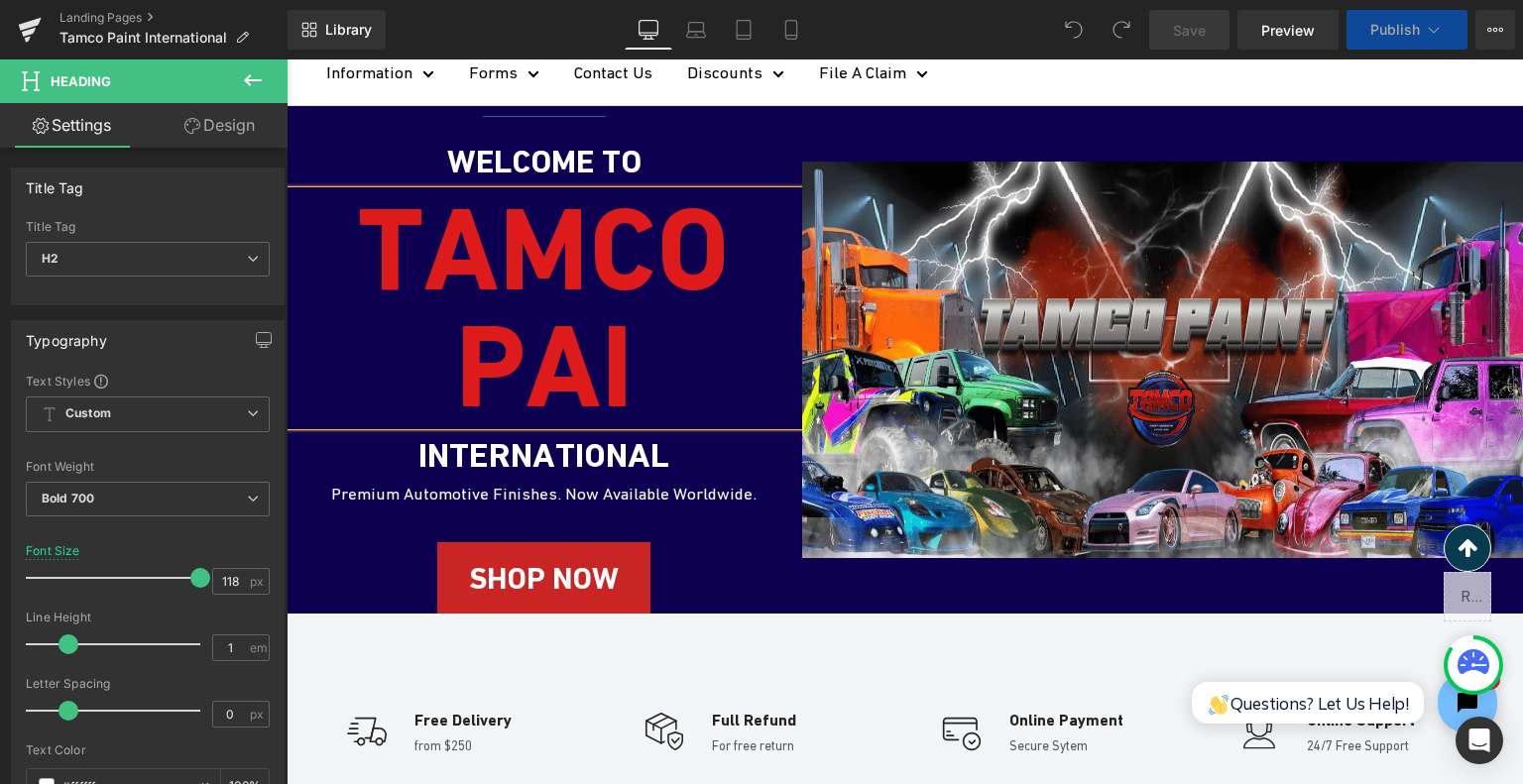 scroll, scrollTop: 293, scrollLeft: 0, axis: vertical 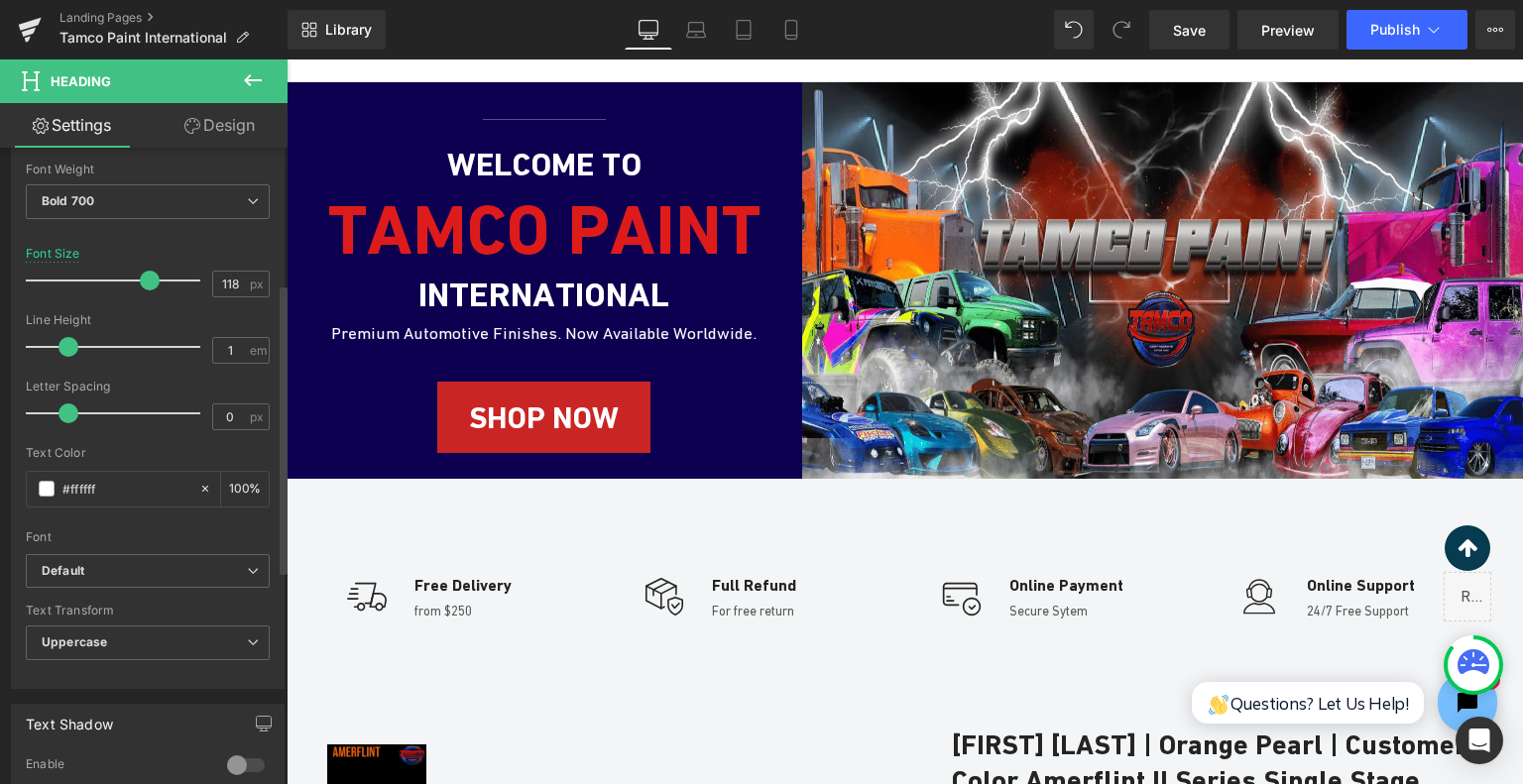 drag, startPoint x: 184, startPoint y: 277, endPoint x: 136, endPoint y: 276, distance: 48.010416 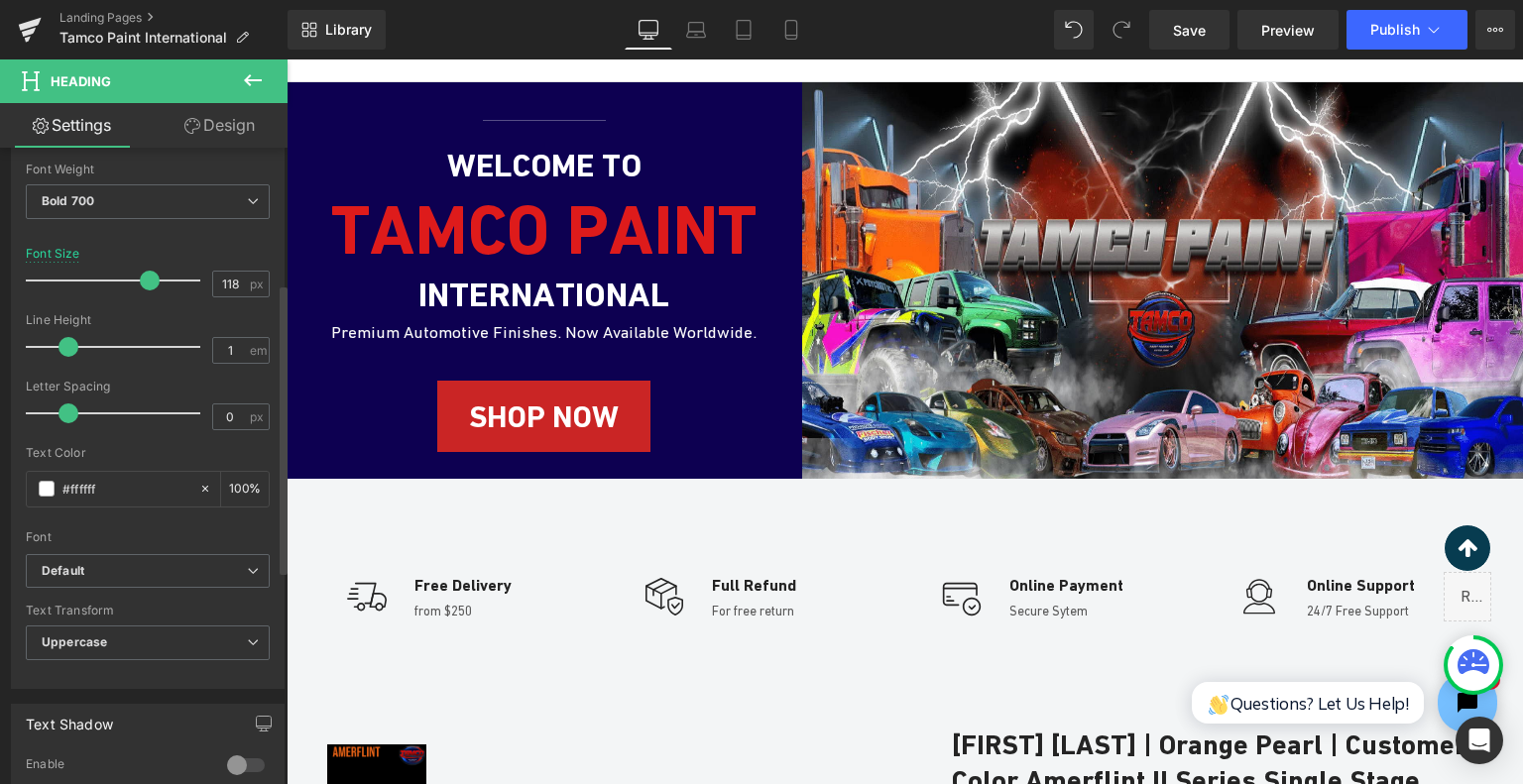 scroll, scrollTop: 321, scrollLeft: 0, axis: vertical 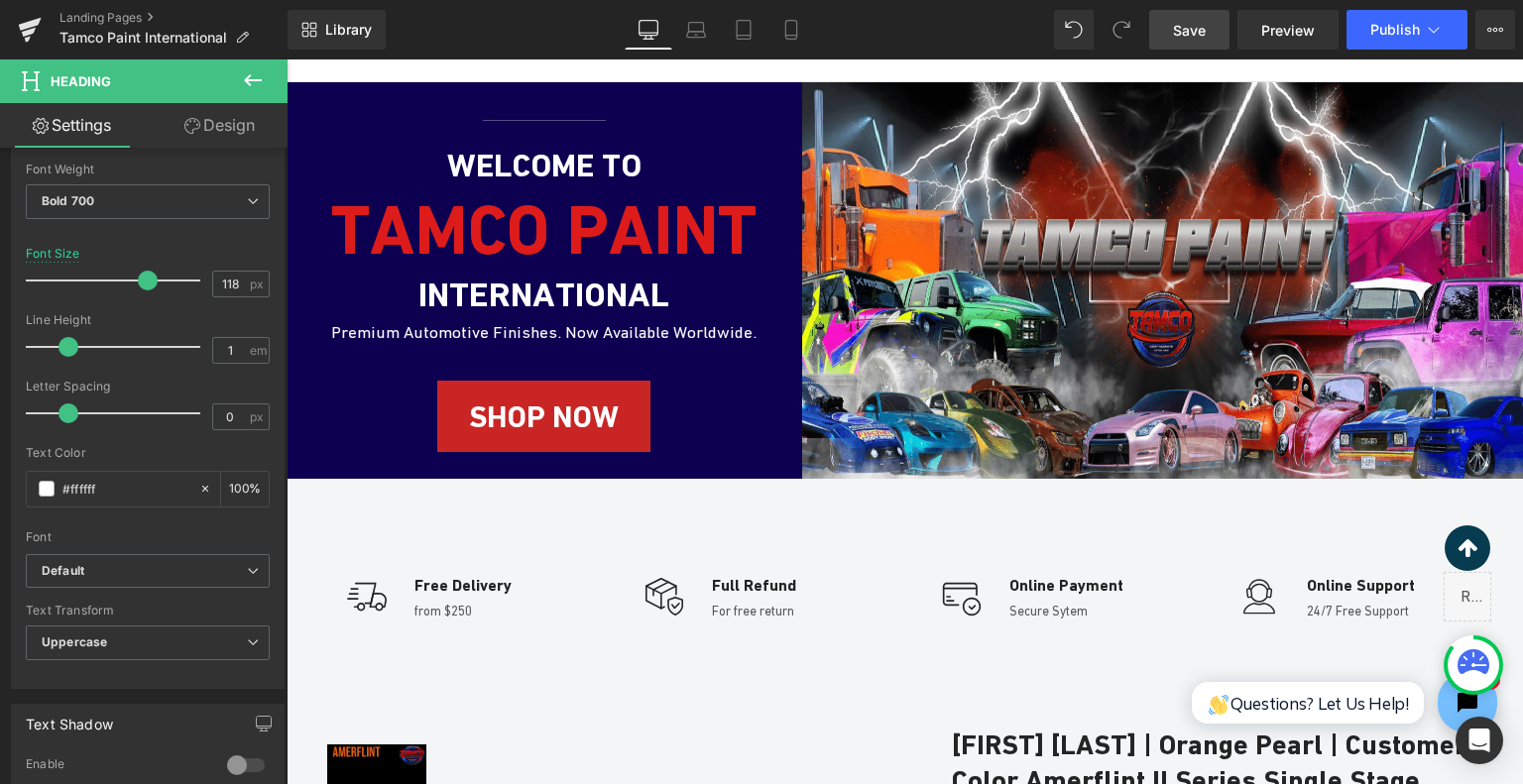click on "Save" at bounding box center (1189, 30) 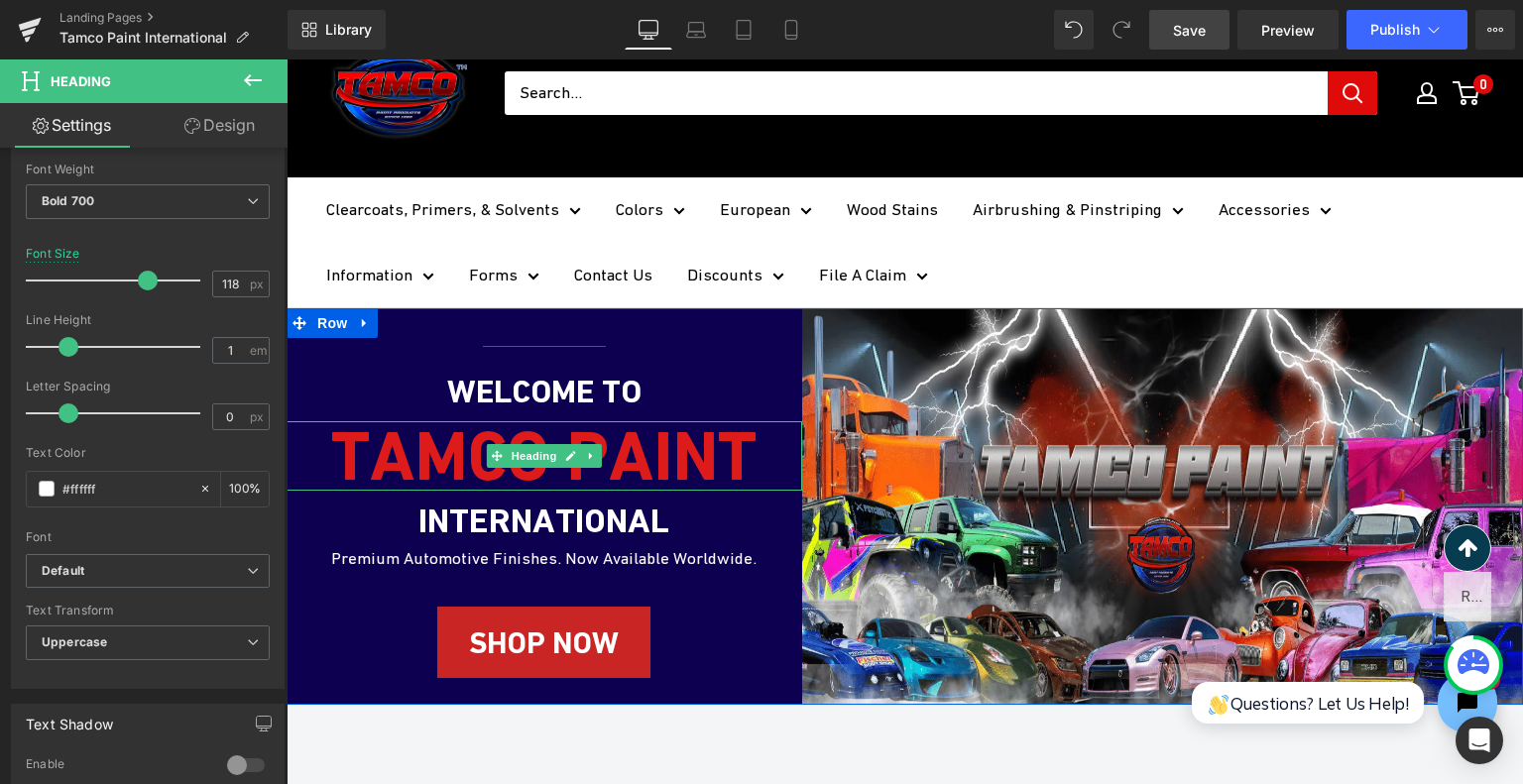 scroll, scrollTop: 24, scrollLeft: 0, axis: vertical 